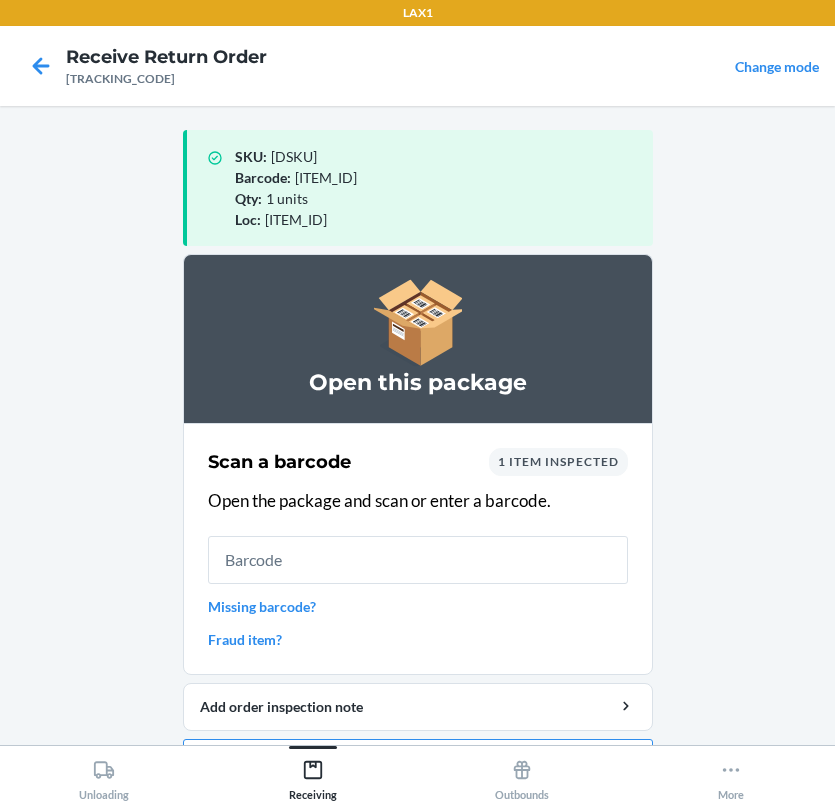 scroll, scrollTop: 0, scrollLeft: 0, axis: both 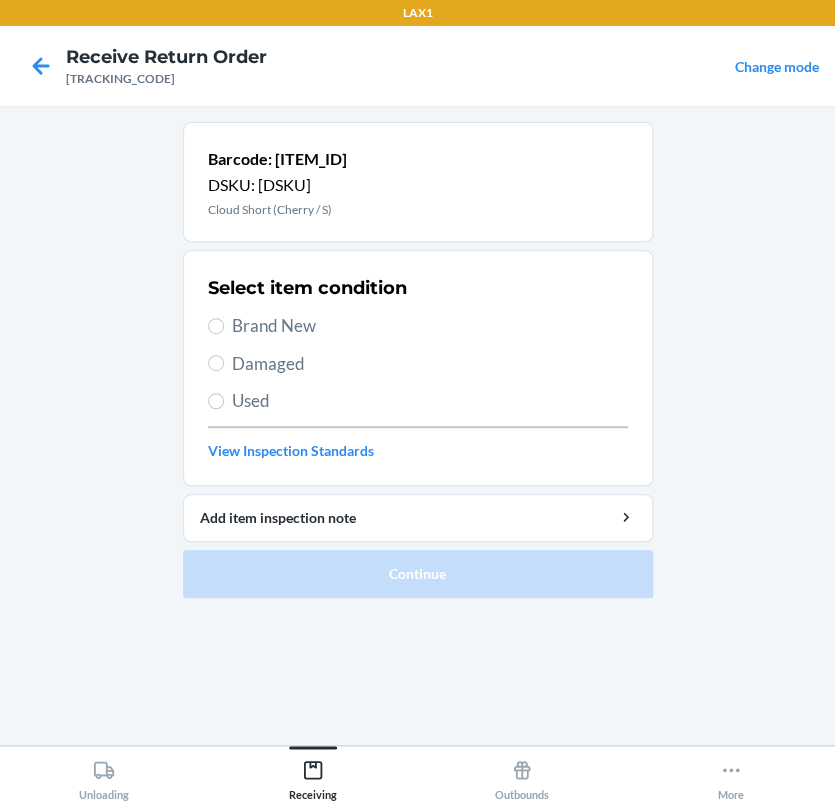 click on "Brand New" at bounding box center (430, 326) 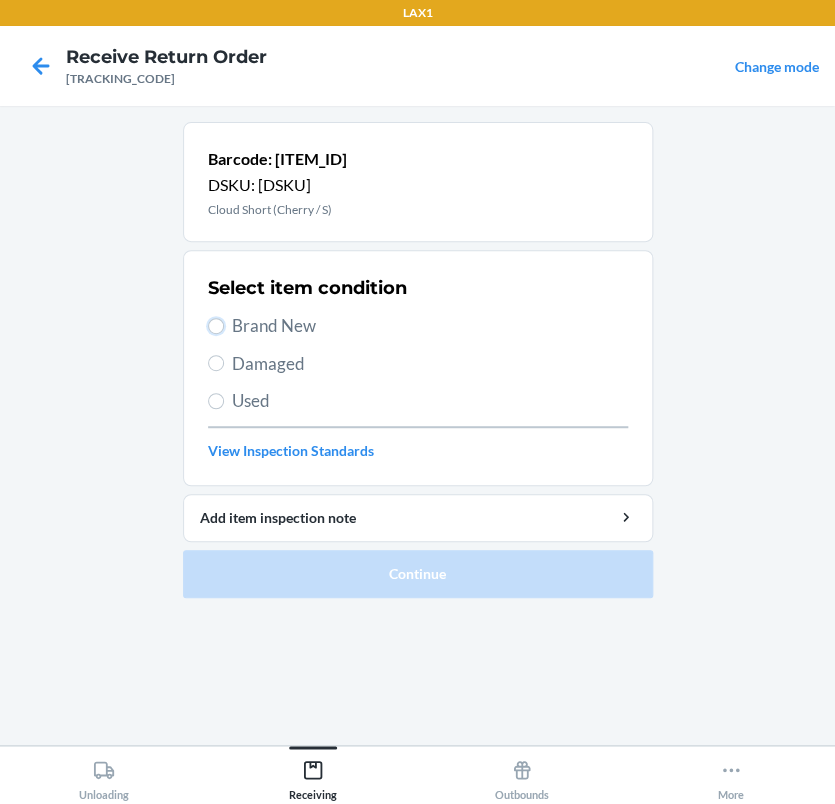 click on "Brand New" at bounding box center [216, 326] 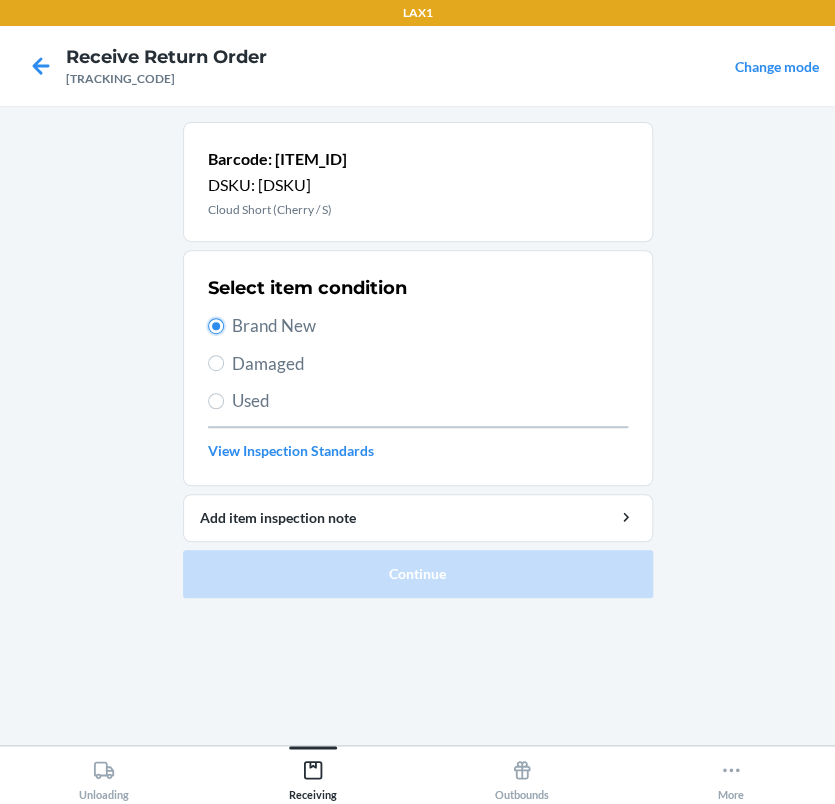 radio on "true" 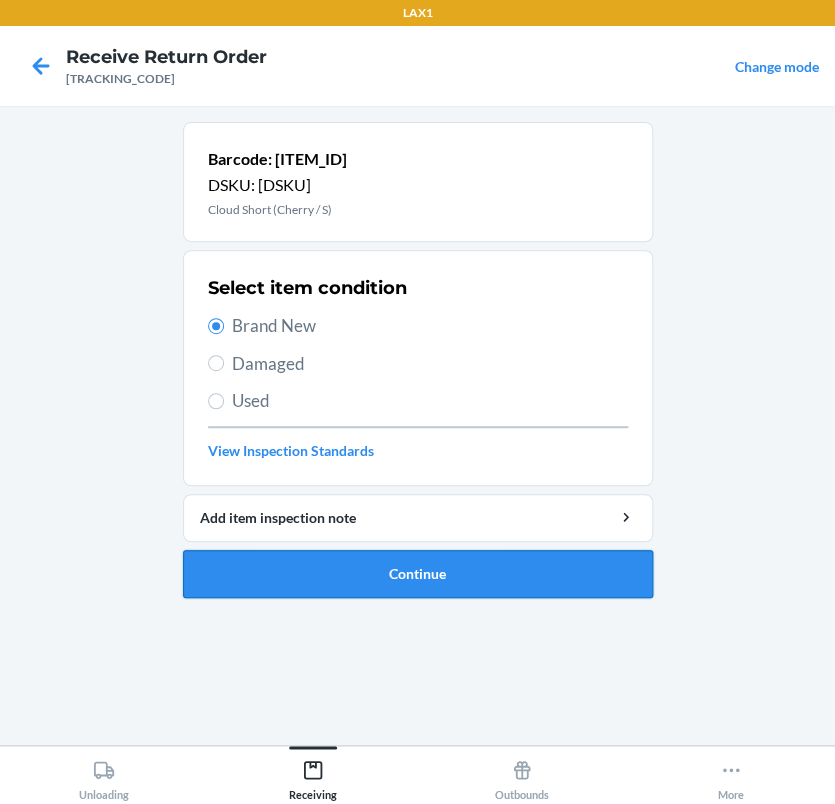 click on "Continue" at bounding box center [418, 574] 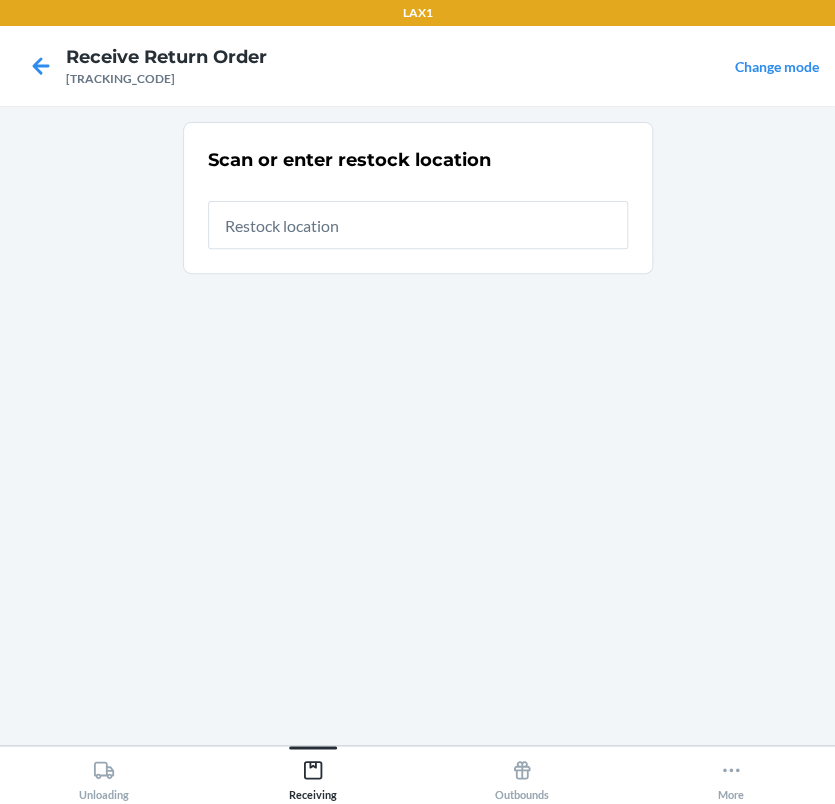 click at bounding box center (418, 225) 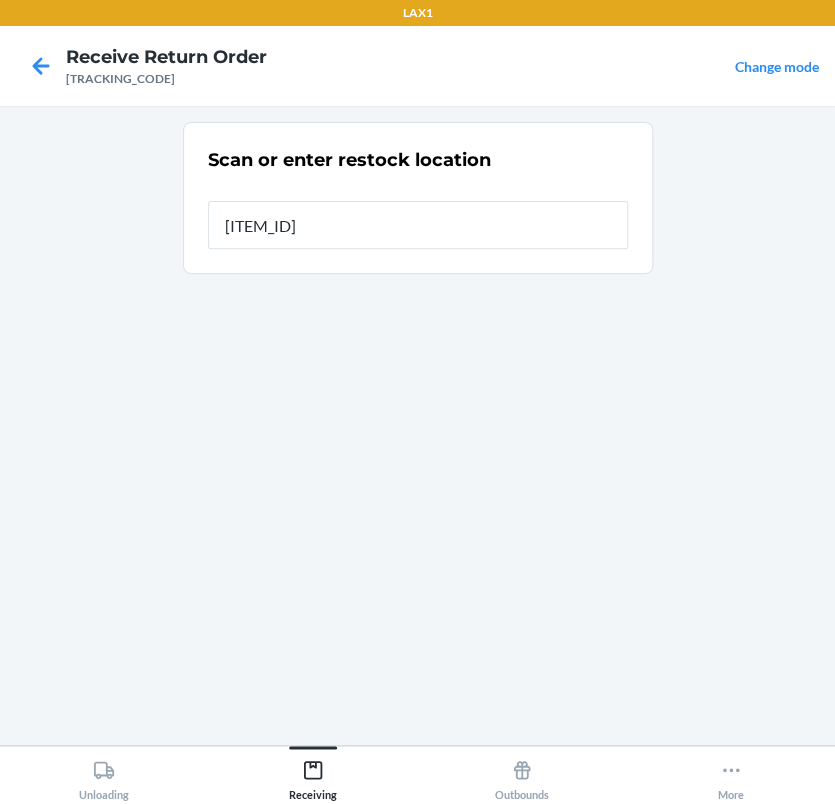 type on "[ITEM_ID]" 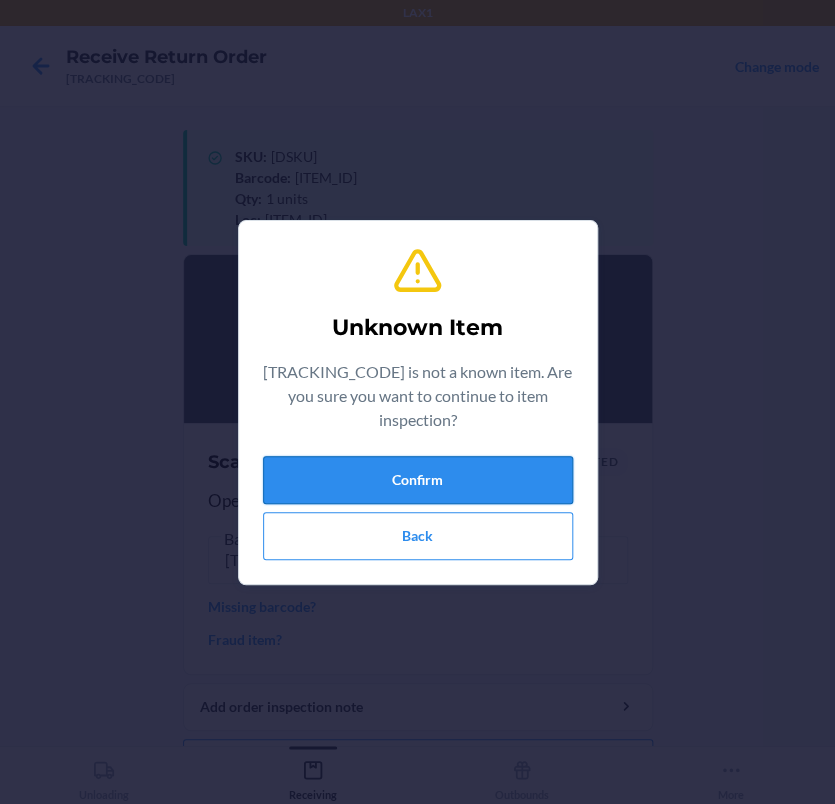 click on "Confirm" at bounding box center [418, 480] 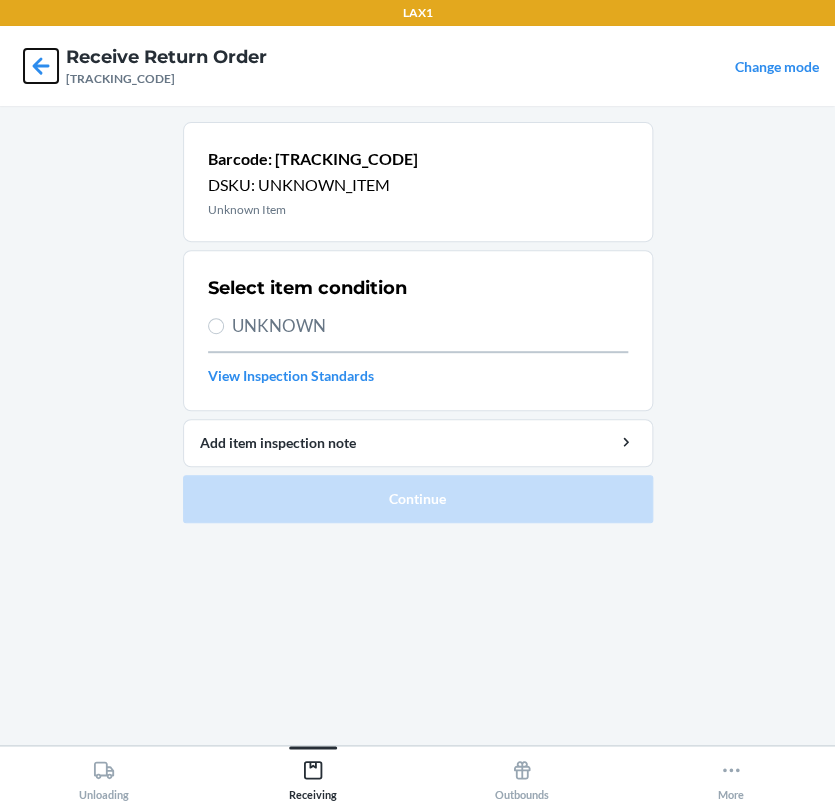 click 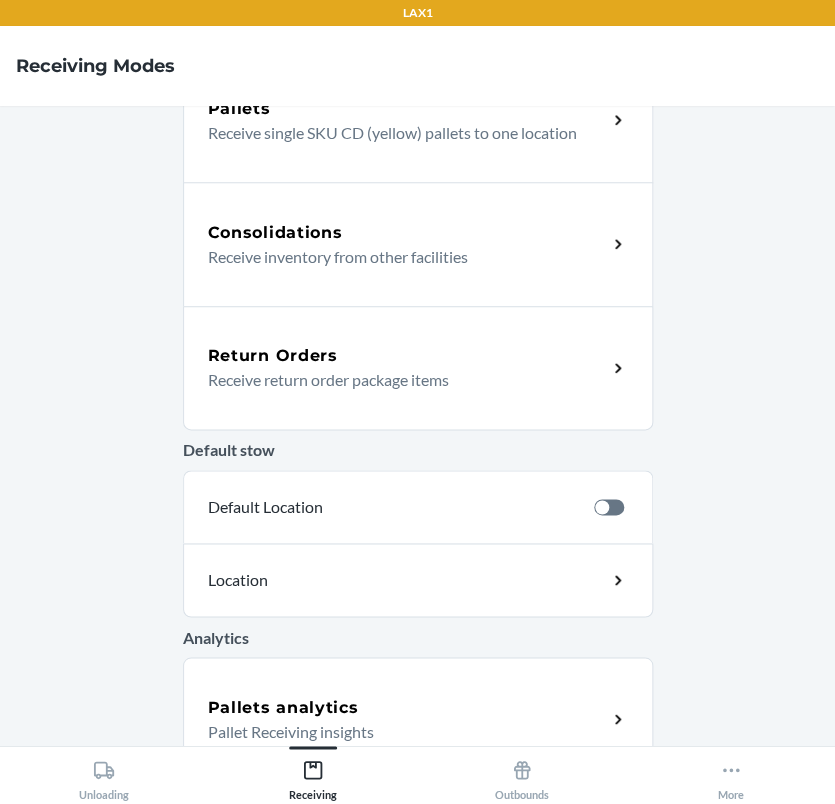 scroll, scrollTop: 467, scrollLeft: 0, axis: vertical 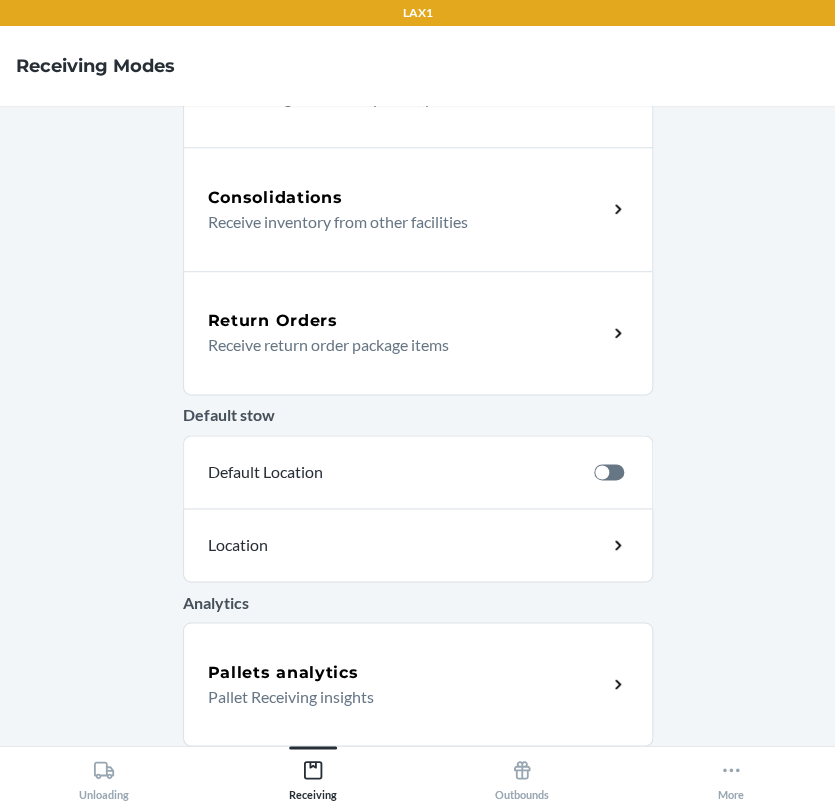 click on "Receive return order package items" at bounding box center (399, 345) 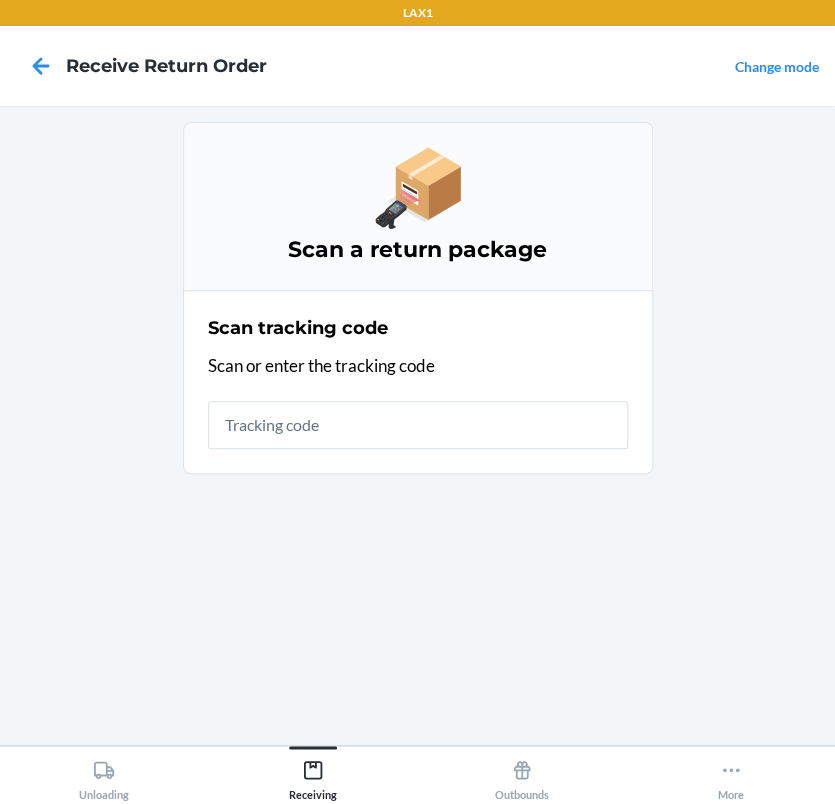 scroll, scrollTop: 0, scrollLeft: 0, axis: both 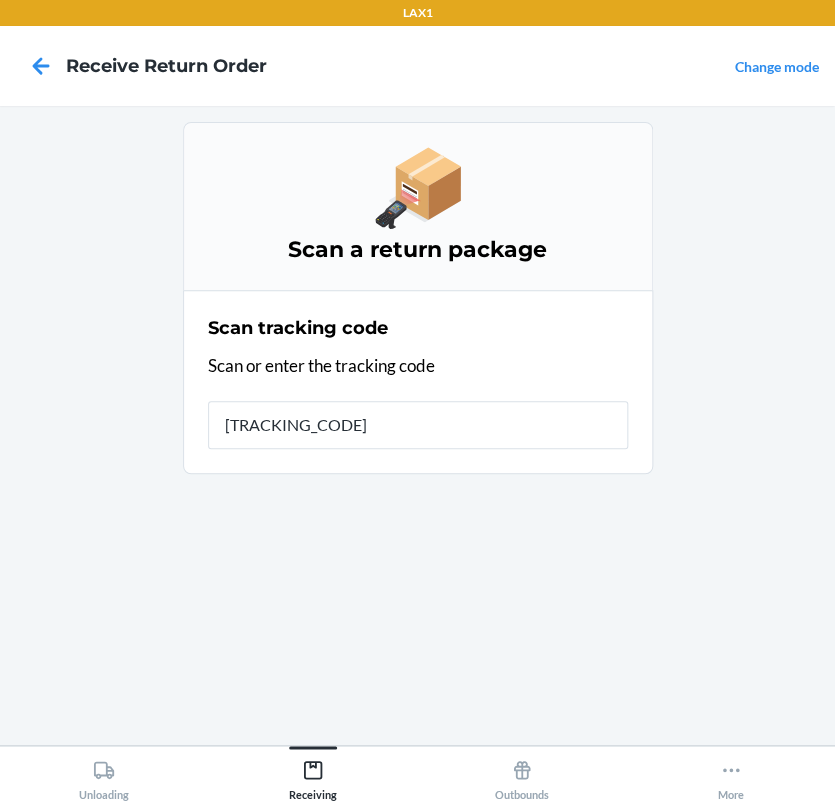 type on "[TRACKING_CODE]" 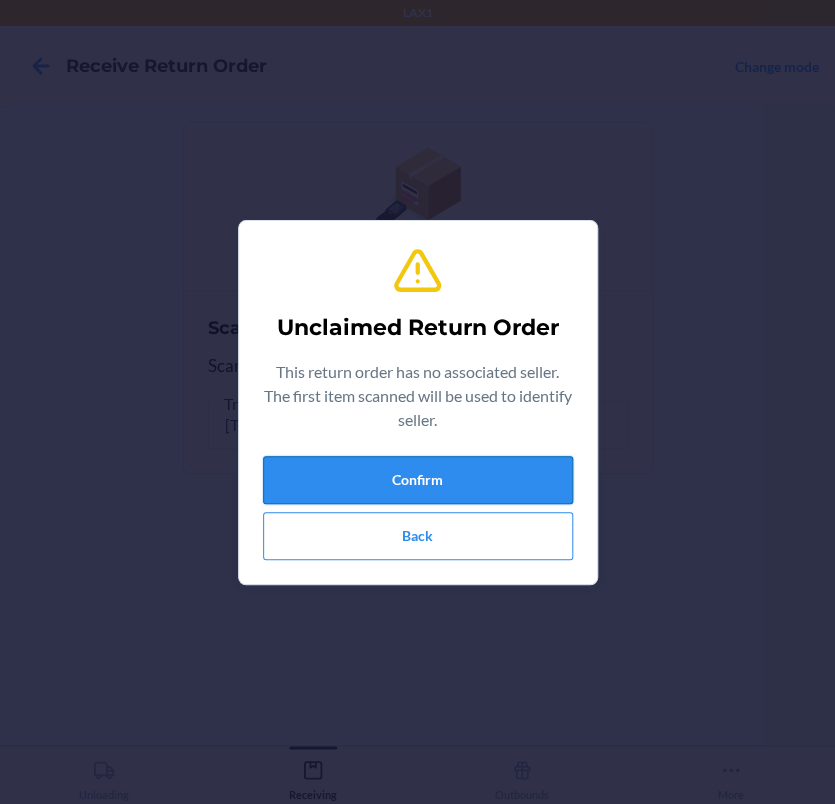 click on "Confirm" at bounding box center [418, 480] 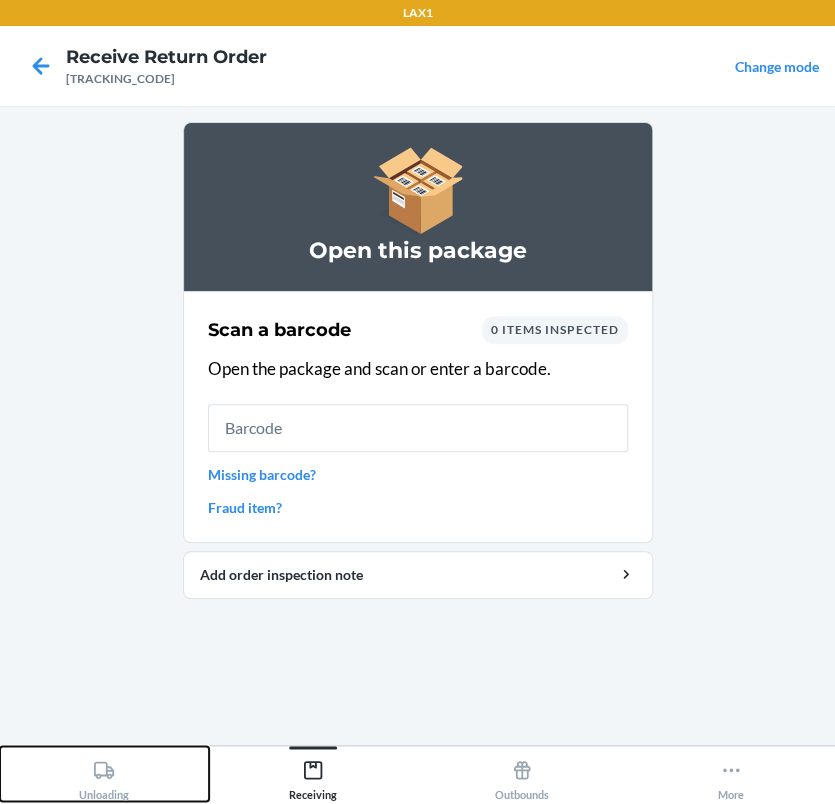 click on "Unloading" at bounding box center (104, 776) 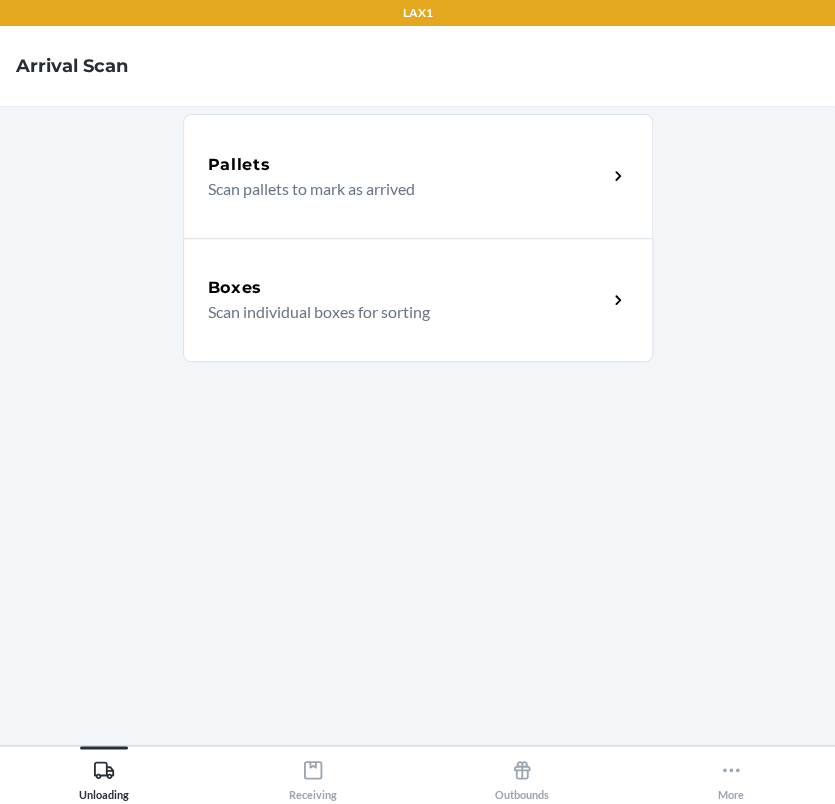 click on "Scan individual boxes for sorting" at bounding box center [399, 312] 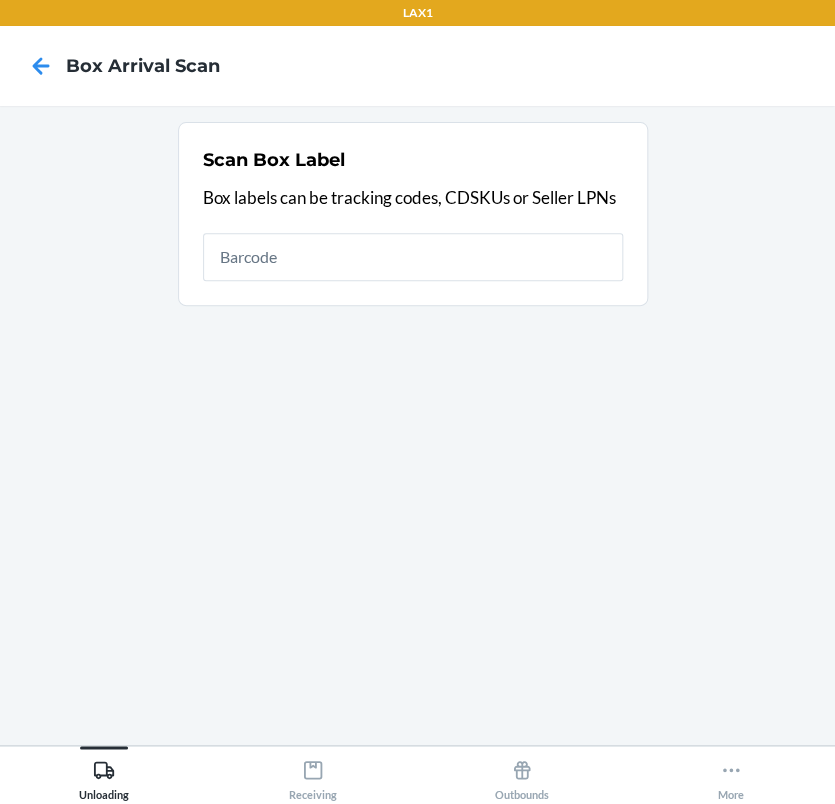 click at bounding box center [413, 257] 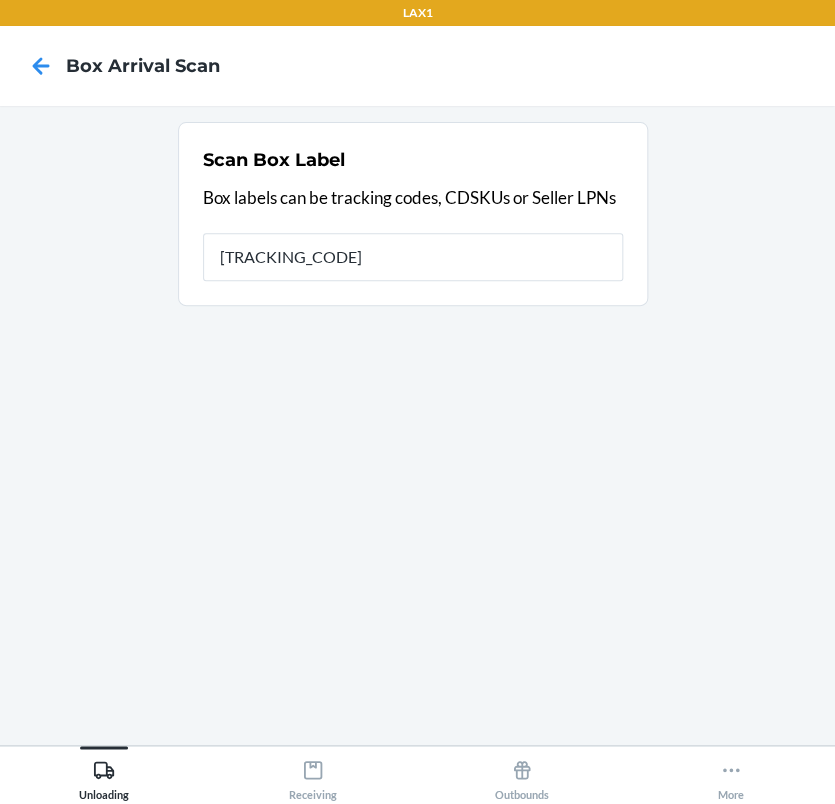 type on "[TRACKING_CODE]" 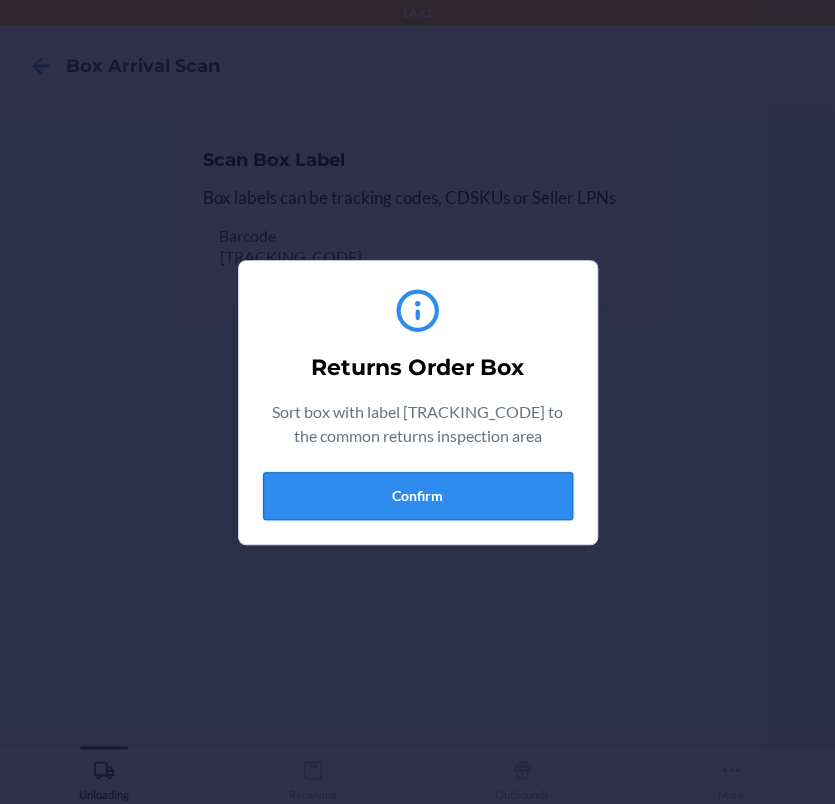 click on "Confirm" at bounding box center [418, 496] 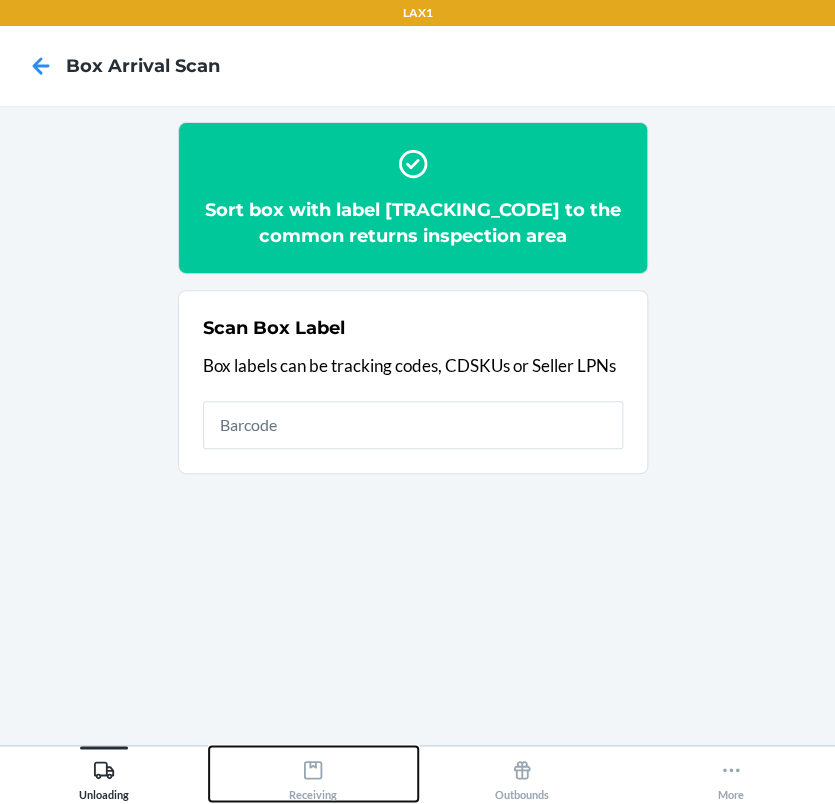 click on "Receiving" at bounding box center (313, 776) 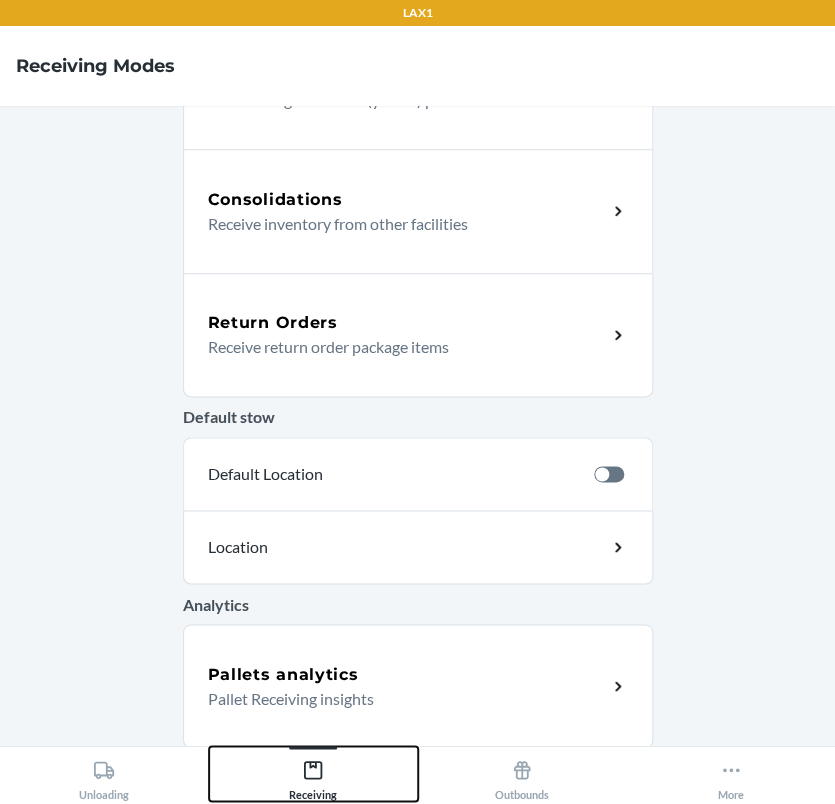 scroll, scrollTop: 467, scrollLeft: 0, axis: vertical 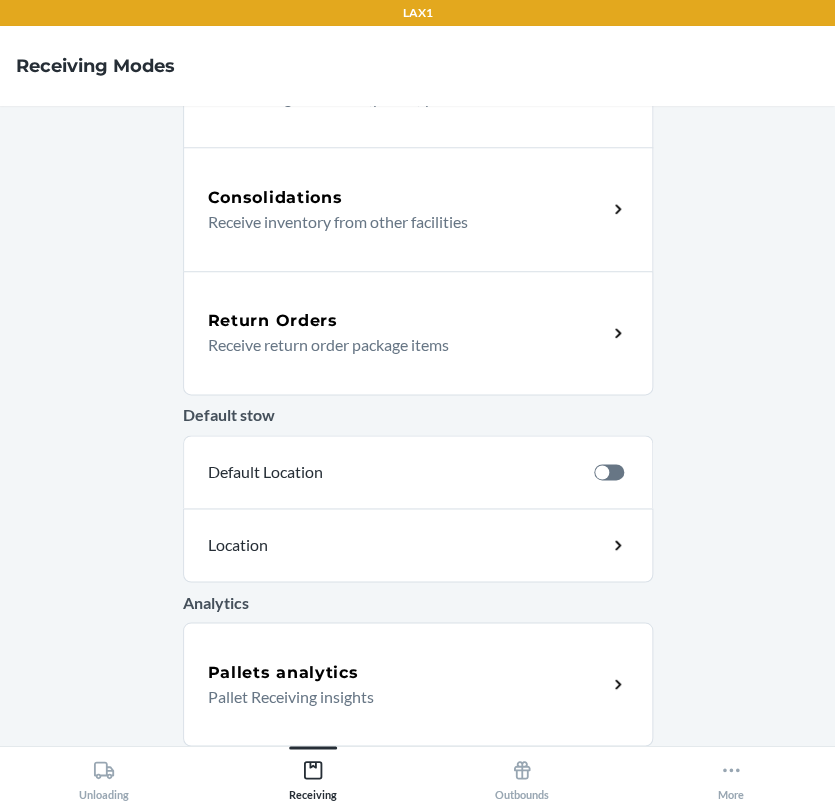 click on "Receive return order package items" at bounding box center [399, 345] 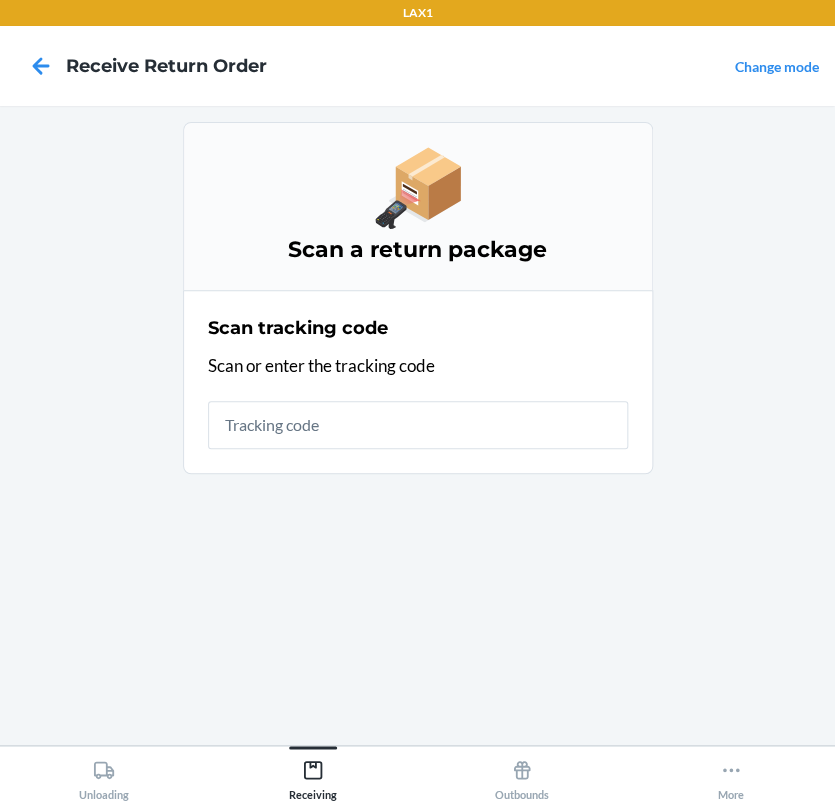 click at bounding box center [418, 425] 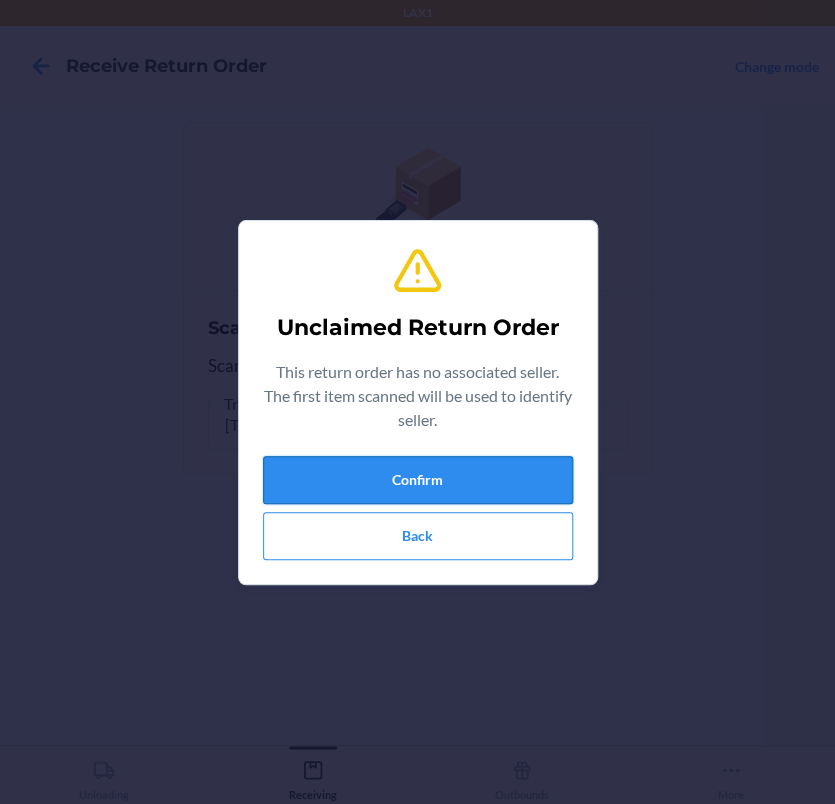 click on "Confirm" at bounding box center (418, 480) 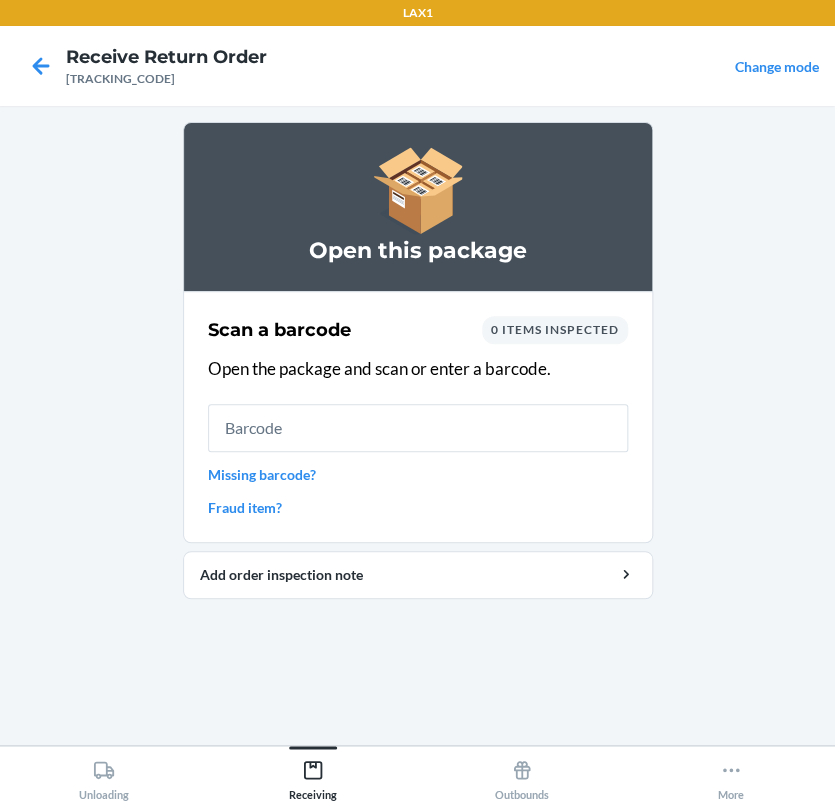 click at bounding box center [418, 428] 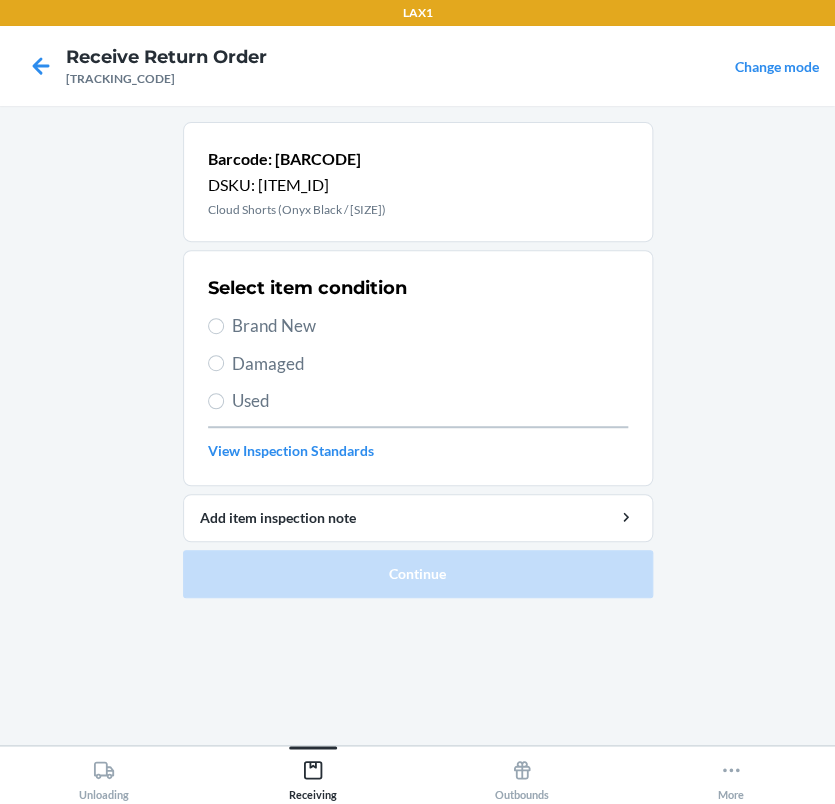 click on "Damaged" at bounding box center [430, 364] 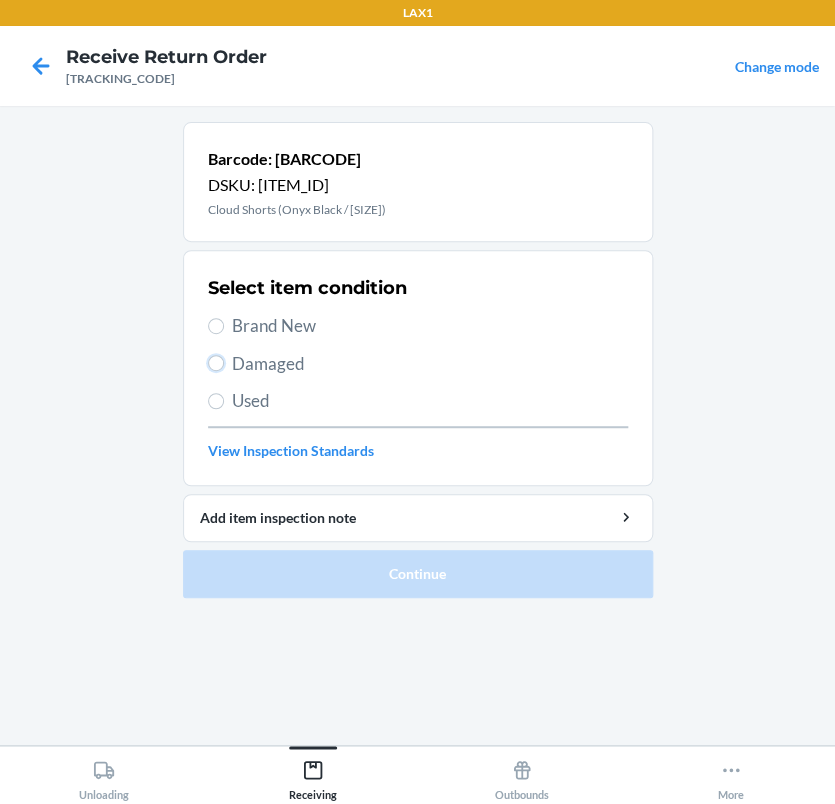 click on "Damaged" at bounding box center [216, 363] 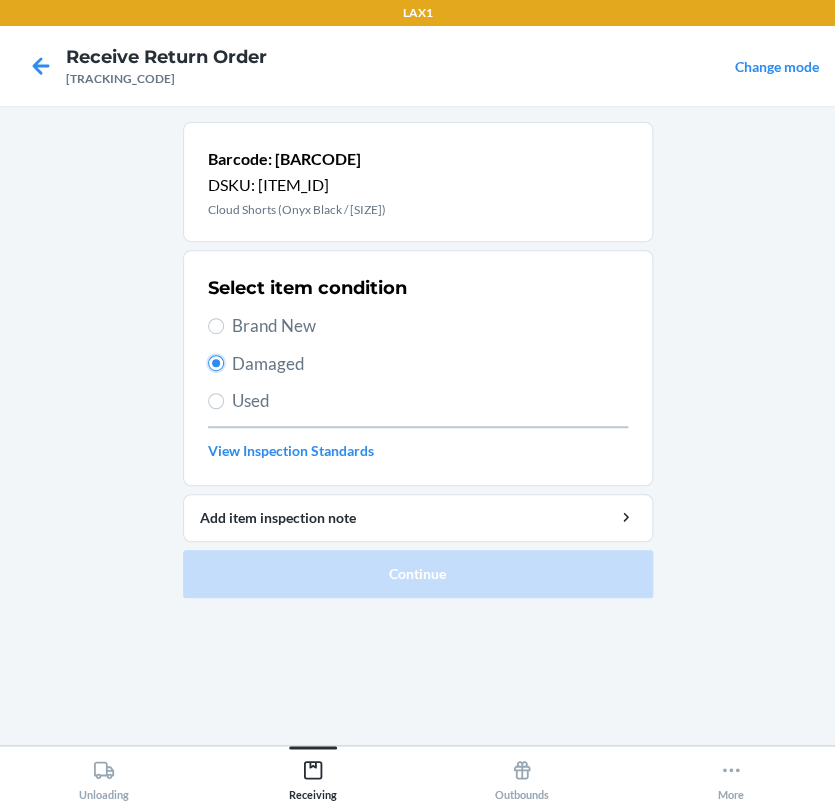 radio on "true" 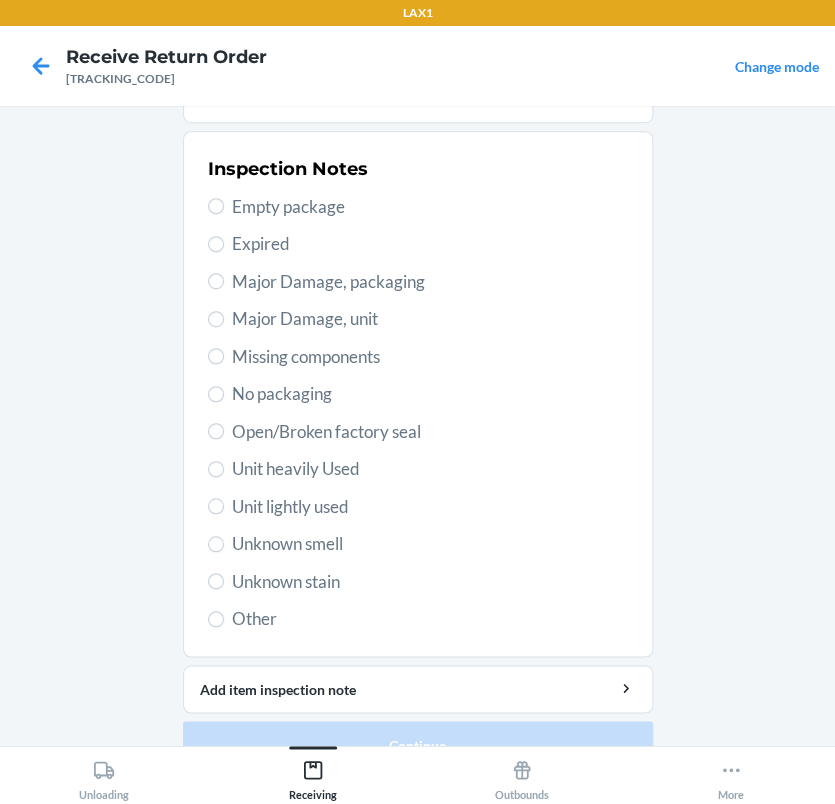 scroll, scrollTop: 400, scrollLeft: 0, axis: vertical 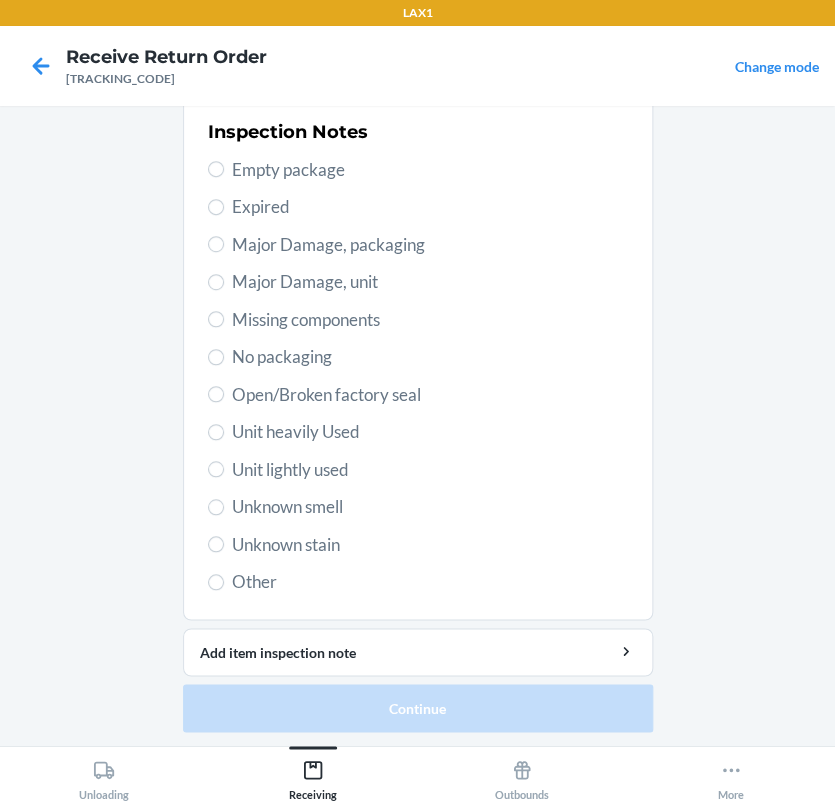 click on "Major Damage, packaging" at bounding box center [430, 245] 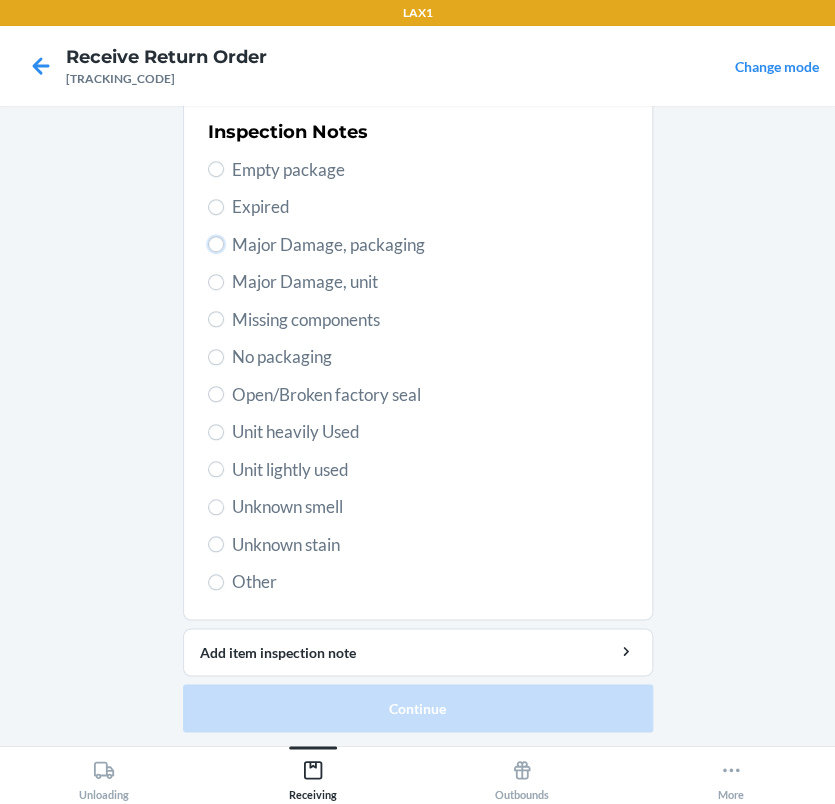 click on "Major Damage, packaging" at bounding box center (216, 244) 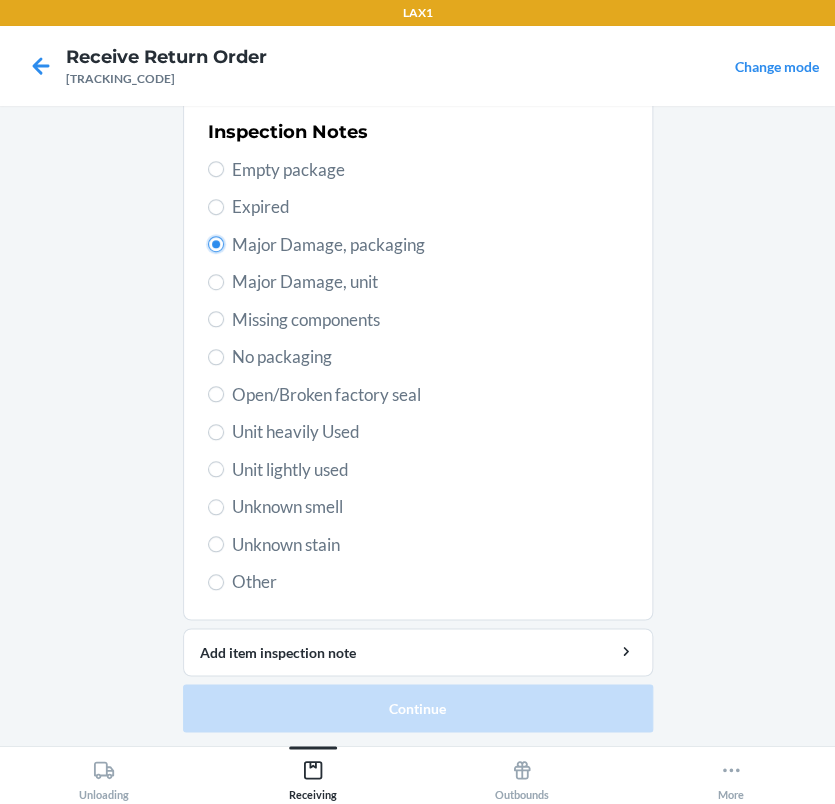 radio on "true" 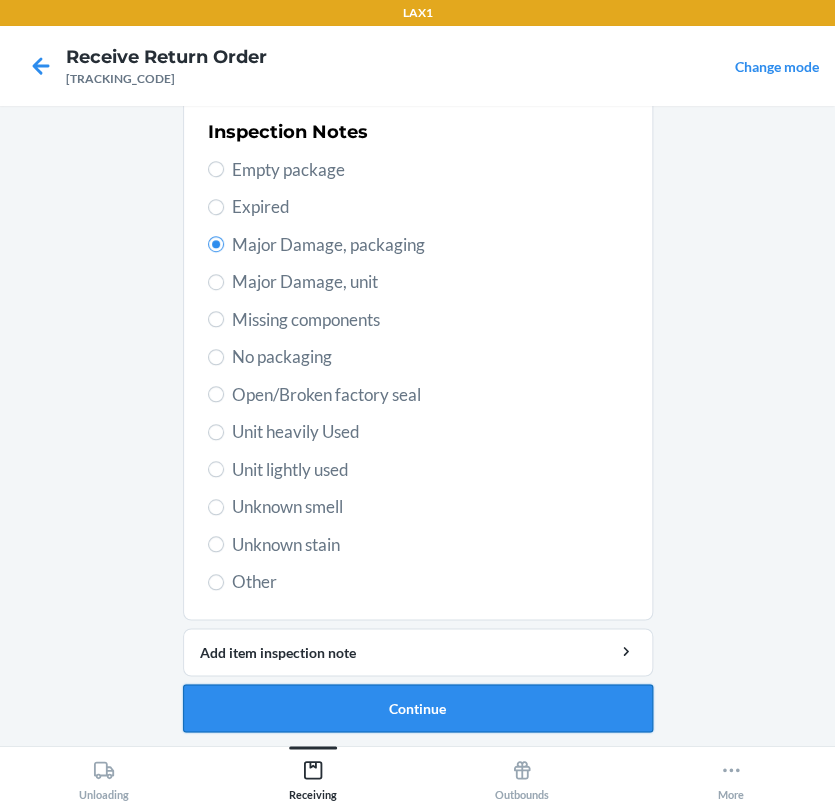 click on "Continue" at bounding box center (418, 708) 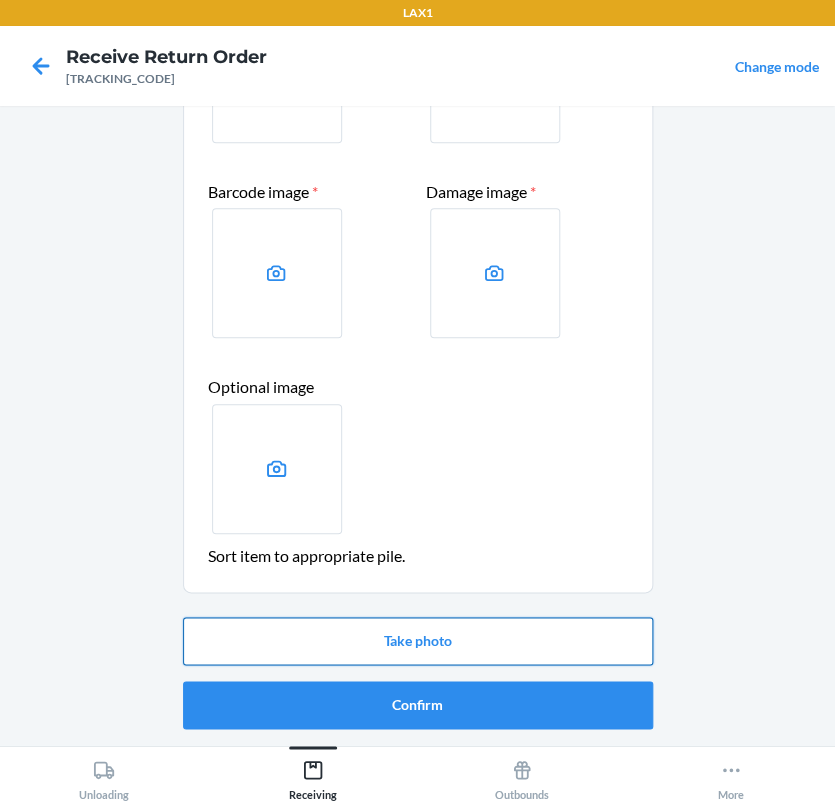 click on "Take photo" at bounding box center (418, 641) 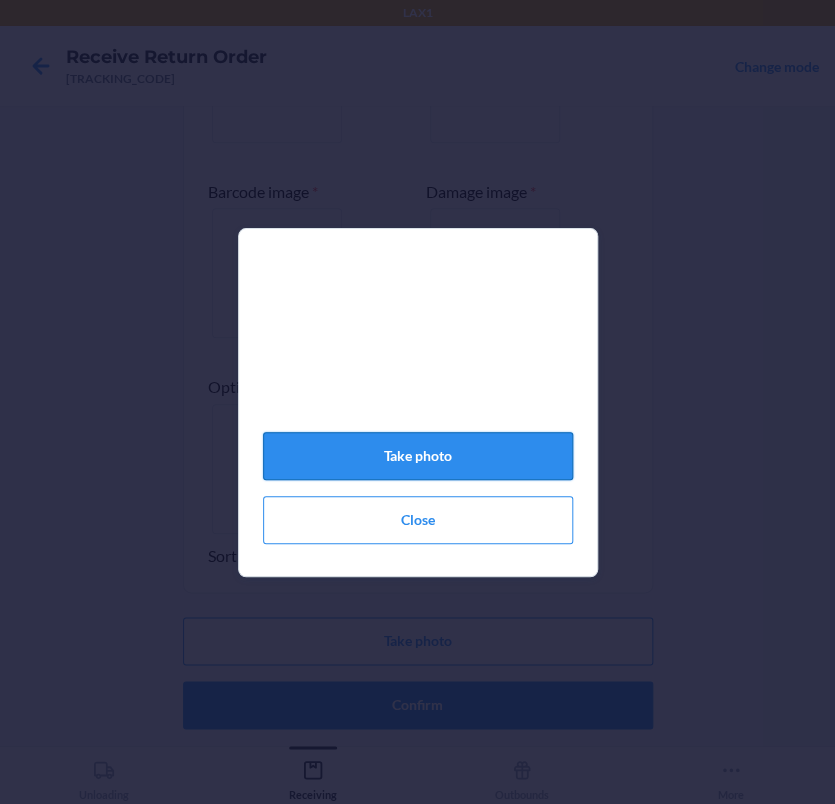click on "Take photo" 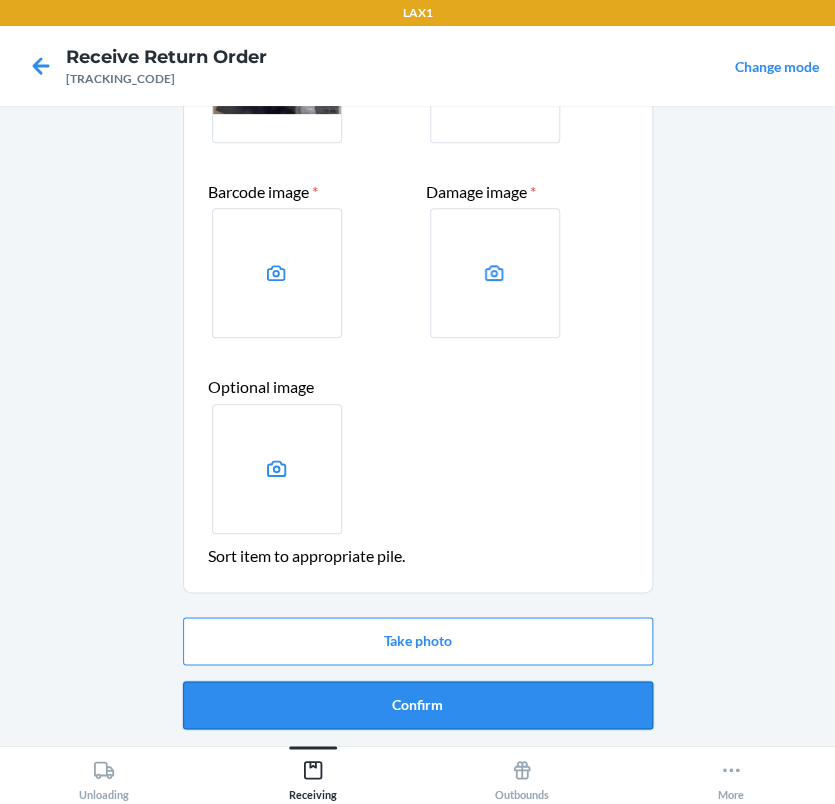 click on "Confirm" at bounding box center (418, 705) 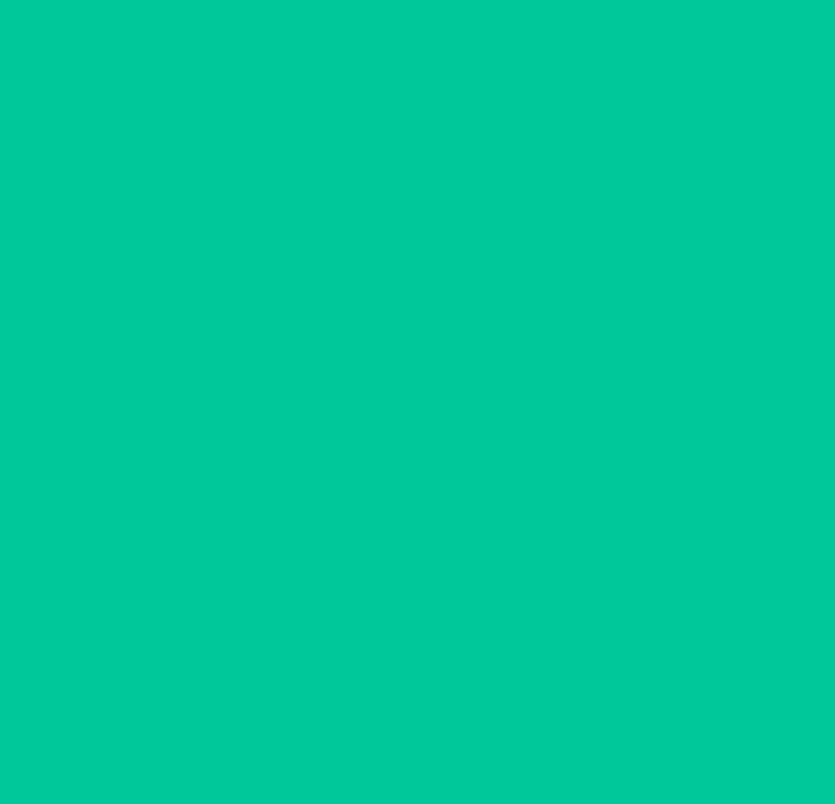 scroll, scrollTop: 0, scrollLeft: 0, axis: both 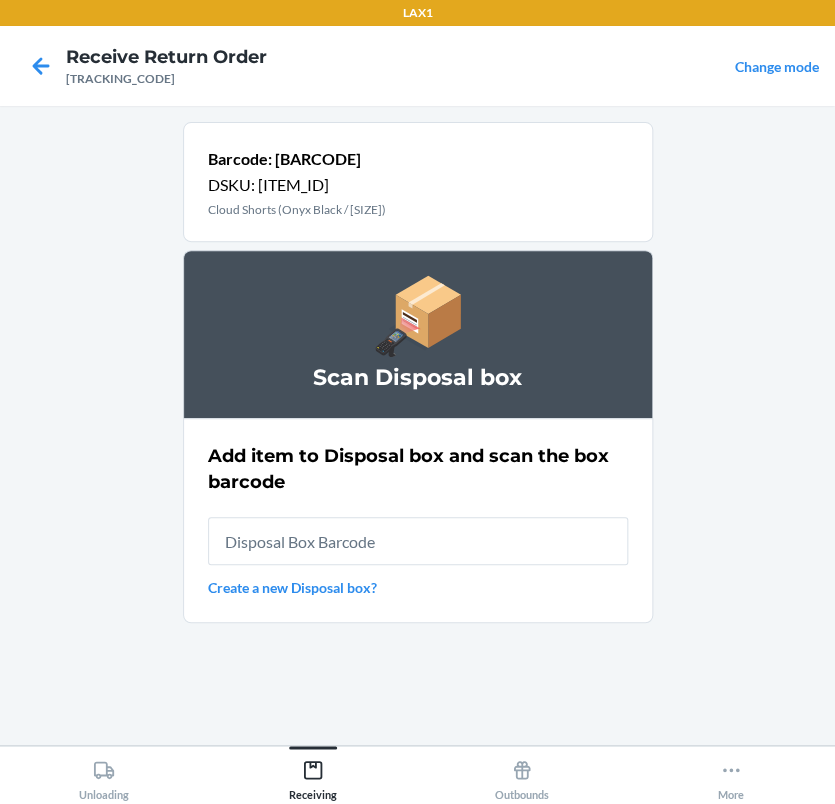 click at bounding box center [418, 541] 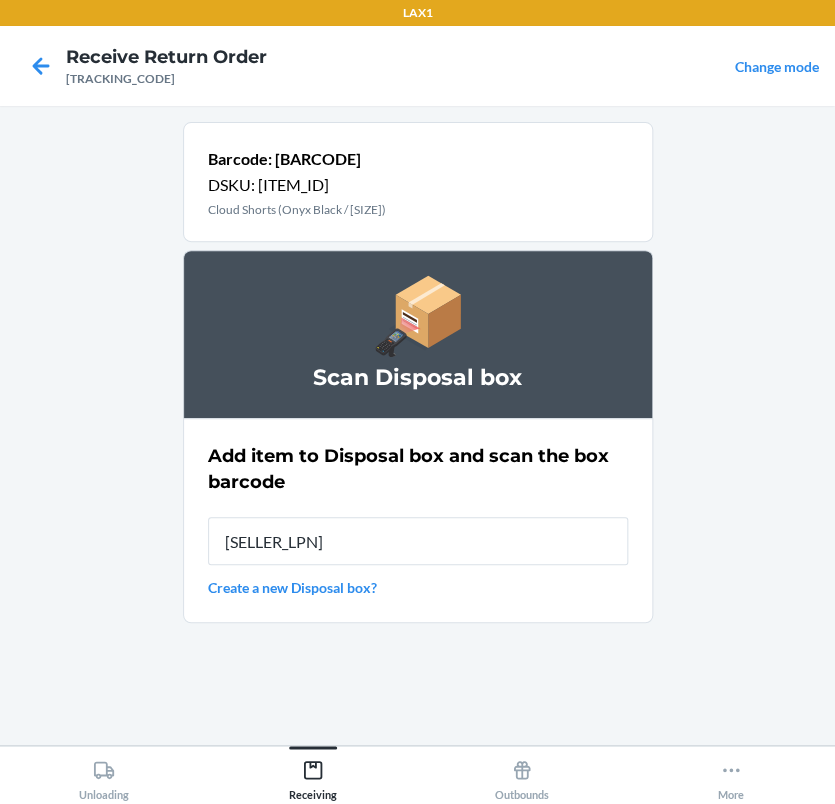 type on "[SELLER_LPN]" 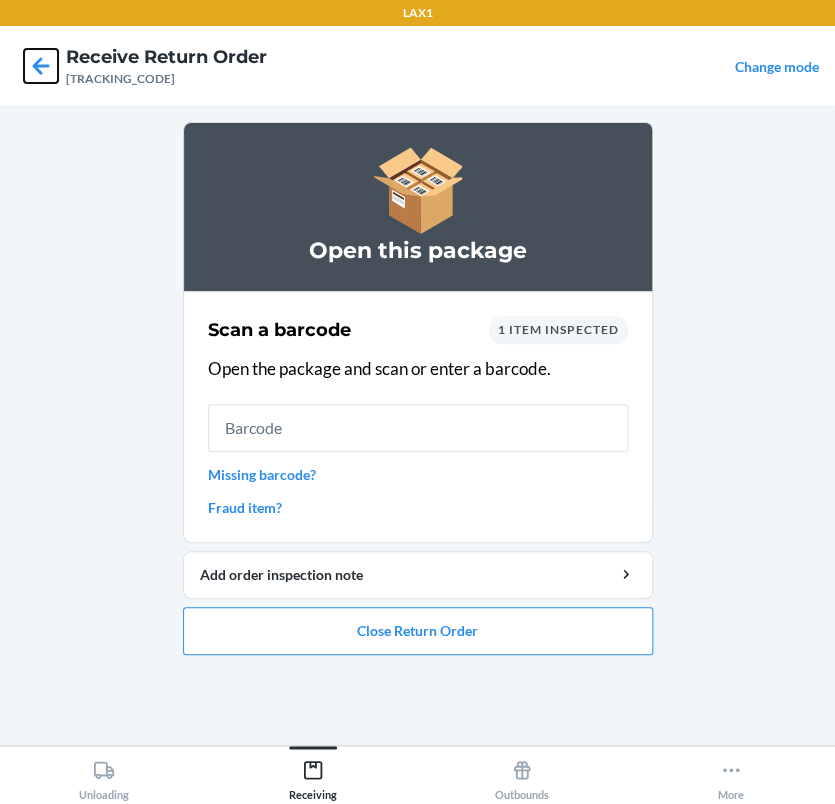 click 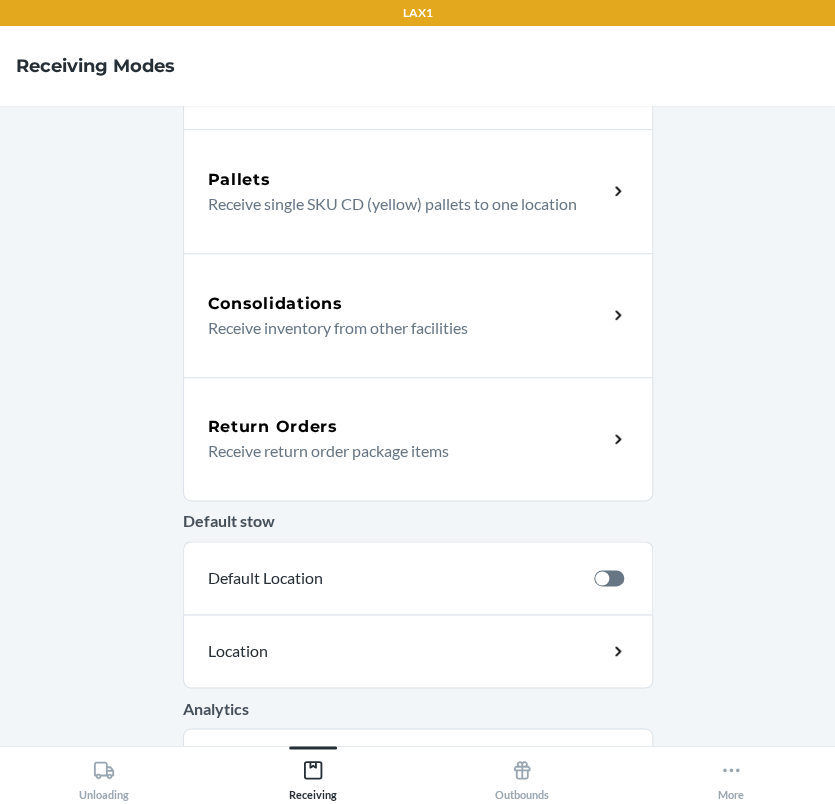scroll, scrollTop: 363, scrollLeft: 0, axis: vertical 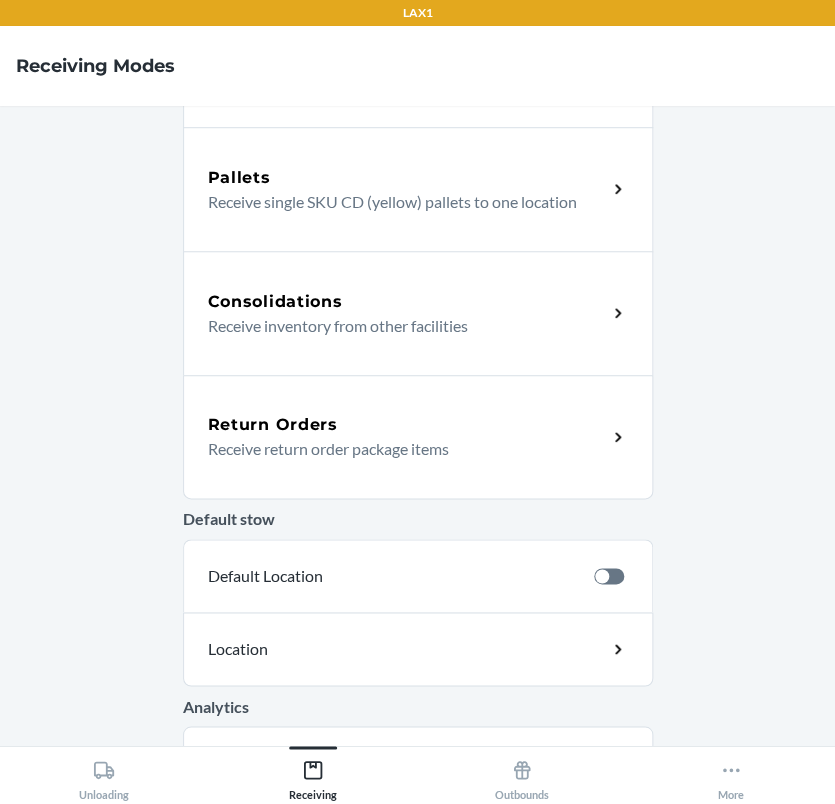 click on "Return Orders" at bounding box center (407, 425) 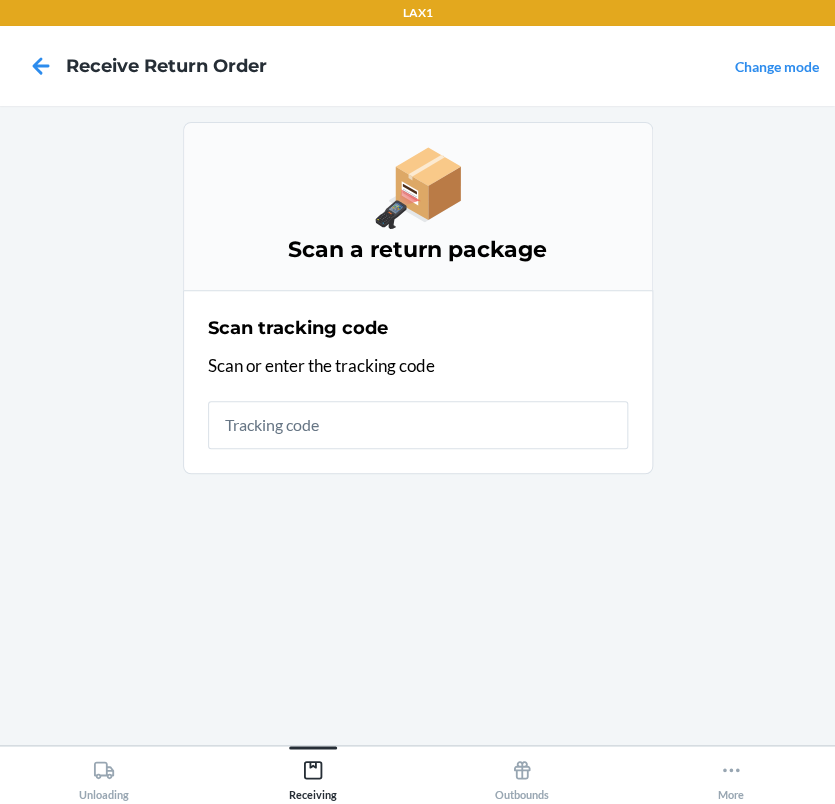 scroll, scrollTop: 0, scrollLeft: 0, axis: both 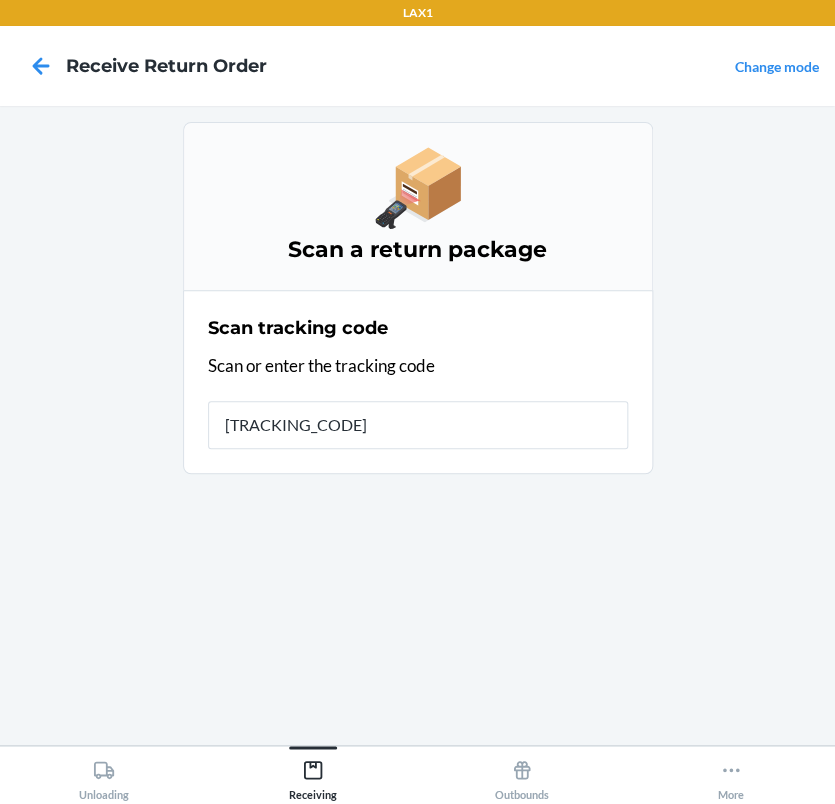 type on "[TRACKING_CODE]" 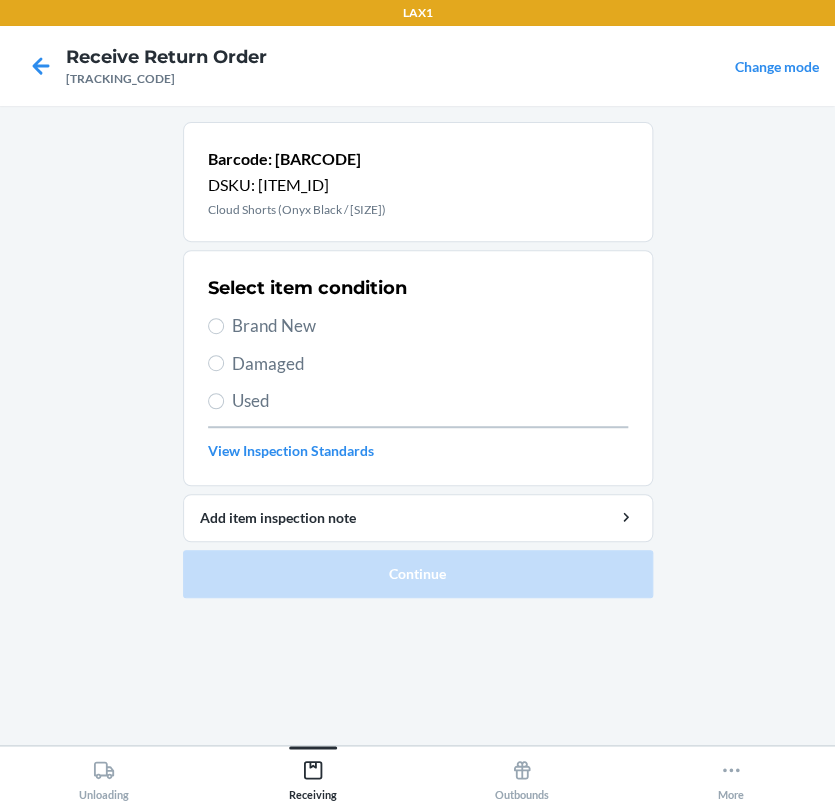 click on "Damaged" at bounding box center (430, 364) 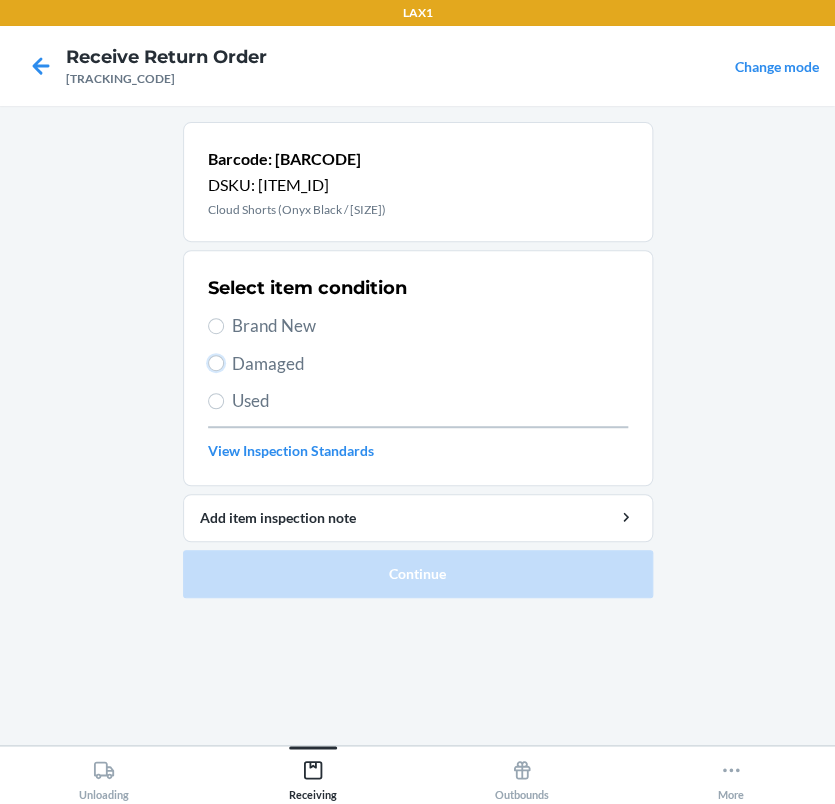 click on "Damaged" at bounding box center (216, 363) 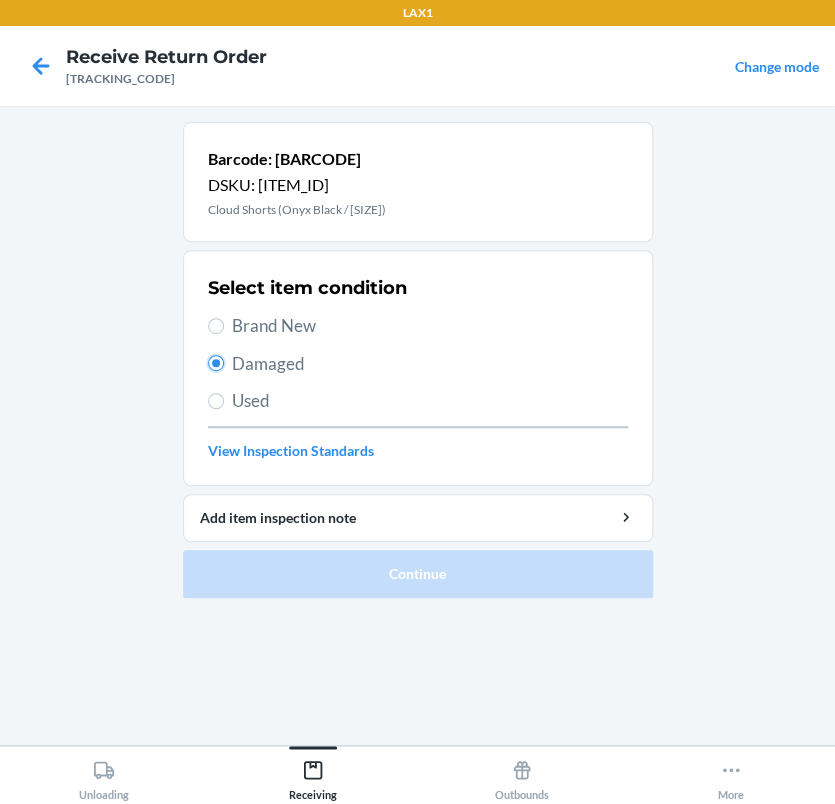 radio on "true" 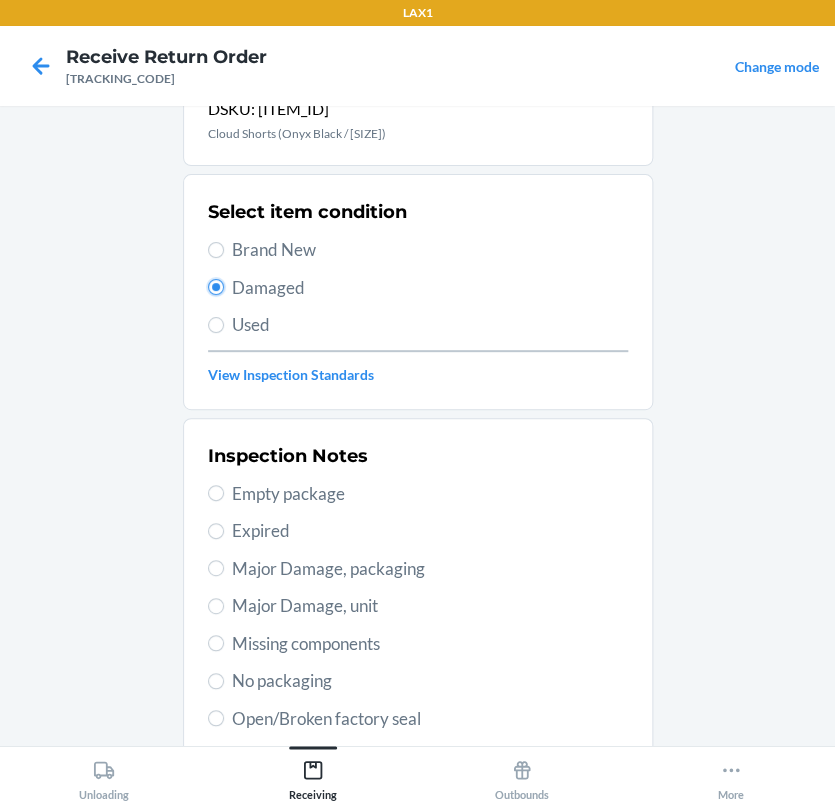 scroll, scrollTop: 181, scrollLeft: 0, axis: vertical 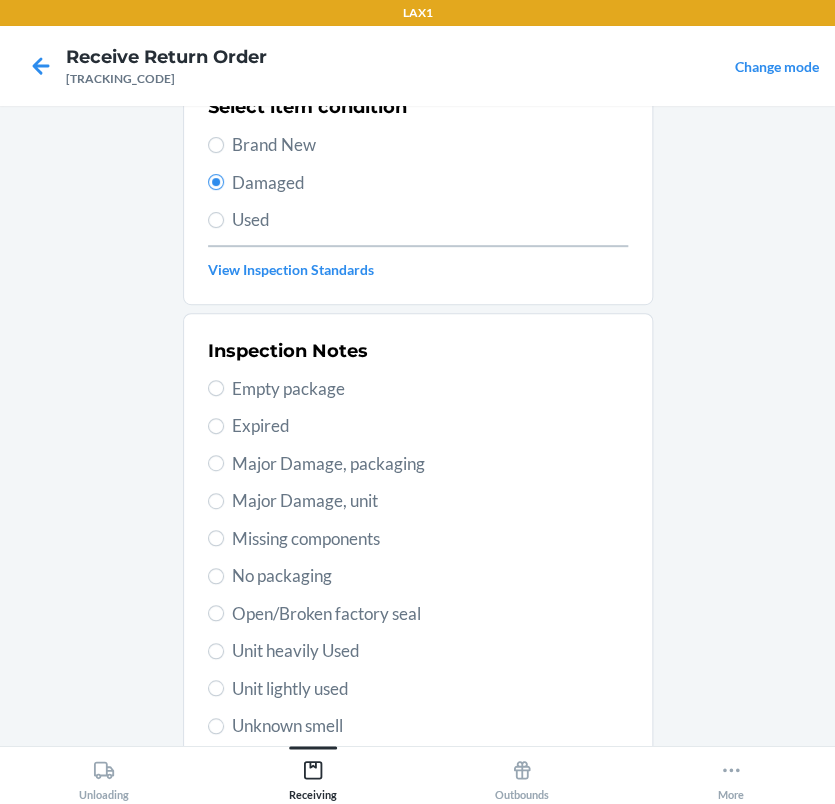 click on "Major Damage, packaging" at bounding box center [430, 464] 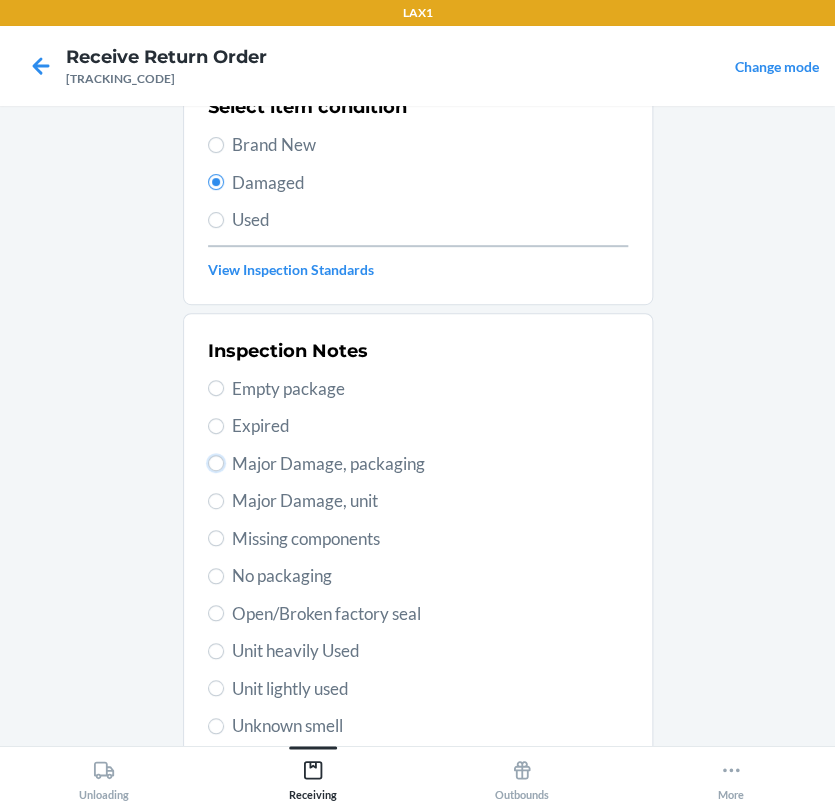 click on "Major Damage, packaging" at bounding box center [216, 463] 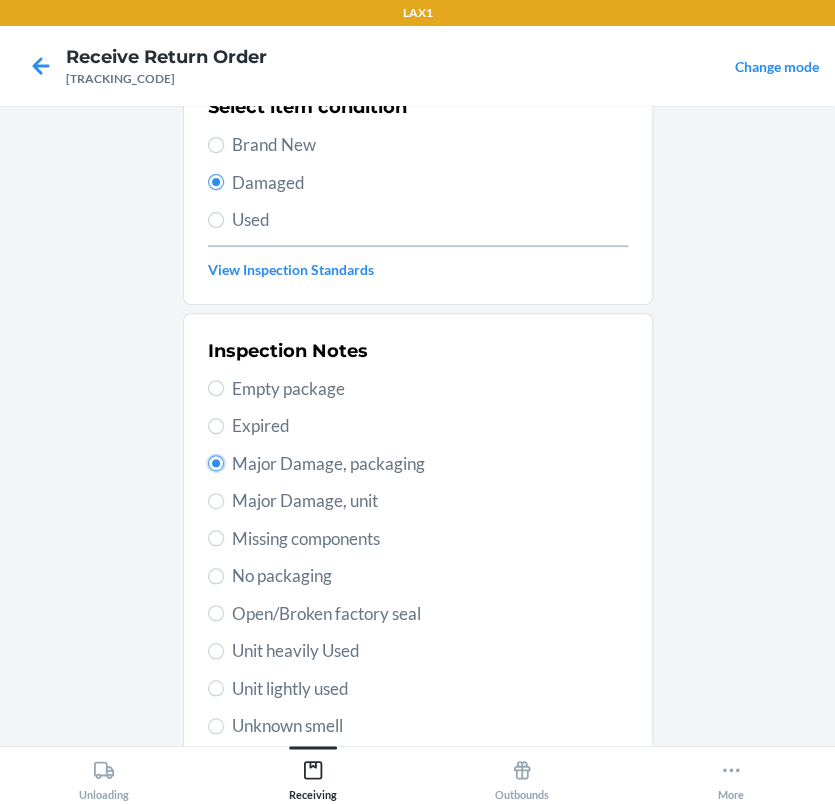 radio on "true" 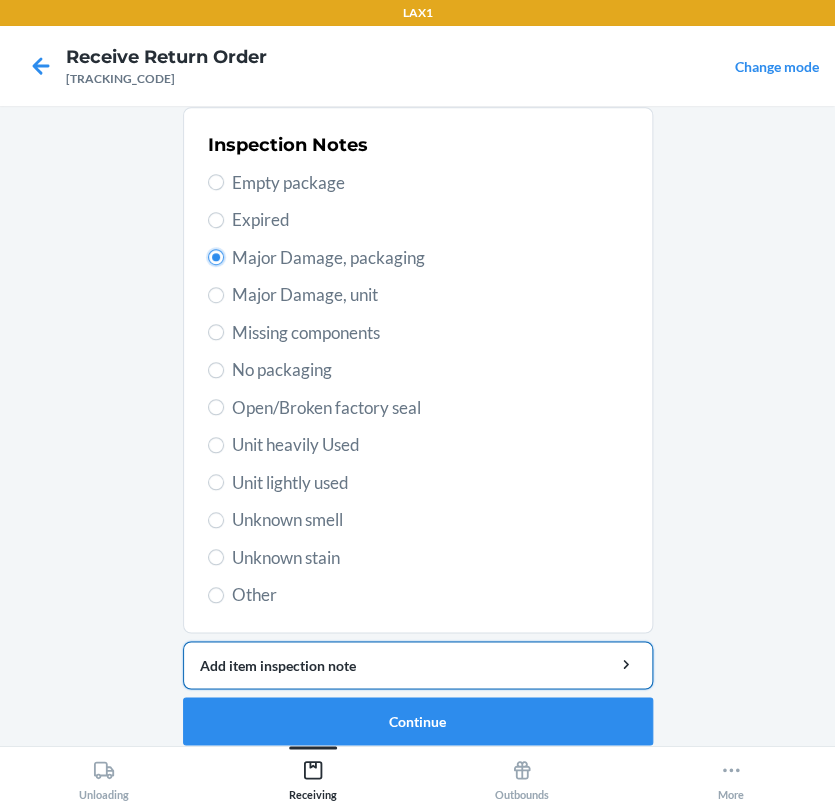 scroll, scrollTop: 400, scrollLeft: 0, axis: vertical 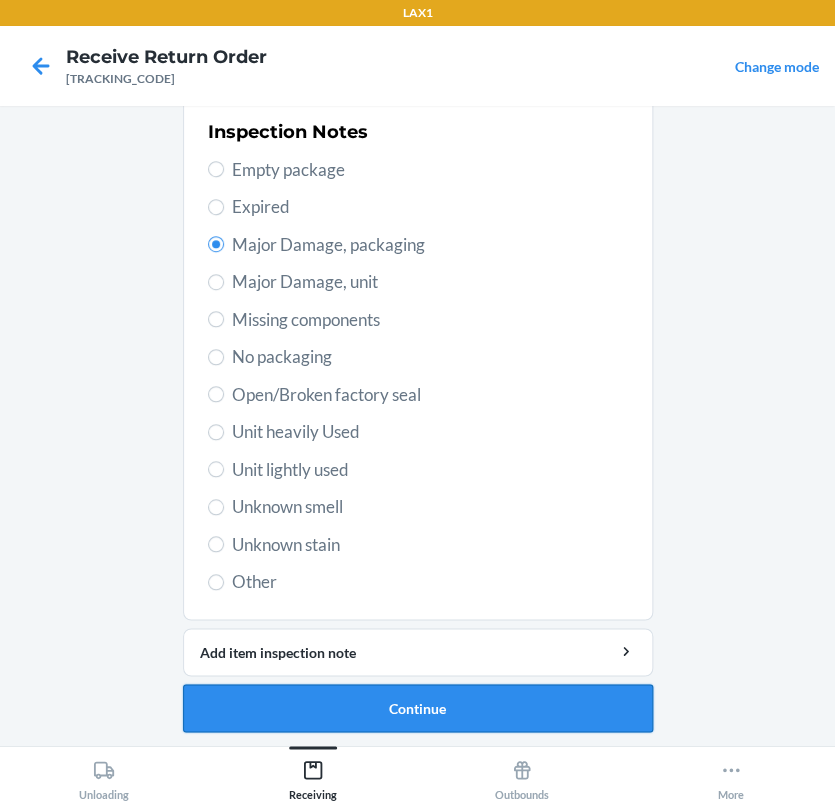 click on "Continue" at bounding box center (418, 708) 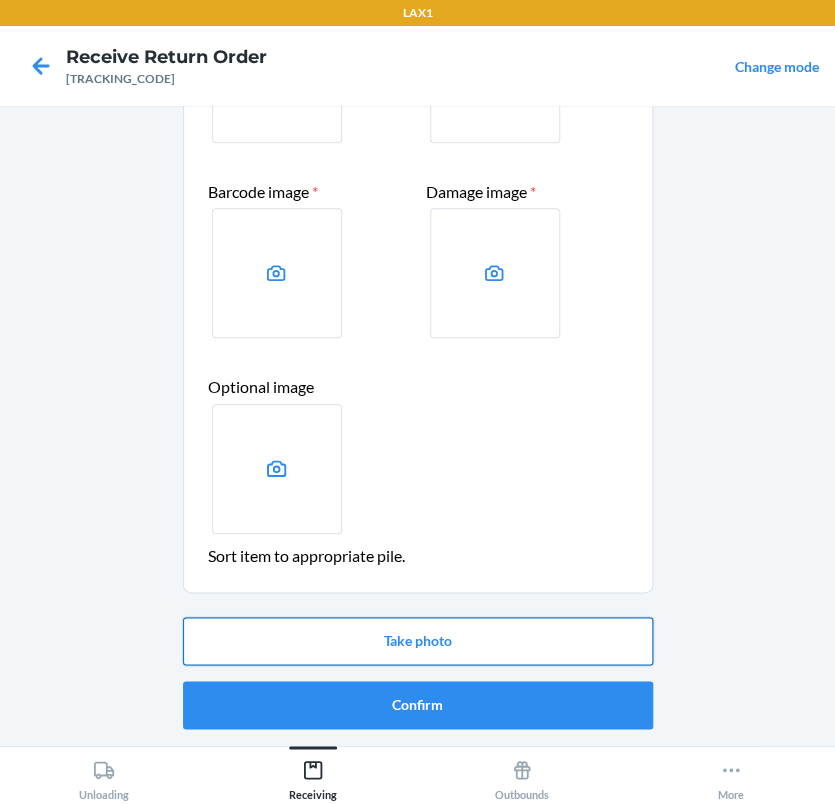 click on "Take photo" at bounding box center (418, 641) 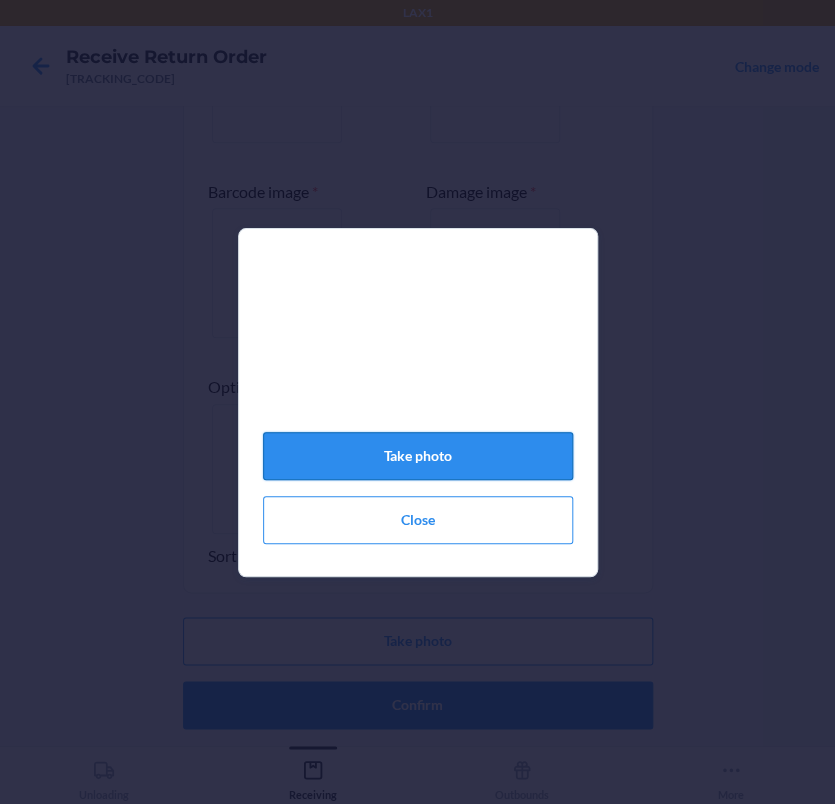 click on "Take photo" 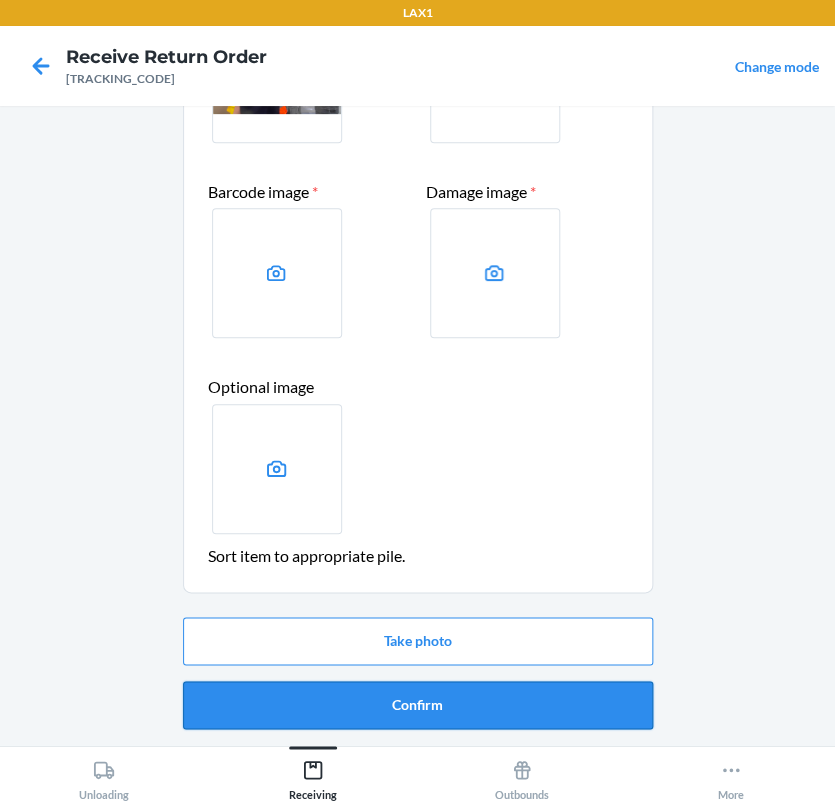 click on "Confirm" at bounding box center (418, 705) 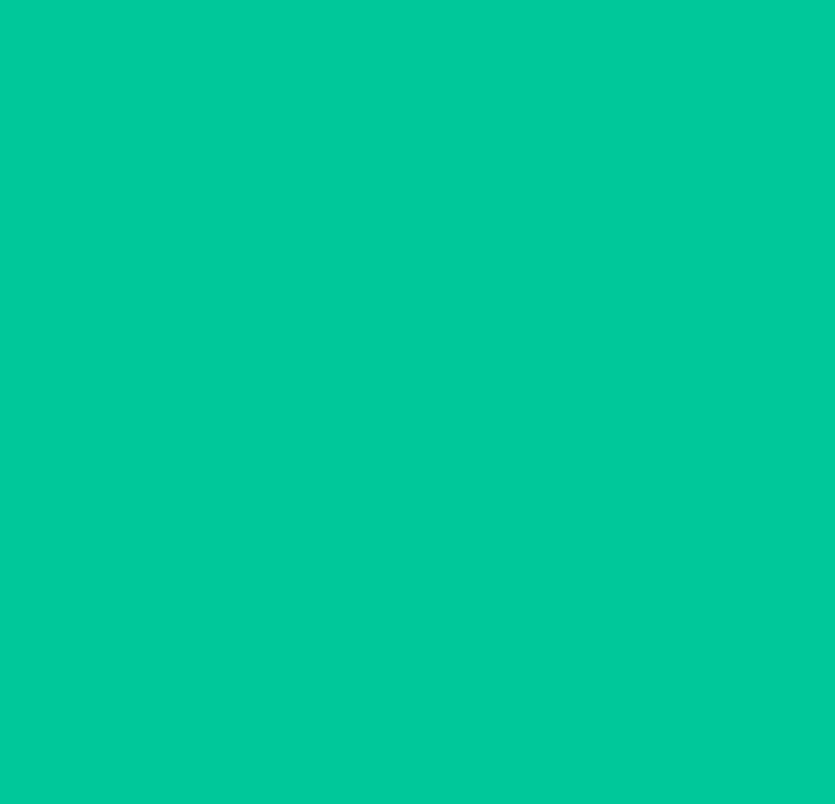scroll, scrollTop: 0, scrollLeft: 0, axis: both 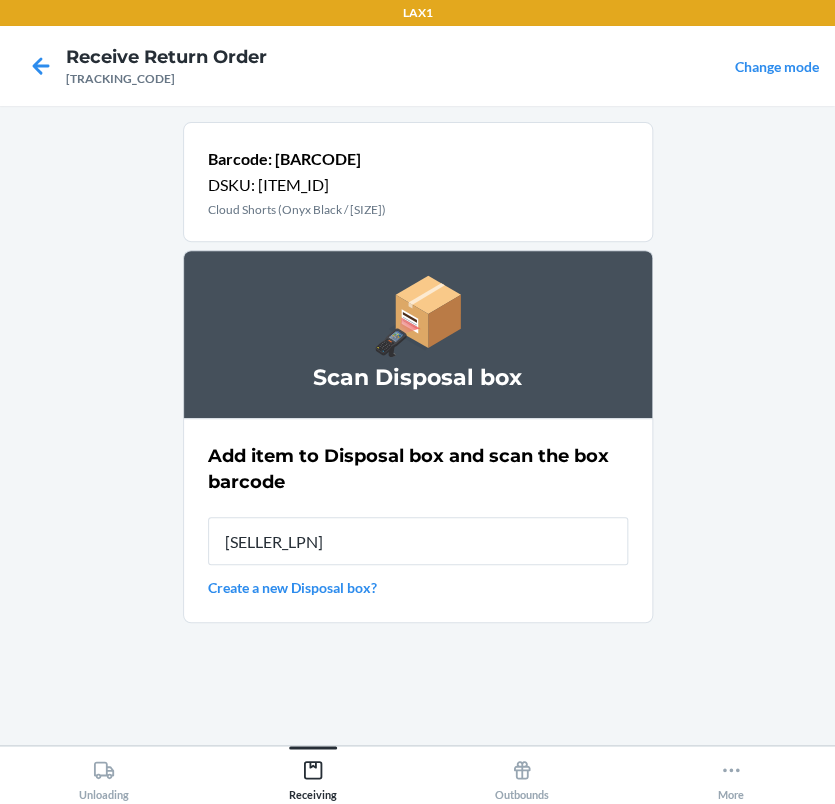 type on "[SELLER_LPN]" 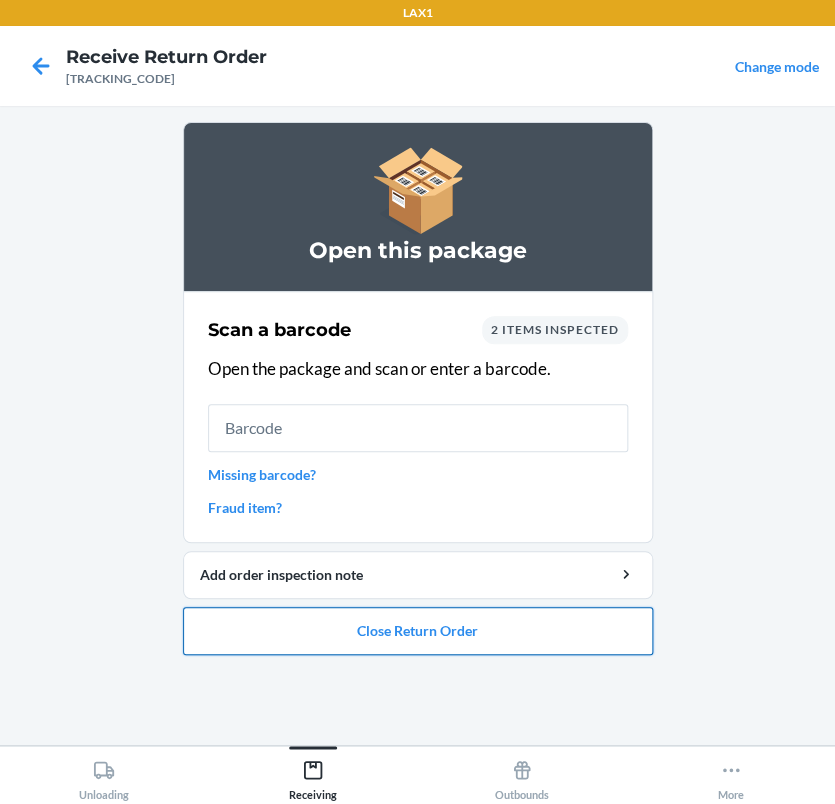 click on "Close Return Order" at bounding box center (418, 631) 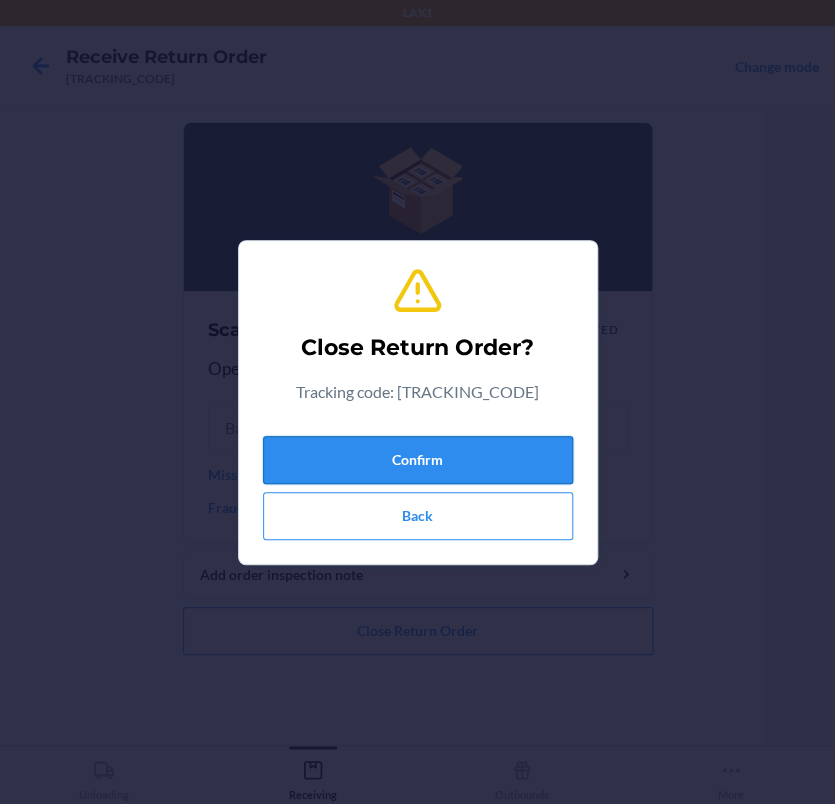 click on "Confirm" at bounding box center [418, 460] 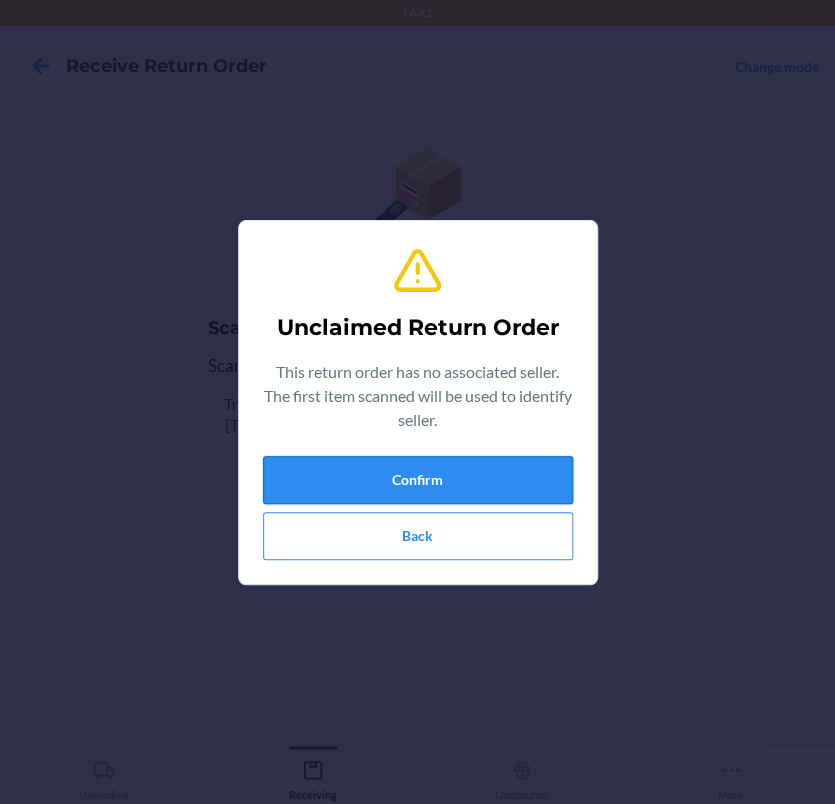 click on "Confirm" at bounding box center (418, 480) 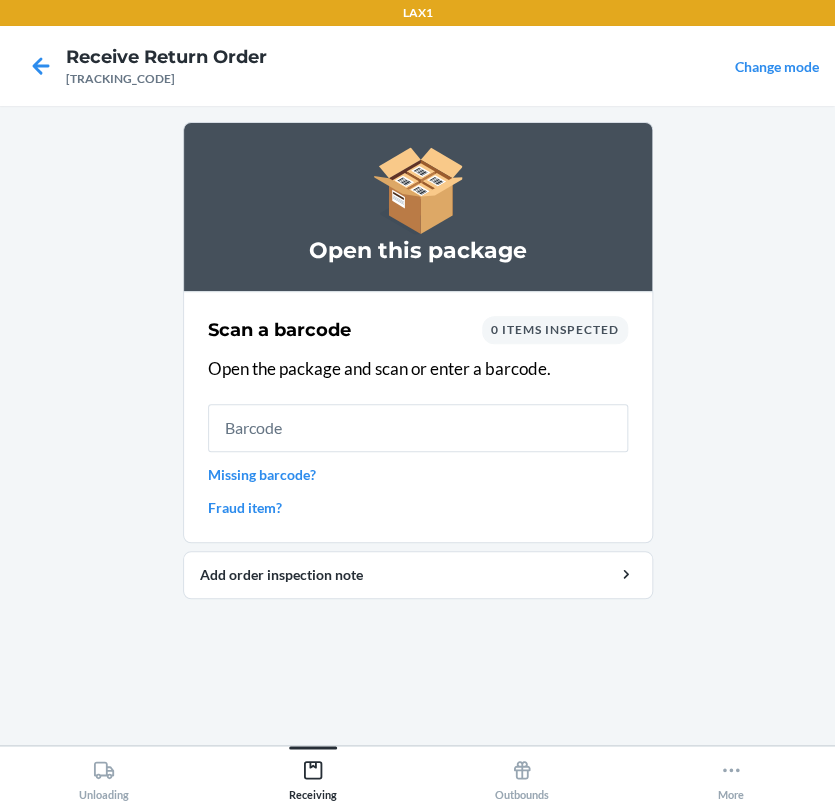 click at bounding box center (418, 428) 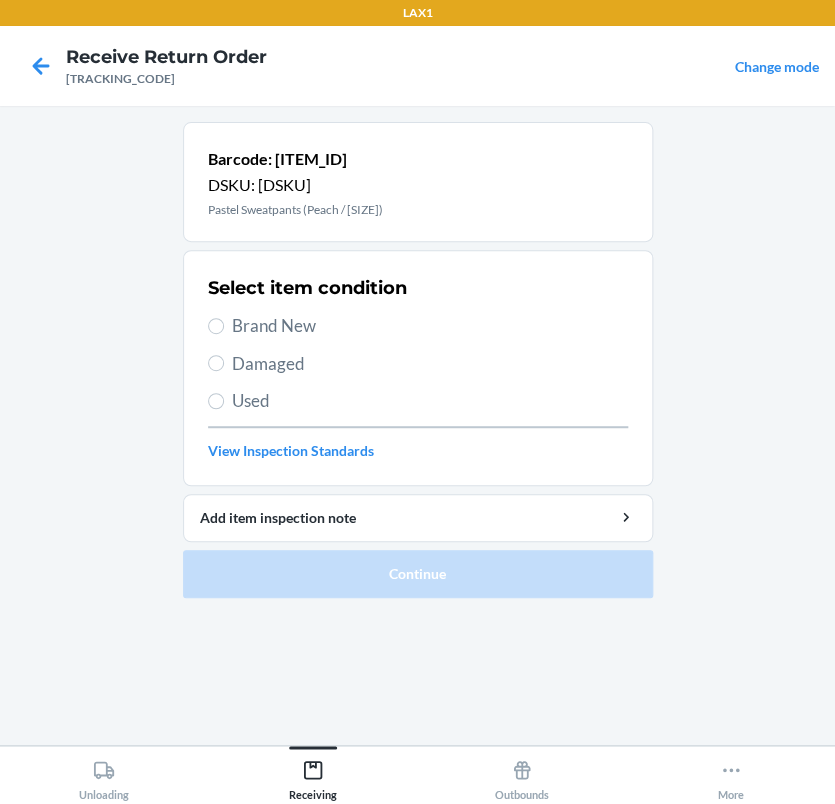 drag, startPoint x: 374, startPoint y: 430, endPoint x: 730, endPoint y: 598, distance: 393.6496 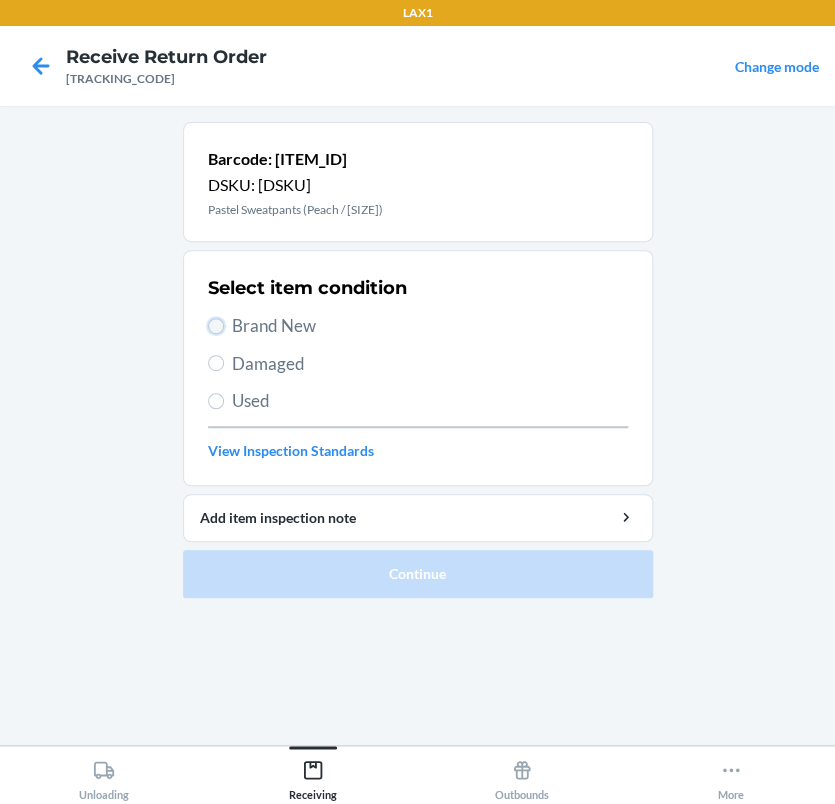 click on "Brand New" at bounding box center [216, 326] 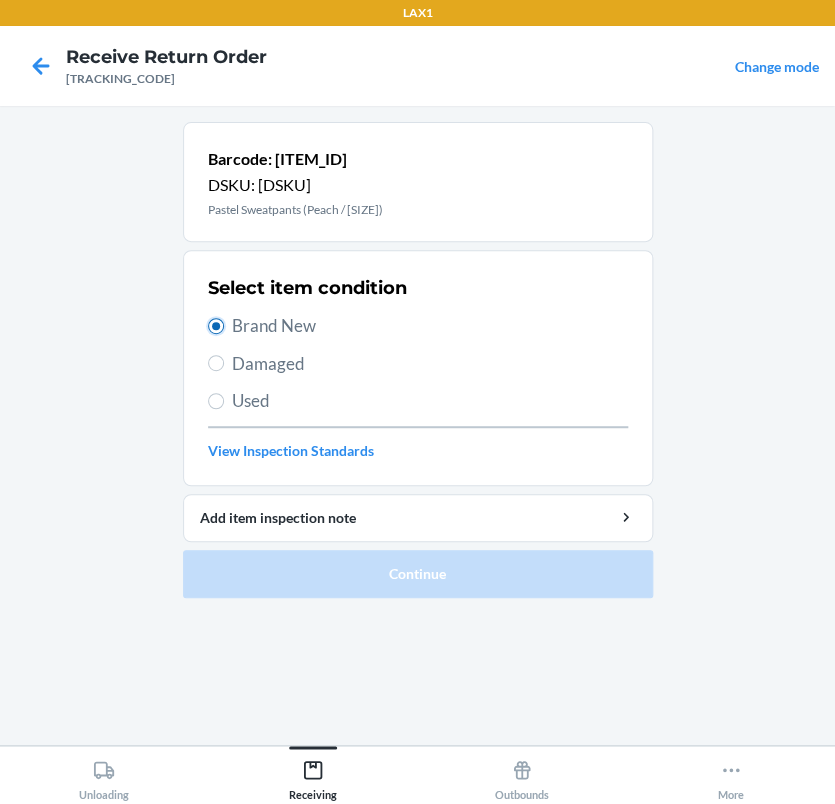 radio on "true" 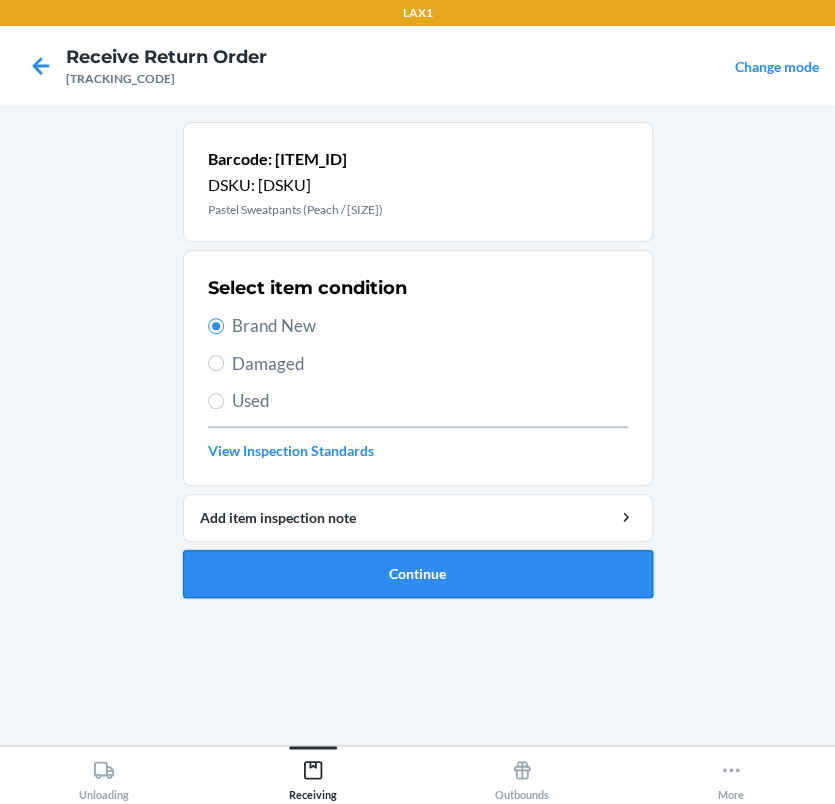 click on "Continue" at bounding box center [418, 574] 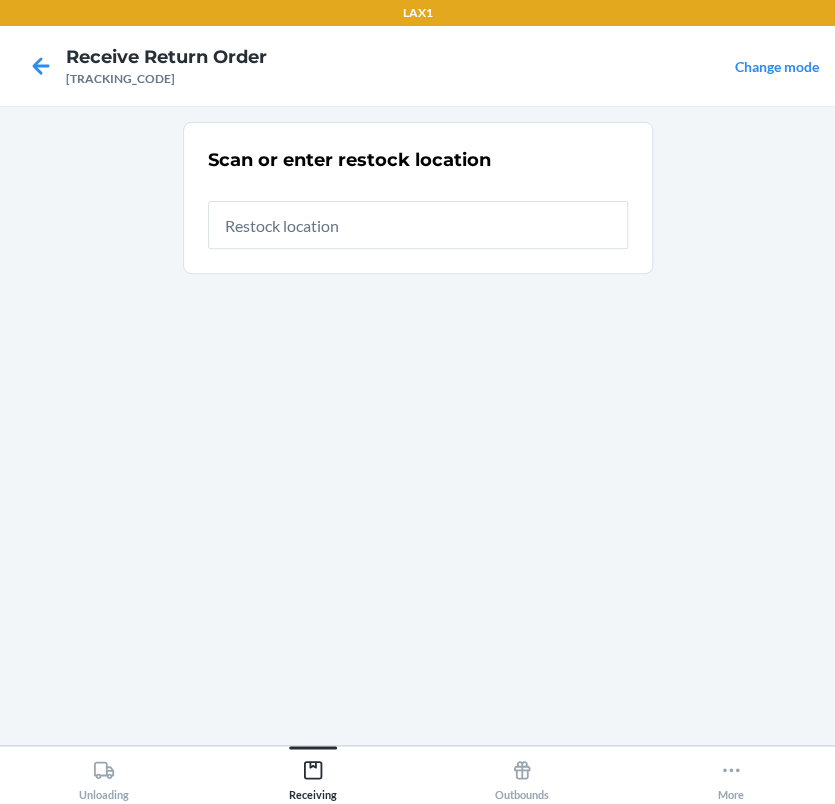 click at bounding box center (418, 225) 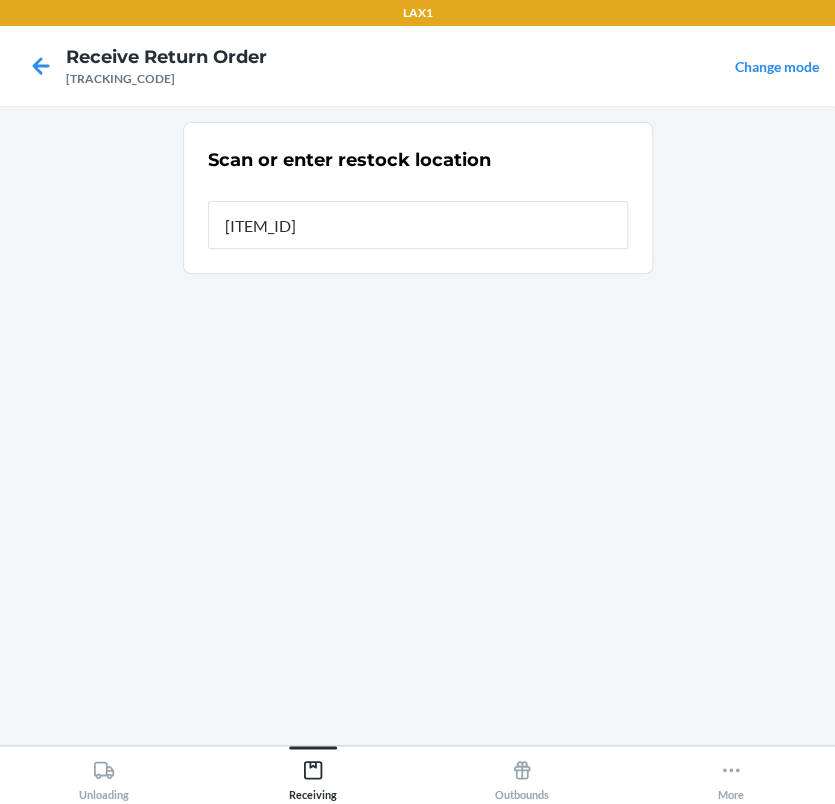 type on "[ITEM_ID]" 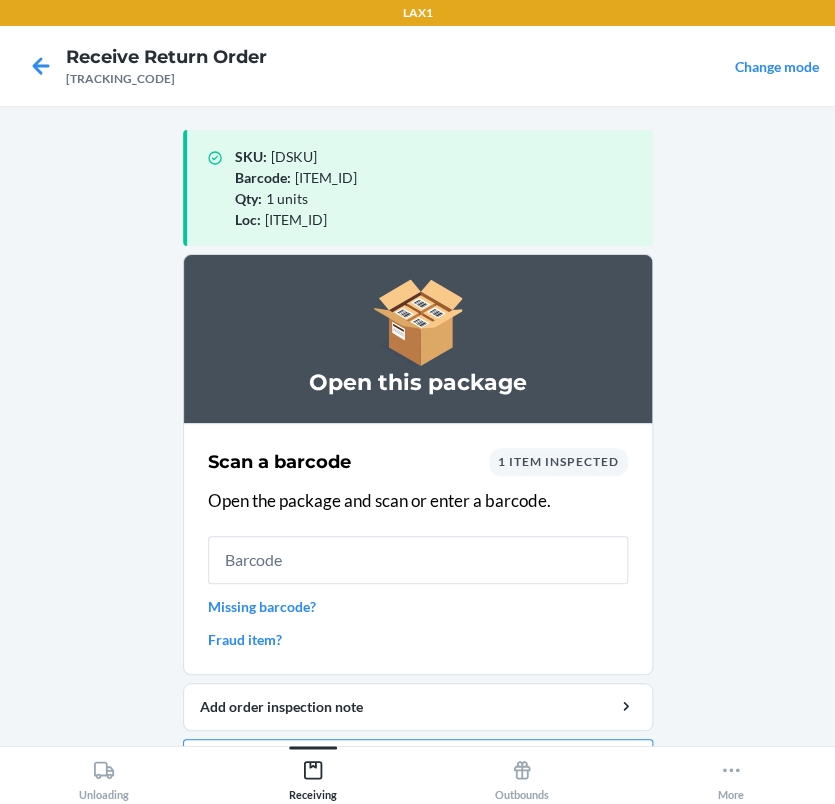 scroll, scrollTop: 57, scrollLeft: 0, axis: vertical 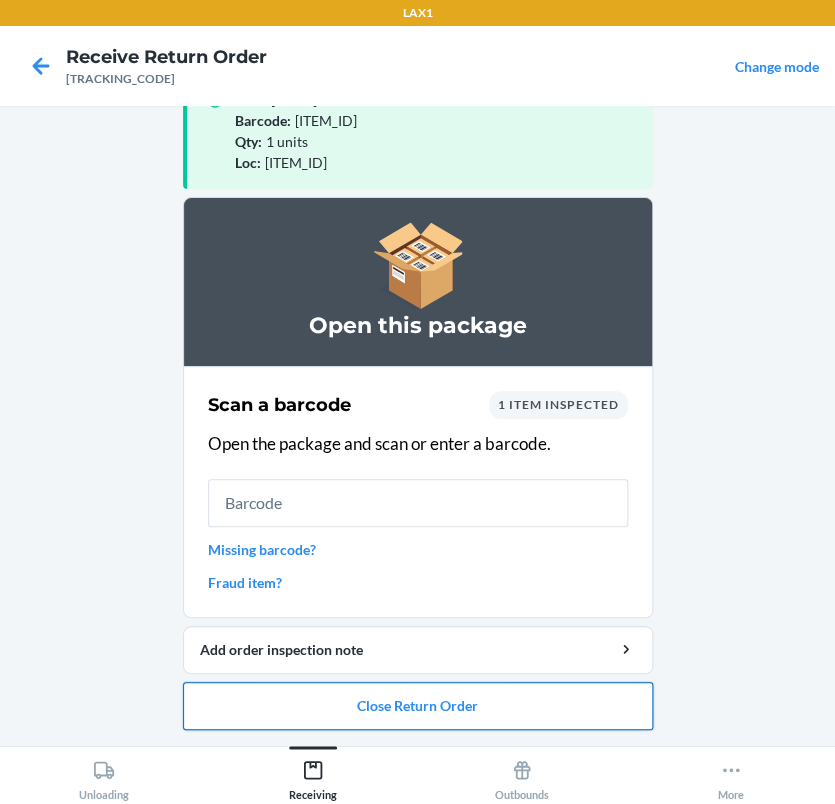 click on "Close Return Order" at bounding box center (418, 706) 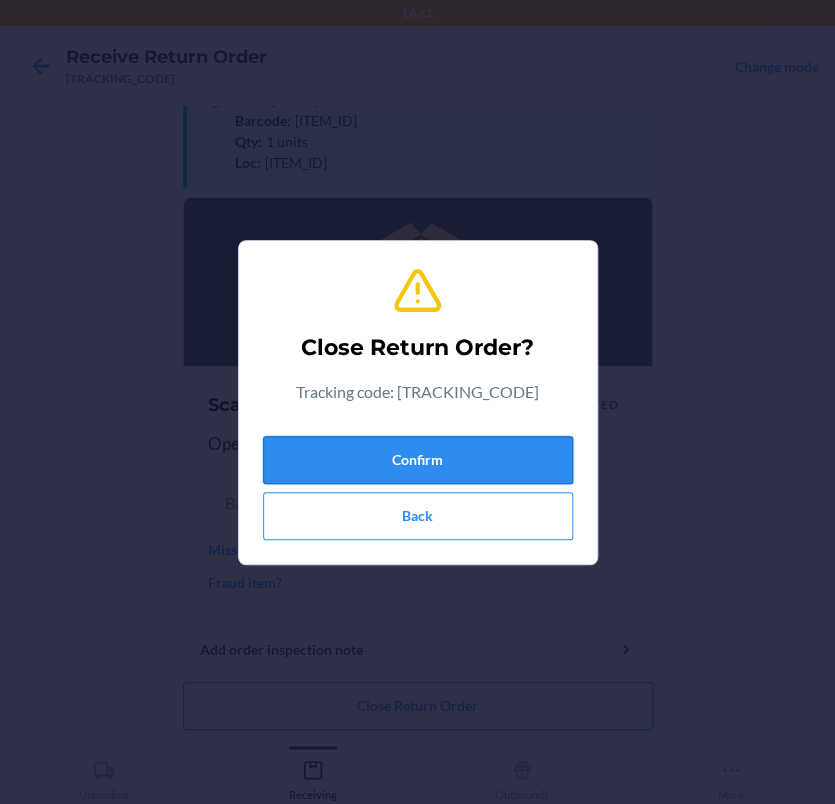 click on "Confirm" at bounding box center (418, 460) 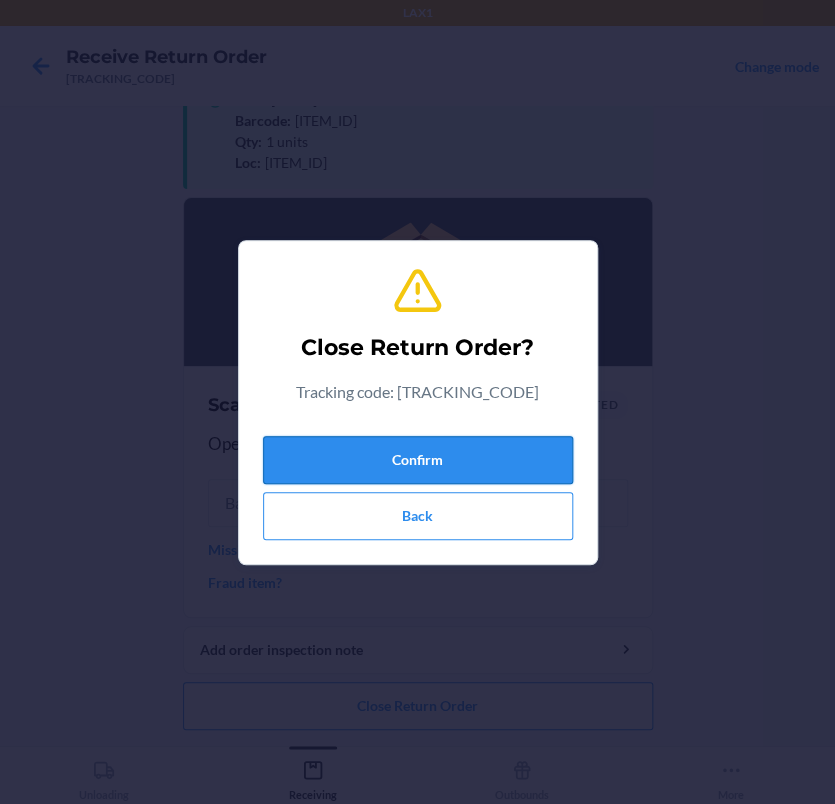scroll, scrollTop: 0, scrollLeft: 0, axis: both 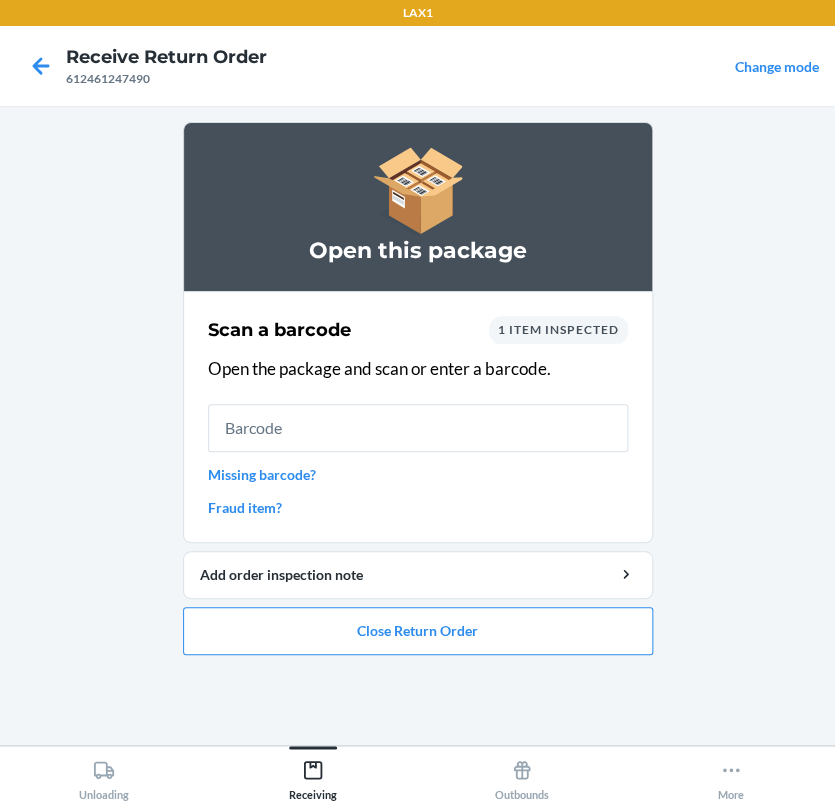 click at bounding box center (418, 428) 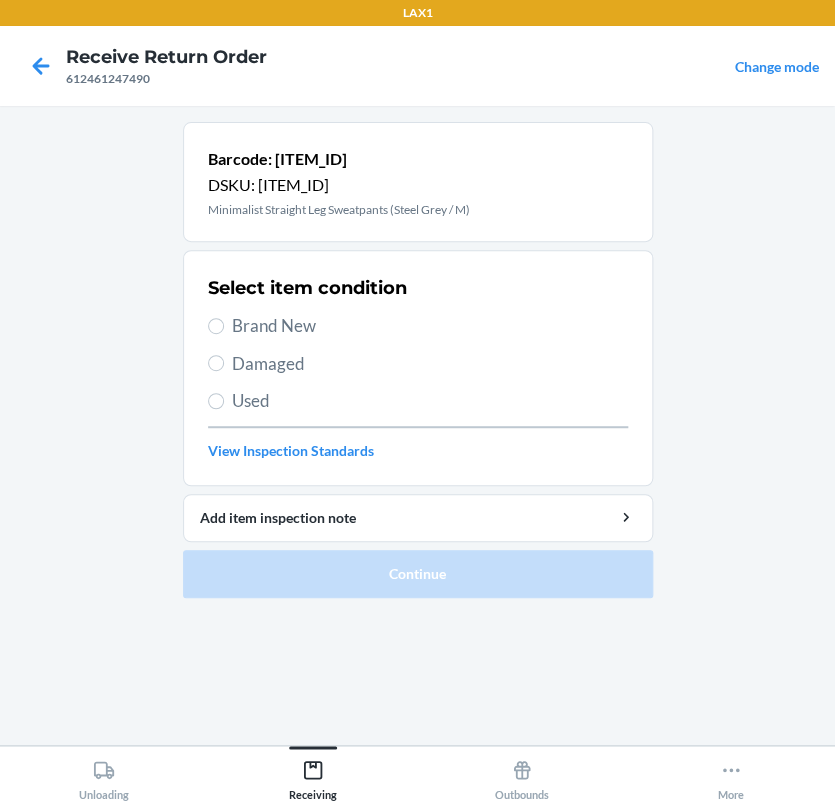 click on "Brand New" at bounding box center [430, 326] 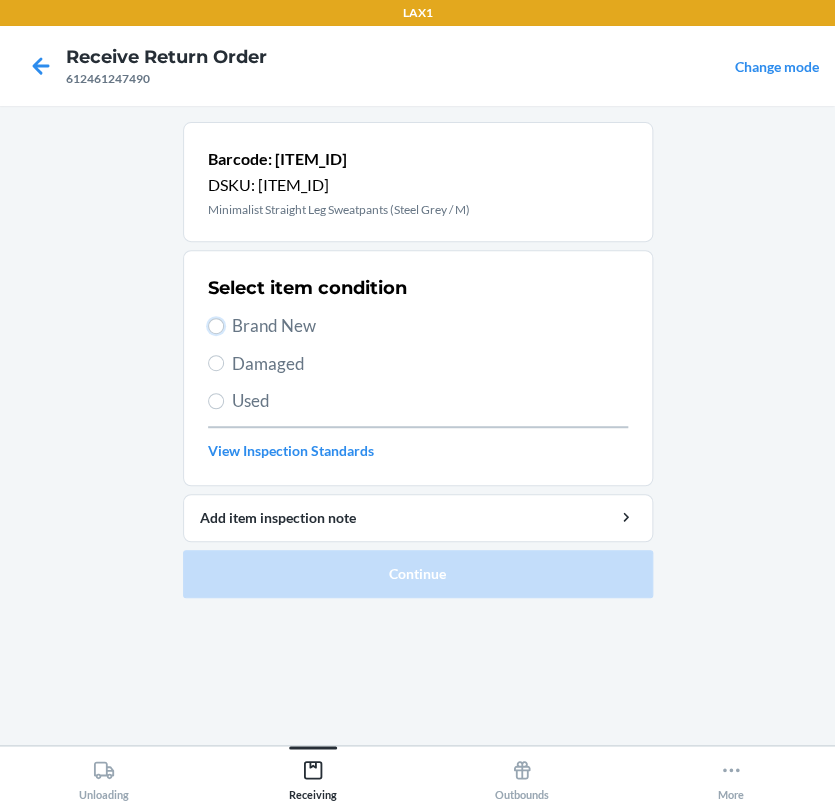 click on "Brand New" at bounding box center (216, 326) 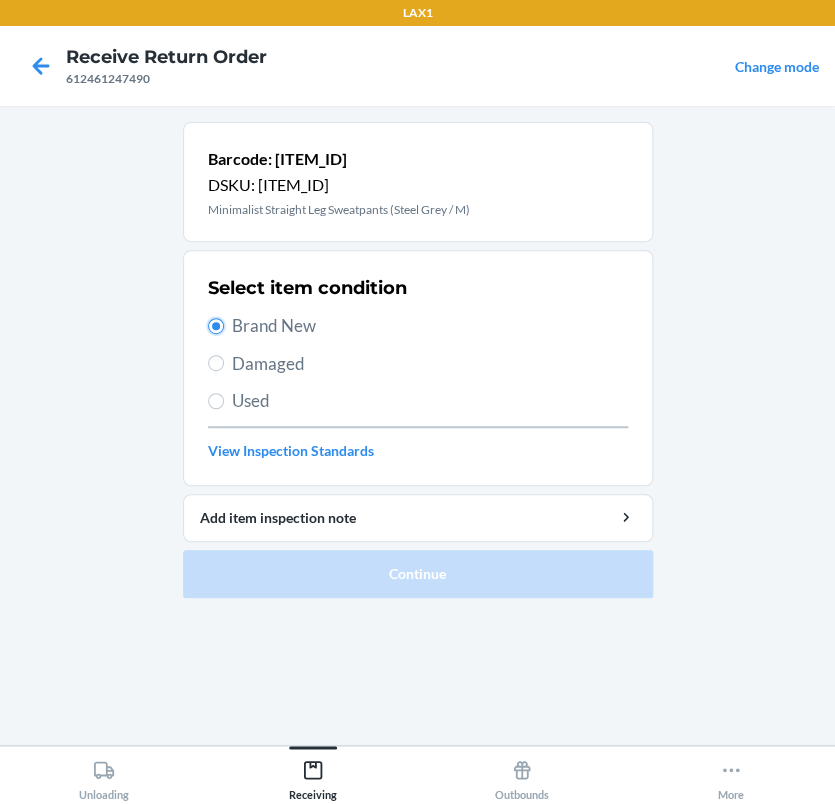 radio on "true" 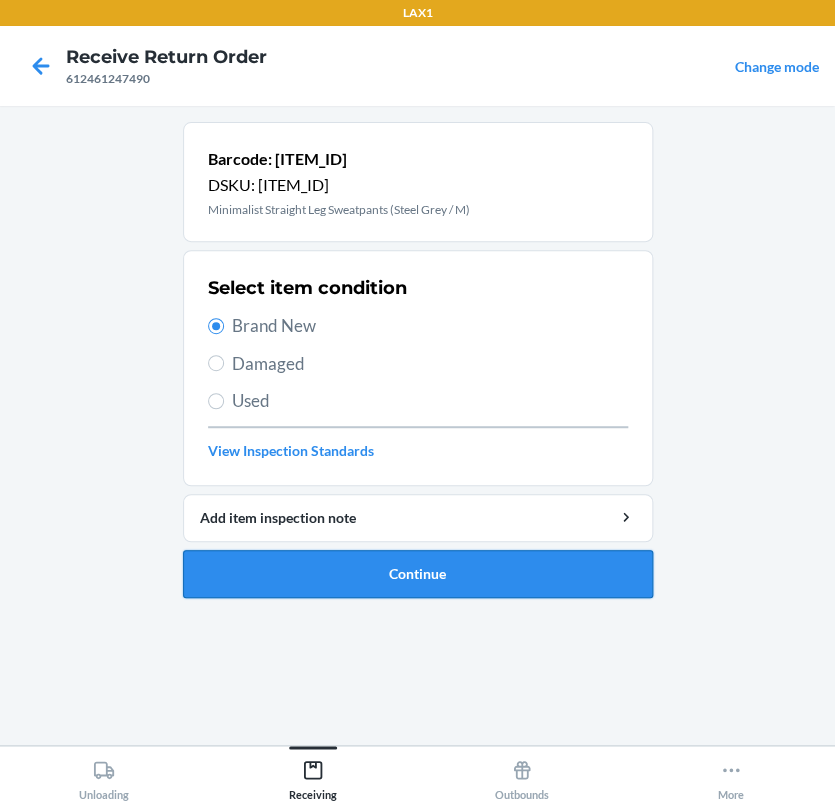 click on "Continue" at bounding box center [418, 574] 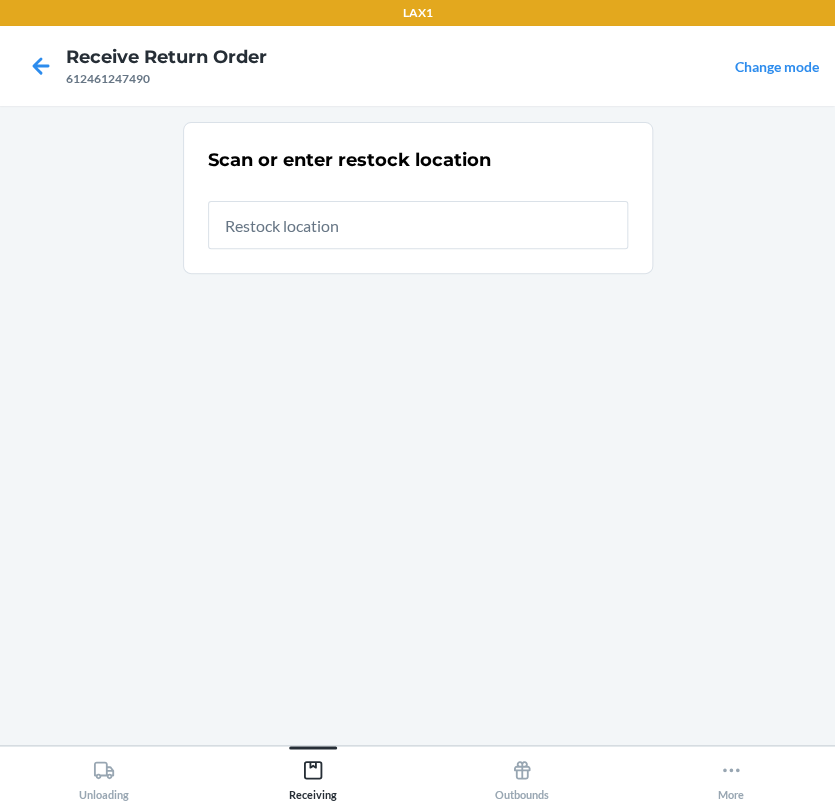 click at bounding box center [418, 225] 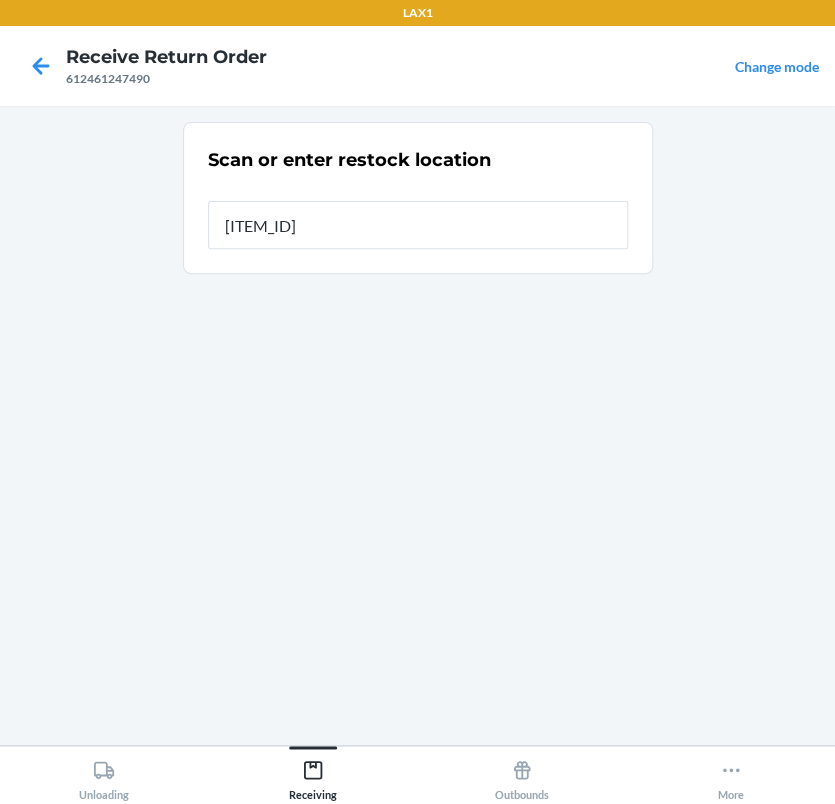 type on "[ITEM_ID]" 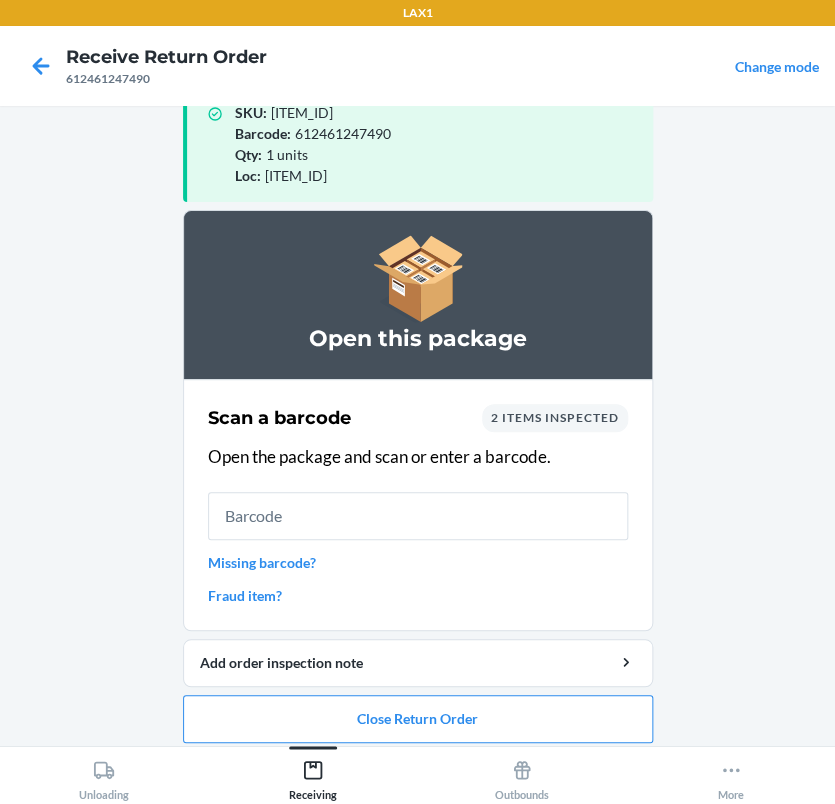 scroll, scrollTop: 57, scrollLeft: 0, axis: vertical 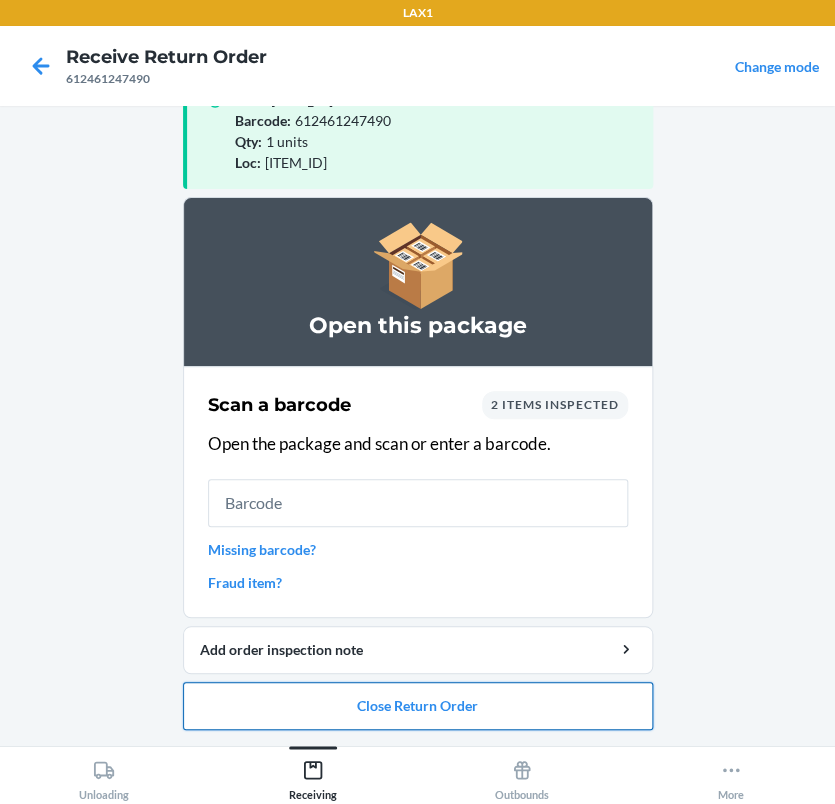 click on "Close Return Order" at bounding box center (418, 706) 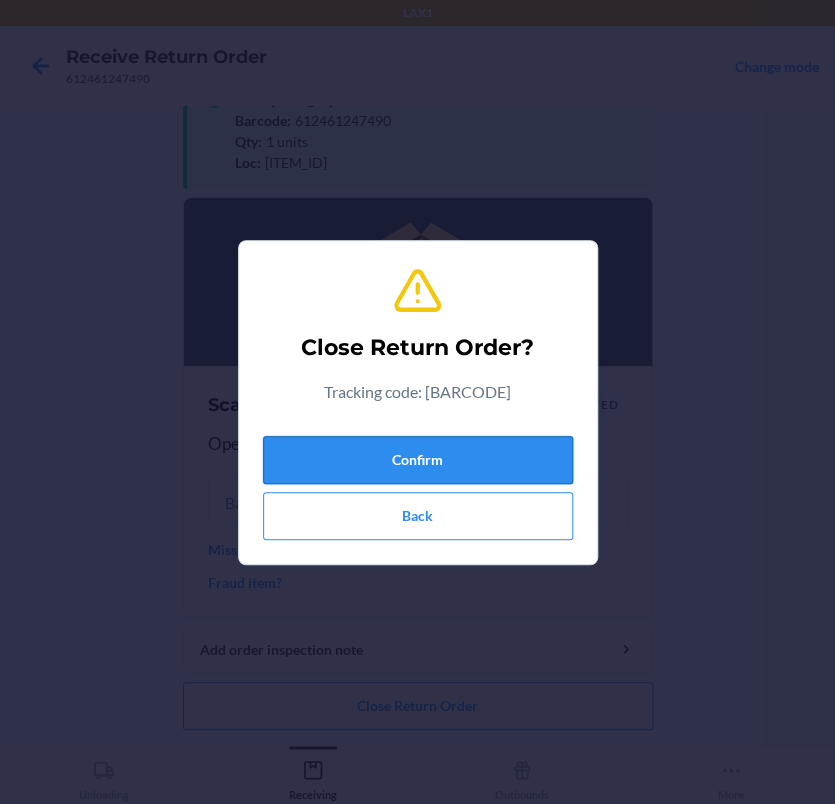 click on "Confirm" at bounding box center [418, 460] 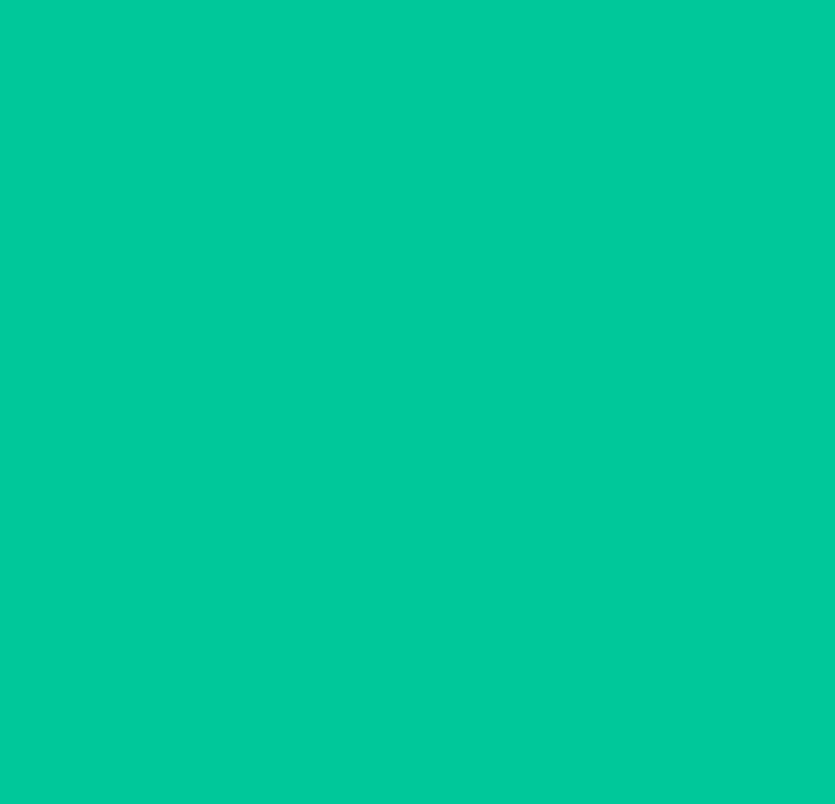 scroll, scrollTop: 0, scrollLeft: 0, axis: both 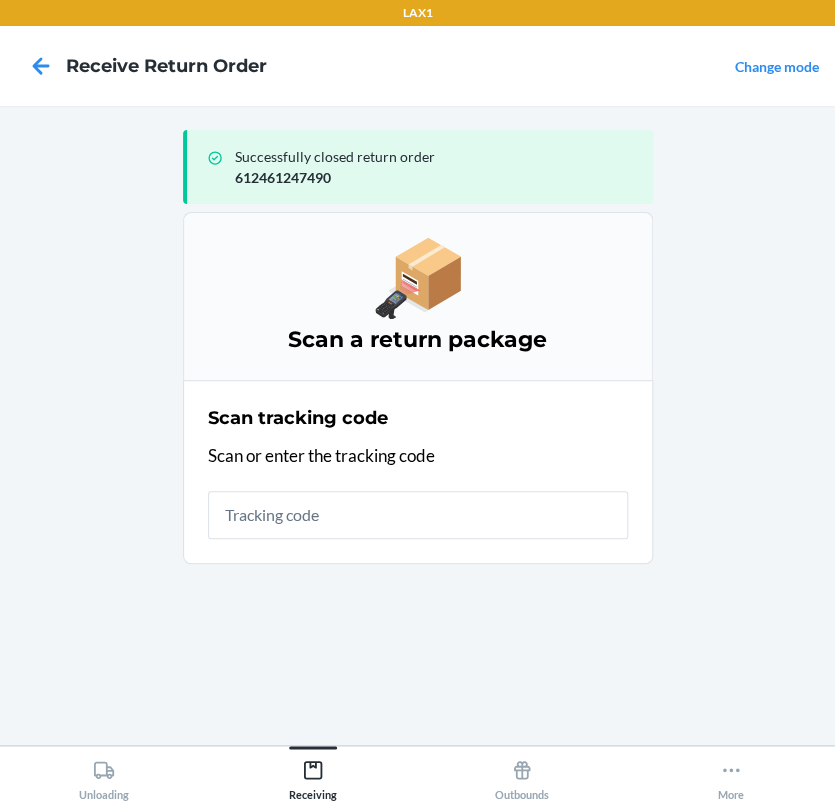 click at bounding box center (418, 515) 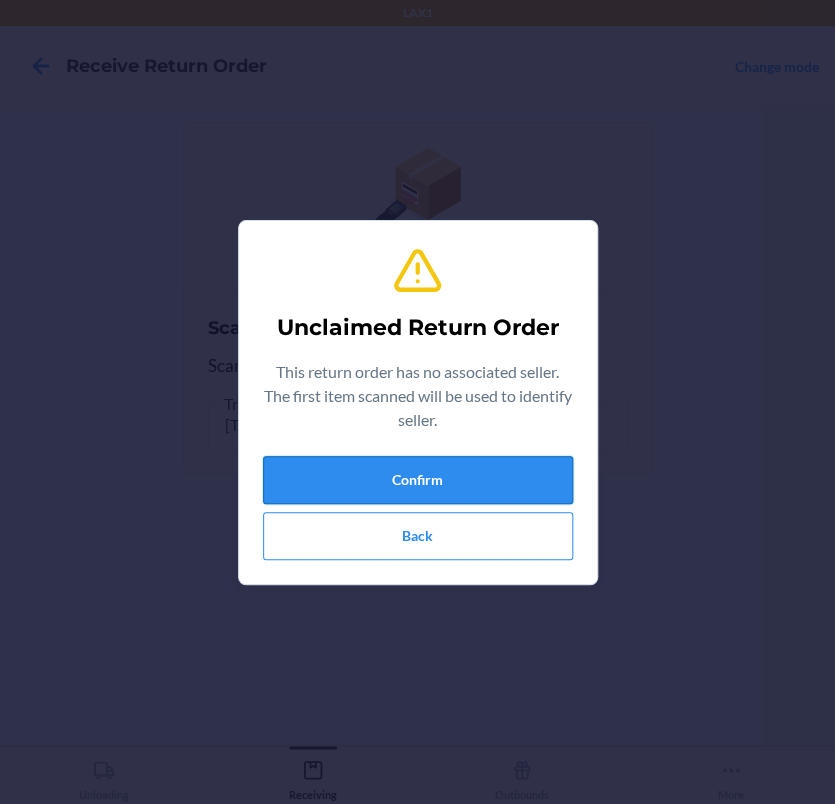 click on "Confirm" at bounding box center (418, 480) 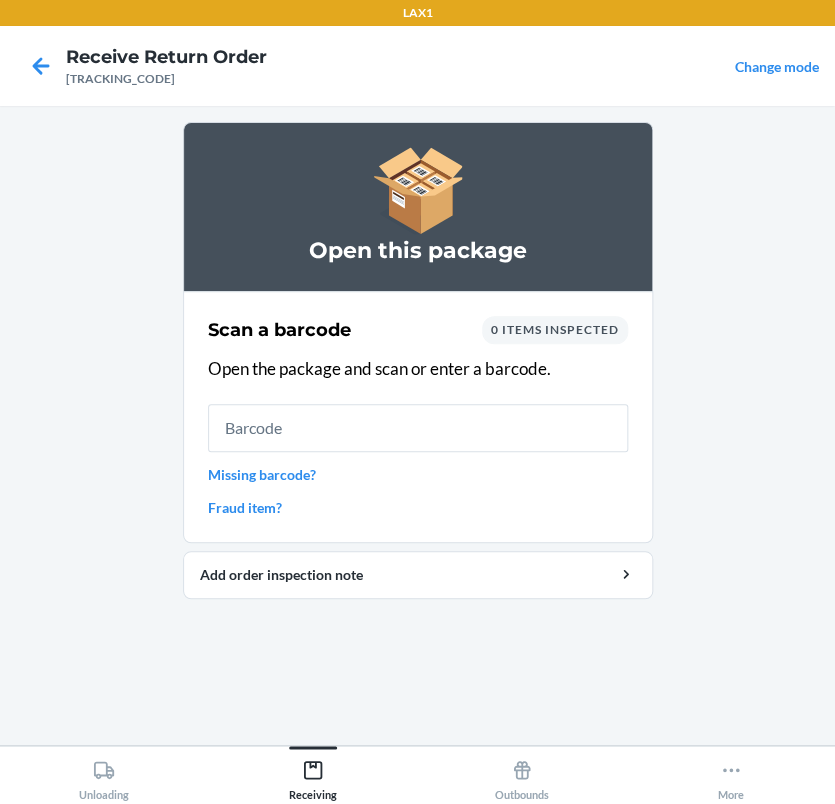 click at bounding box center [418, 428] 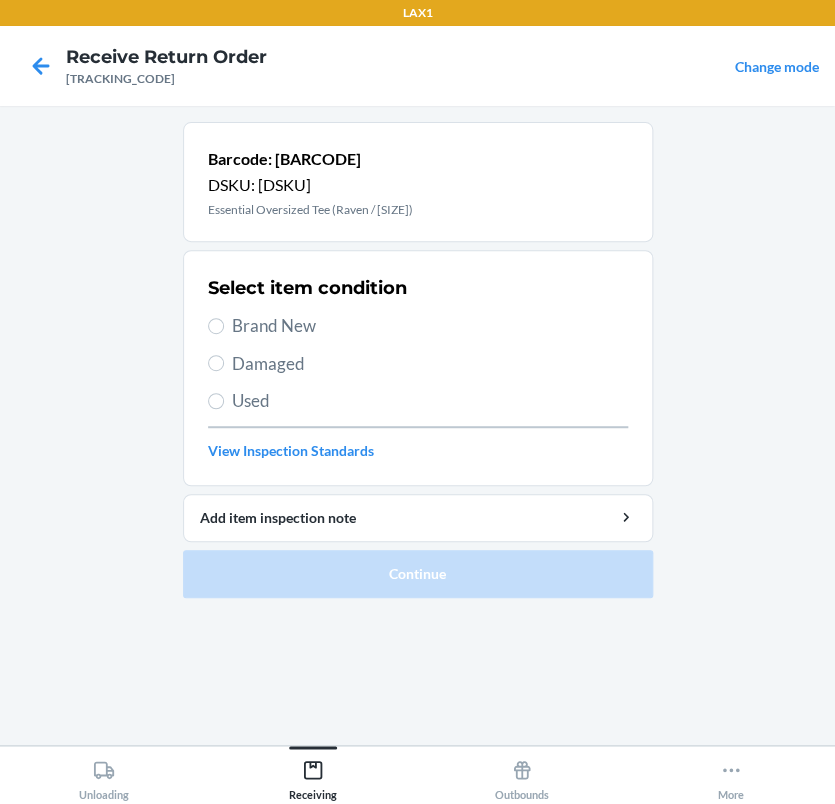 click on "Brand New" at bounding box center (430, 326) 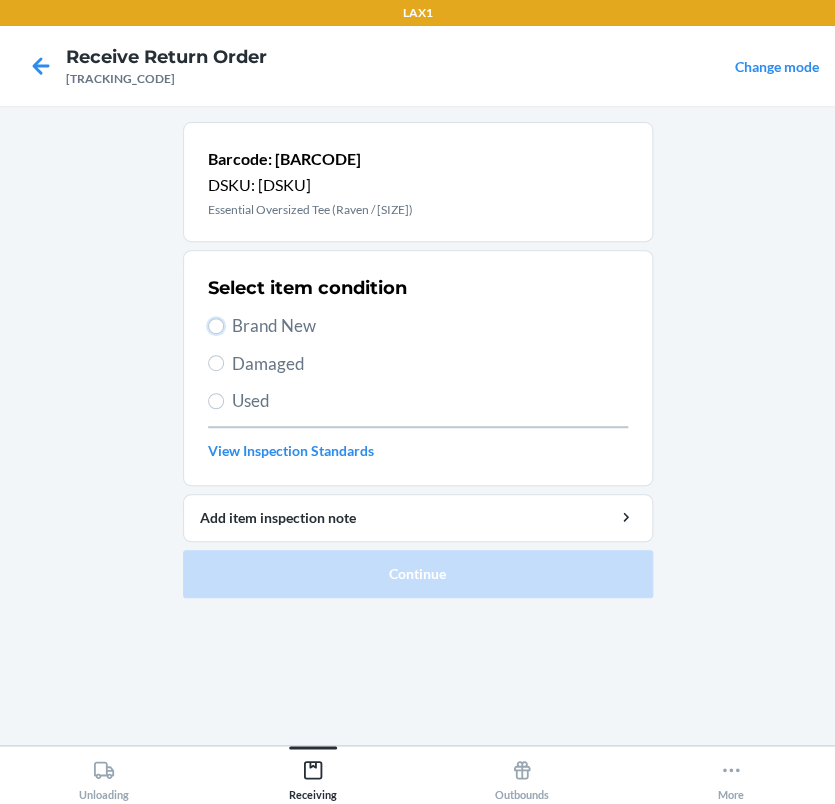click on "Brand New" at bounding box center [216, 326] 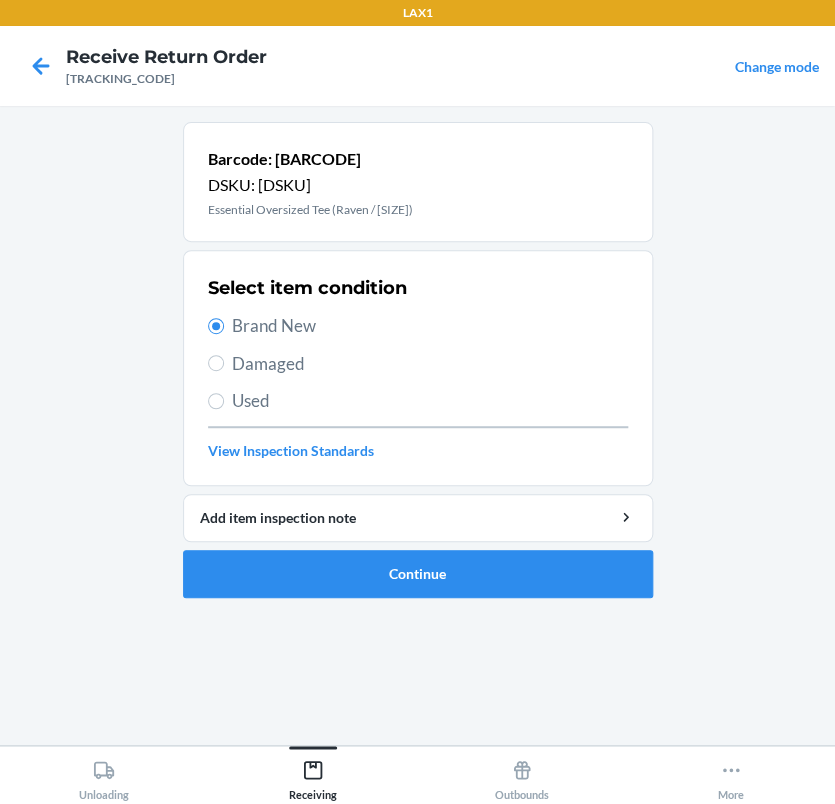 click on "Barcode: [ITEM_ID] DSKU: [ITEM_ID] Essential Oversized Tee (Raven / [SIZE]) Select item condition Brand New Damaged Used View Inspection Standards Add item inspection note Continue" at bounding box center [418, 368] 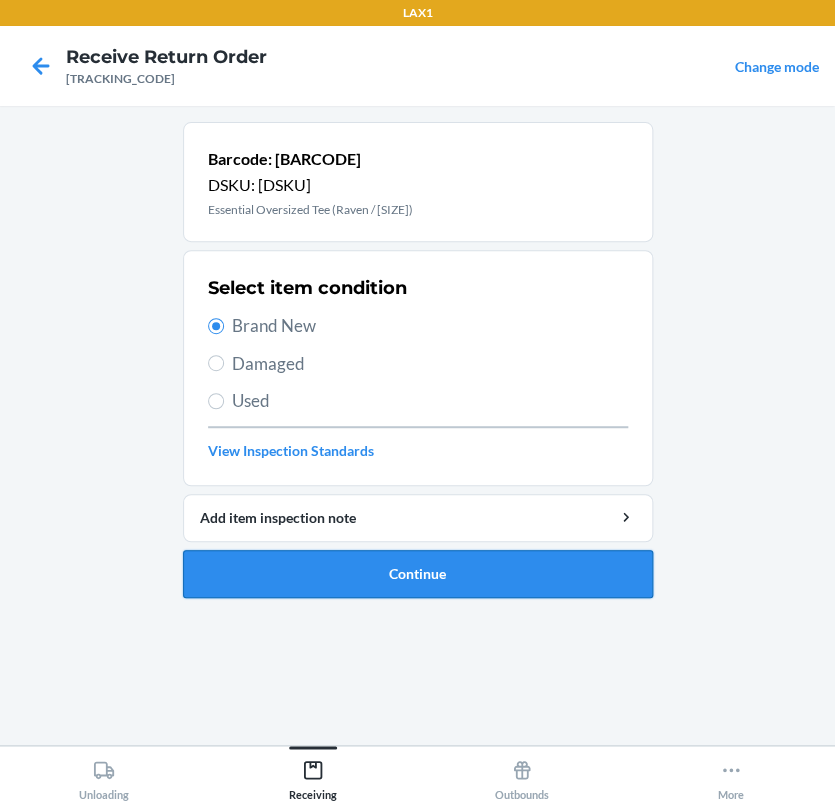 click on "Continue" at bounding box center [418, 574] 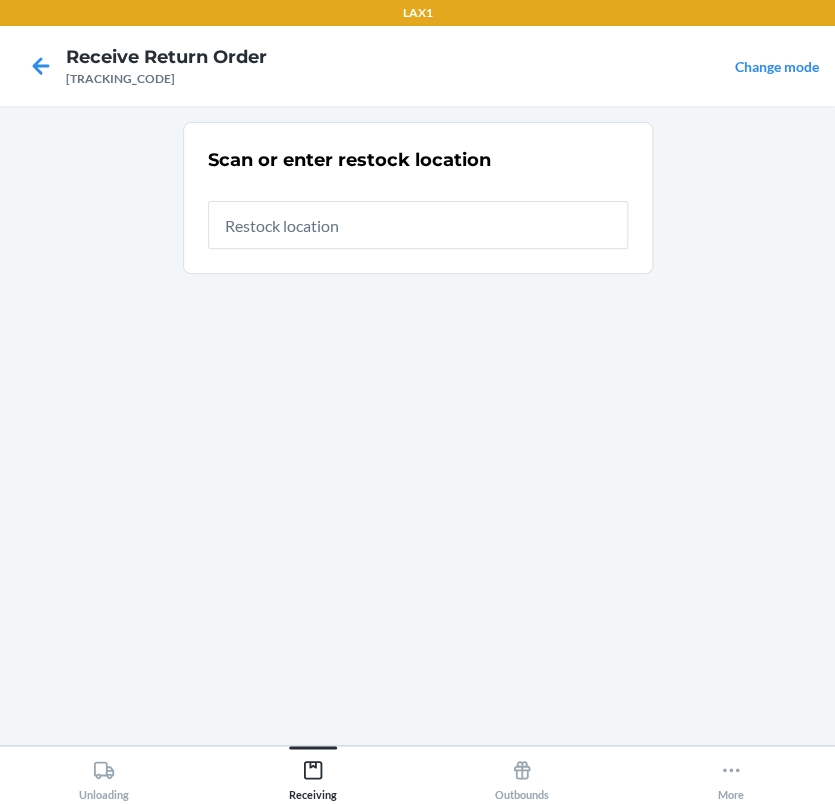 click at bounding box center [418, 225] 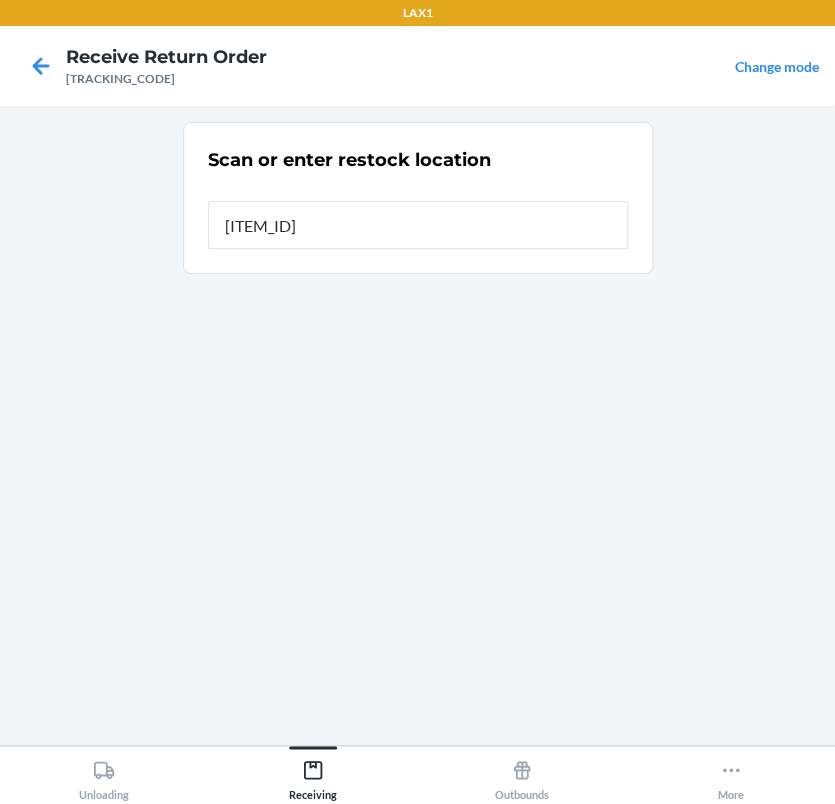 type on "[ITEM_ID]" 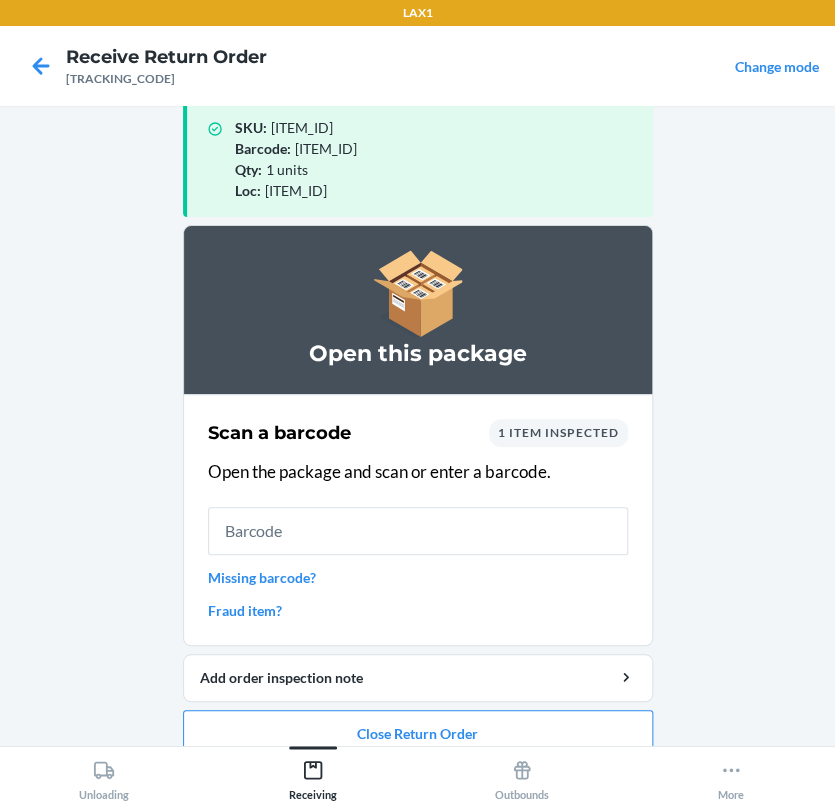 scroll, scrollTop: 57, scrollLeft: 0, axis: vertical 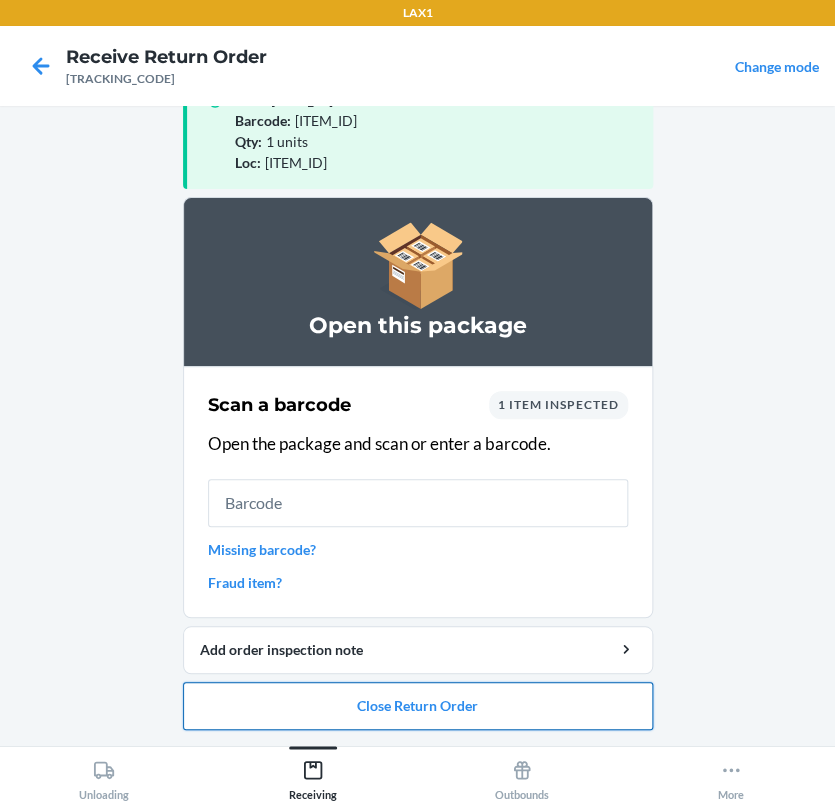 click on "Close Return Order" at bounding box center (418, 706) 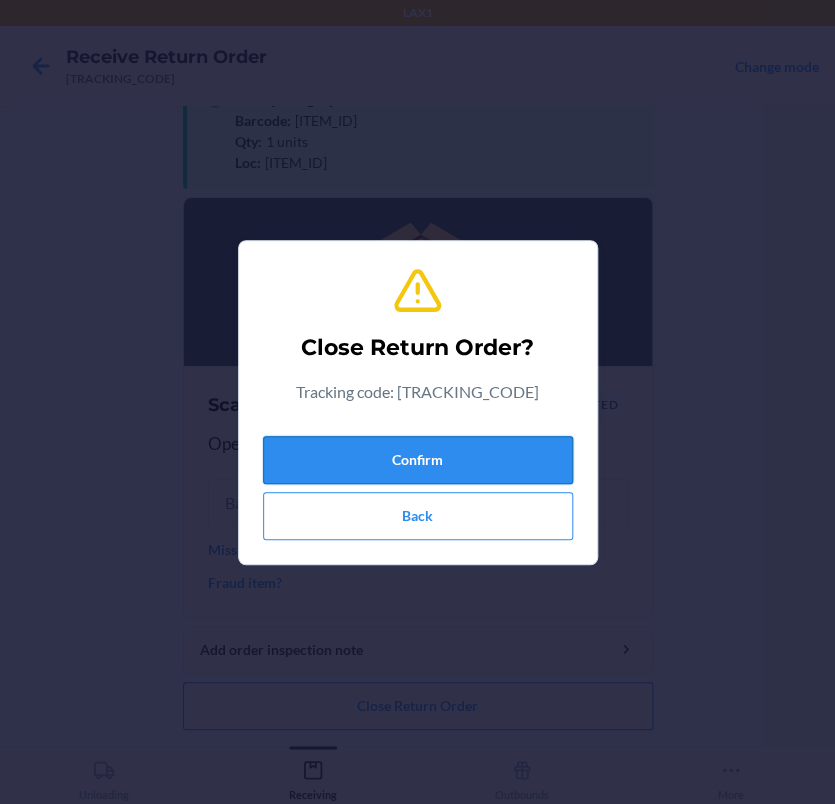 click on "Confirm" at bounding box center (418, 460) 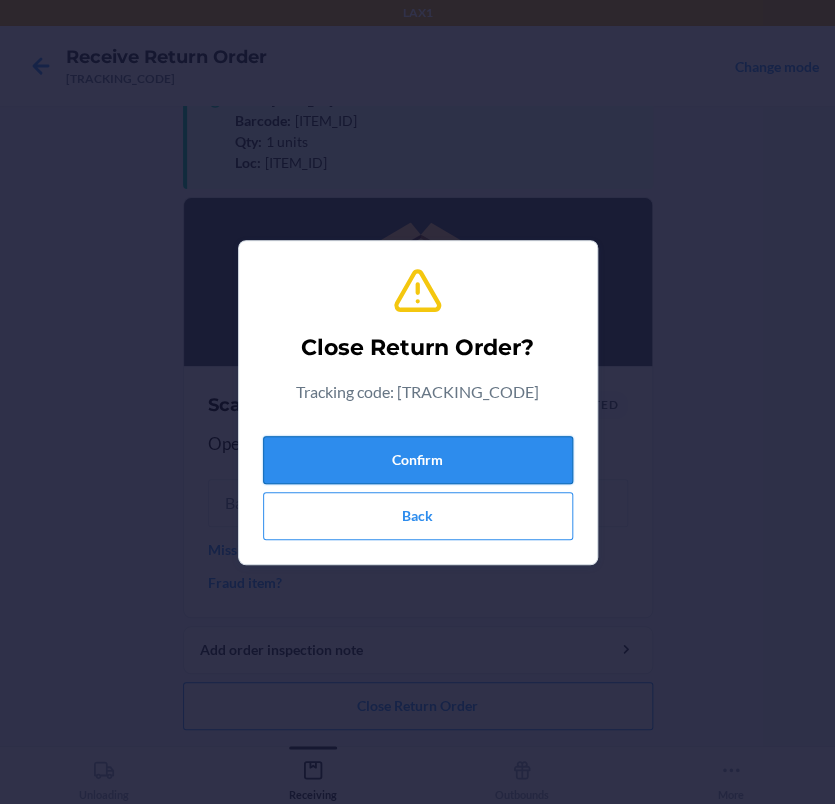 scroll, scrollTop: 0, scrollLeft: 0, axis: both 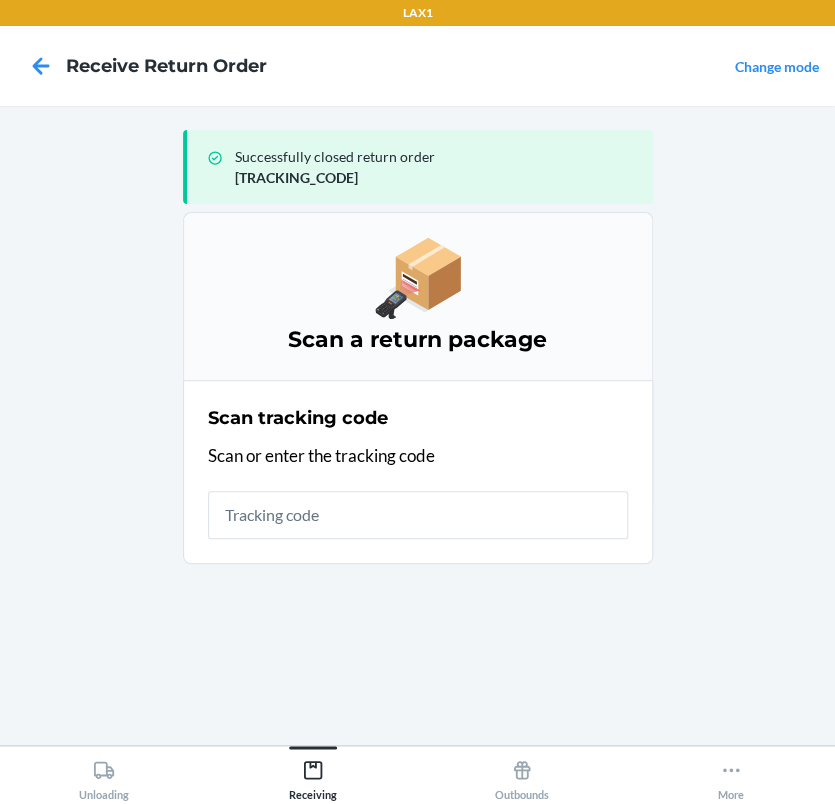 click at bounding box center [418, 515] 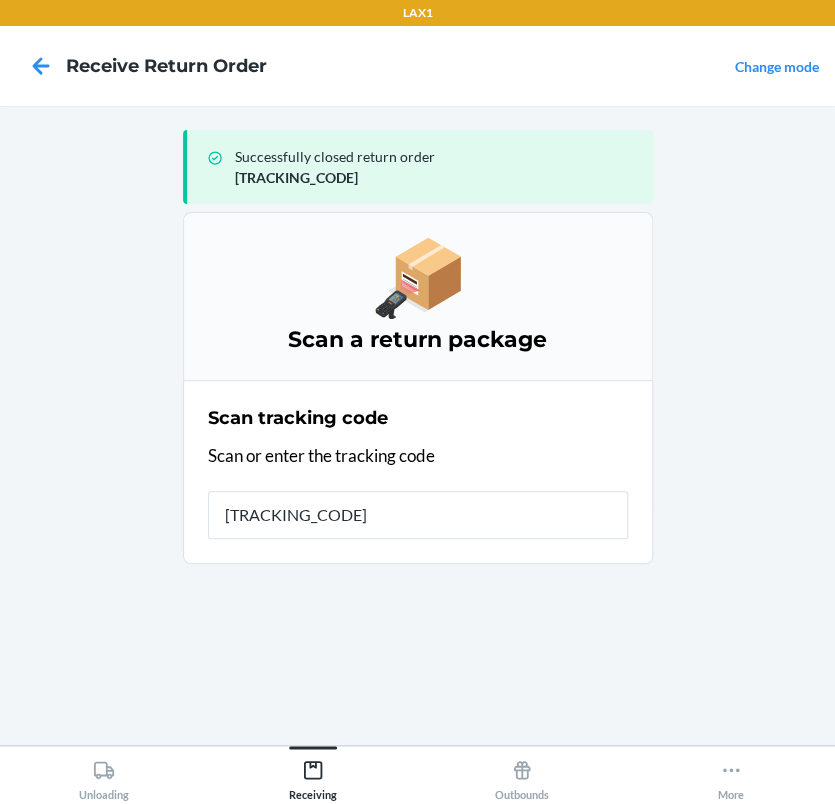 type on "[TRACKING_CODE]" 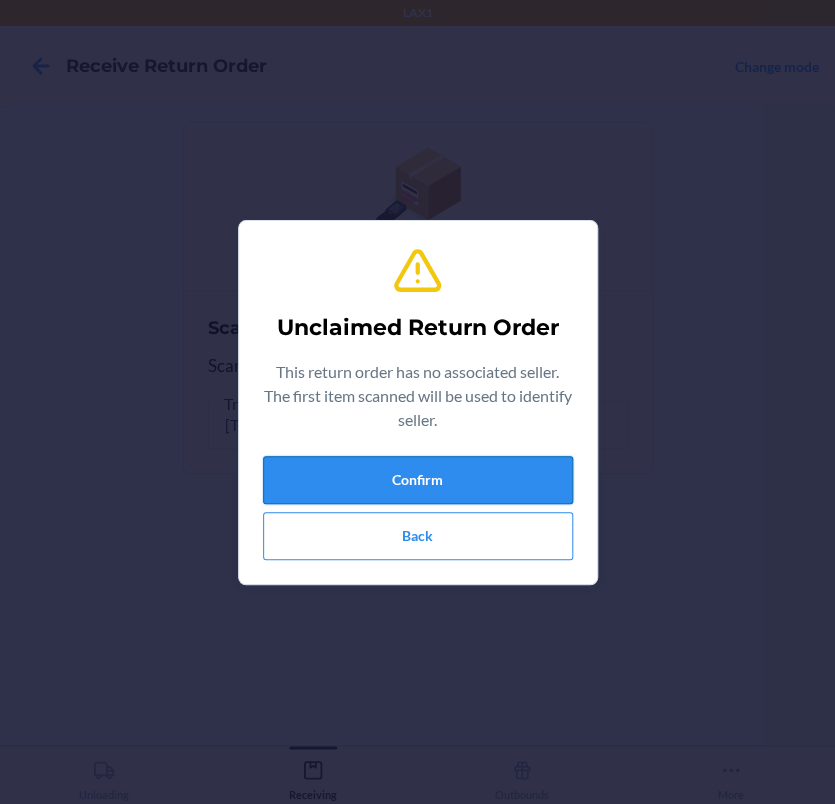 click on "Confirm" at bounding box center [418, 480] 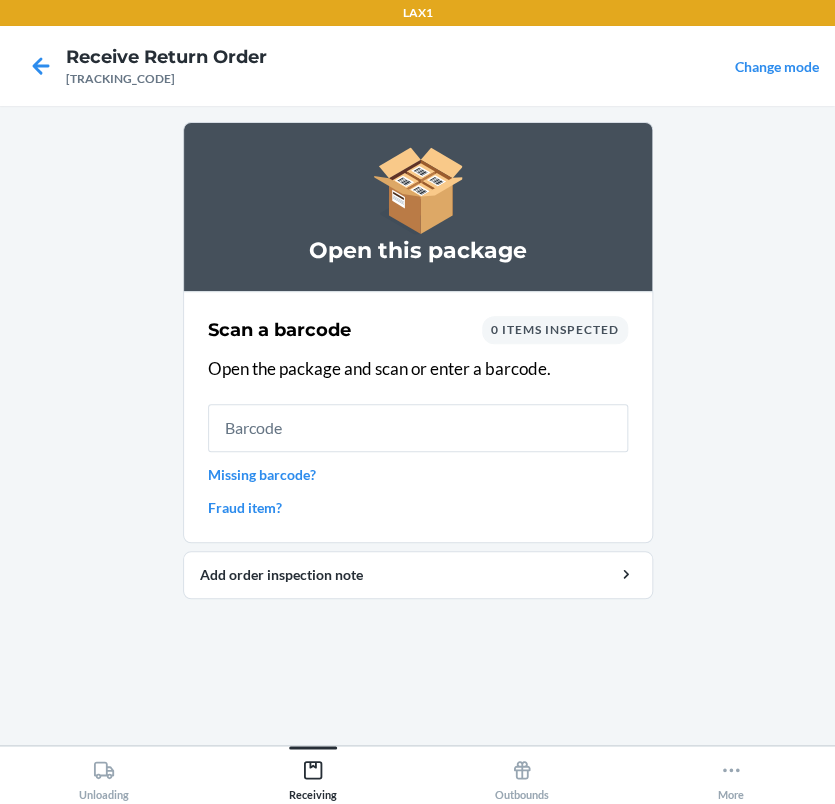 click at bounding box center [418, 428] 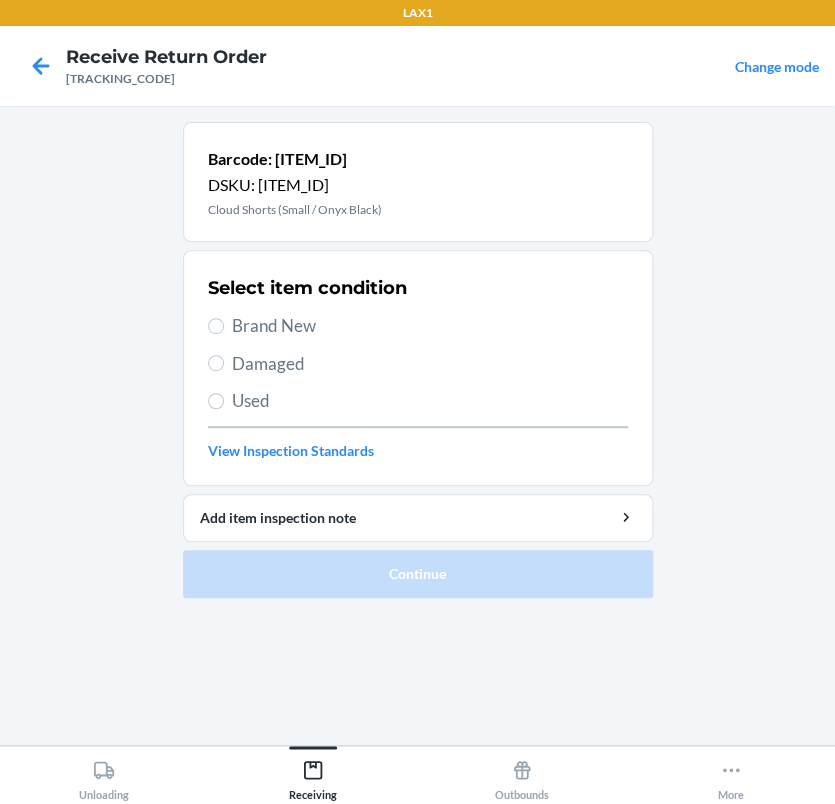 click on "Brand New" at bounding box center (430, 326) 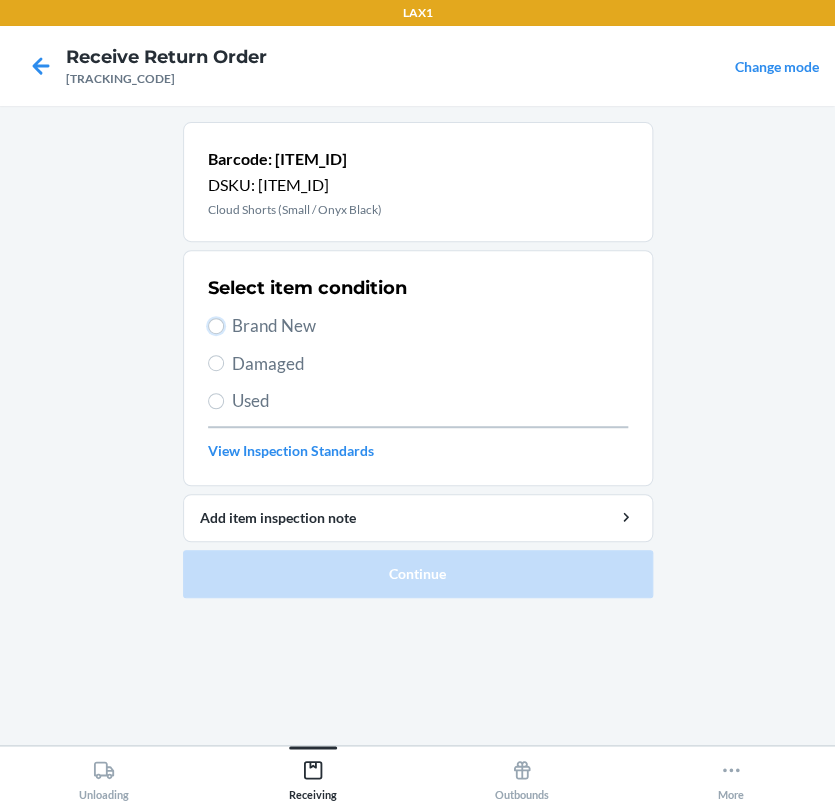 click on "Brand New" at bounding box center [216, 326] 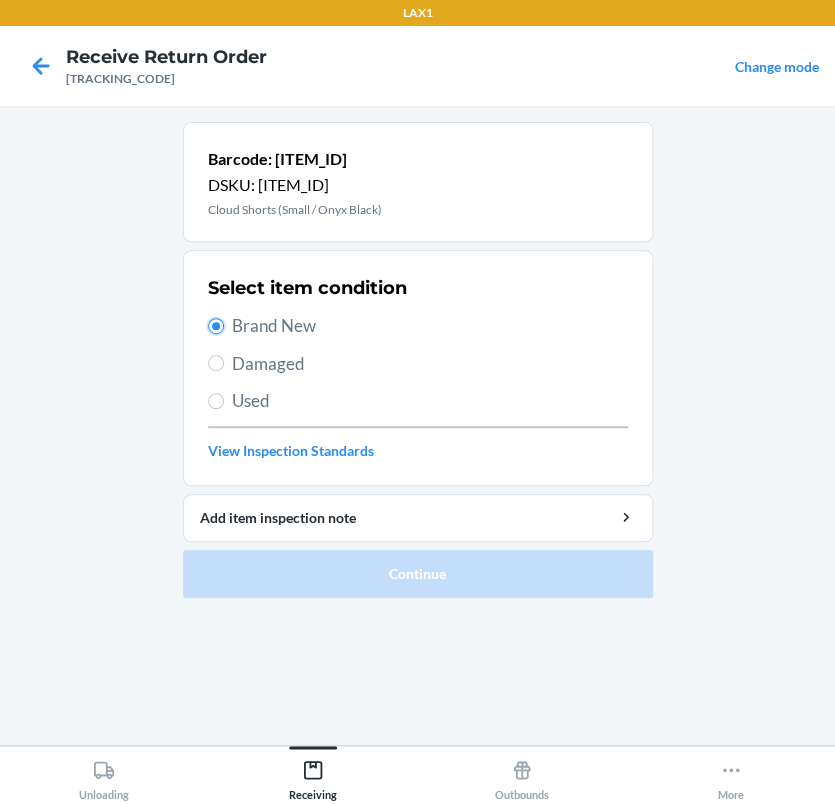 radio on "true" 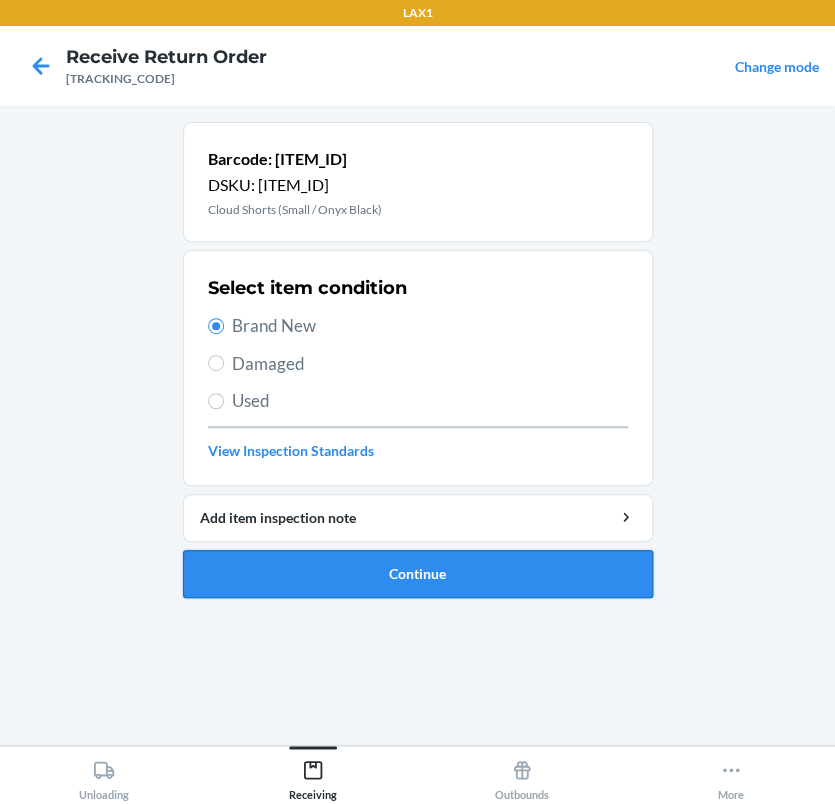 click on "Continue" at bounding box center (418, 574) 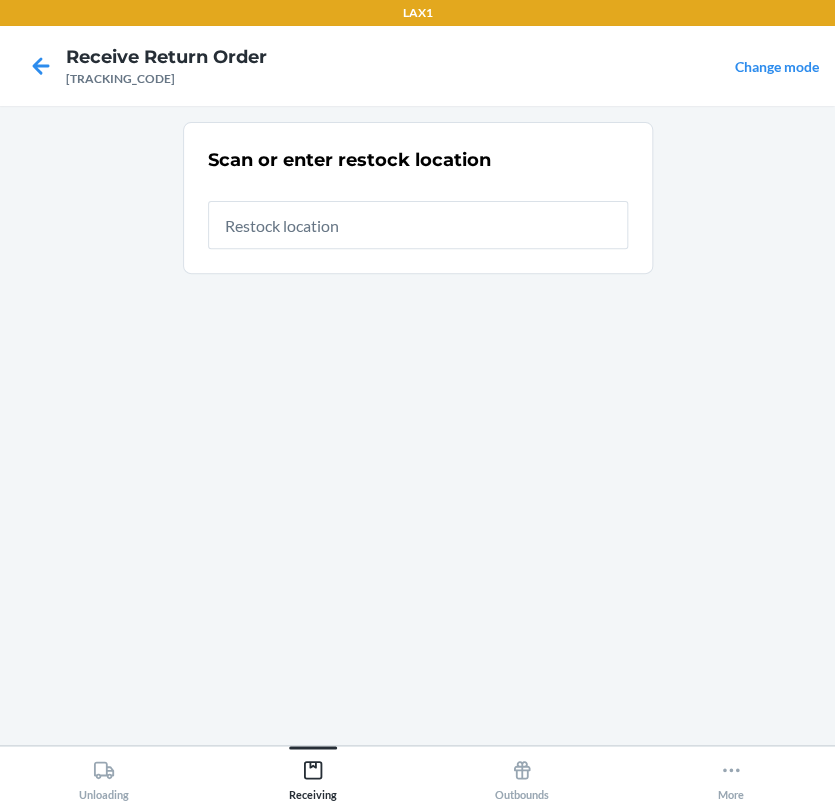 click at bounding box center [418, 225] 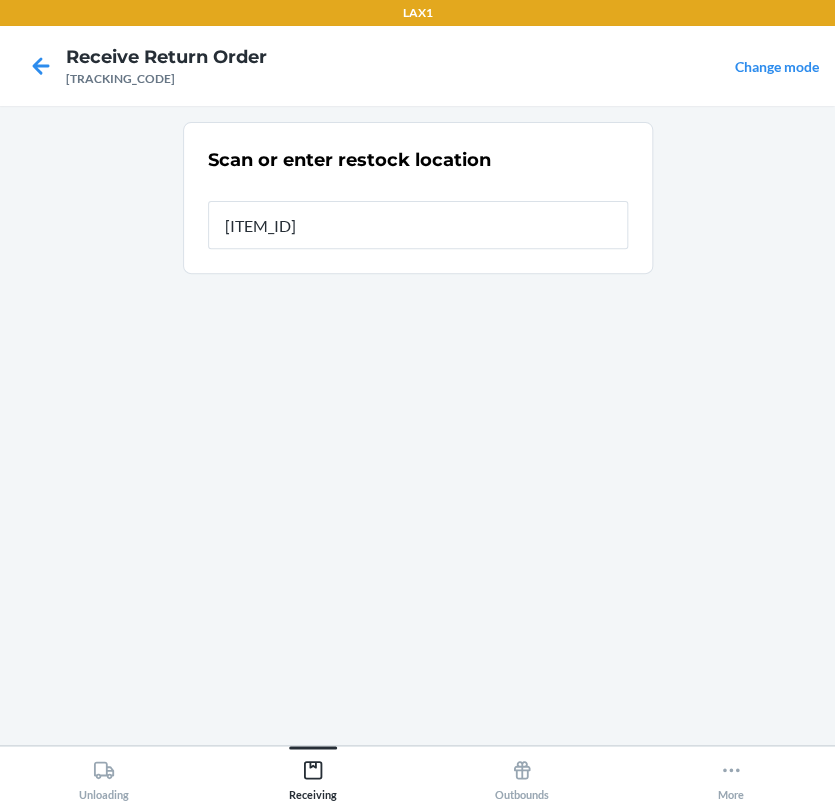 type on "[ITEM_ID]" 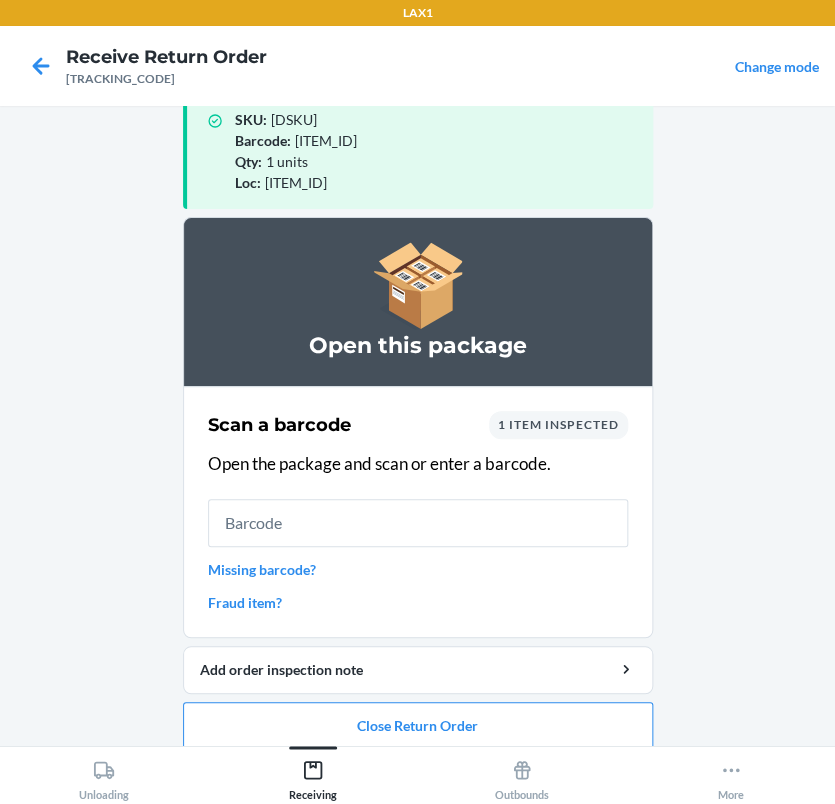 scroll, scrollTop: 57, scrollLeft: 0, axis: vertical 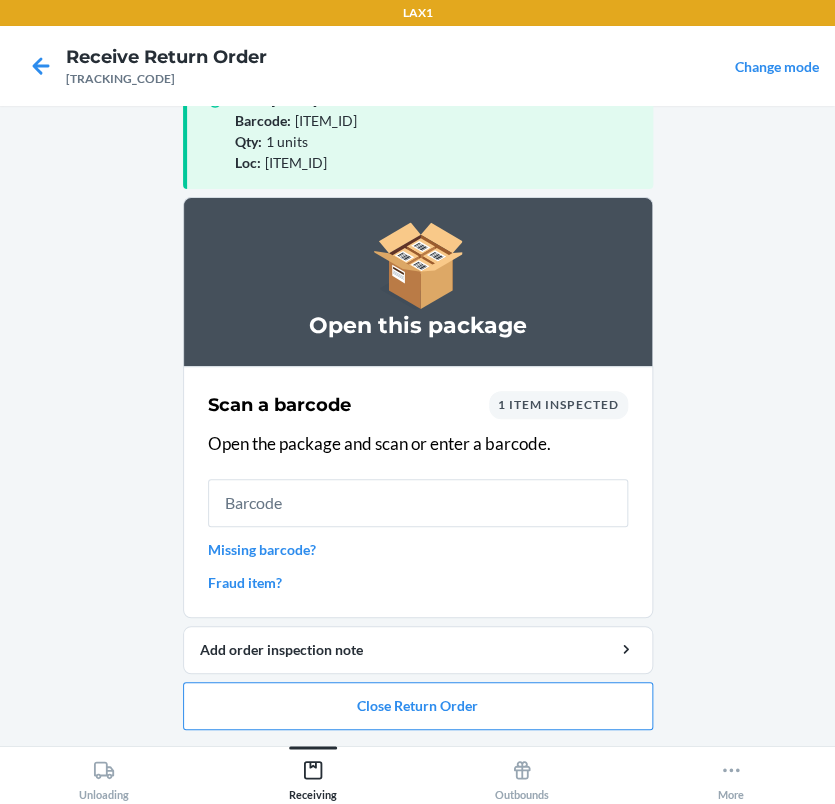 click at bounding box center (418, 503) 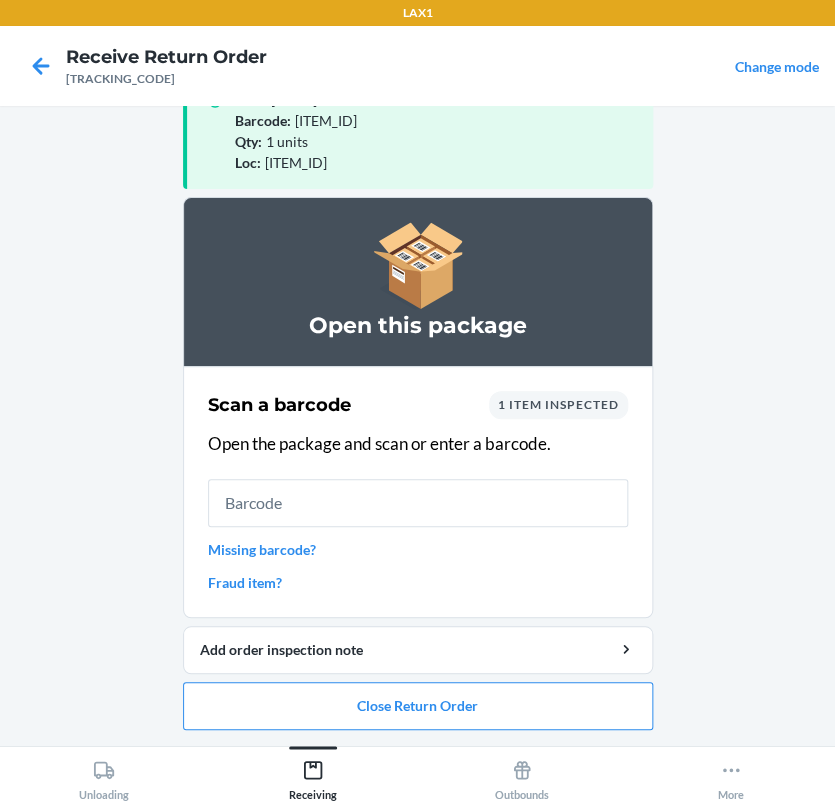 click at bounding box center (418, 503) 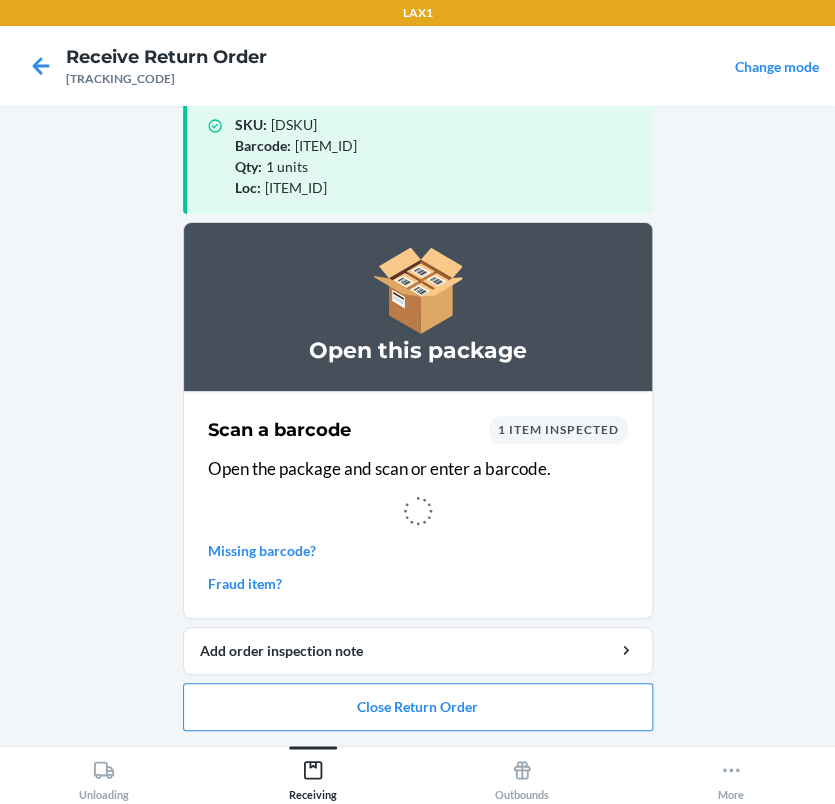 scroll, scrollTop: 0, scrollLeft: 0, axis: both 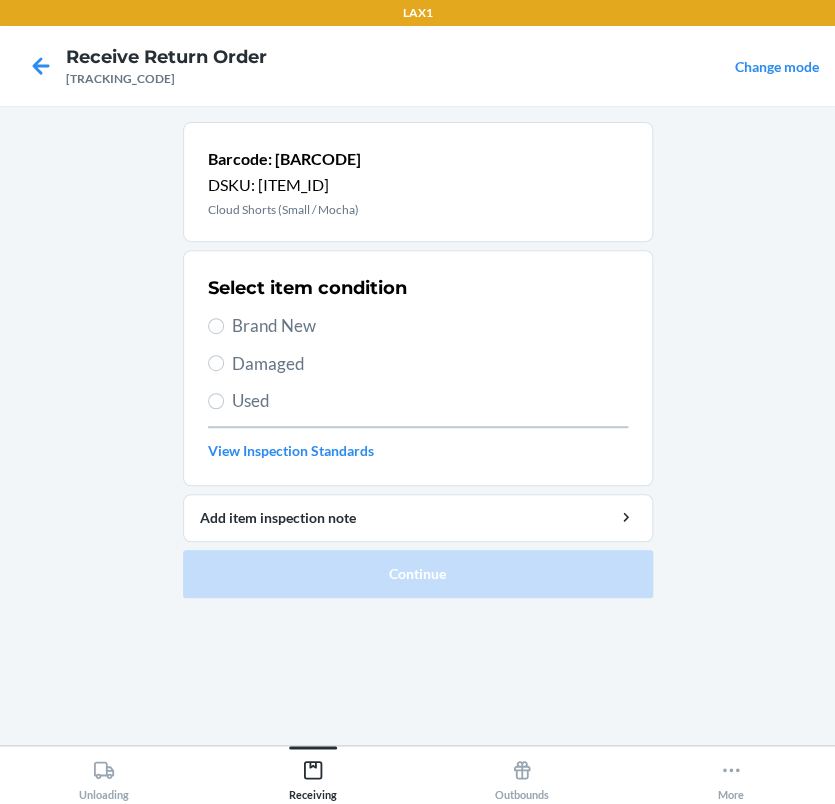 click on "Brand New" at bounding box center [430, 326] 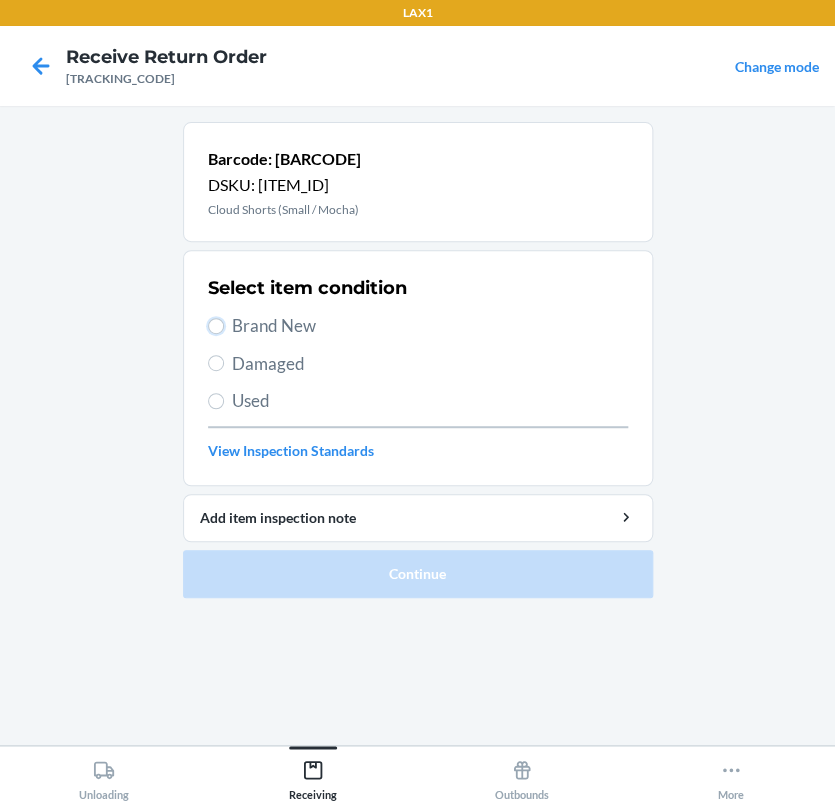 click on "Brand New" at bounding box center [216, 326] 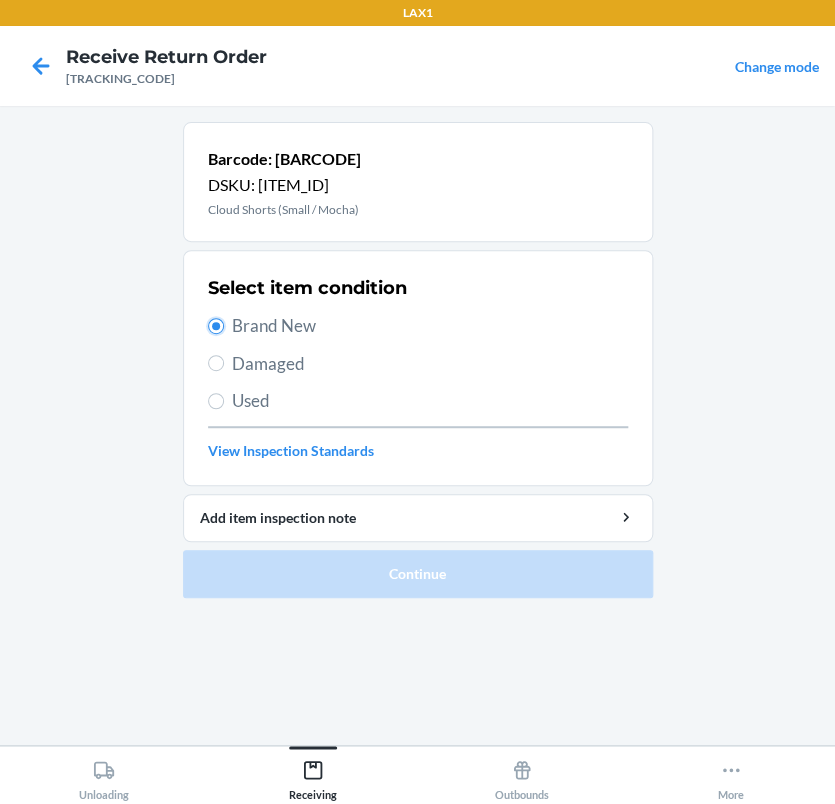 radio on "true" 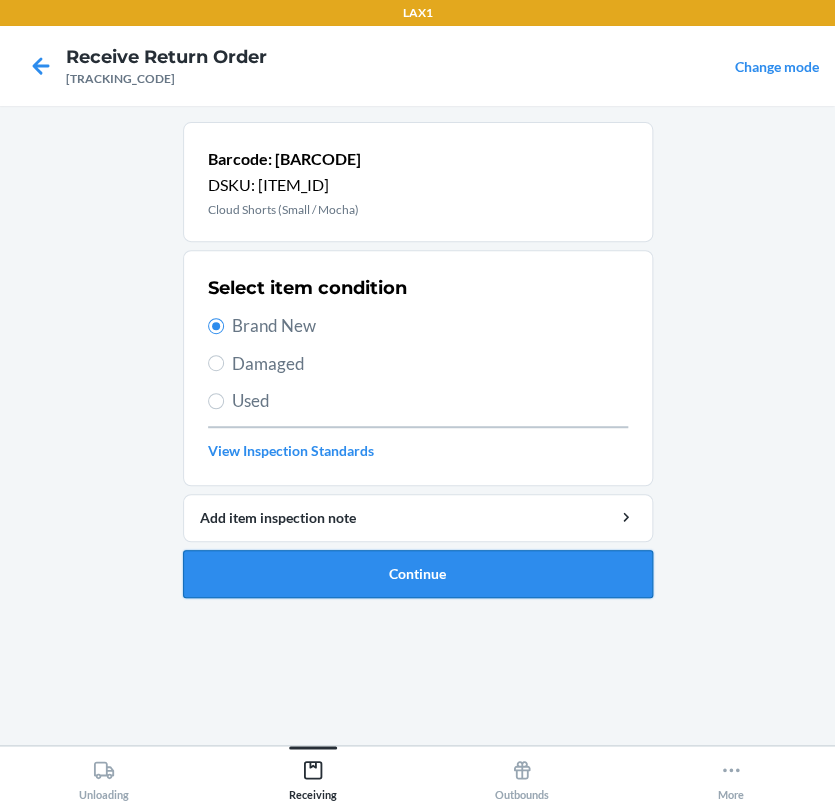 click on "Continue" at bounding box center [418, 574] 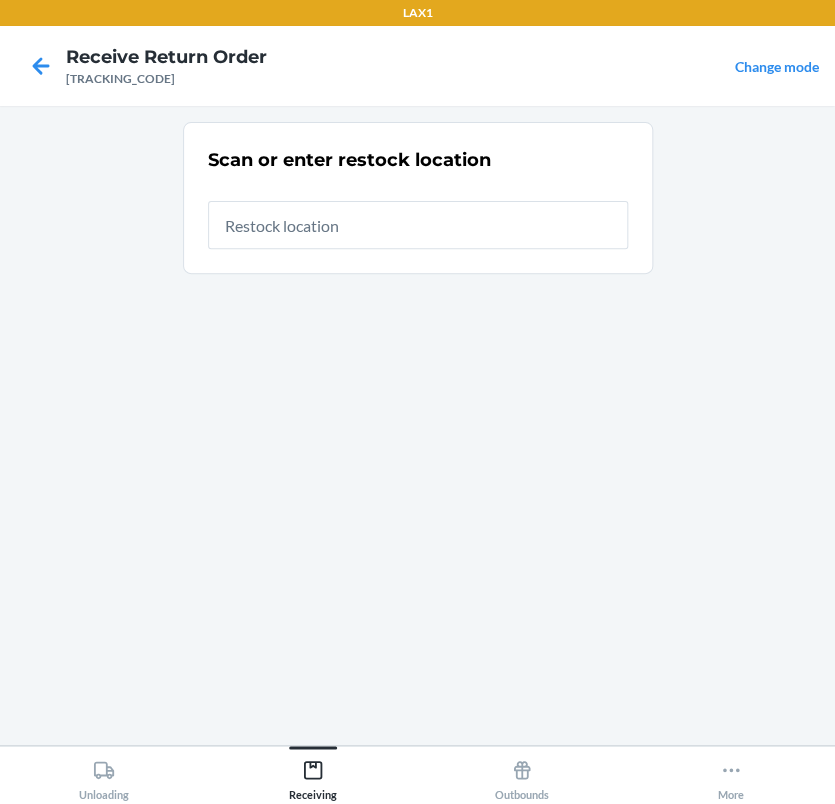 click at bounding box center (418, 225) 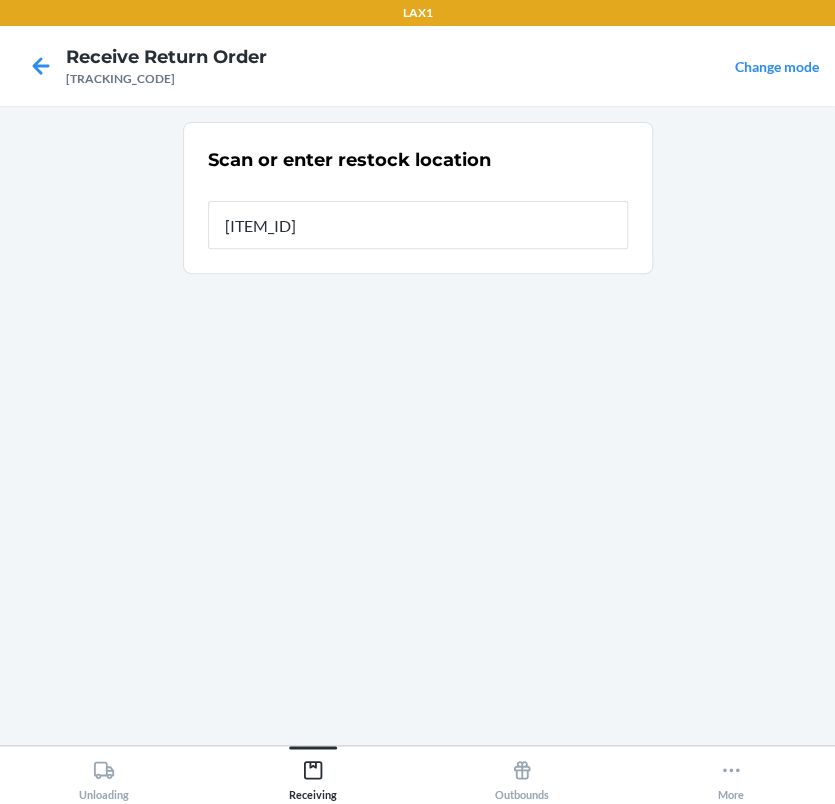 type on "[ITEM_ID]" 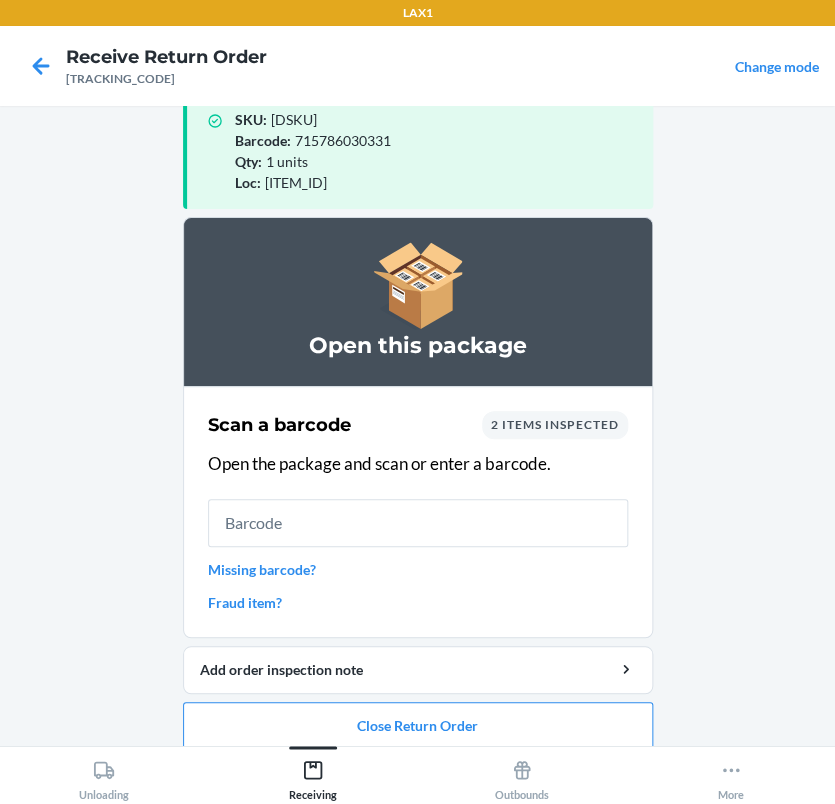 scroll, scrollTop: 57, scrollLeft: 0, axis: vertical 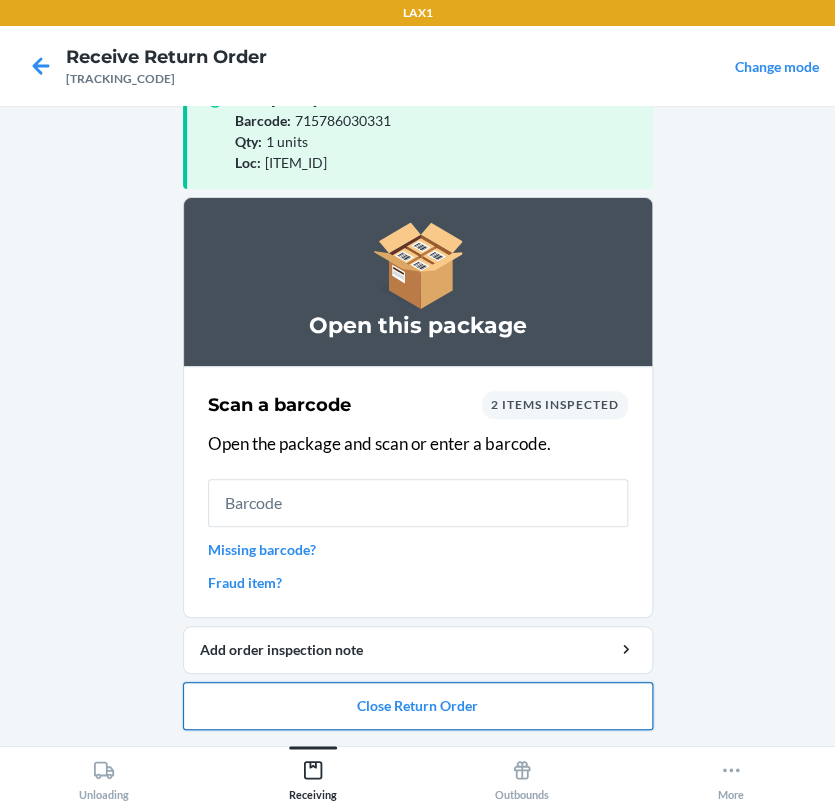 click on "Close Return Order" at bounding box center [418, 706] 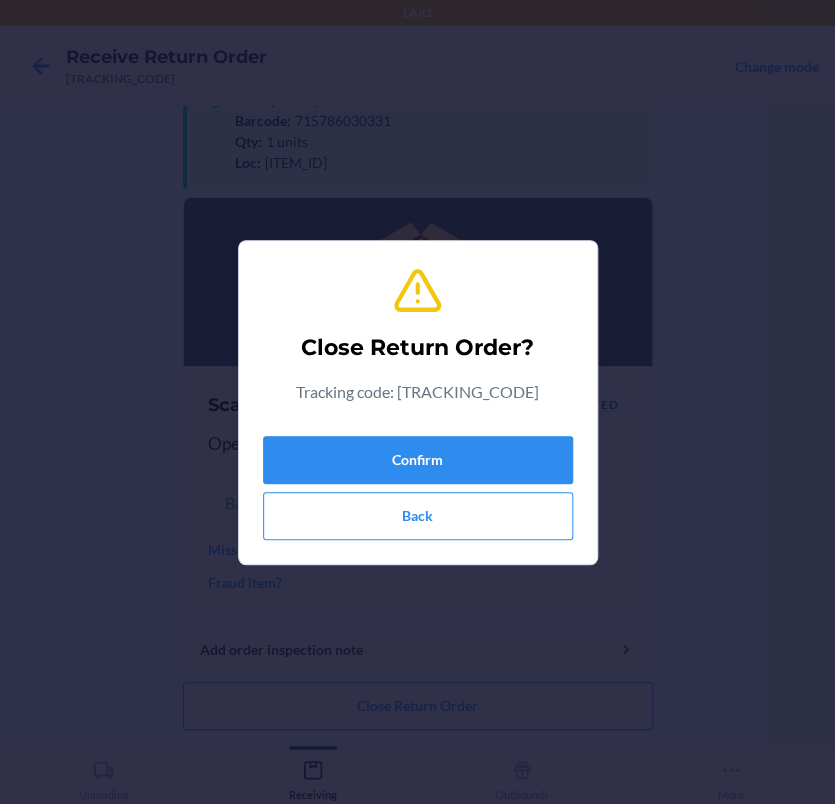 click on "Confirm Back" at bounding box center (418, 484) 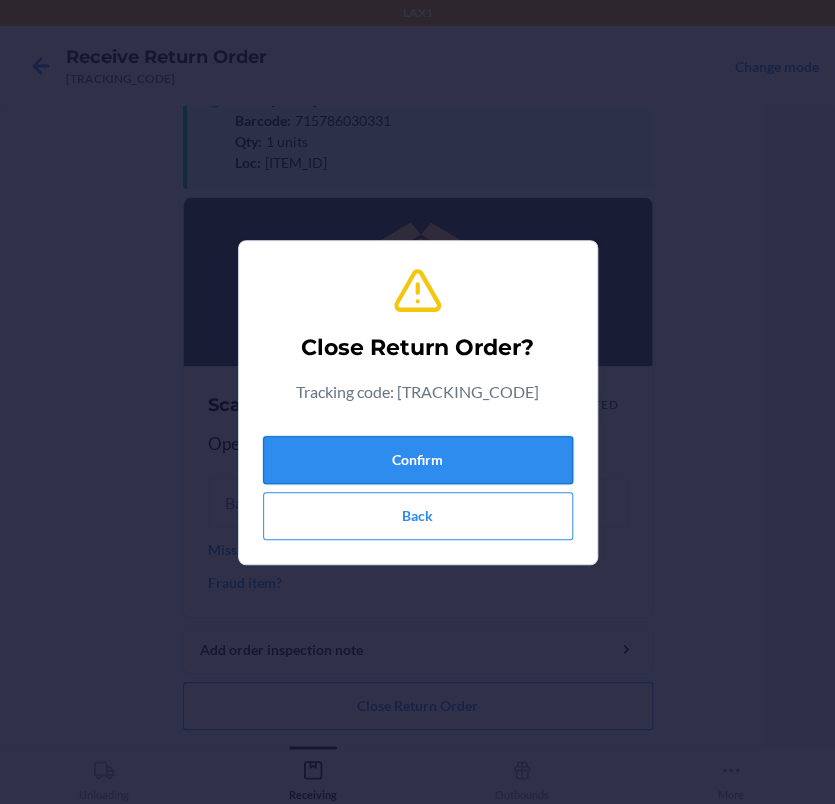 click on "Confirm" at bounding box center [418, 460] 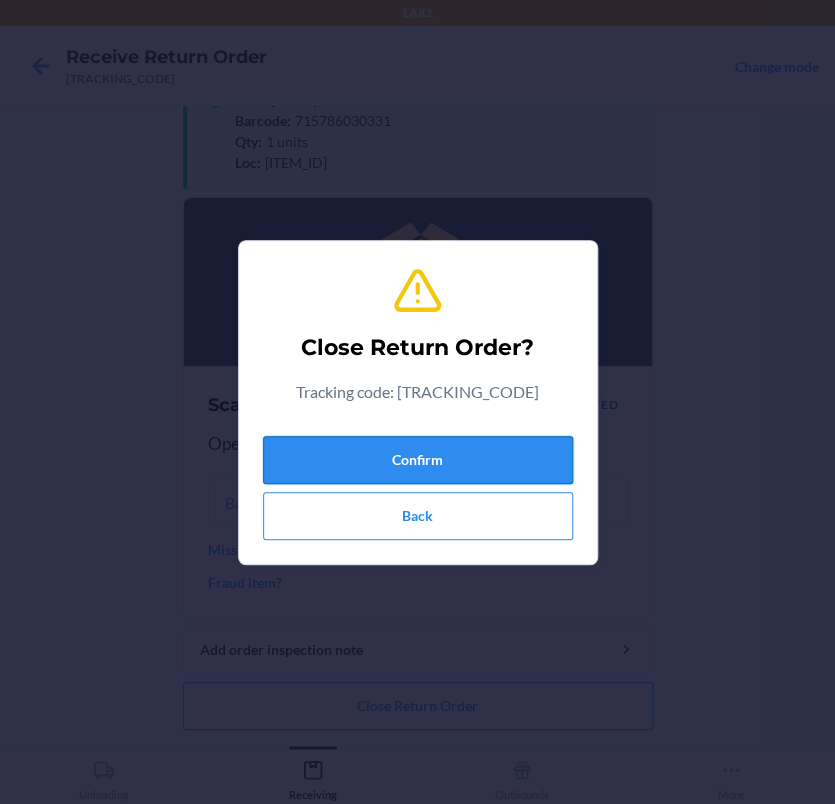 scroll, scrollTop: 0, scrollLeft: 0, axis: both 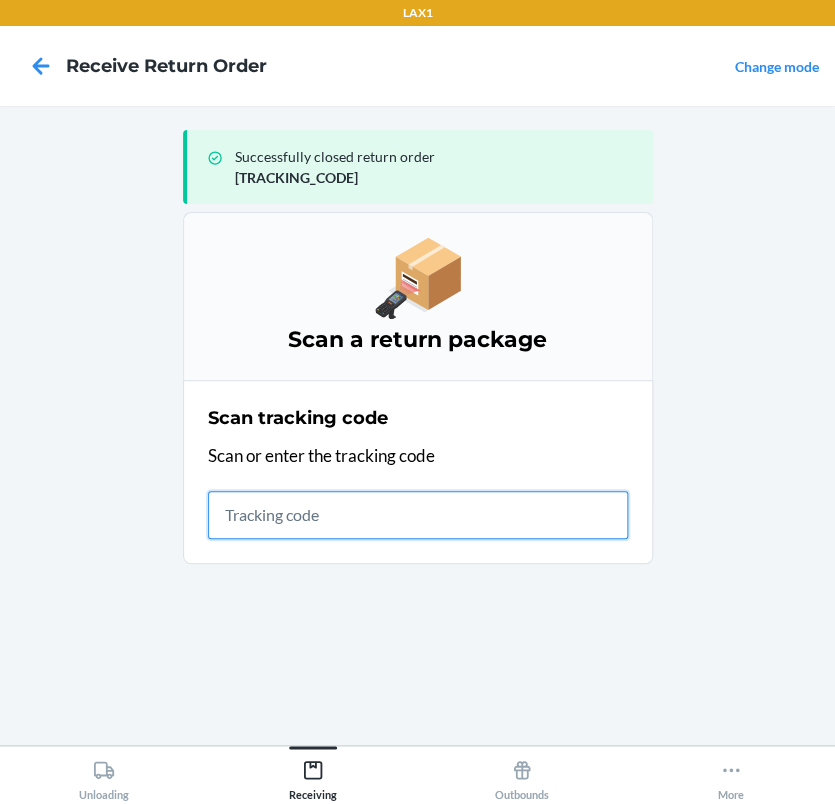 click at bounding box center [418, 515] 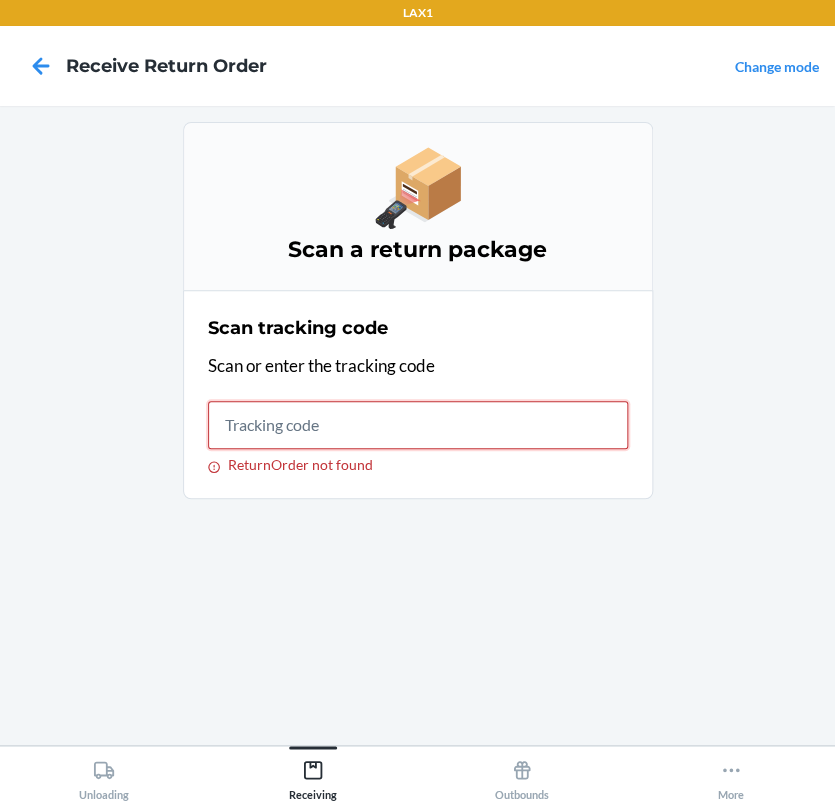 click on "ReturnOrder not found" at bounding box center [418, 425] 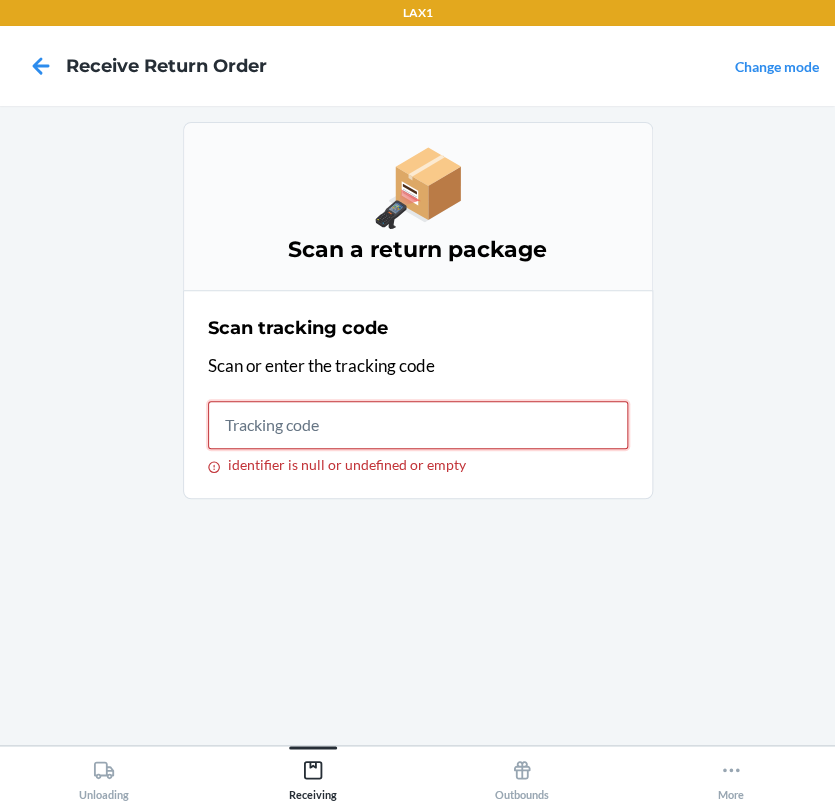 click on "identifier is null or undefined or empty" at bounding box center (418, 425) 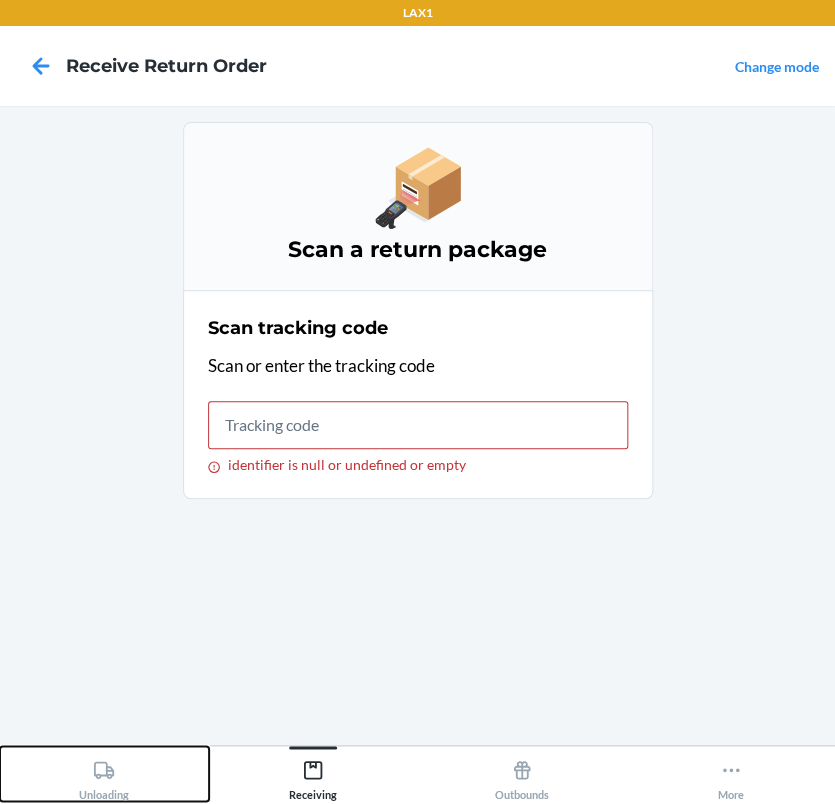 click 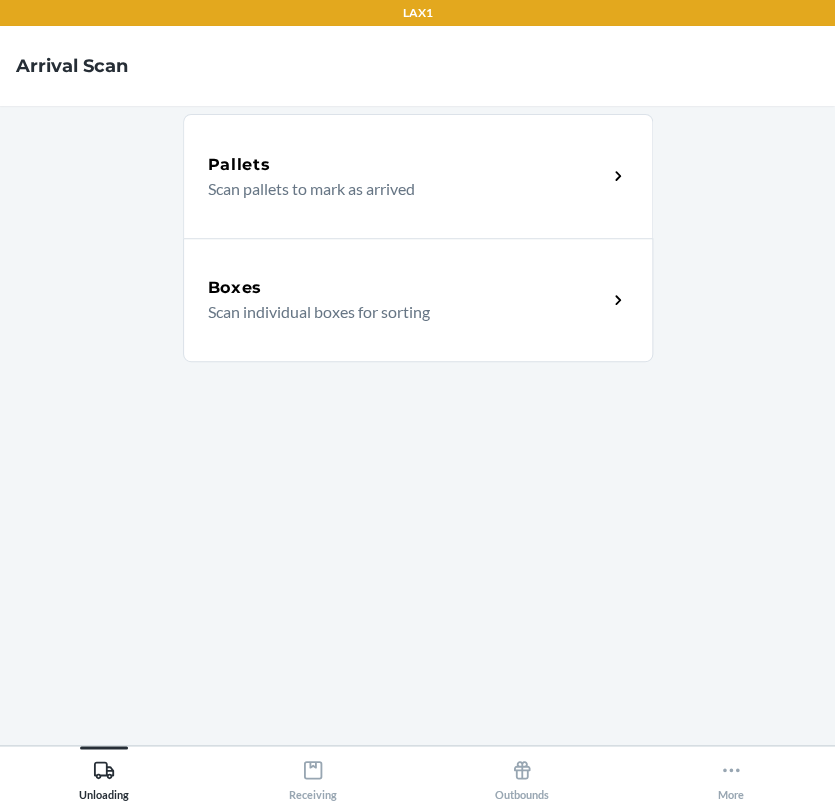 click on "Boxes" at bounding box center [407, 288] 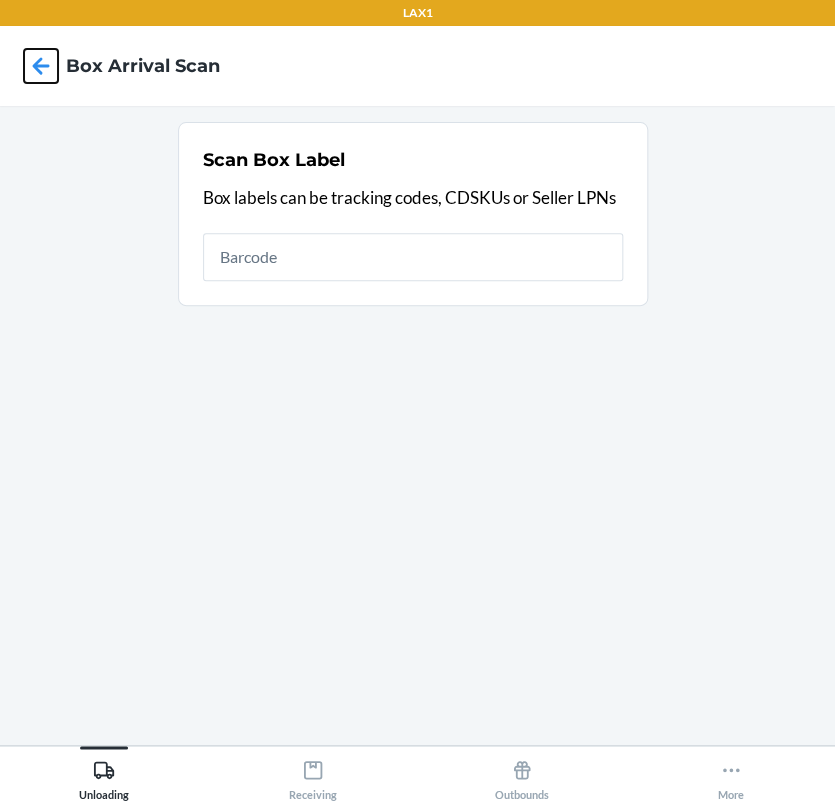 click 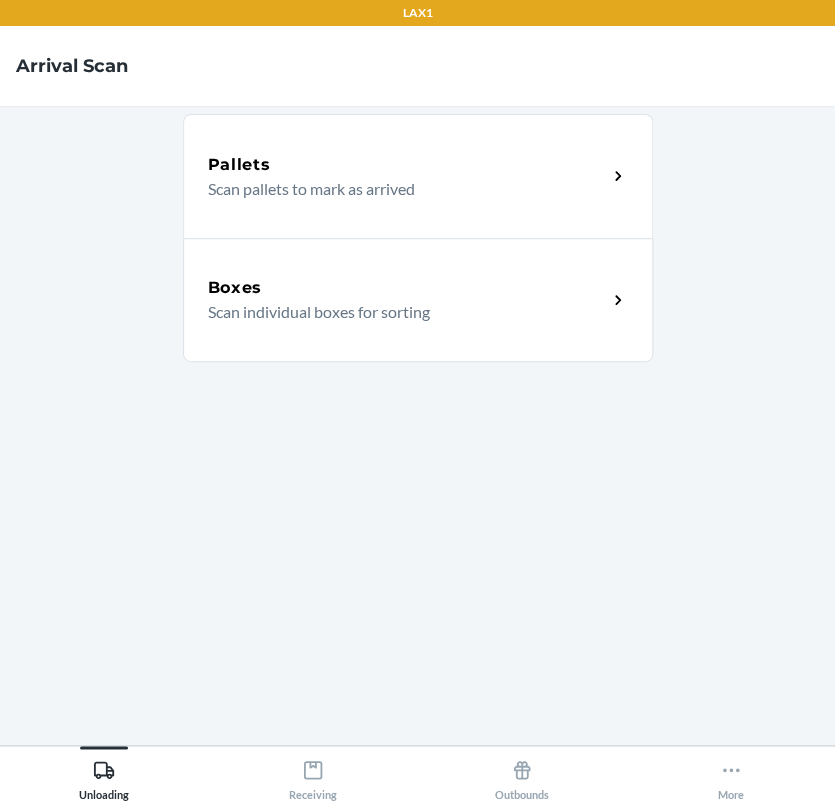 click on "Scan individual boxes for sorting" at bounding box center (399, 312) 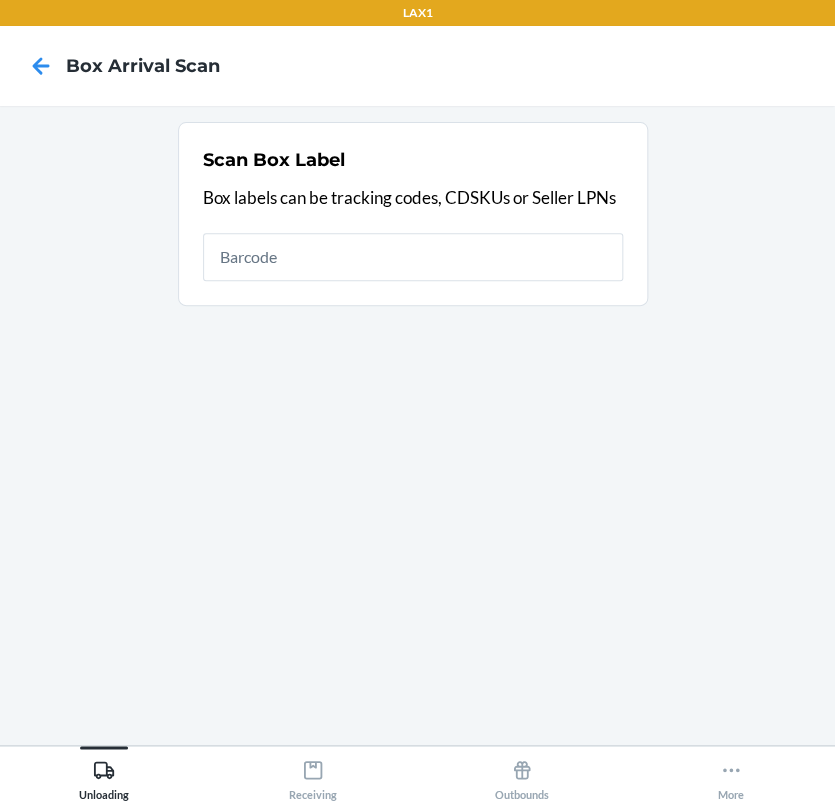 click at bounding box center (413, 257) 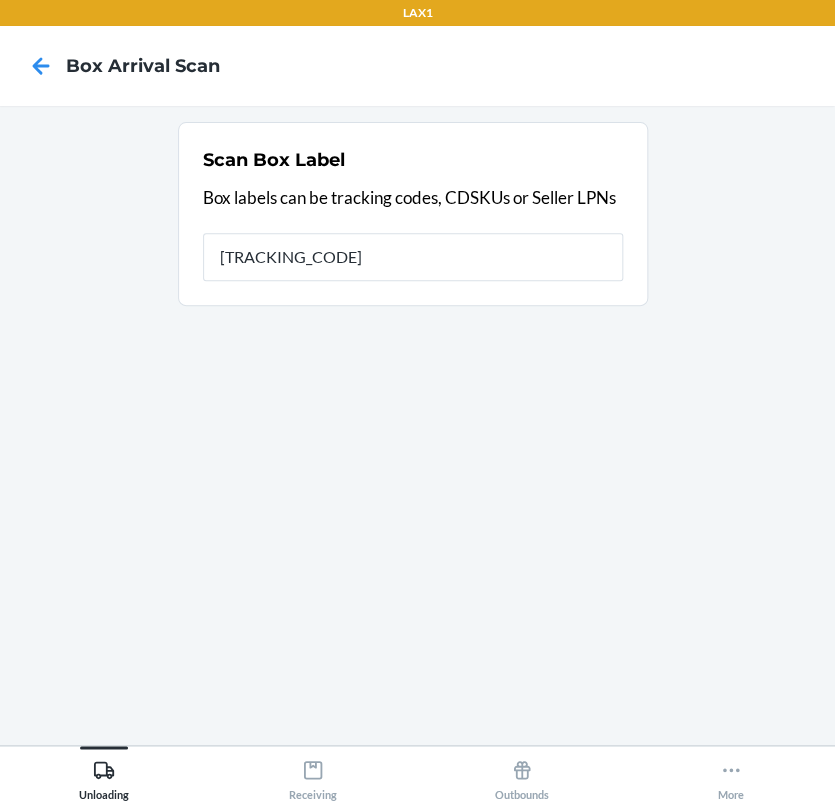 type on "[TRACKING_CODE]" 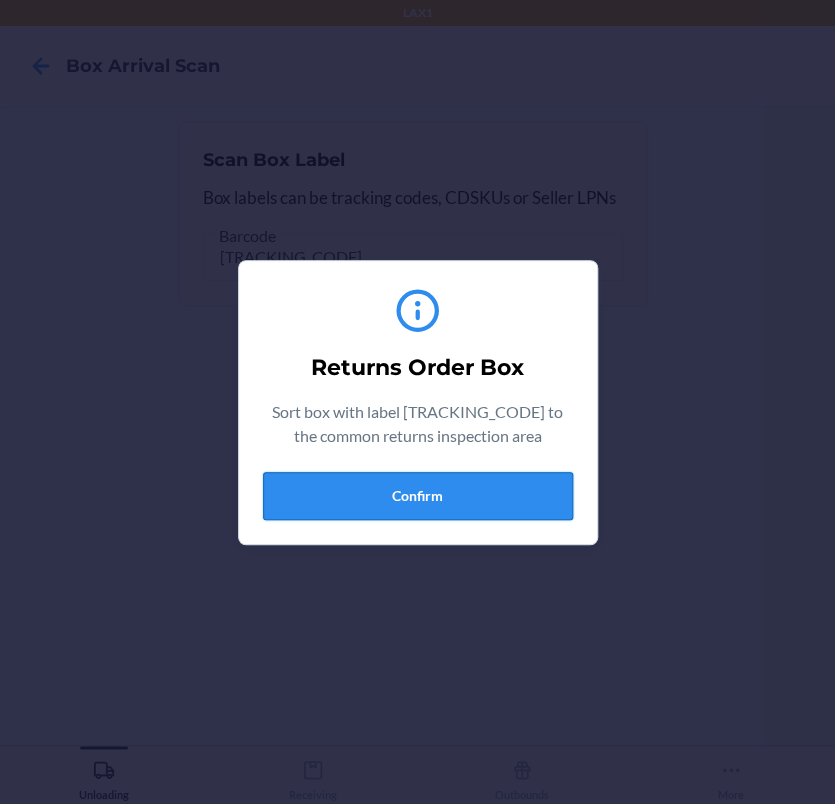 click on "Confirm" at bounding box center (418, 496) 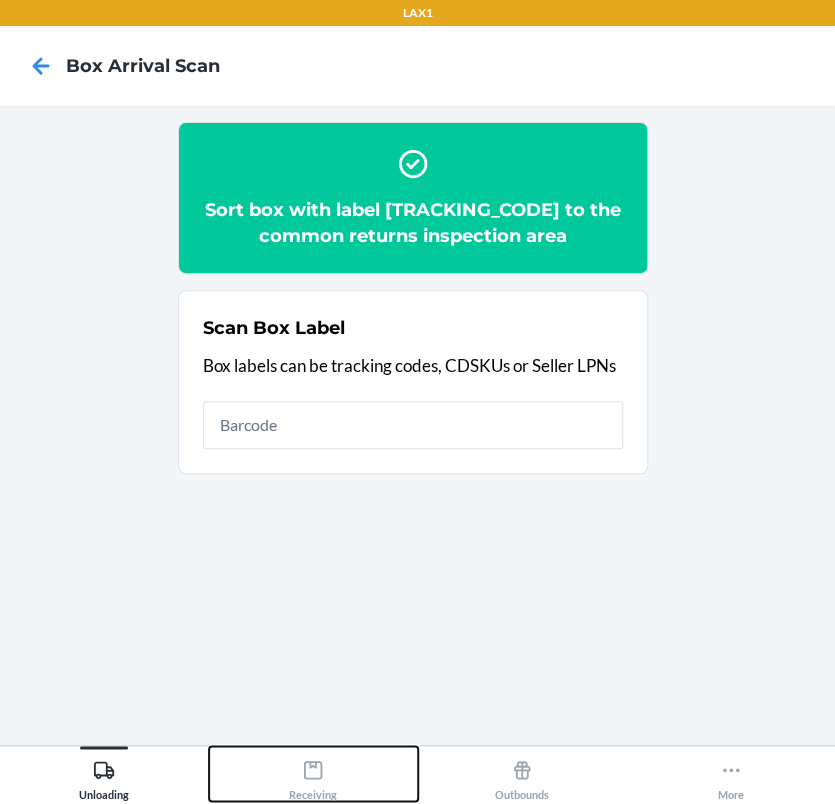 click on "Receiving" at bounding box center [313, 776] 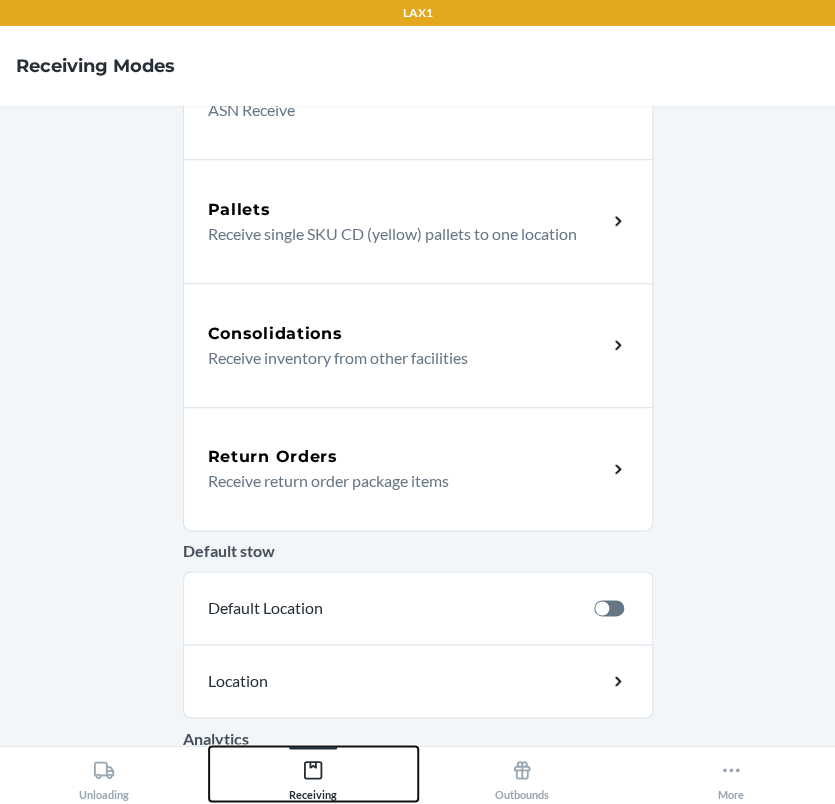 scroll, scrollTop: 363, scrollLeft: 0, axis: vertical 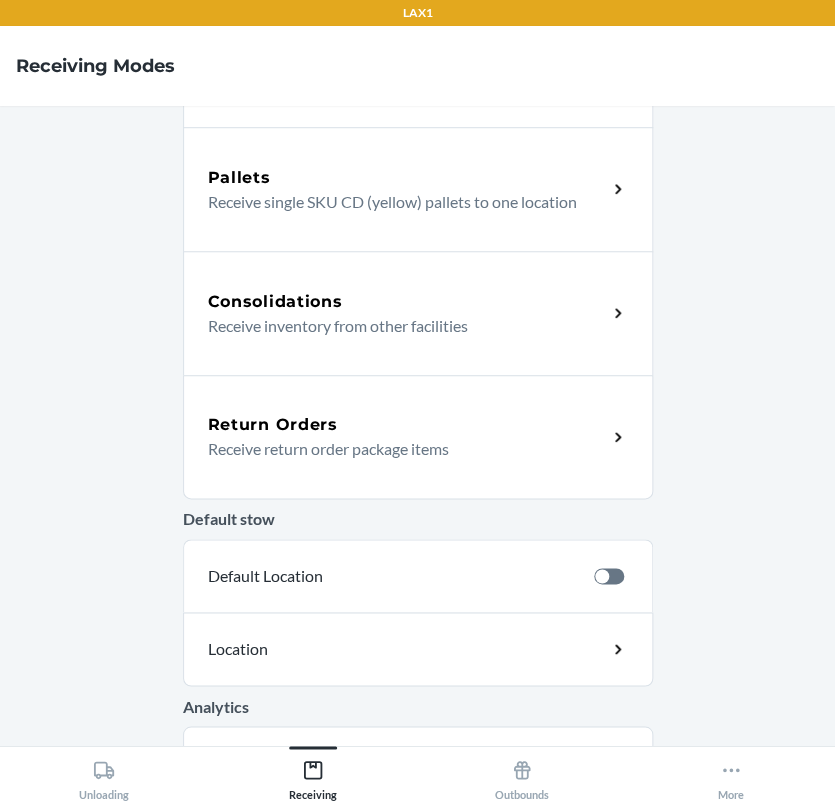 click on "Return Orders" at bounding box center (407, 425) 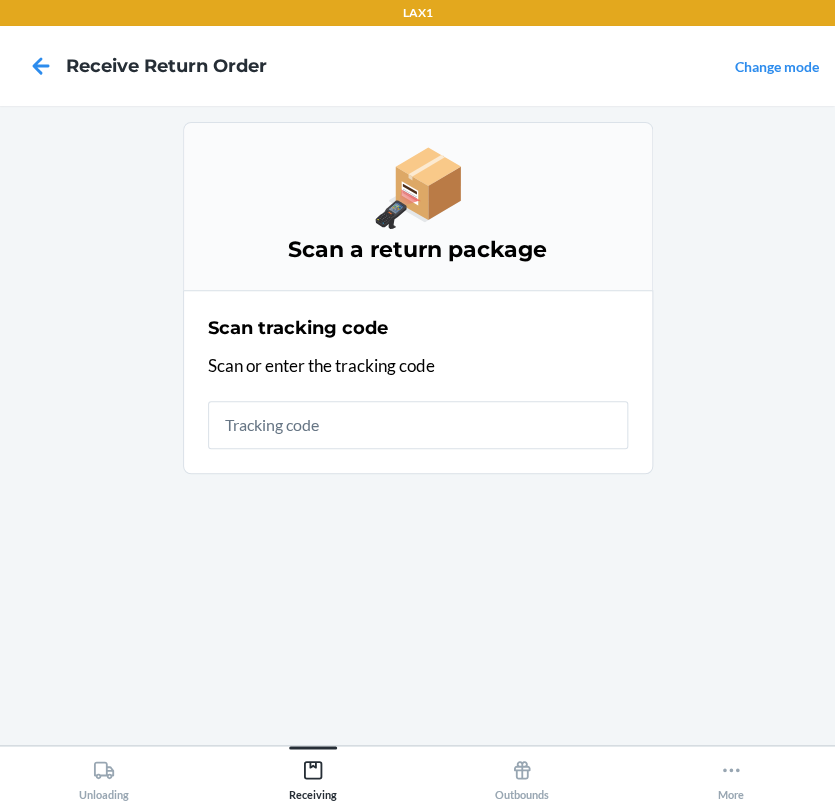 scroll, scrollTop: 0, scrollLeft: 0, axis: both 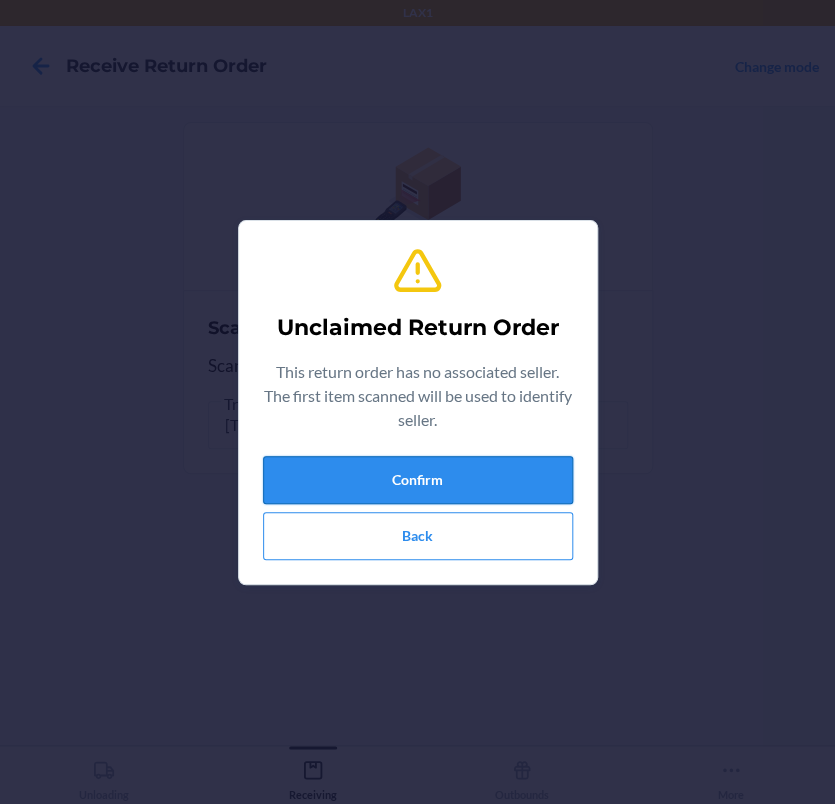 click on "Confirm" at bounding box center (418, 480) 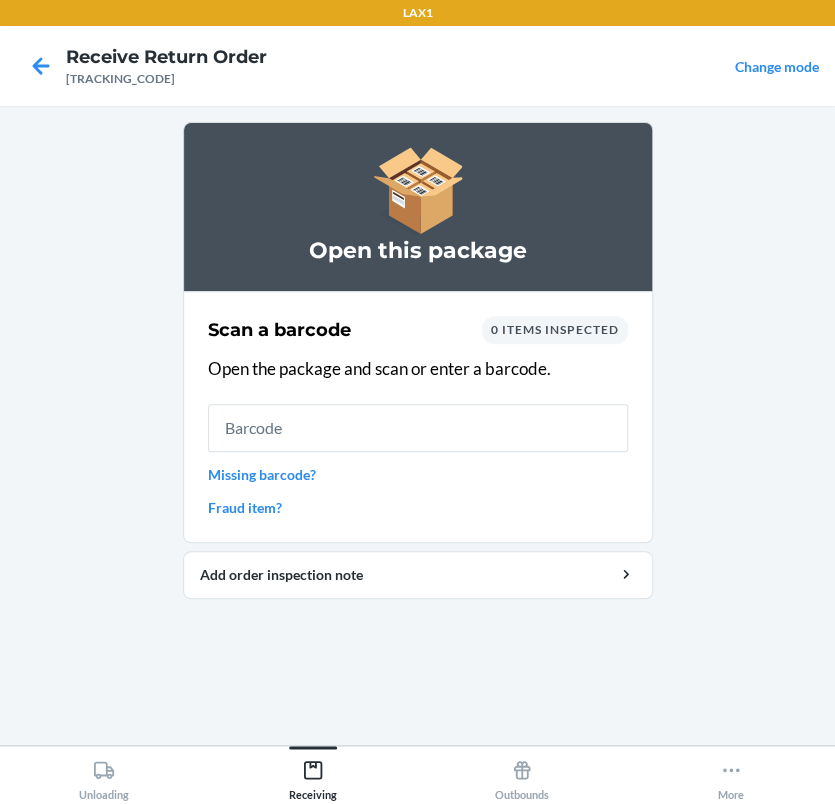 click at bounding box center [418, 428] 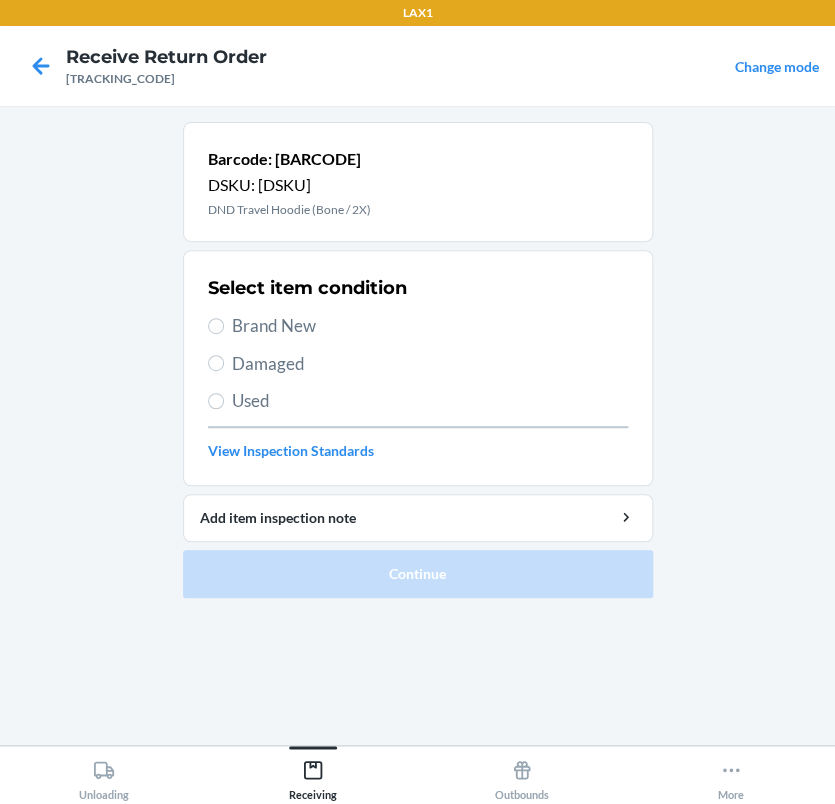 click on "Brand New" at bounding box center (430, 326) 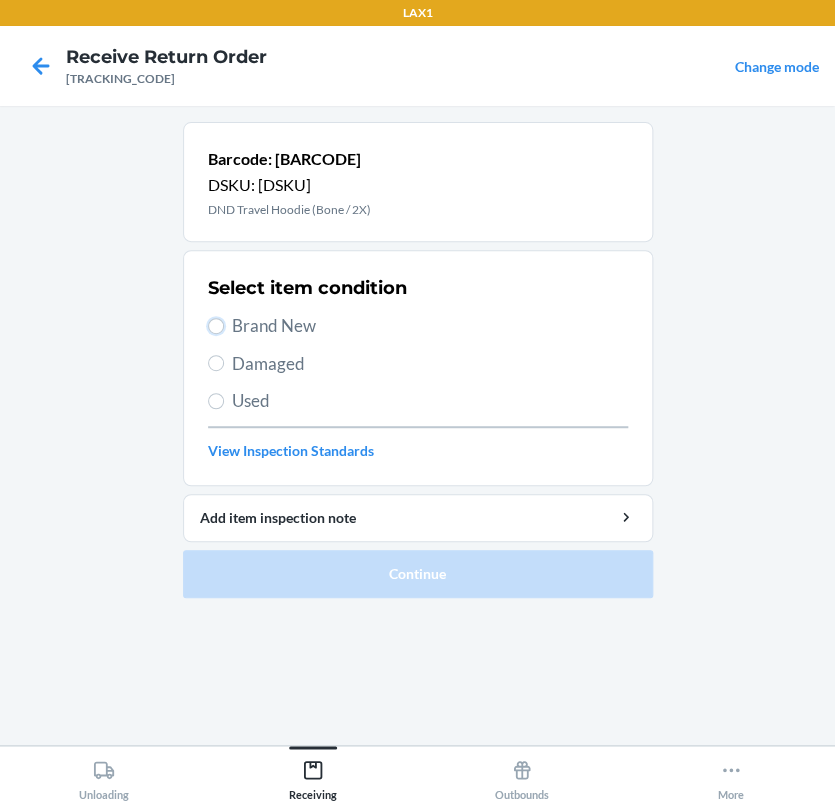 click on "Brand New" at bounding box center [216, 326] 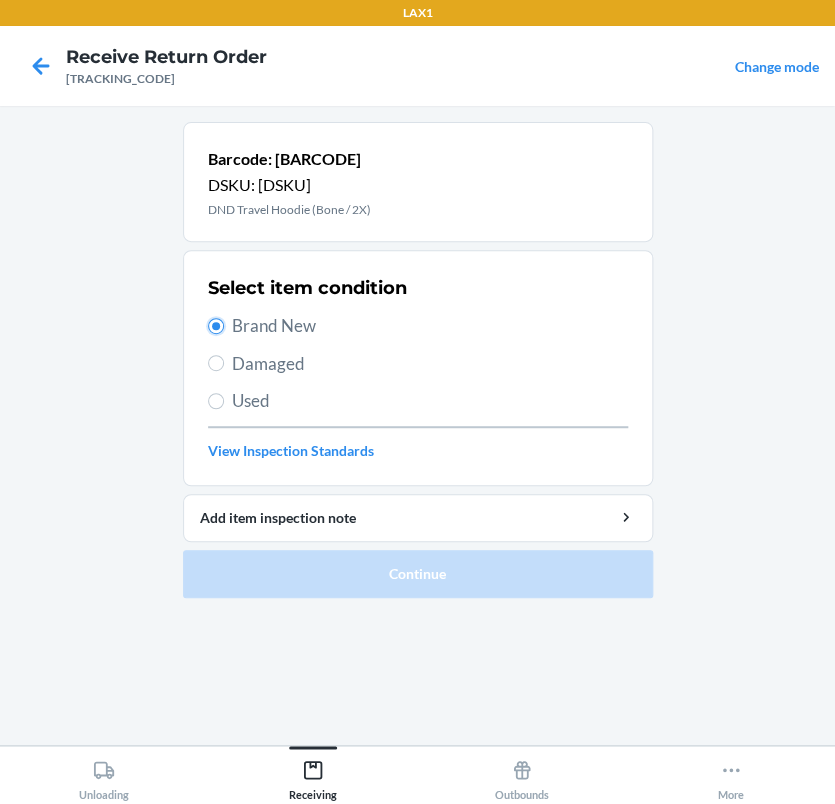 radio on "true" 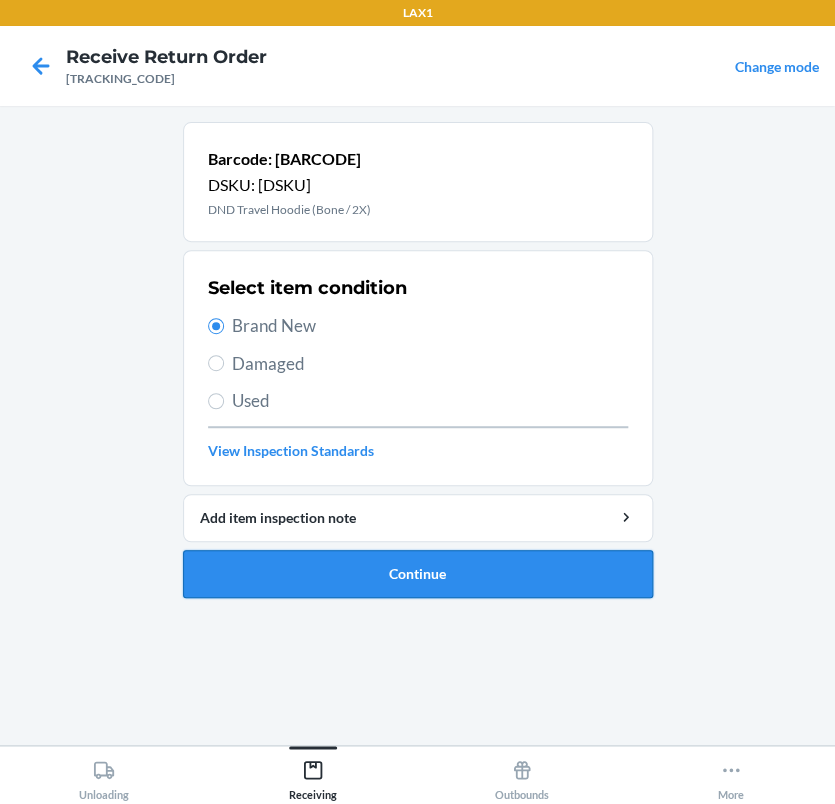click on "Continue" at bounding box center (418, 574) 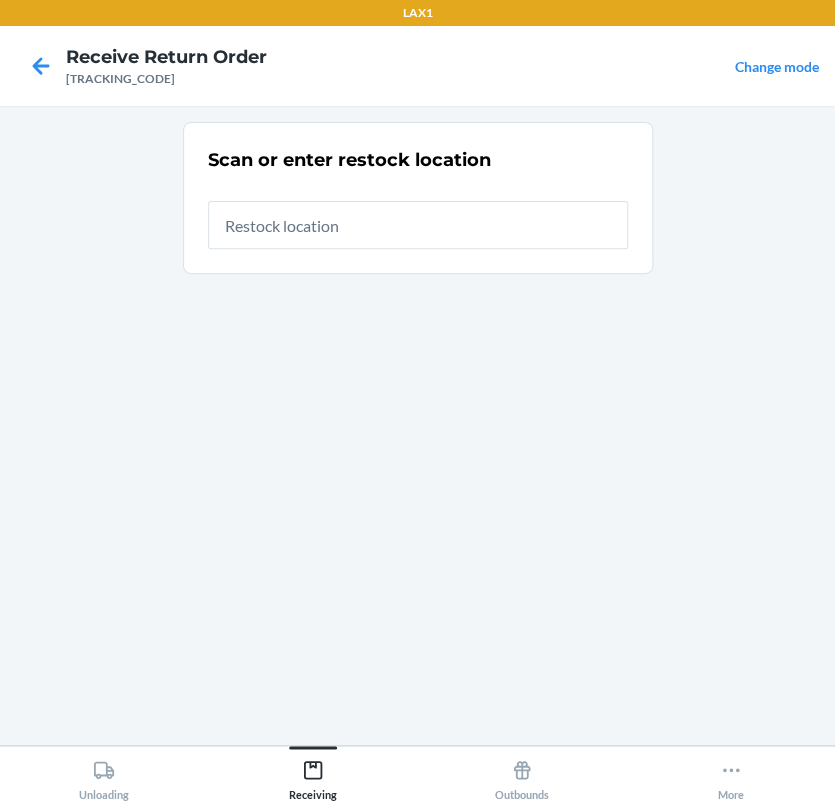 click at bounding box center (418, 225) 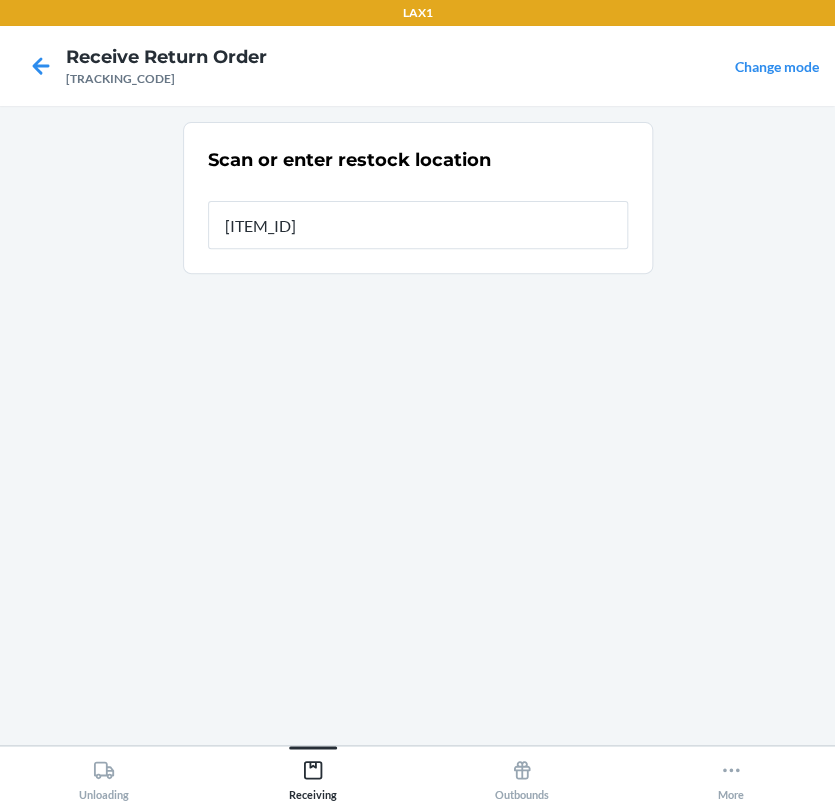 type on "[ITEM_ID]" 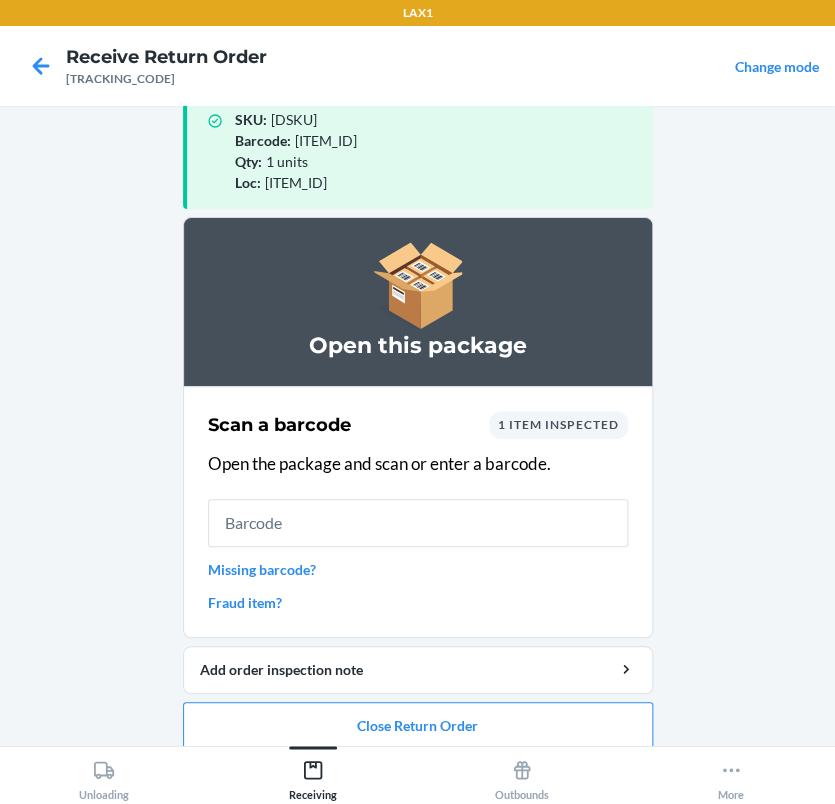 scroll, scrollTop: 57, scrollLeft: 0, axis: vertical 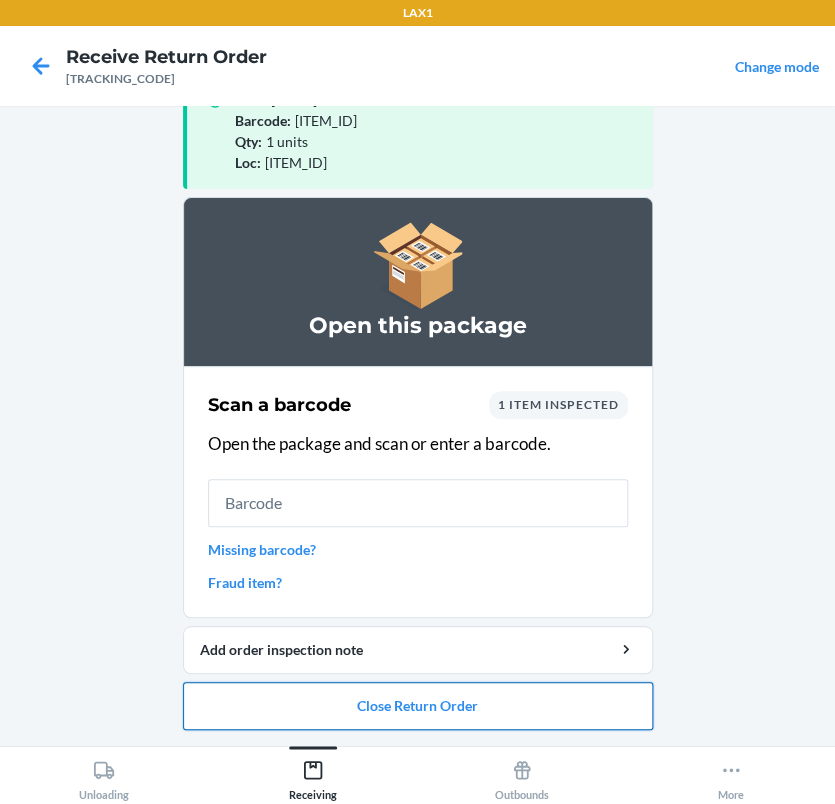 click on "Close Return Order" at bounding box center (418, 706) 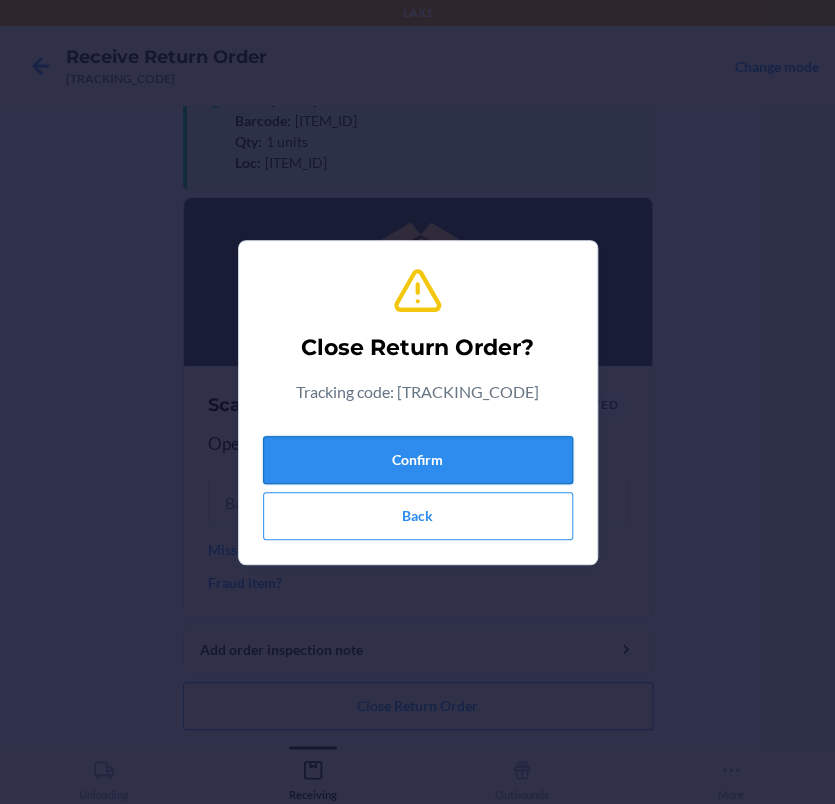click on "Confirm" at bounding box center [418, 460] 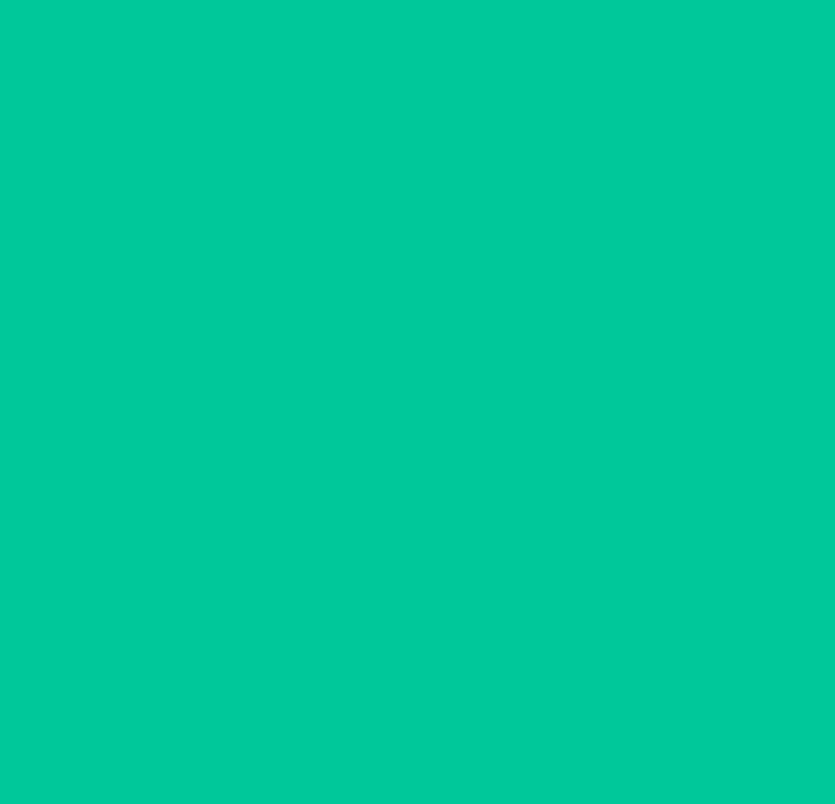 scroll, scrollTop: 0, scrollLeft: 0, axis: both 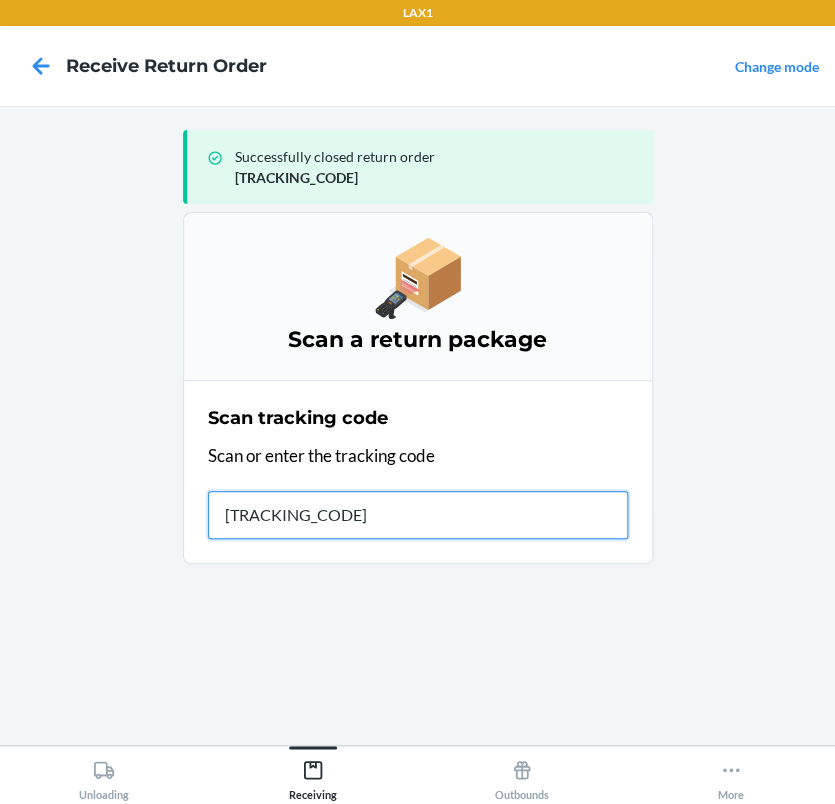 type on "[TRACKING_CODE]" 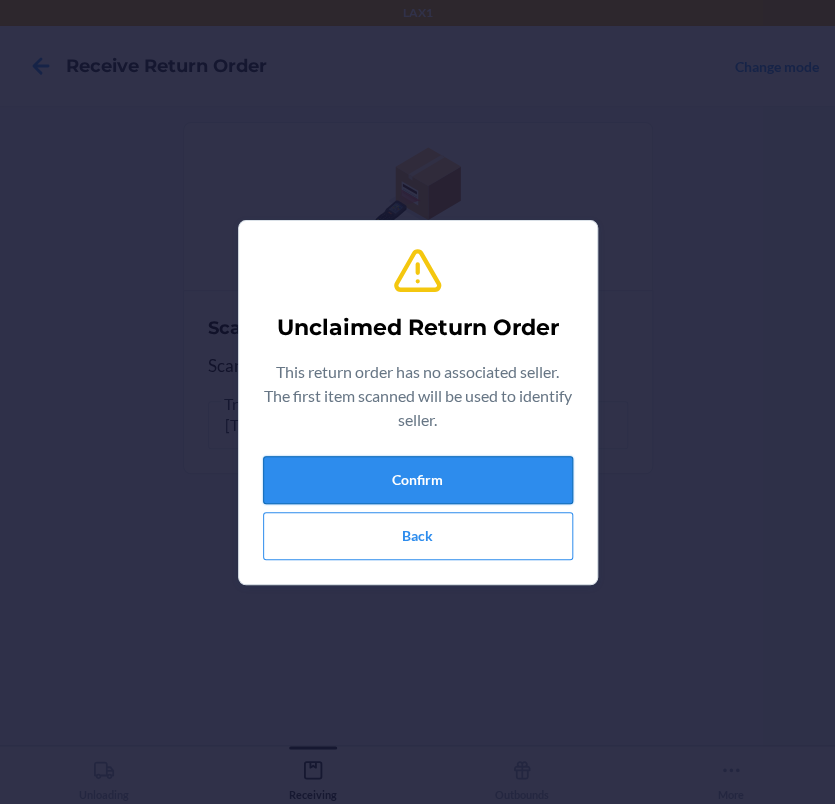 click on "Confirm" at bounding box center [418, 480] 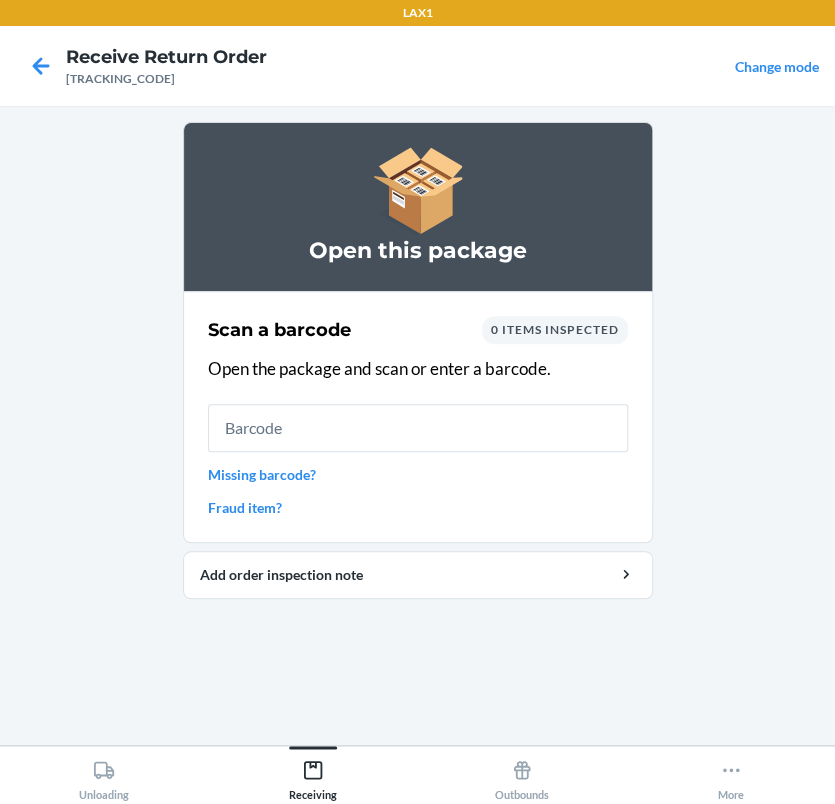 click at bounding box center (418, 428) 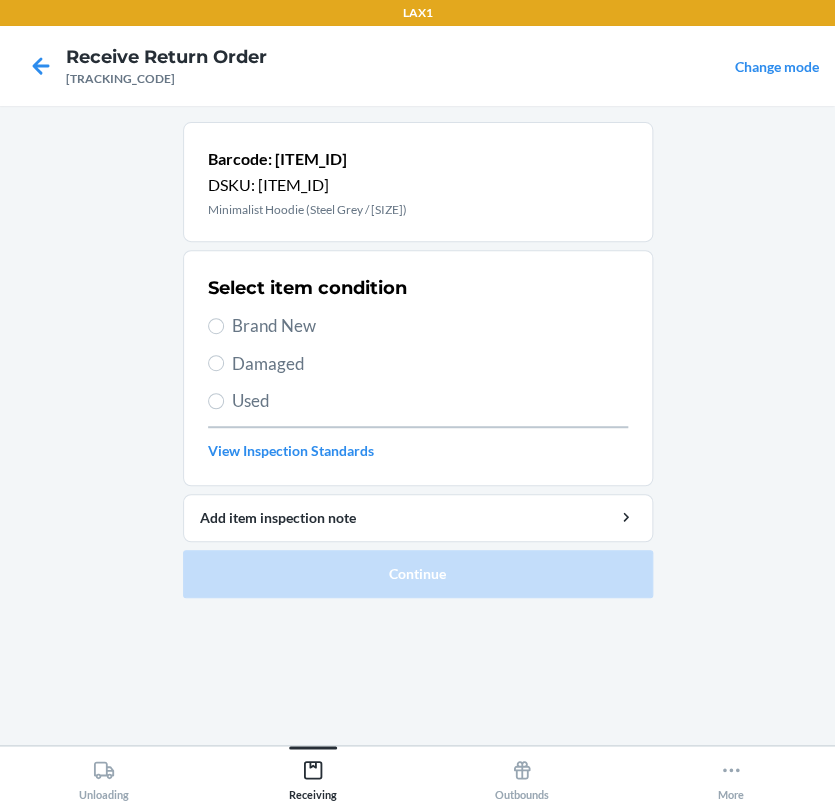 click on "Brand New" at bounding box center (430, 326) 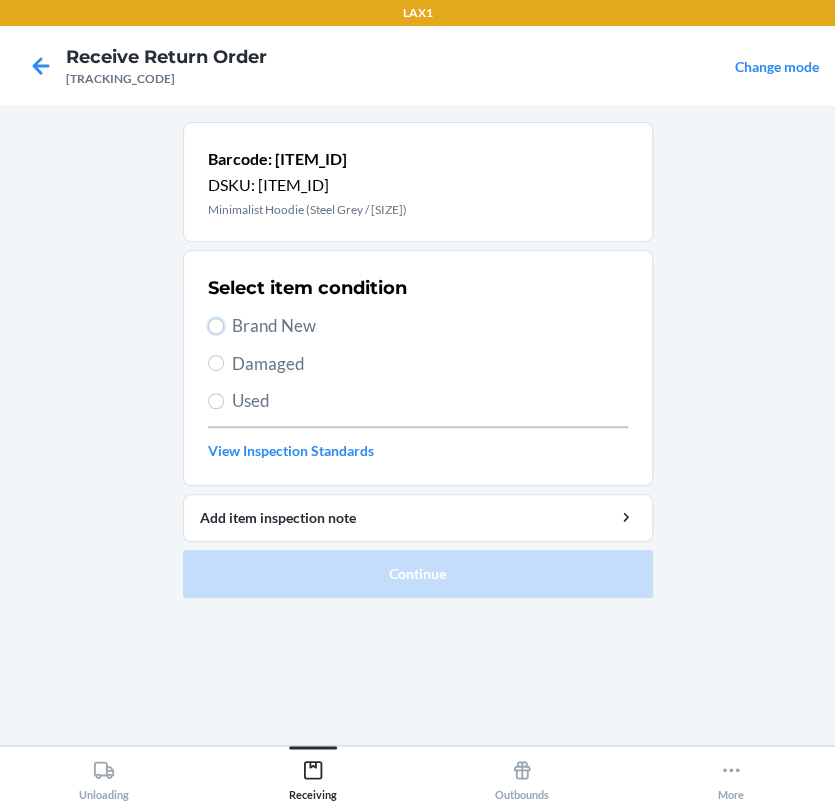 click on "Brand New" at bounding box center (216, 326) 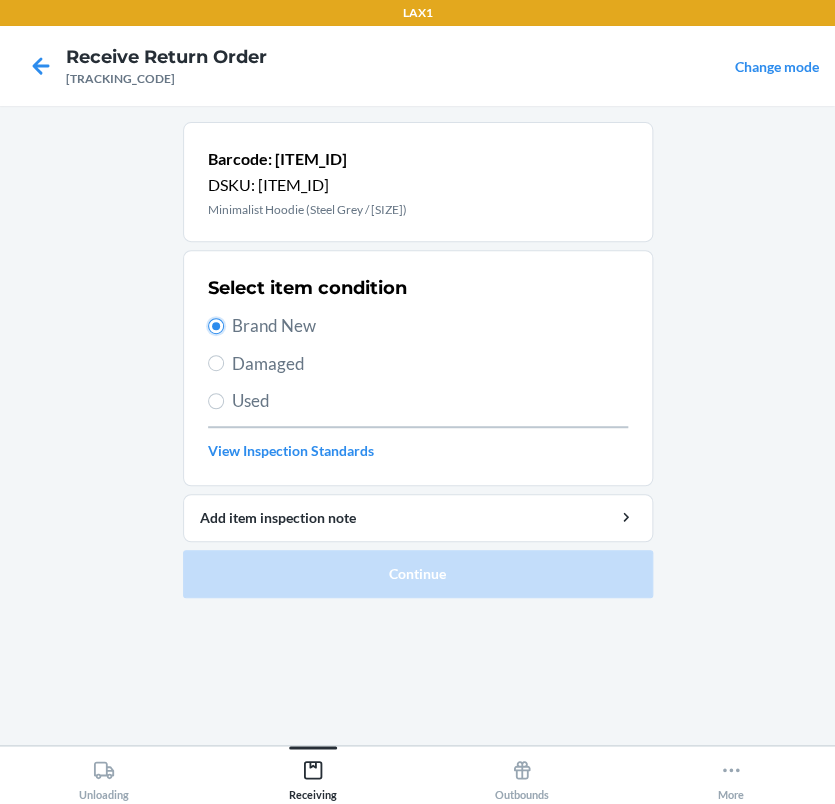 radio on "true" 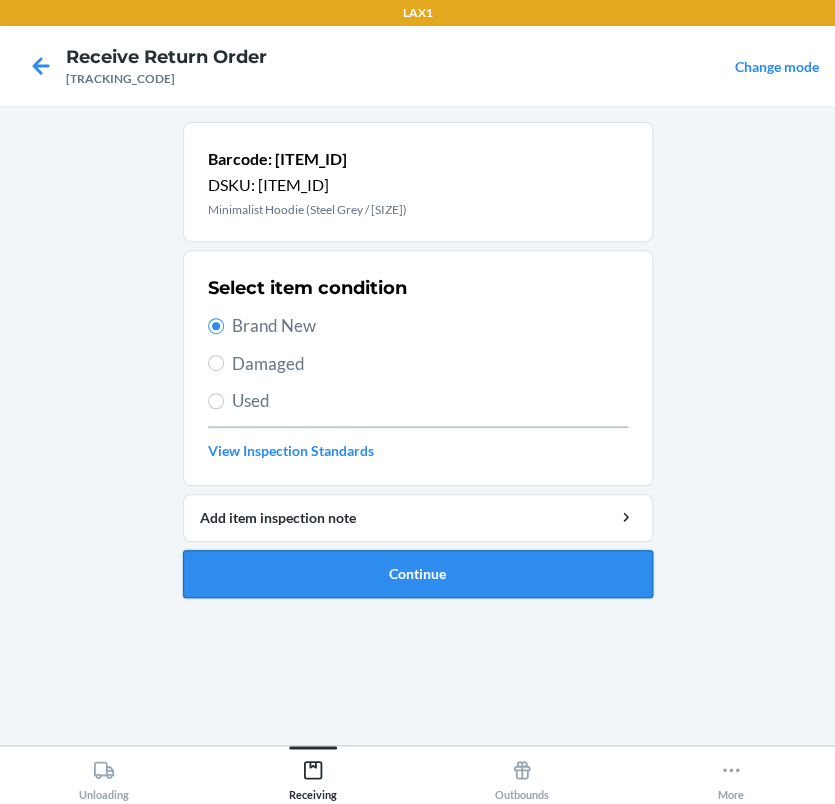 click on "Continue" at bounding box center [418, 574] 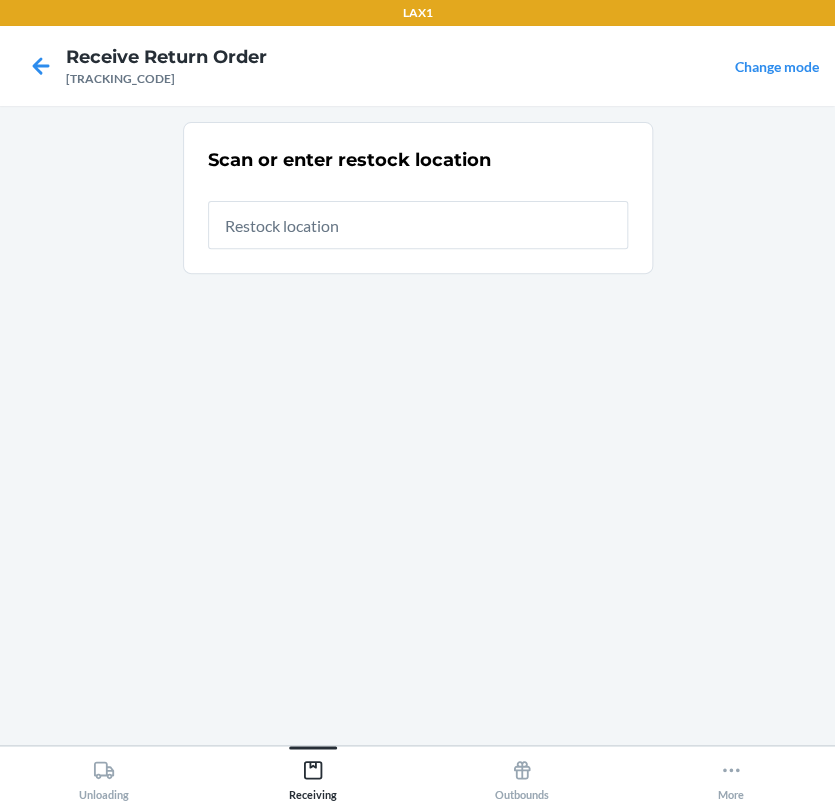 click at bounding box center (418, 225) 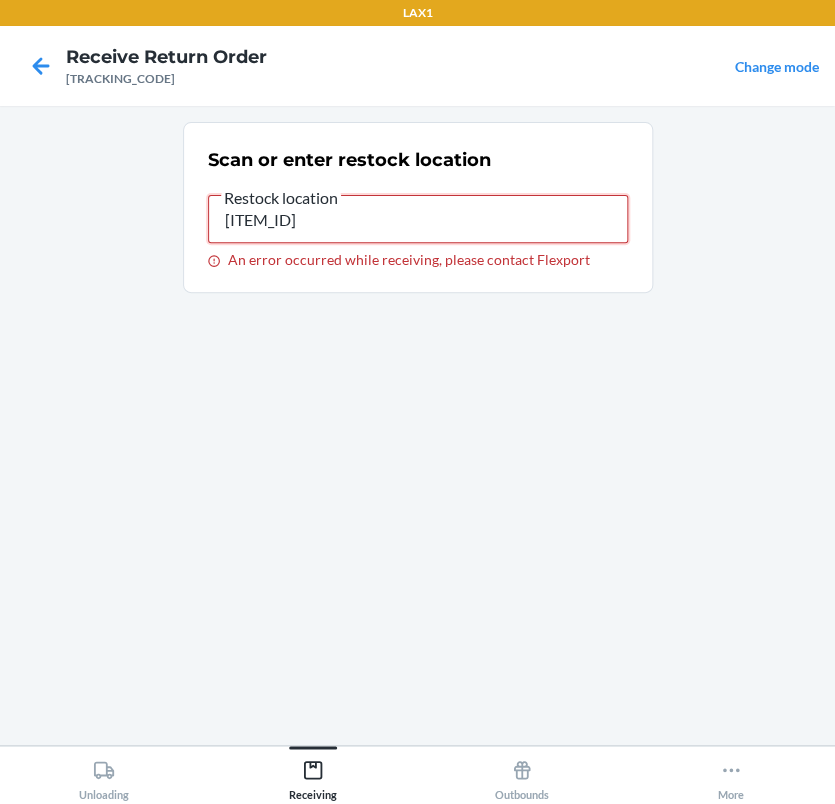 click on "[ITEM_ID]" at bounding box center (418, 219) 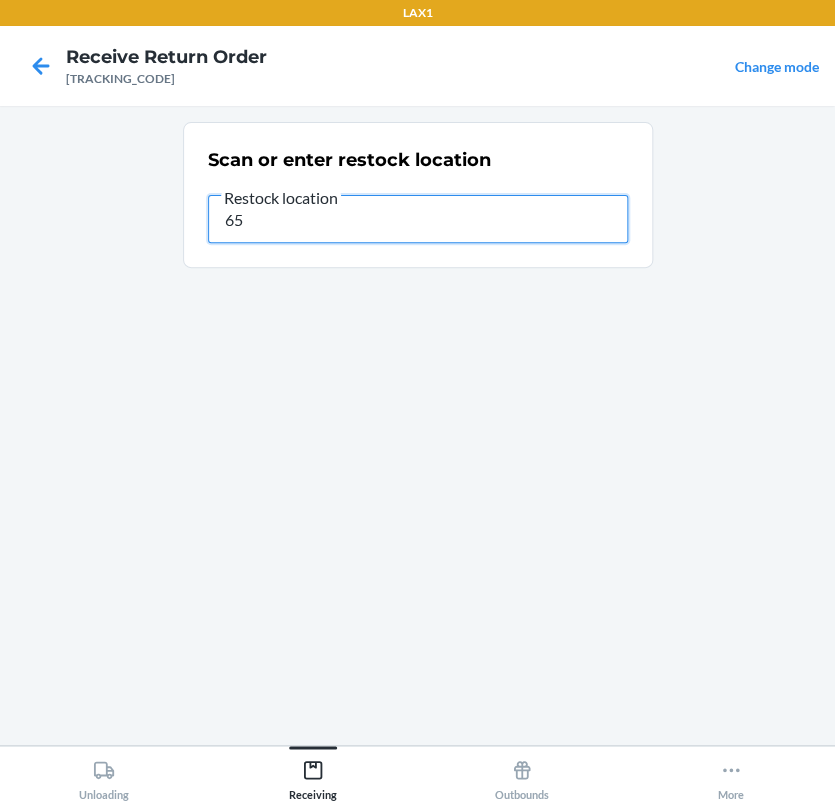 type on "6" 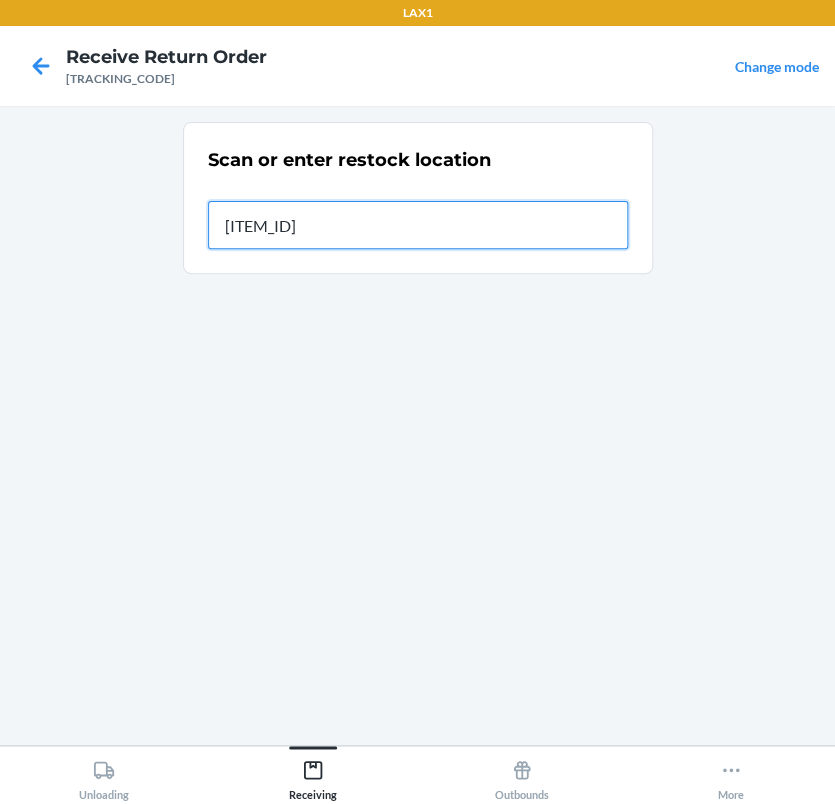 type on "[ITEM_ID]" 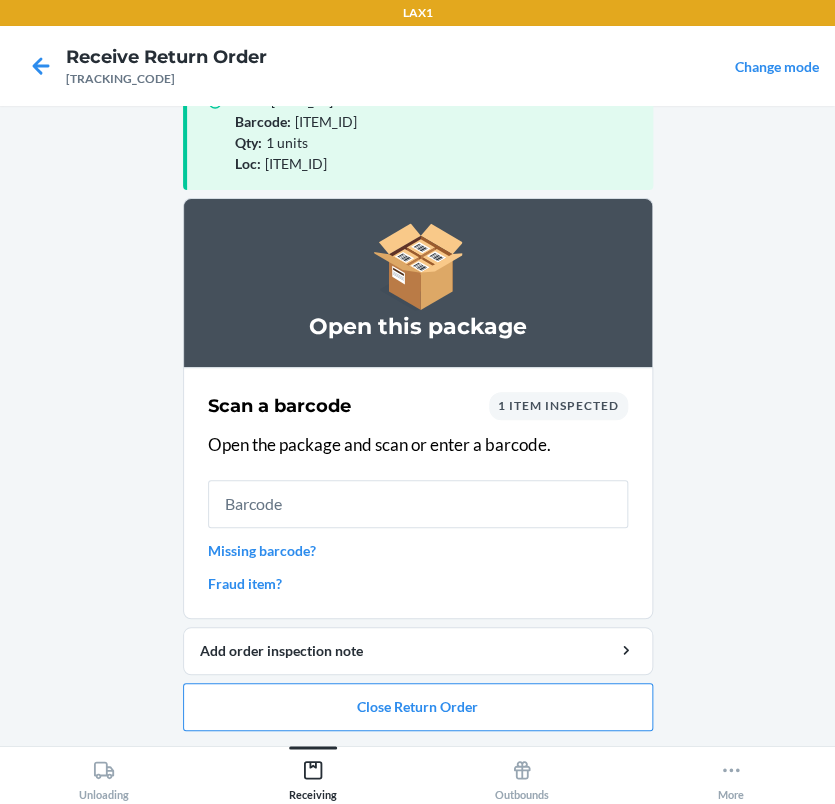 scroll, scrollTop: 57, scrollLeft: 0, axis: vertical 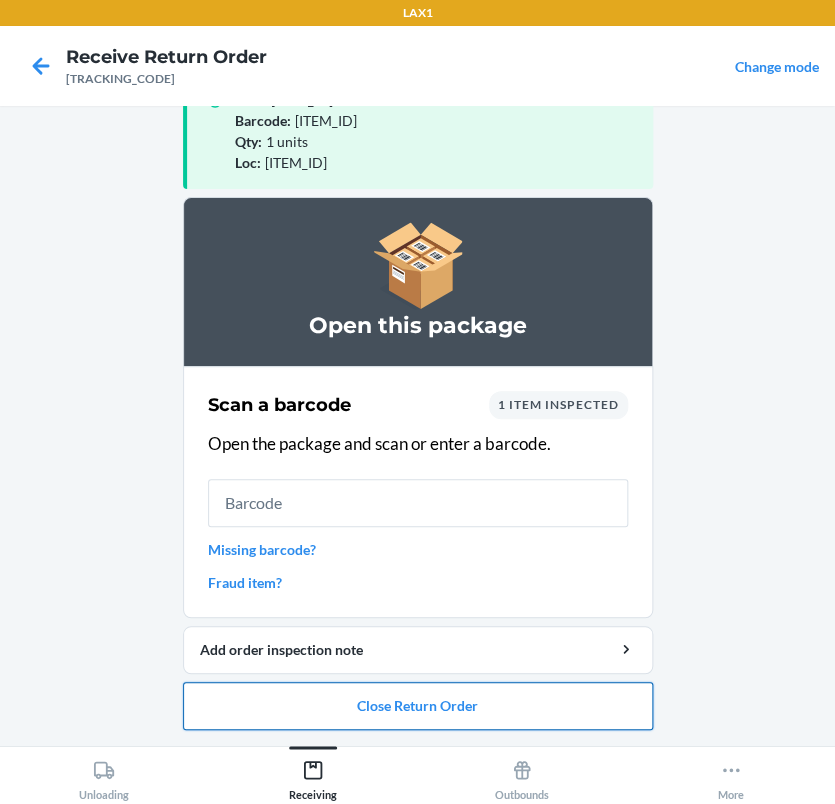 click on "Close Return Order" at bounding box center [418, 706] 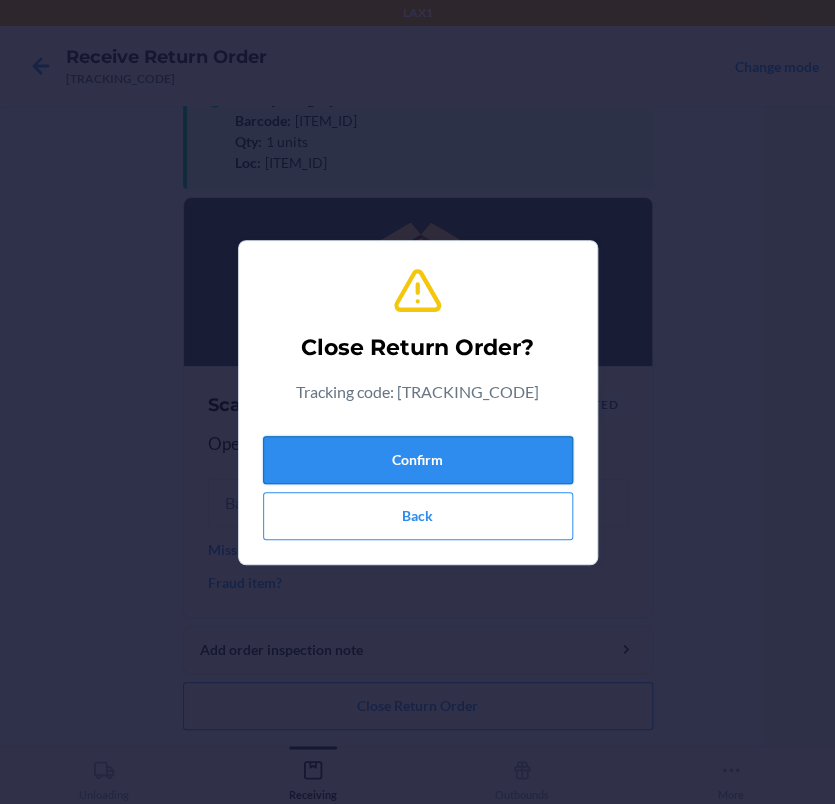 click on "Confirm" at bounding box center (418, 460) 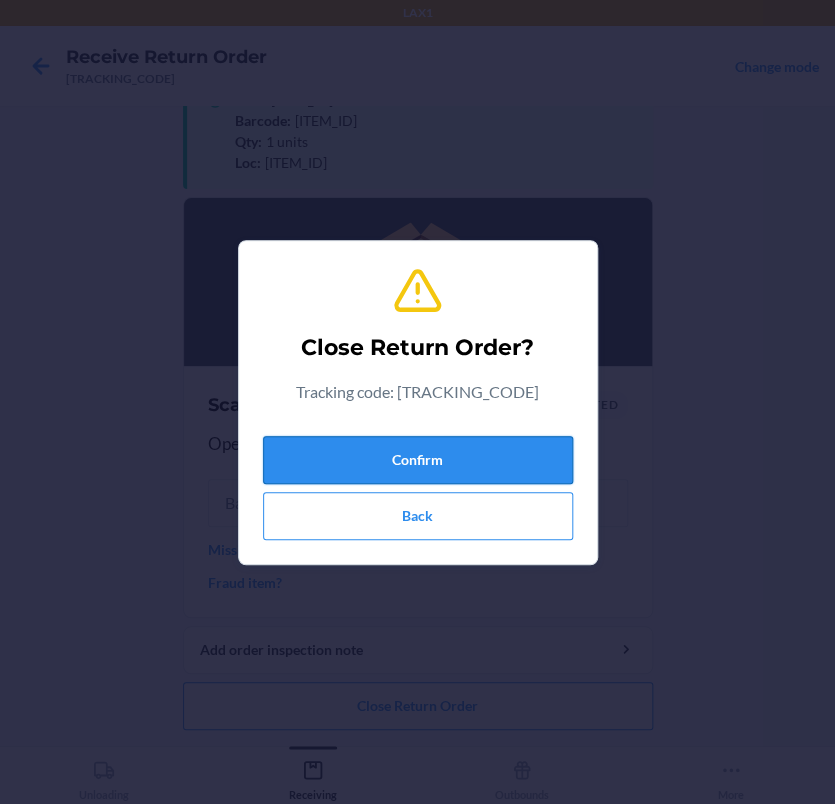 scroll, scrollTop: 0, scrollLeft: 0, axis: both 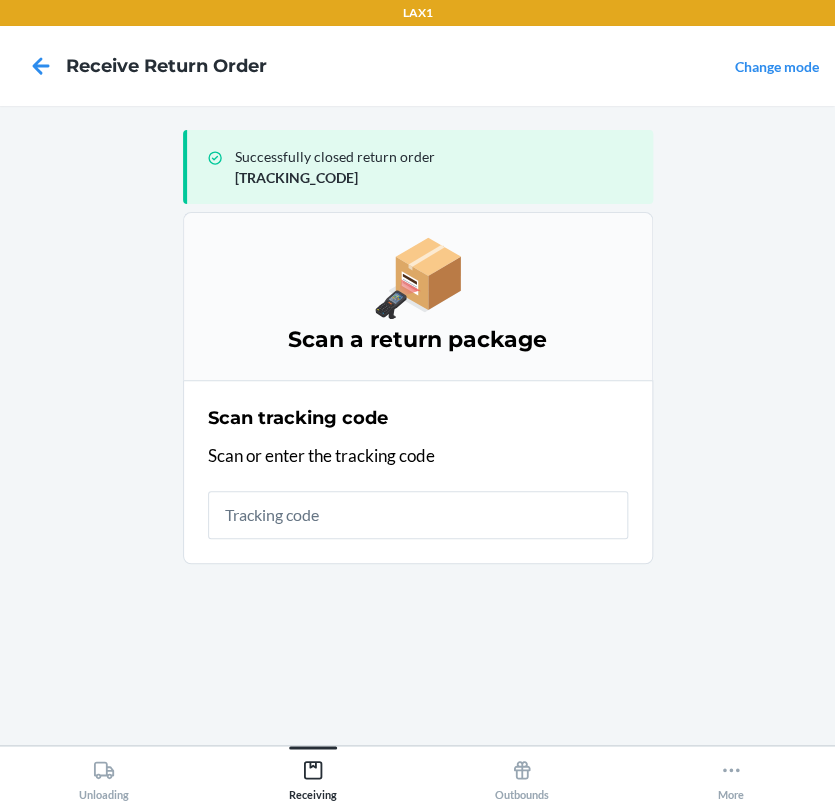click at bounding box center (418, 515) 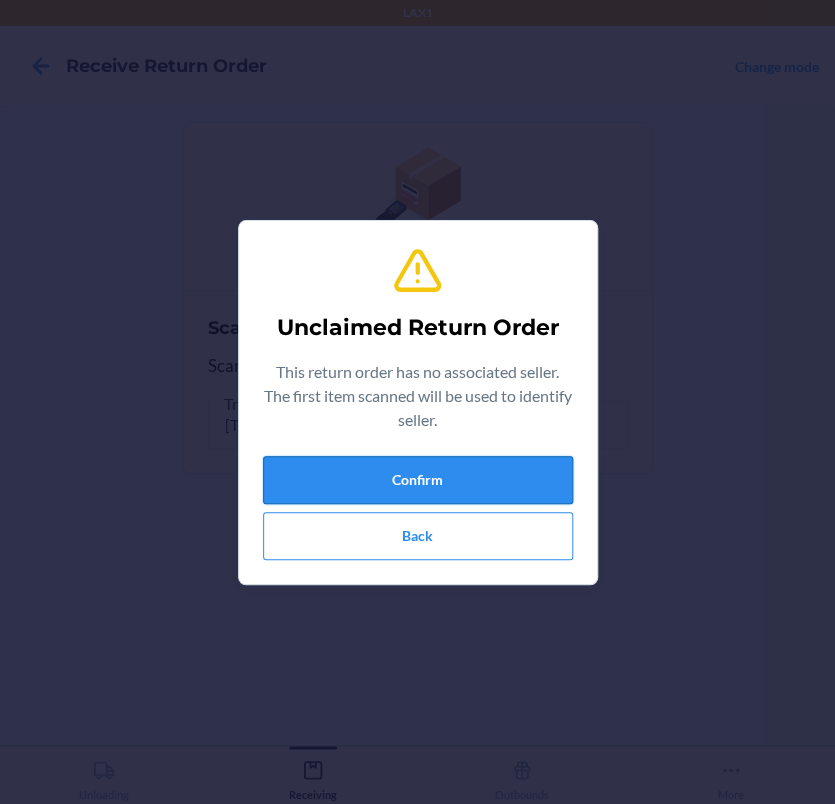 click on "Confirm" at bounding box center [418, 480] 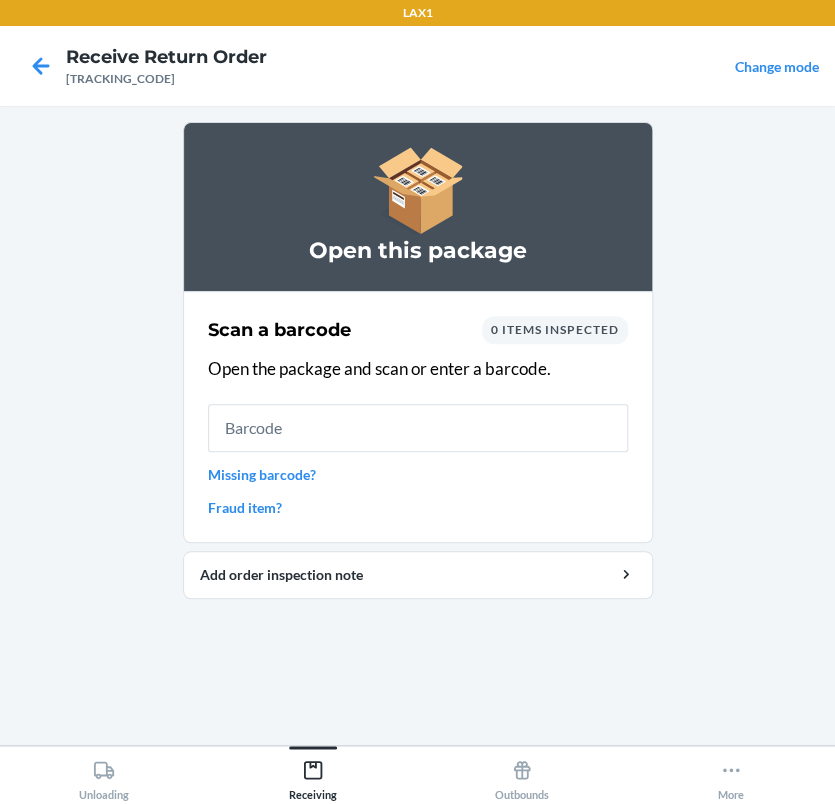 click at bounding box center [418, 428] 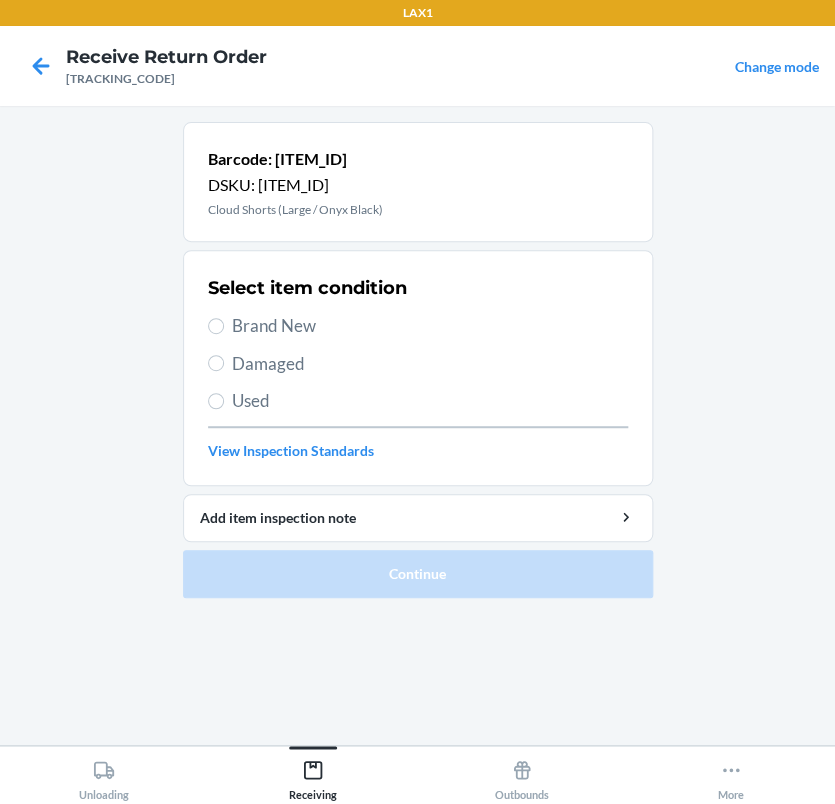 click on "Brand New" at bounding box center (430, 326) 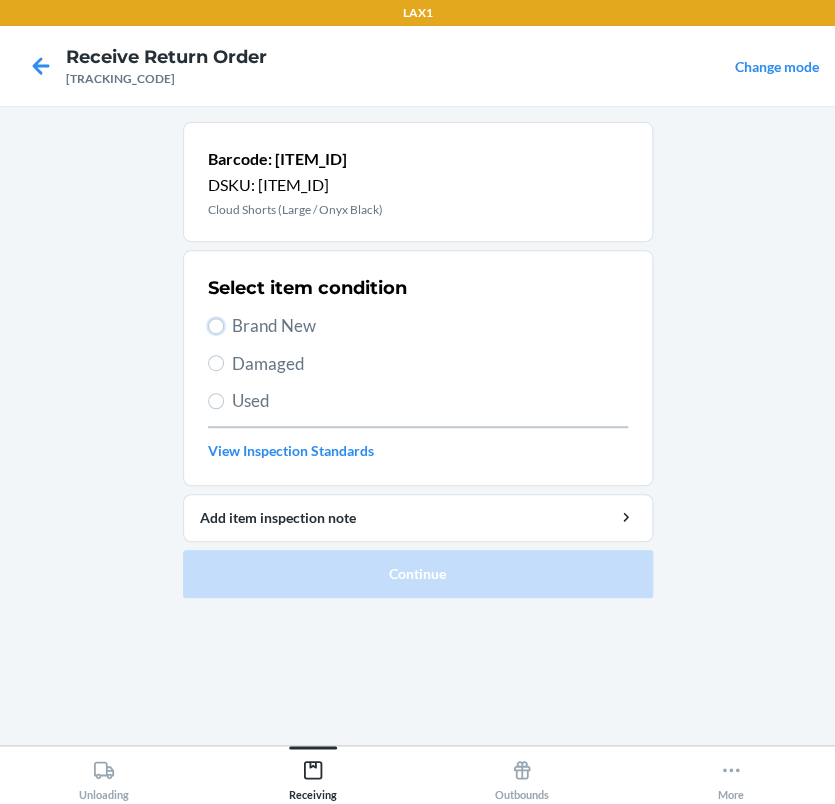 click on "Brand New" at bounding box center (216, 326) 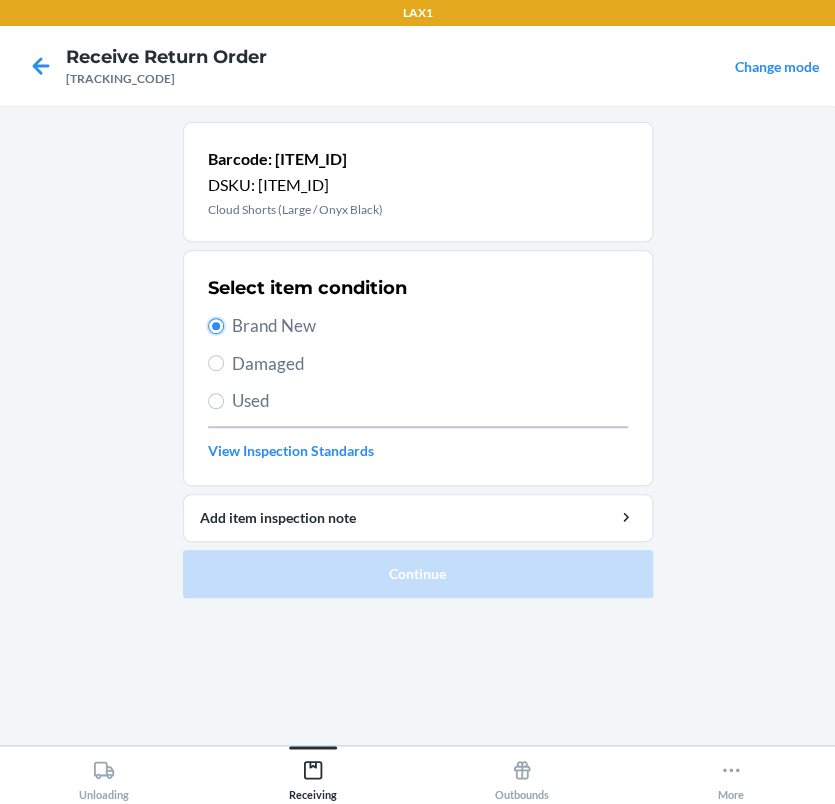 radio on "true" 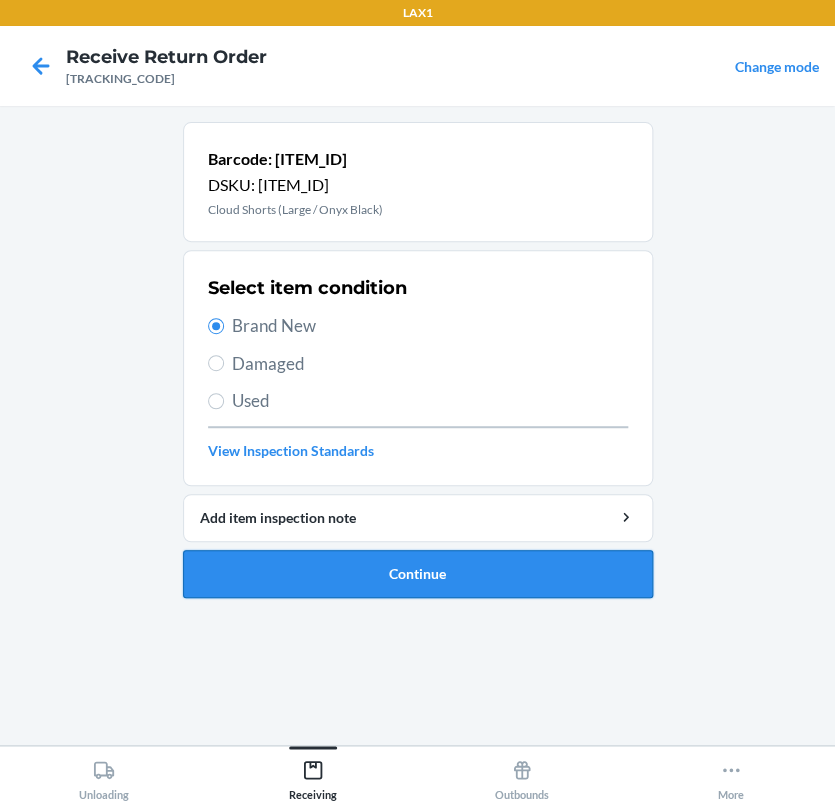 click on "Continue" at bounding box center [418, 574] 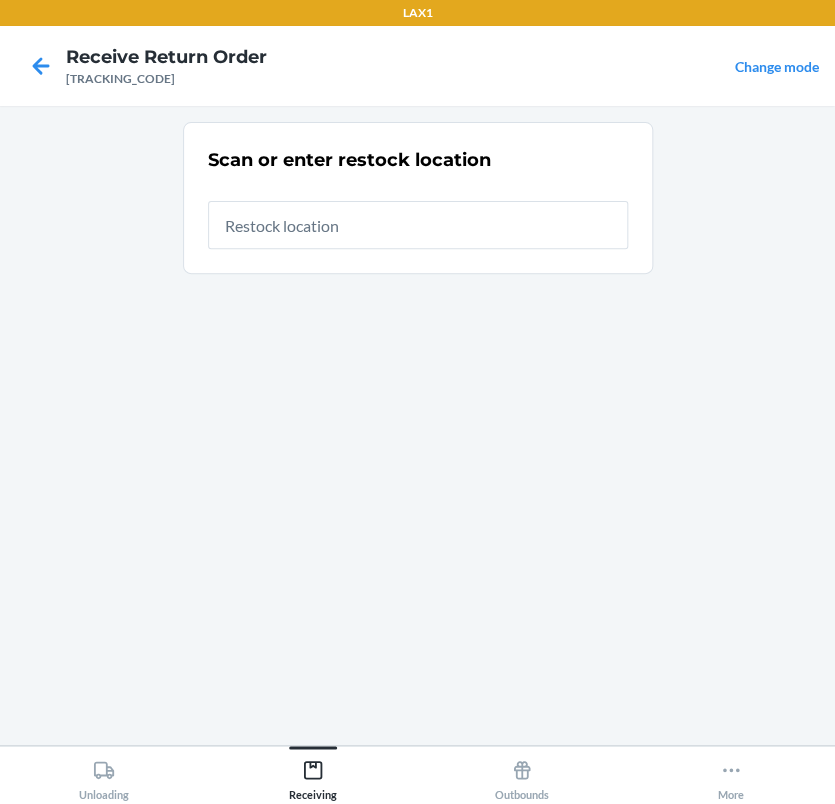 click at bounding box center (418, 225) 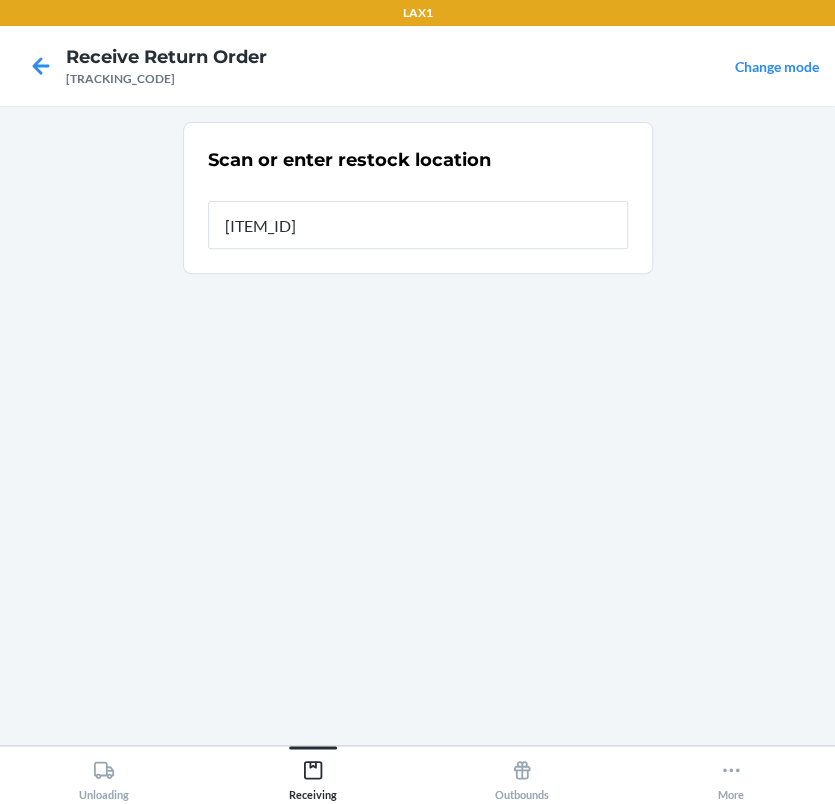 type on "[ITEM_ID]" 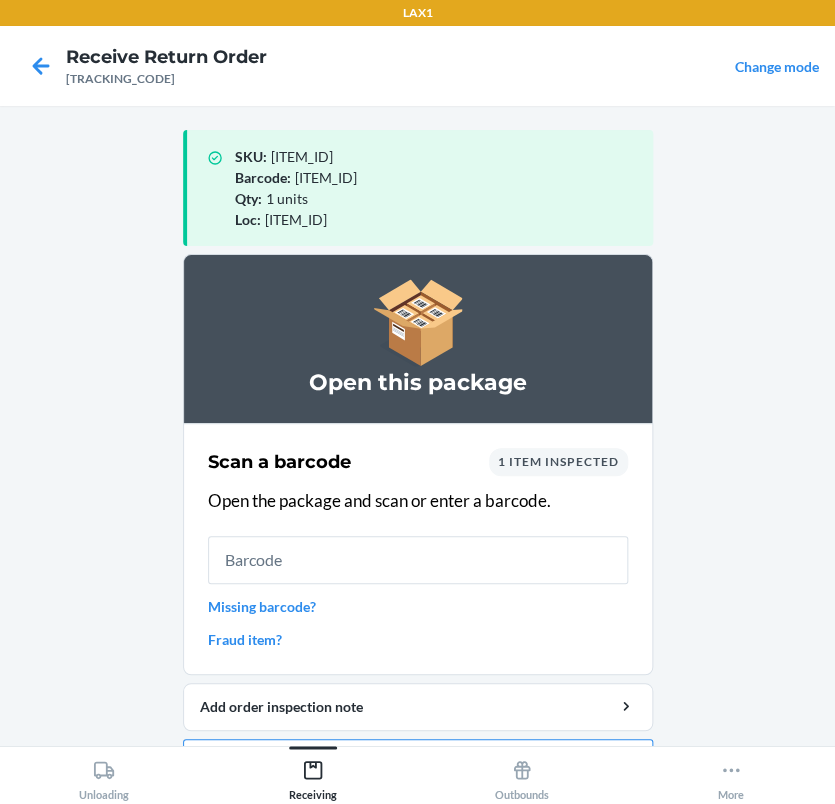 scroll, scrollTop: 57, scrollLeft: 0, axis: vertical 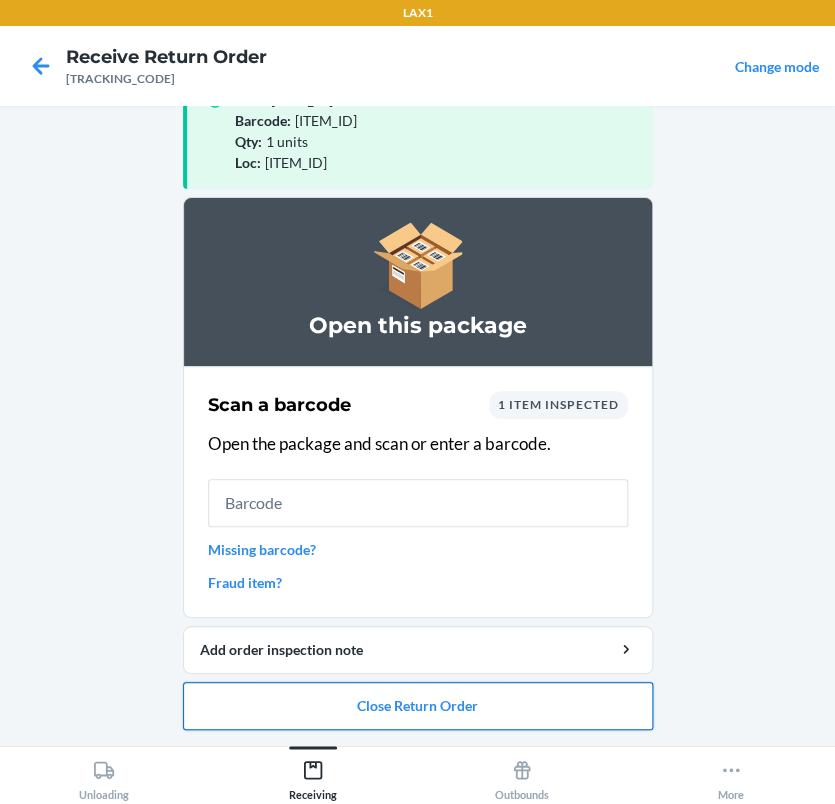 click on "Close Return Order" at bounding box center [418, 706] 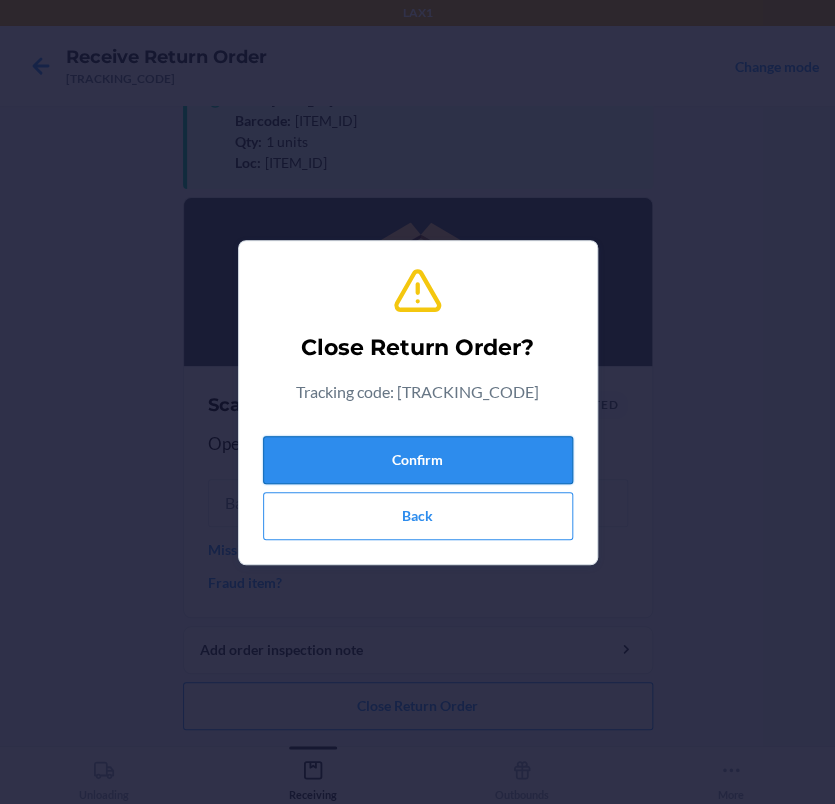 click on "Confirm" at bounding box center [418, 460] 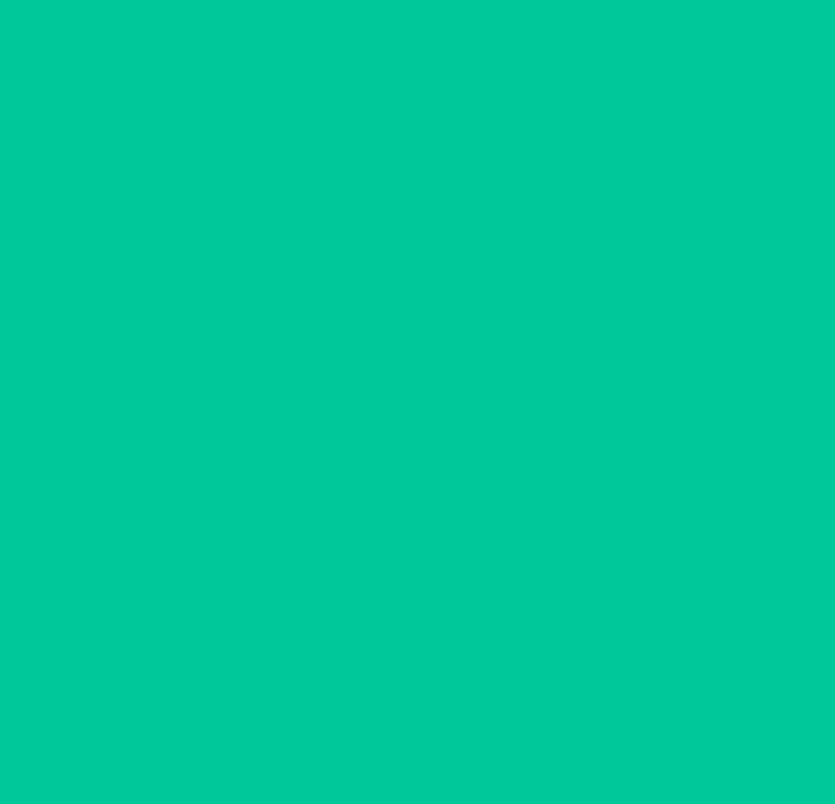 scroll, scrollTop: 0, scrollLeft: 0, axis: both 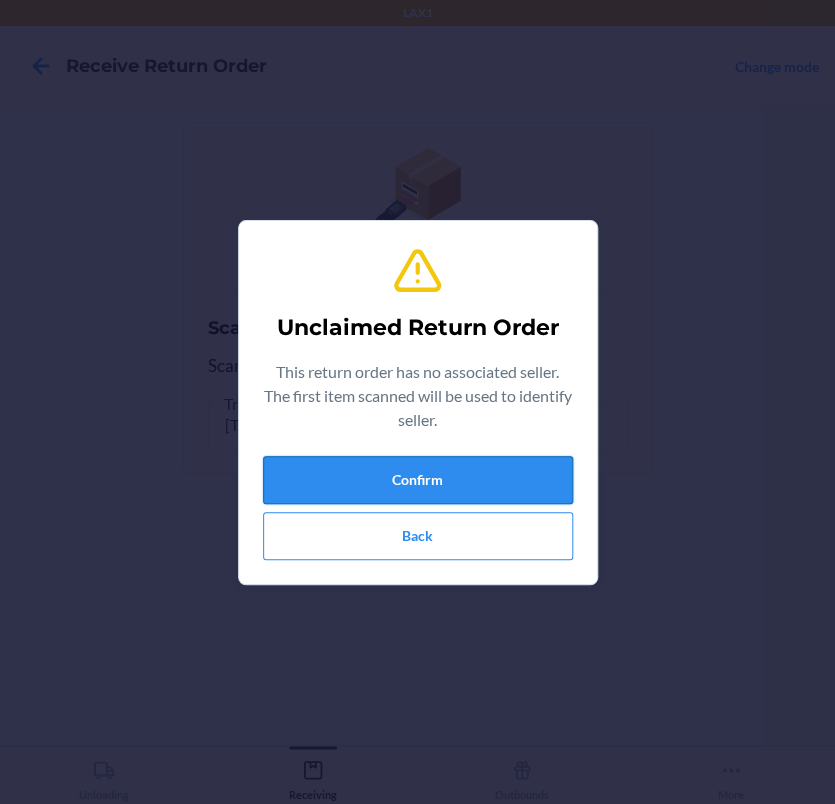 click on "Confirm" at bounding box center [418, 480] 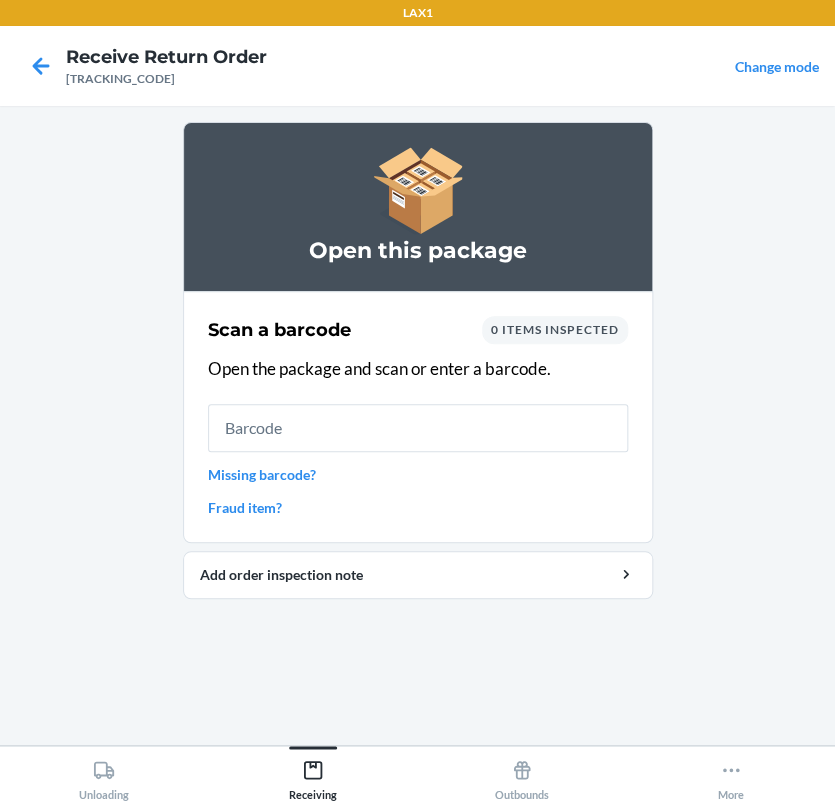 click at bounding box center [418, 428] 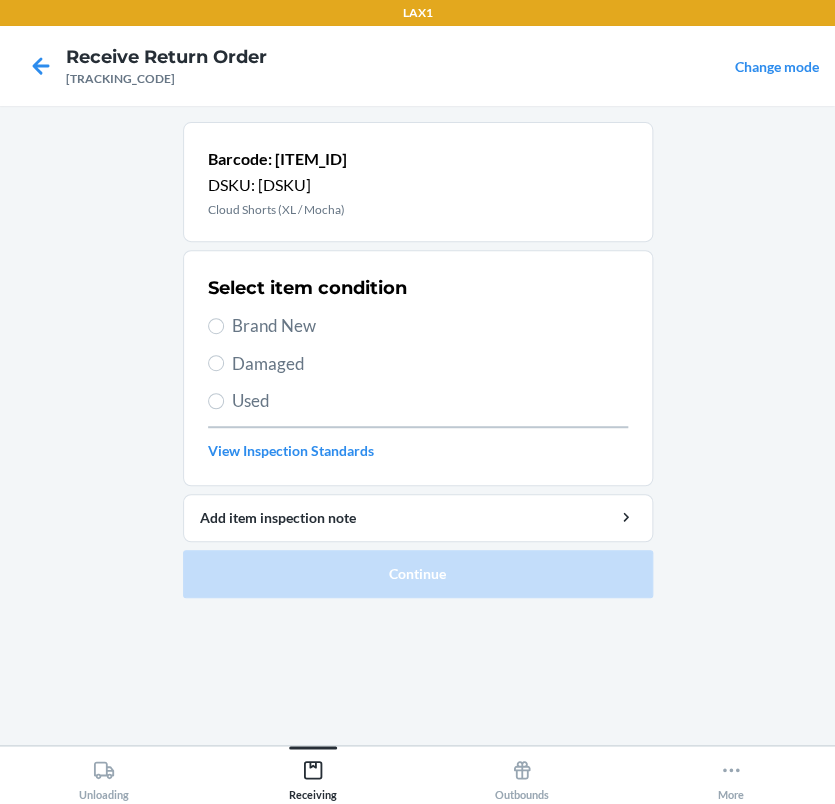 click on "Brand New" at bounding box center [430, 326] 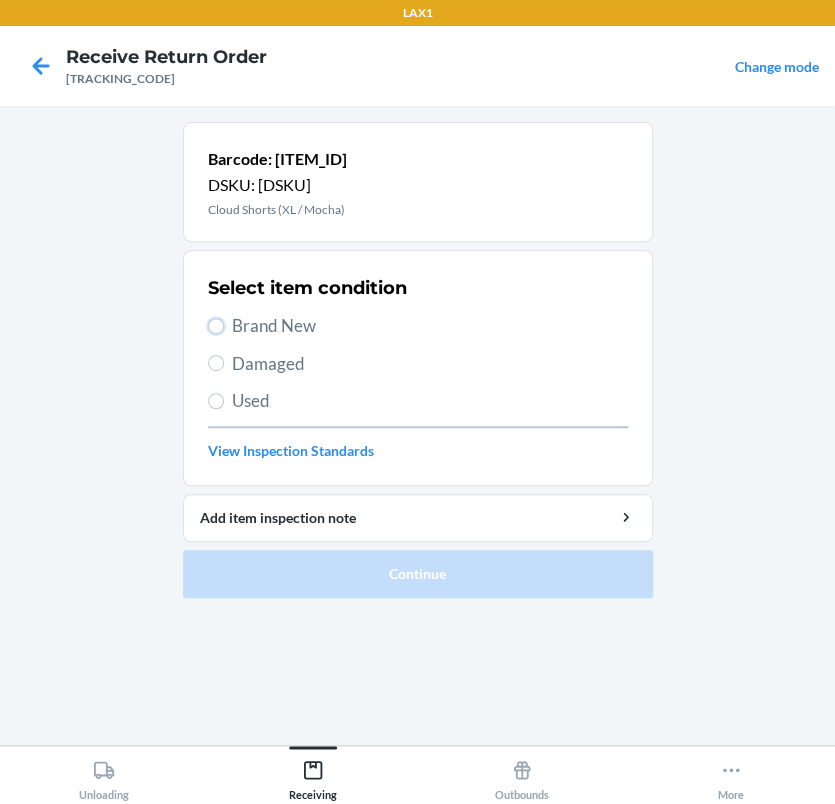 radio on "true" 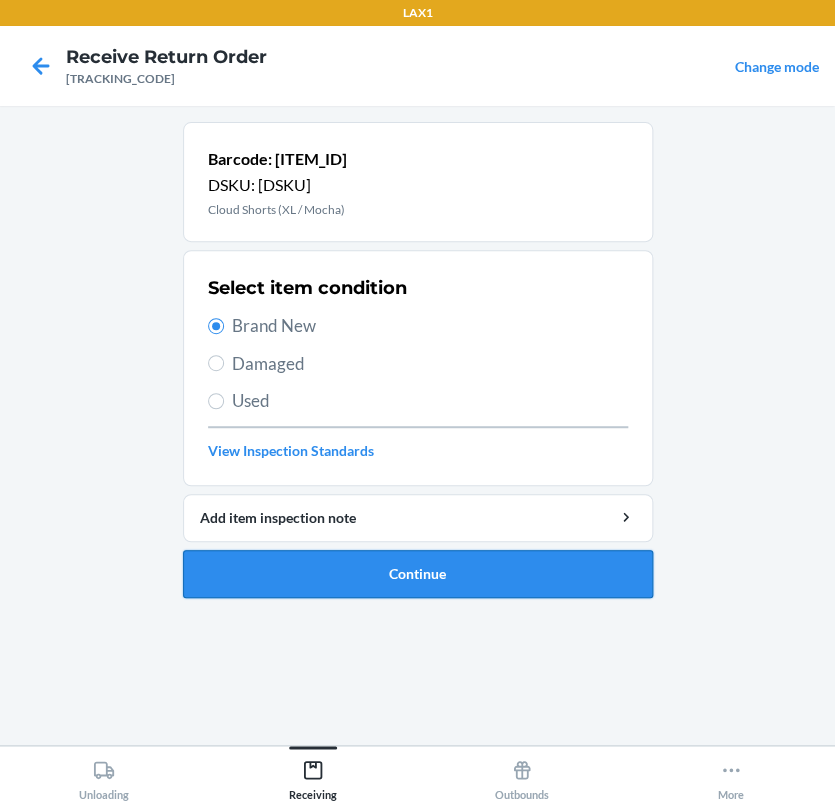 click on "Continue" at bounding box center [418, 574] 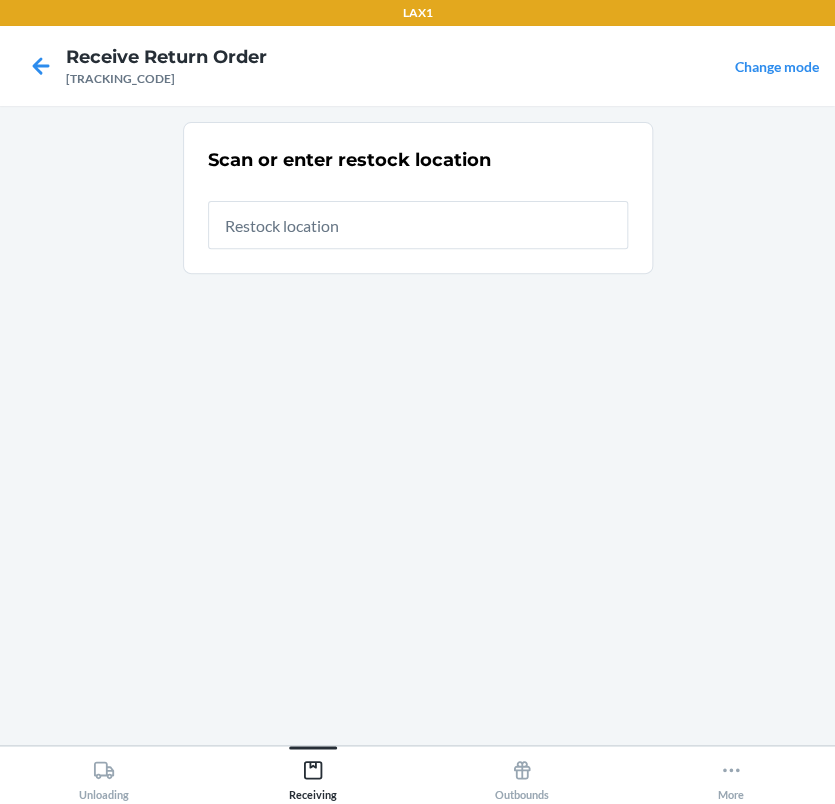 click at bounding box center (418, 225) 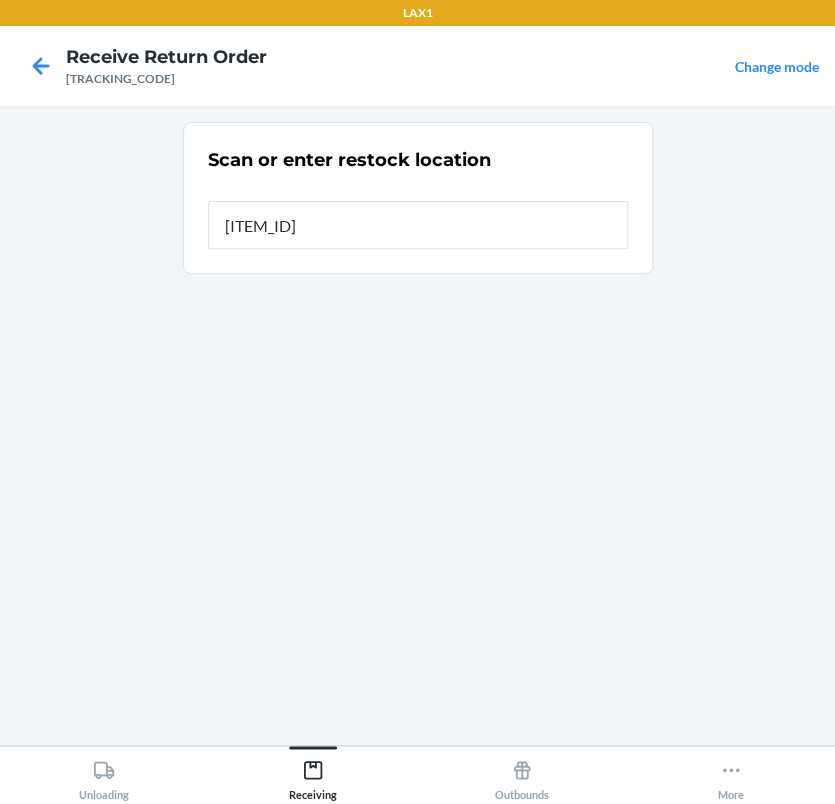 type on "[ITEM_ID]" 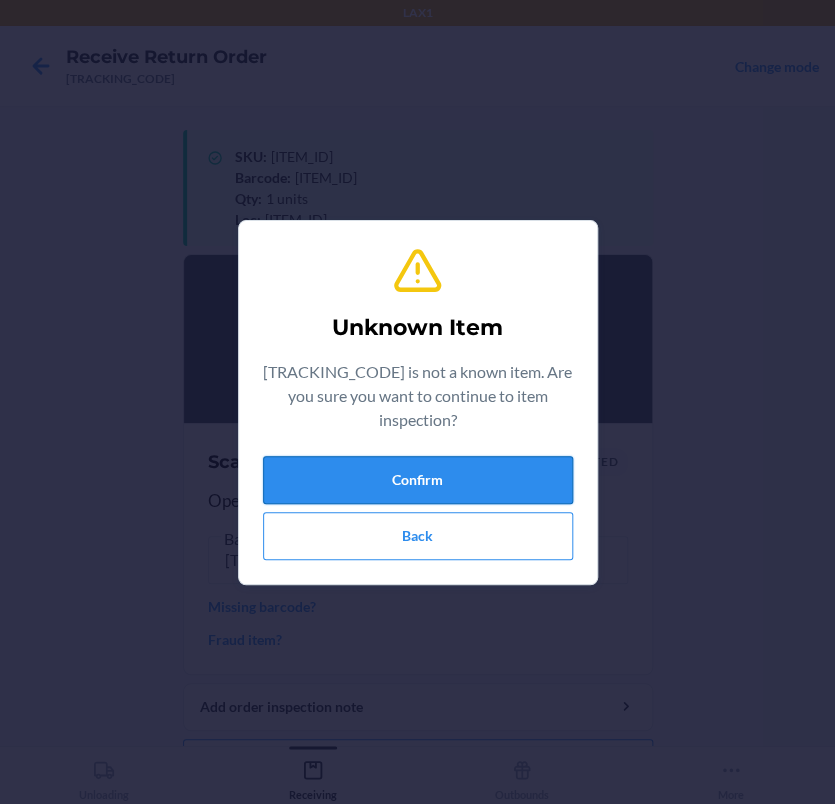click on "Confirm" at bounding box center (418, 480) 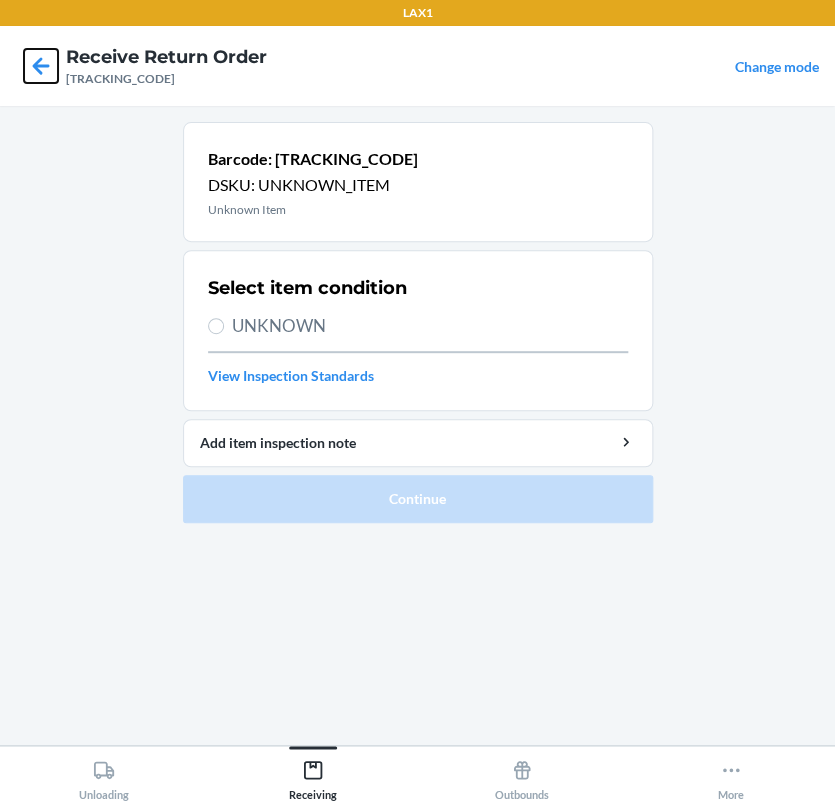click 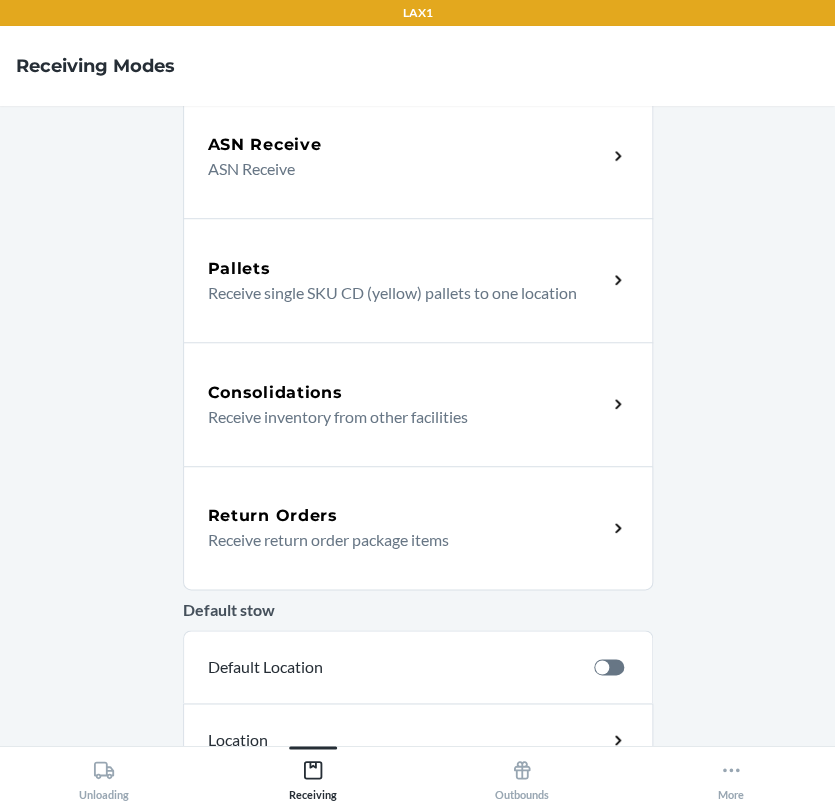 scroll, scrollTop: 467, scrollLeft: 0, axis: vertical 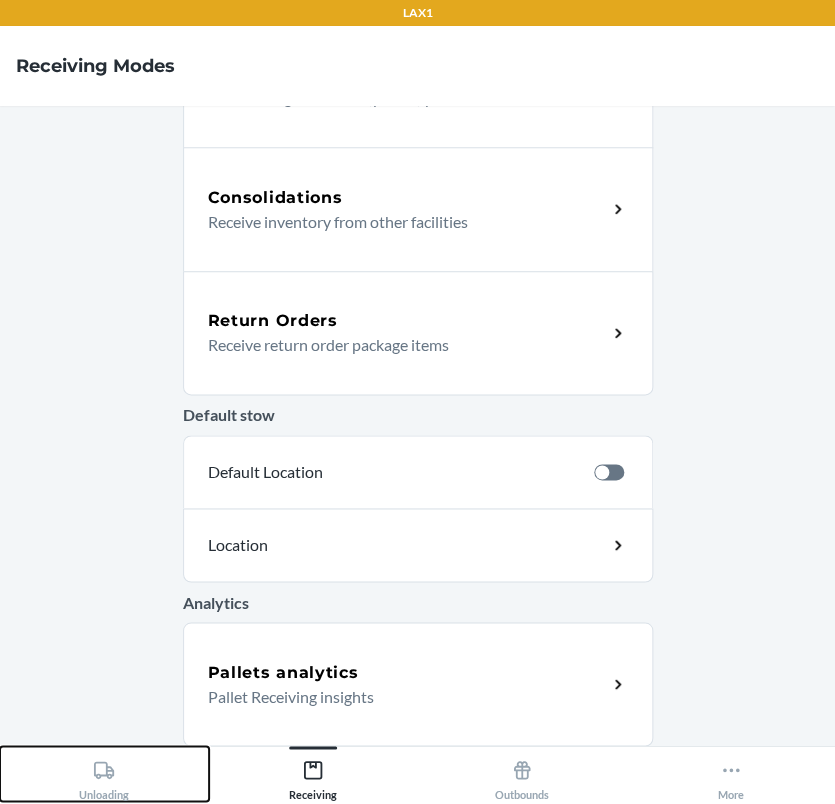 click 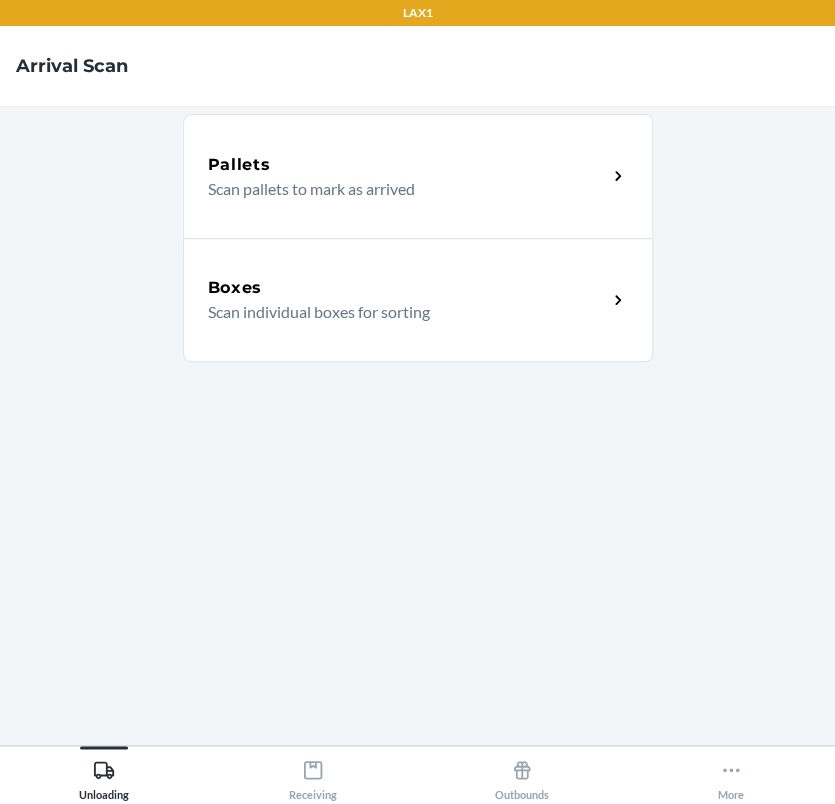 click on "Scan individual boxes for sorting" at bounding box center (399, 312) 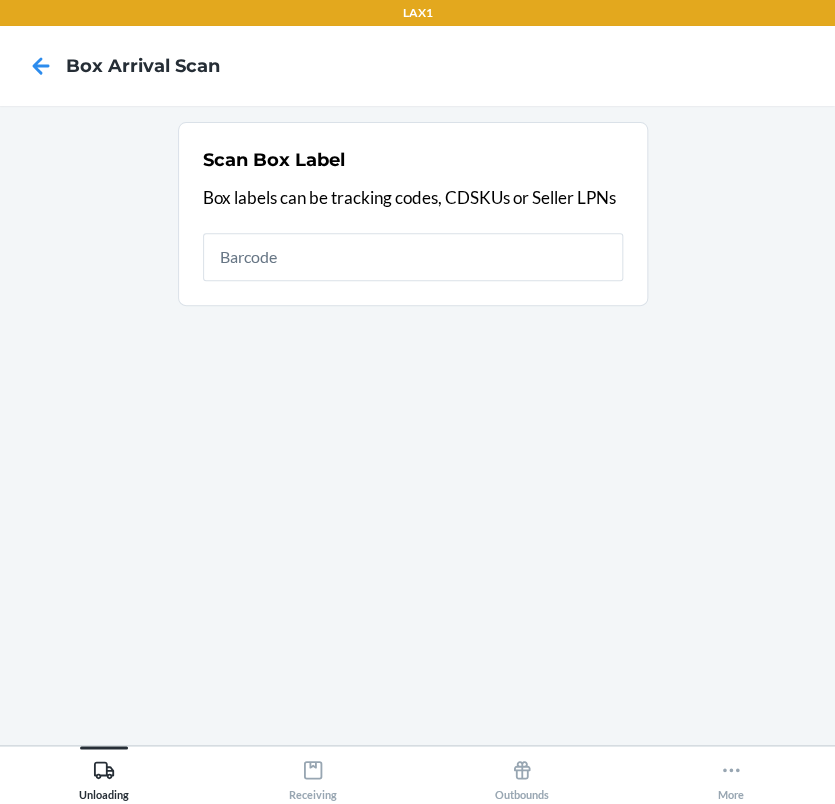click at bounding box center (413, 257) 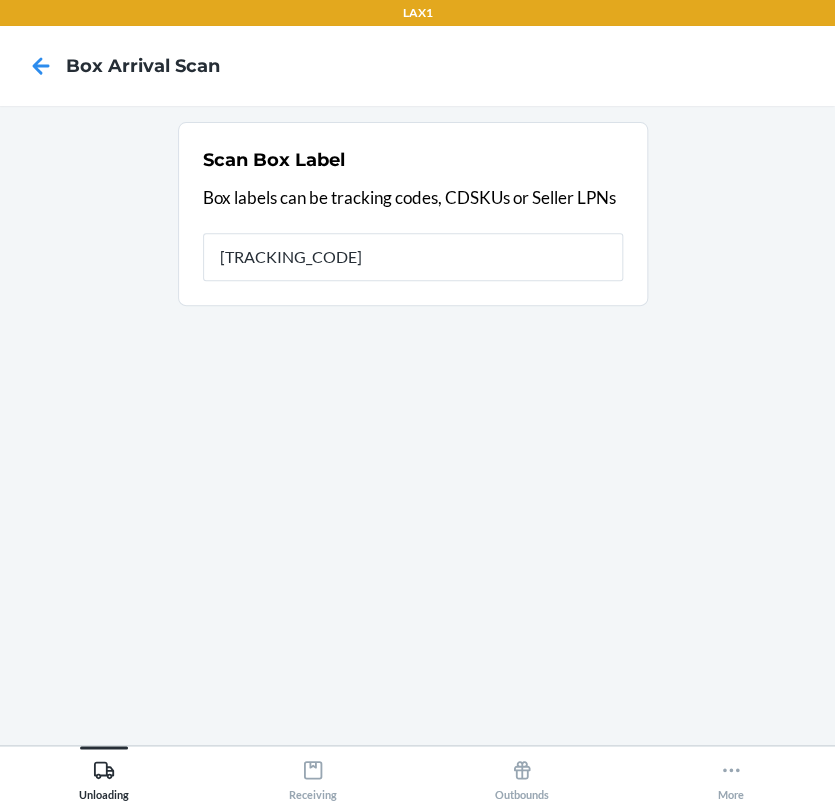 type on "[TRACKING_CODE]" 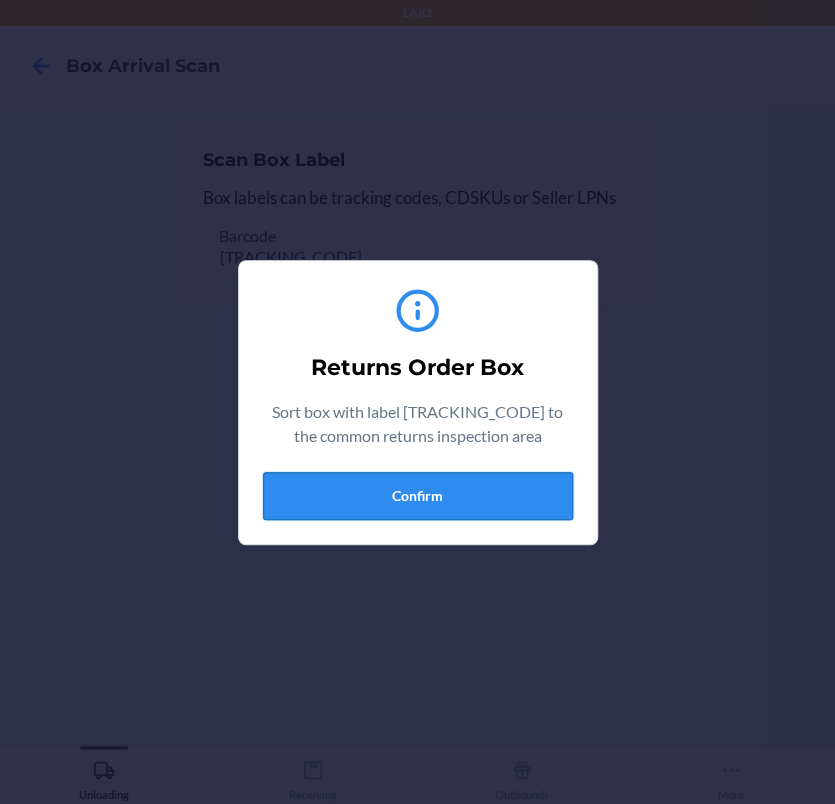 click on "Confirm" at bounding box center (418, 496) 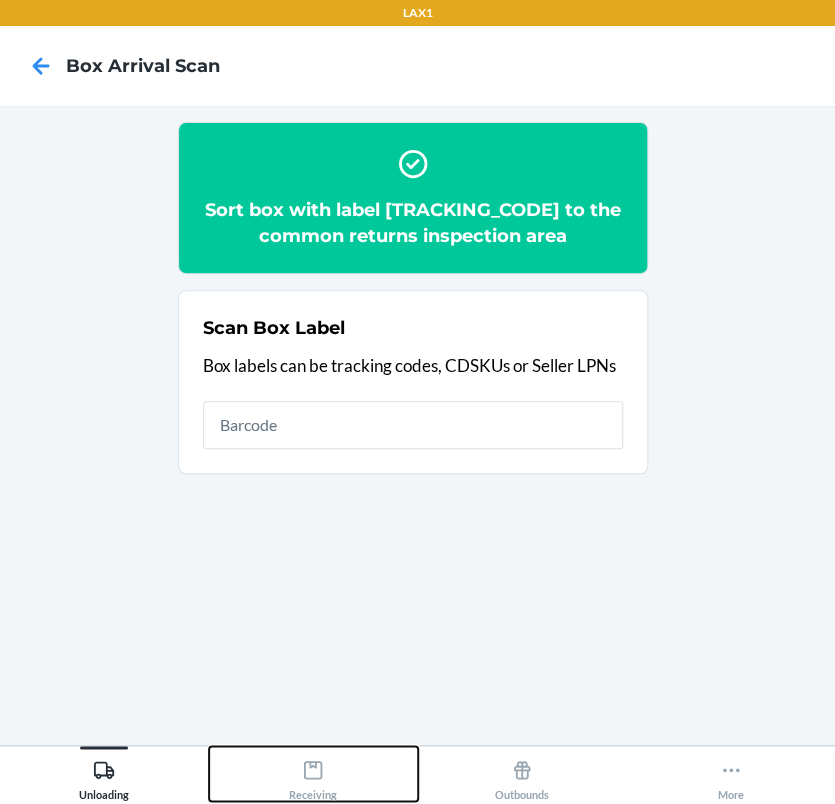 click on "Receiving" at bounding box center (313, 776) 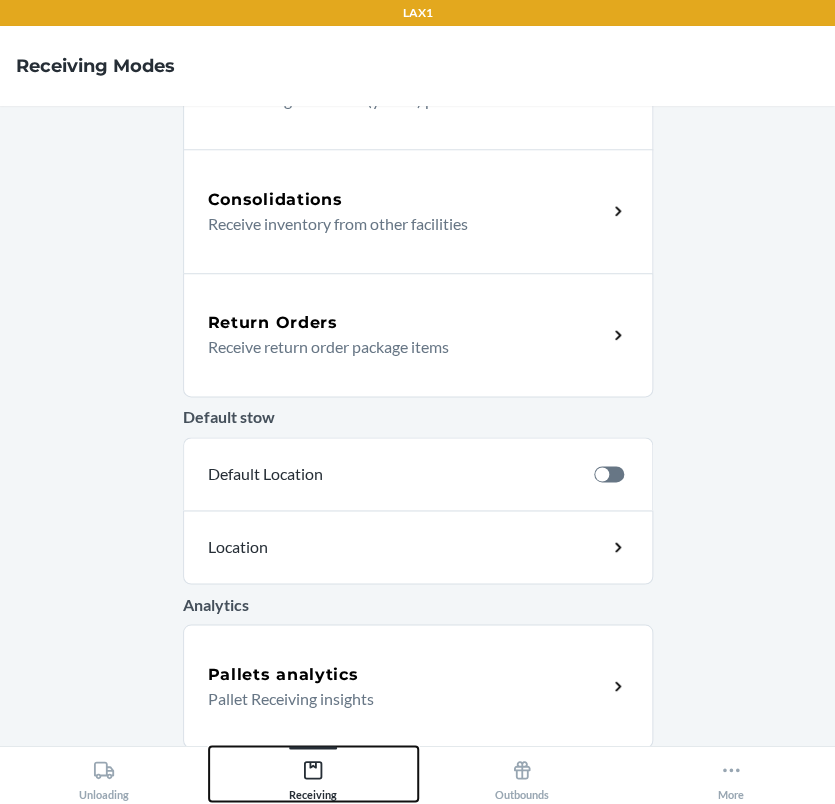 scroll, scrollTop: 467, scrollLeft: 0, axis: vertical 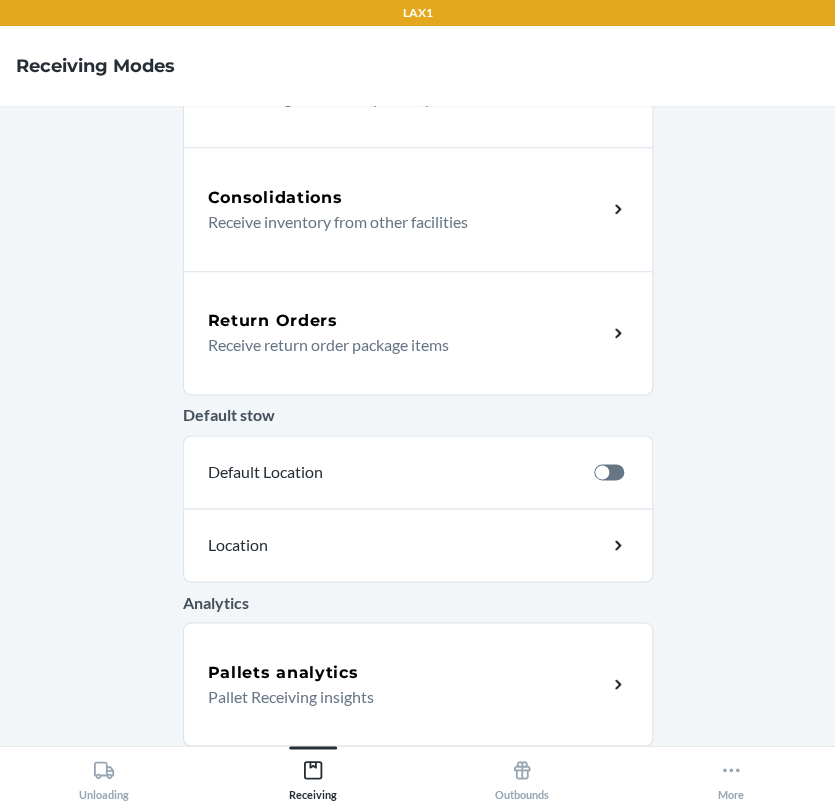 click on "Receive return order package items" at bounding box center (399, 345) 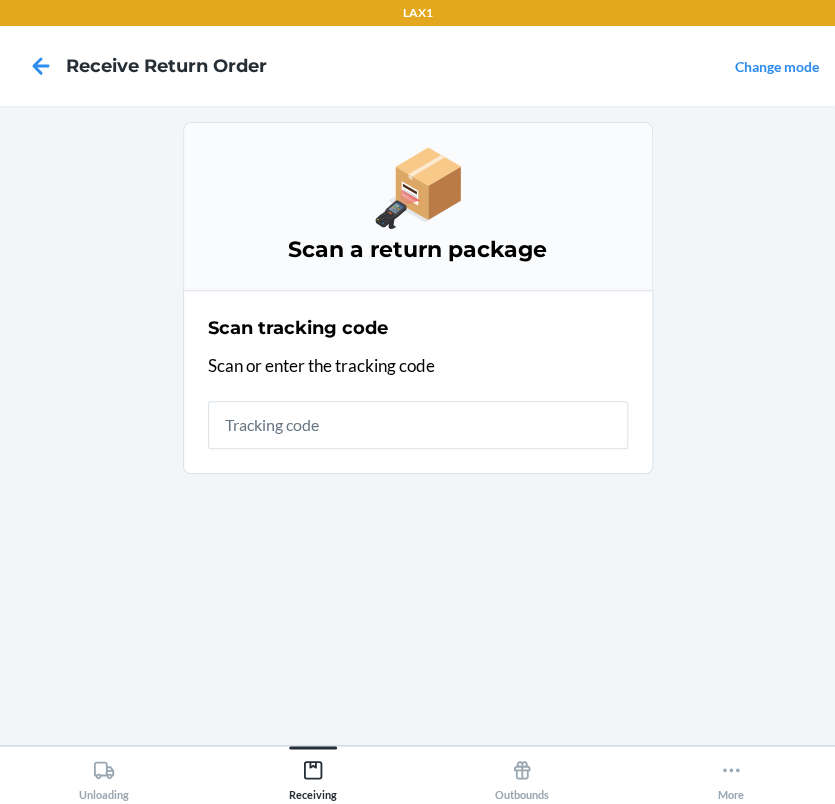 click at bounding box center [418, 425] 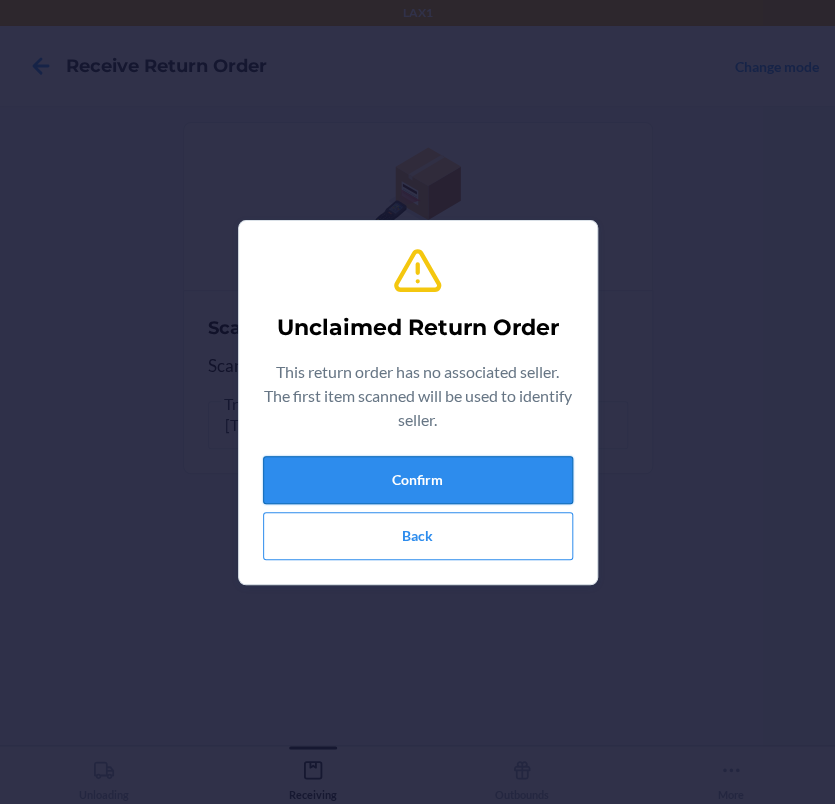 click on "Confirm" at bounding box center (418, 480) 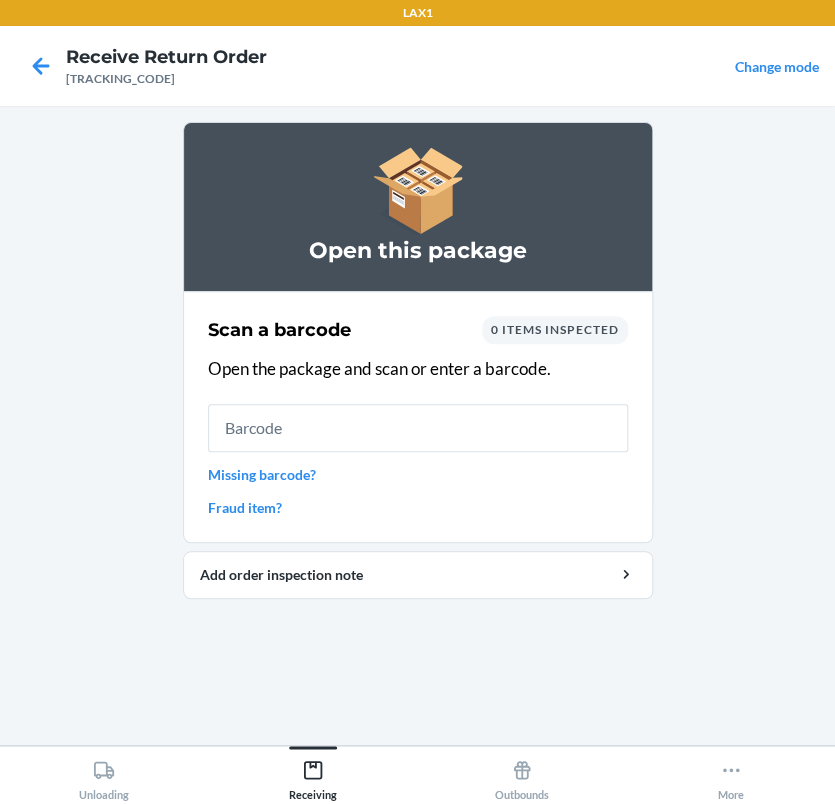 click at bounding box center (418, 428) 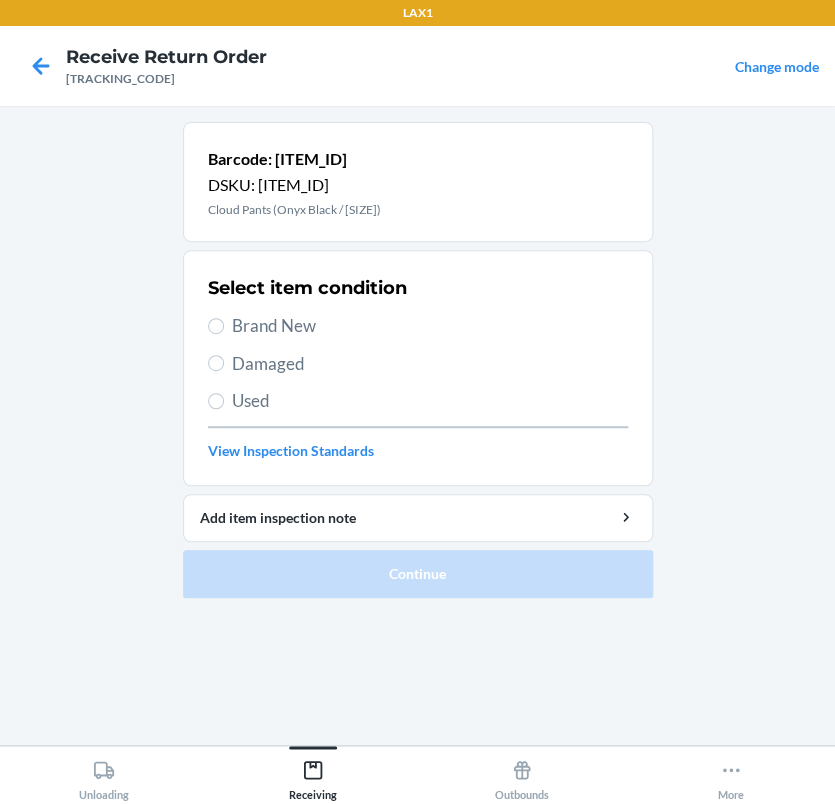 click on "Brand New" at bounding box center [430, 326] 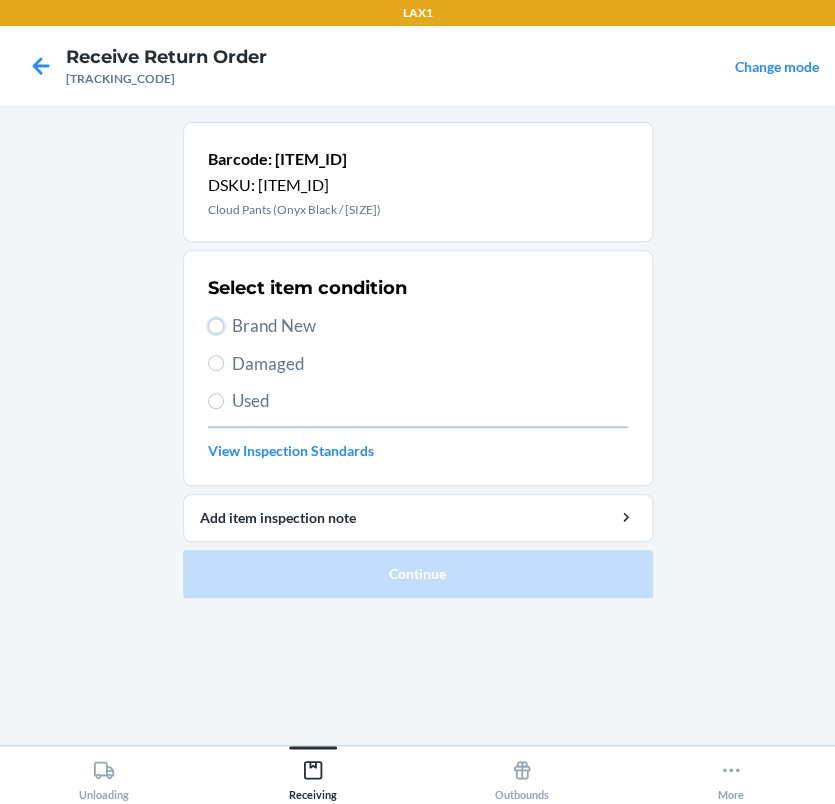 click on "Brand New" at bounding box center (216, 326) 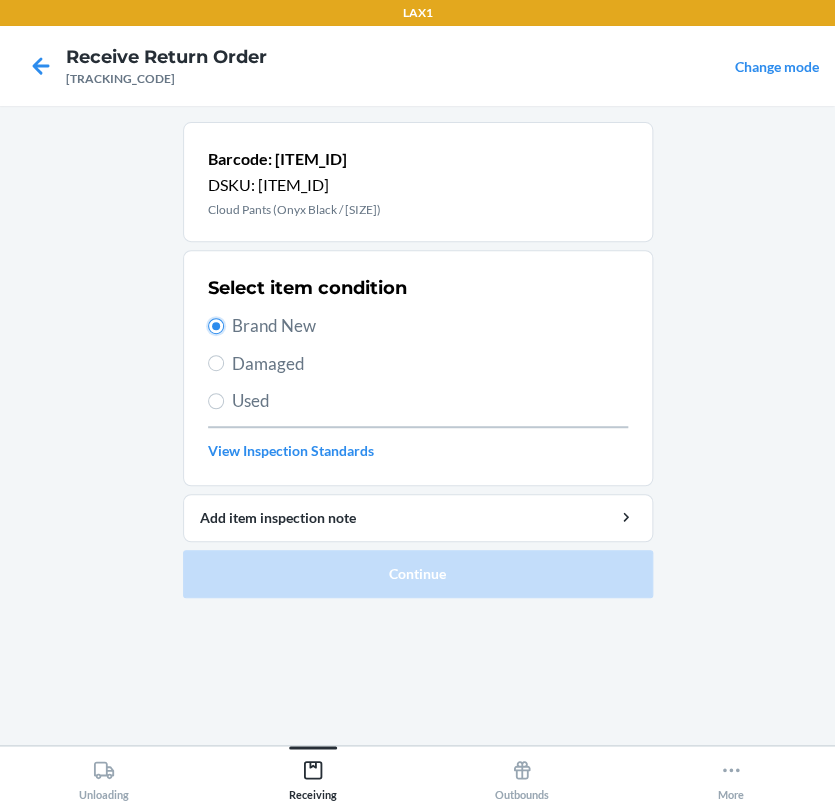 radio on "true" 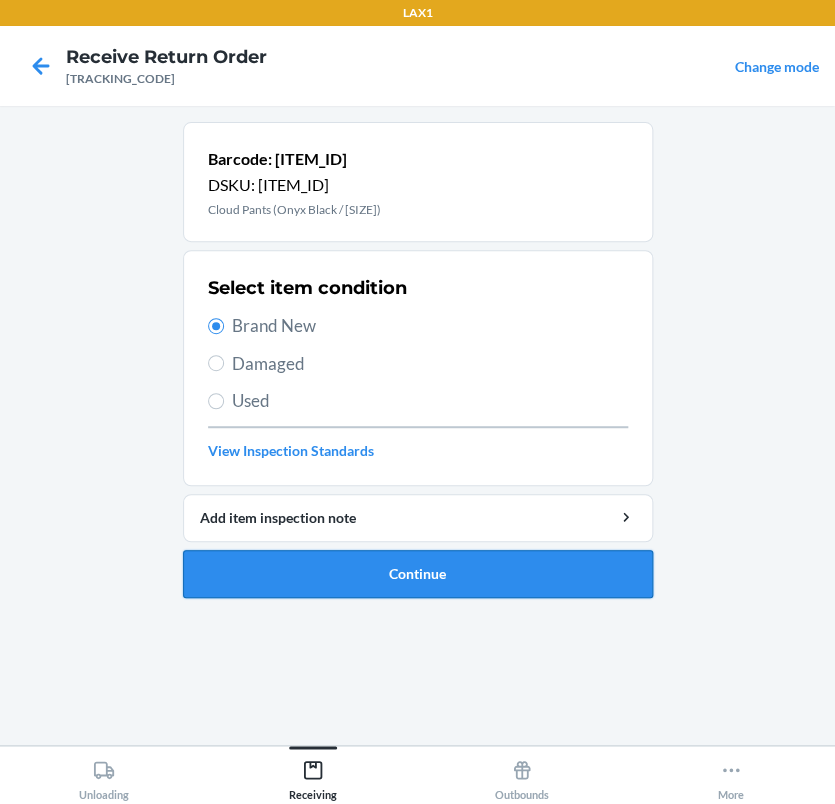 click on "Continue" at bounding box center (418, 574) 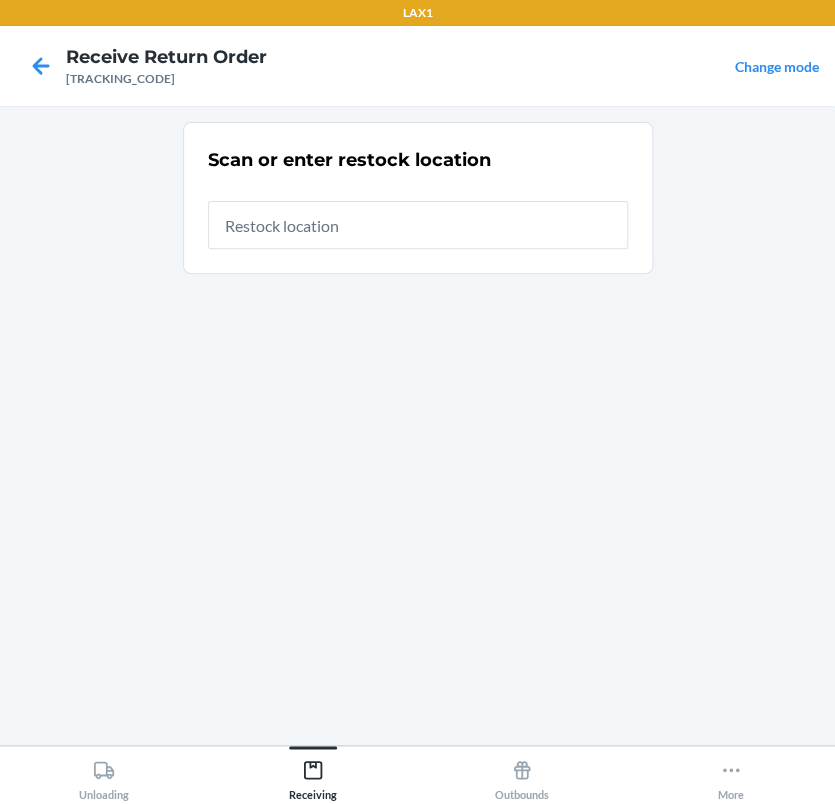 click at bounding box center [418, 225] 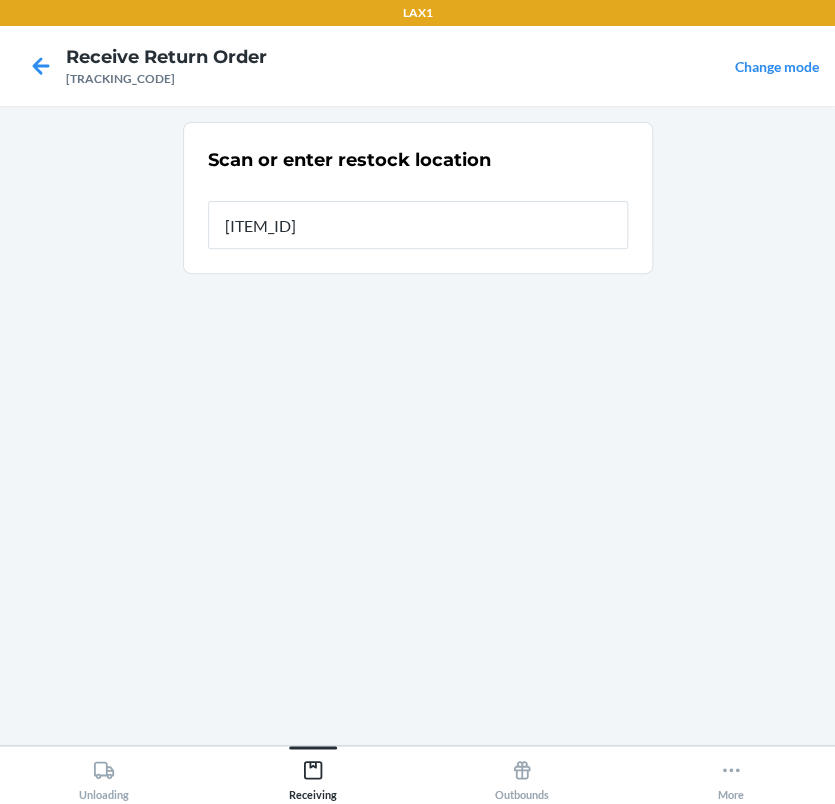 type on "[ITEM_ID]" 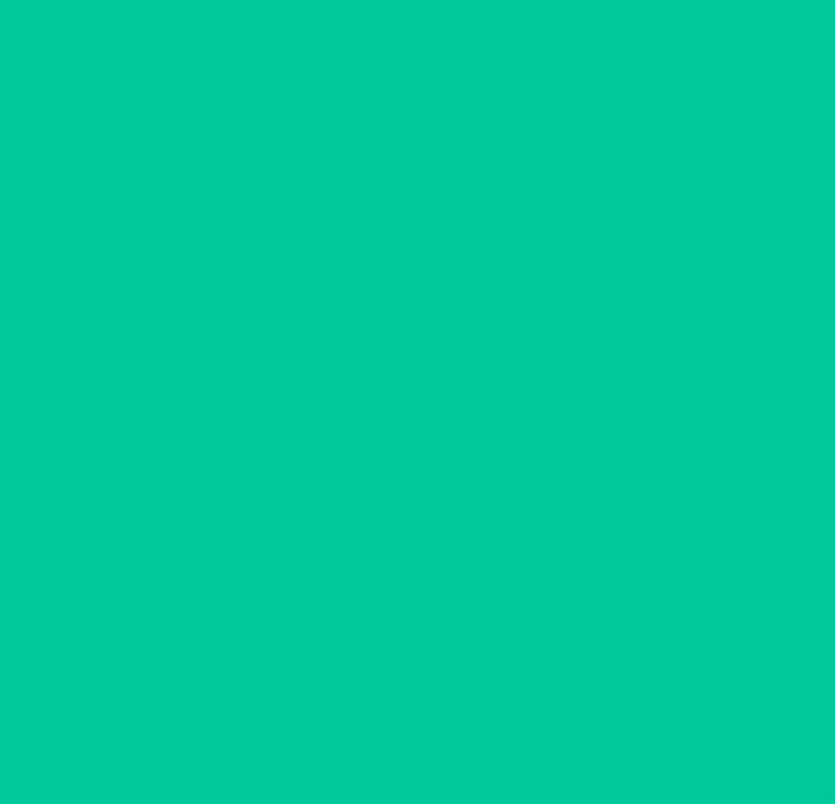 scroll, scrollTop: 0, scrollLeft: 0, axis: both 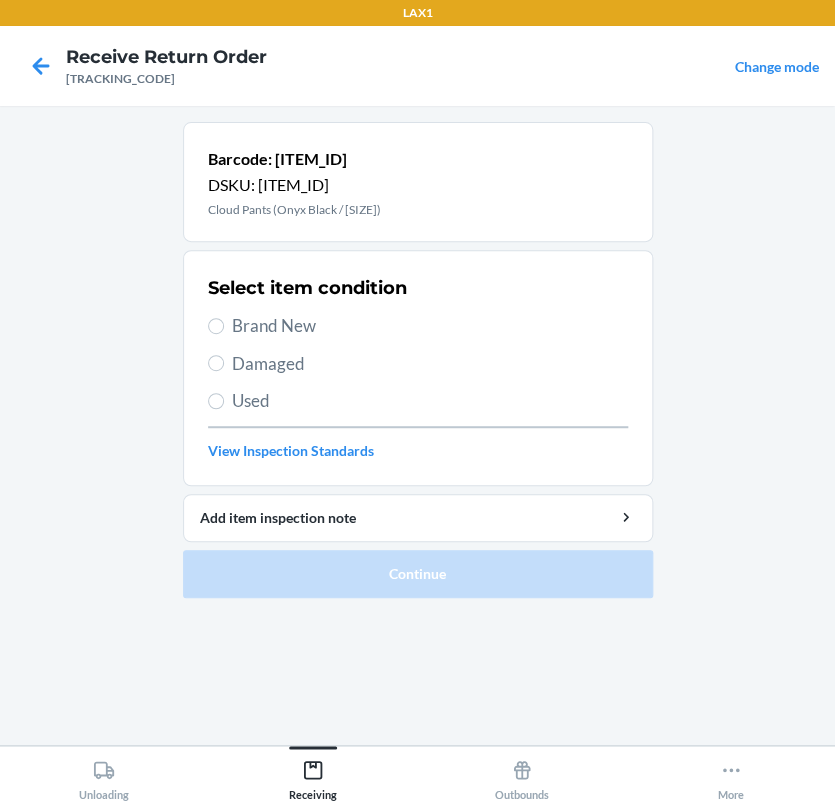 click on "Brand New" at bounding box center (430, 326) 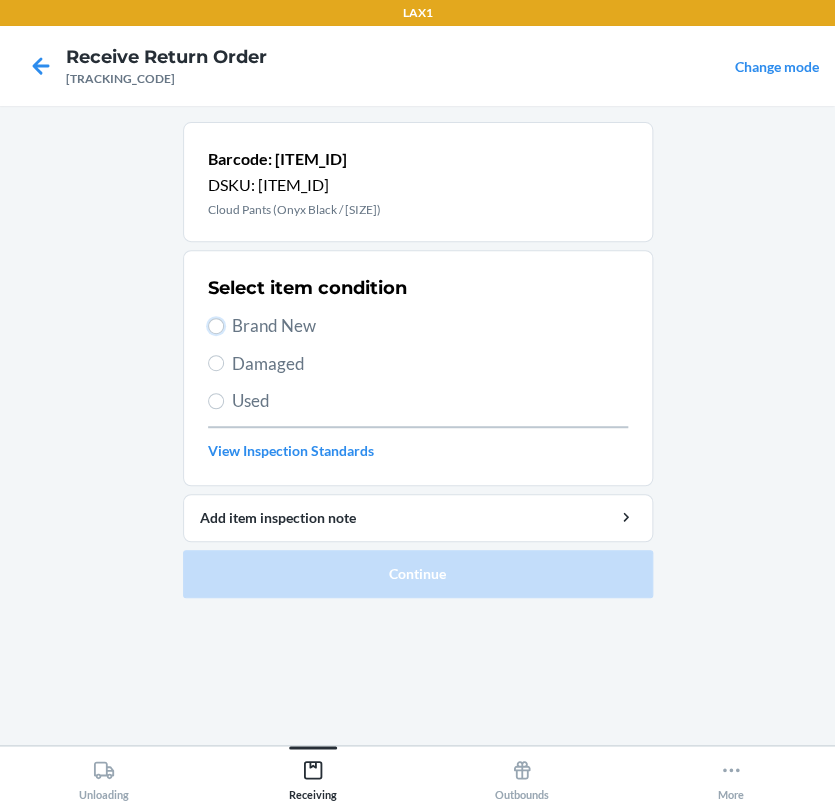 radio on "true" 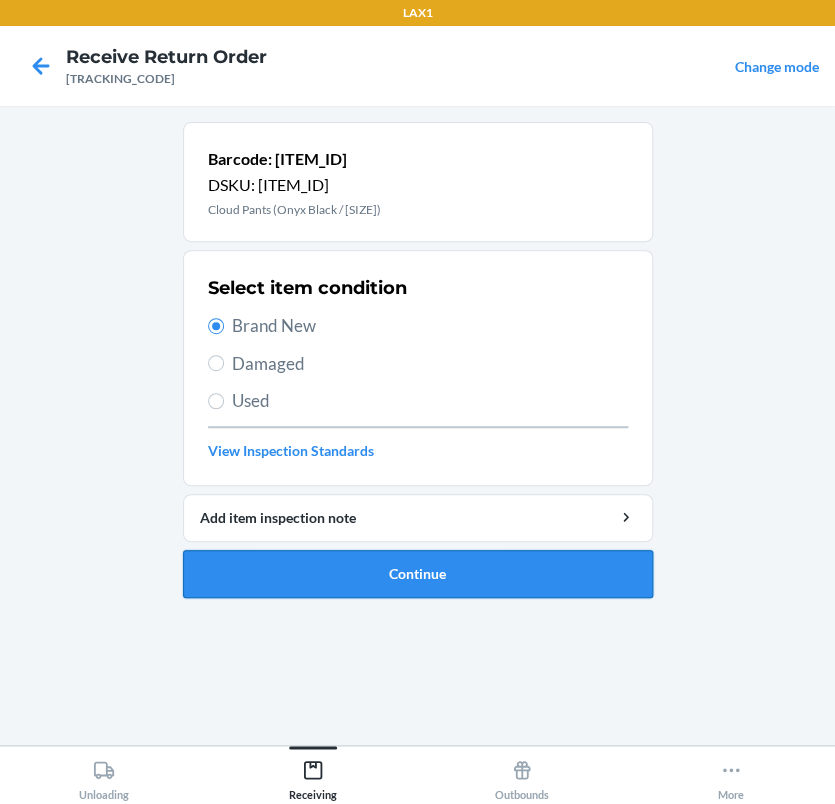 click on "Continue" at bounding box center [418, 574] 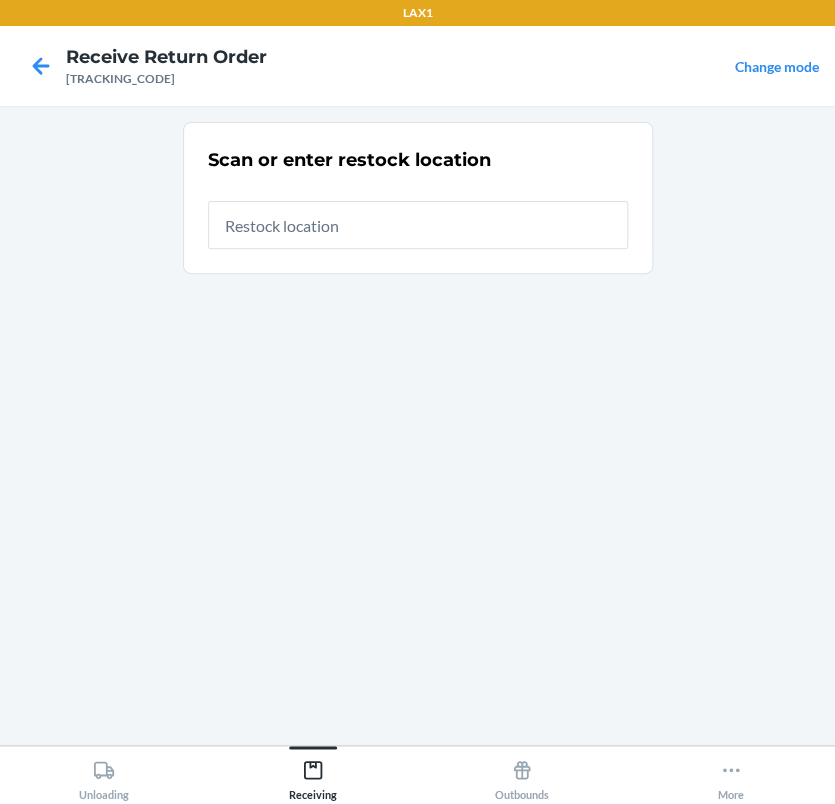 click at bounding box center (418, 225) 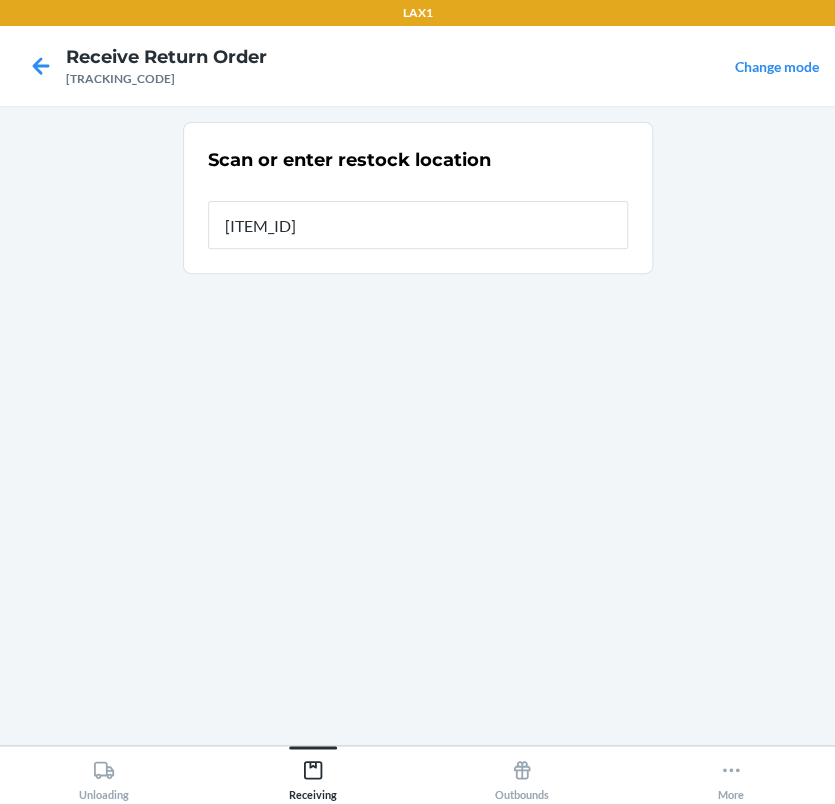 type on "[ITEM_ID]" 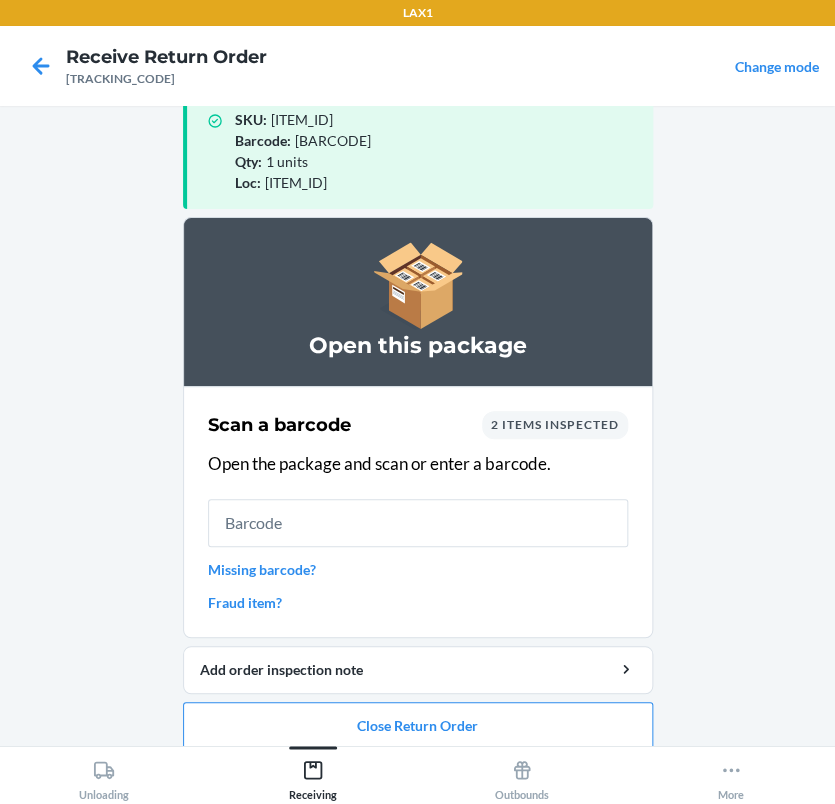 scroll, scrollTop: 57, scrollLeft: 0, axis: vertical 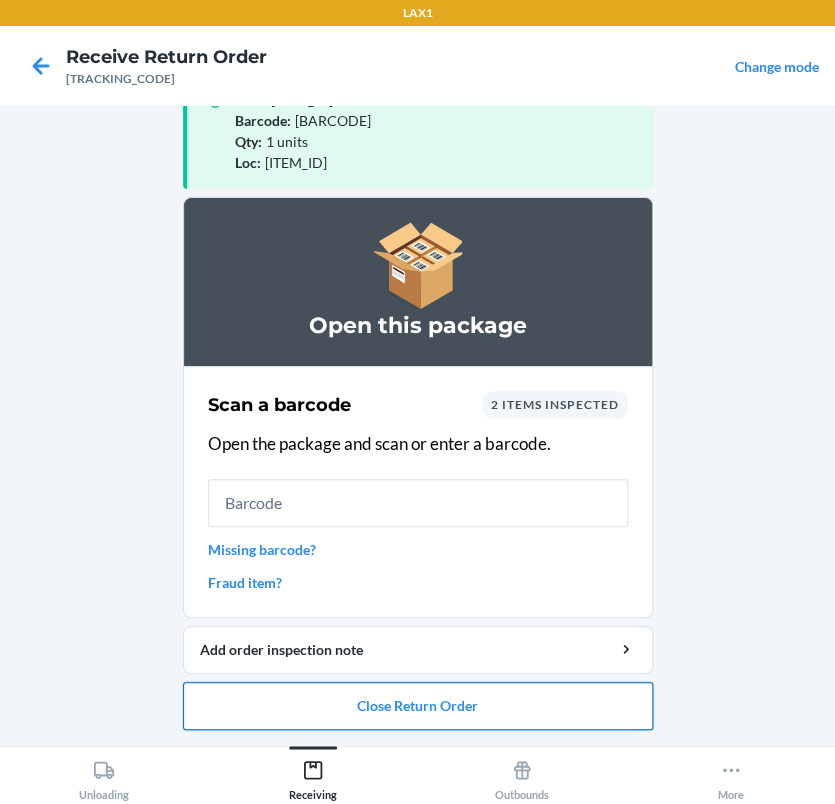 click on "Close Return Order" at bounding box center (418, 706) 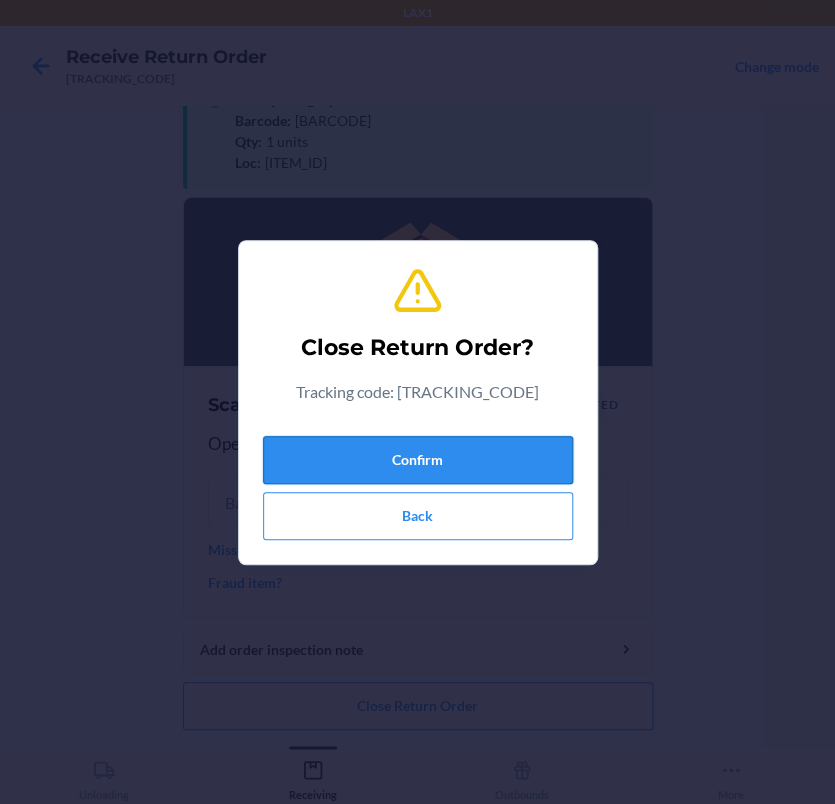 click on "Confirm" at bounding box center (418, 460) 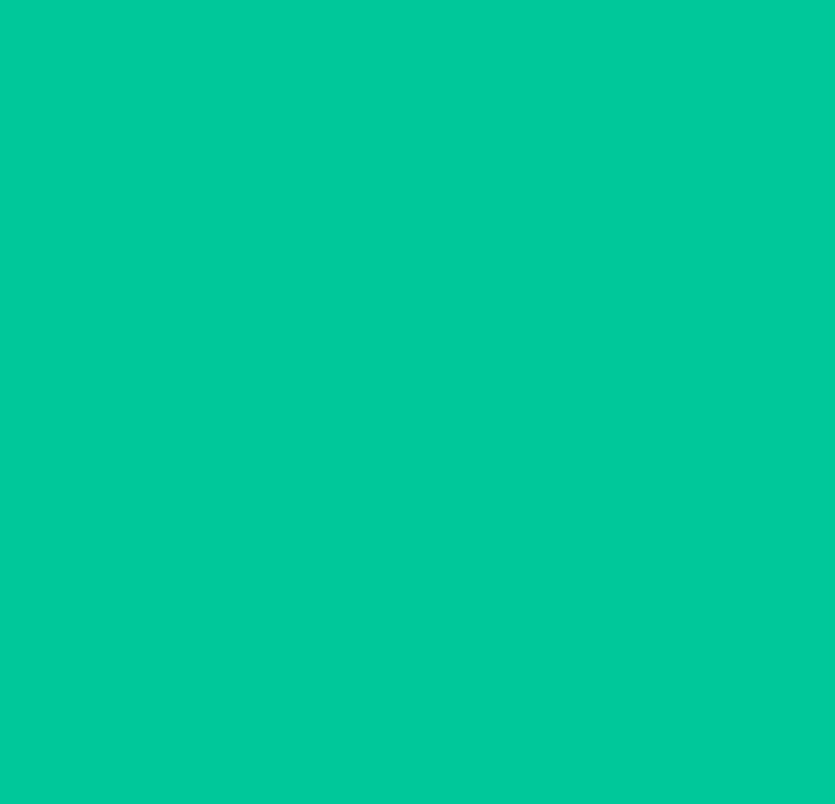 scroll, scrollTop: 0, scrollLeft: 0, axis: both 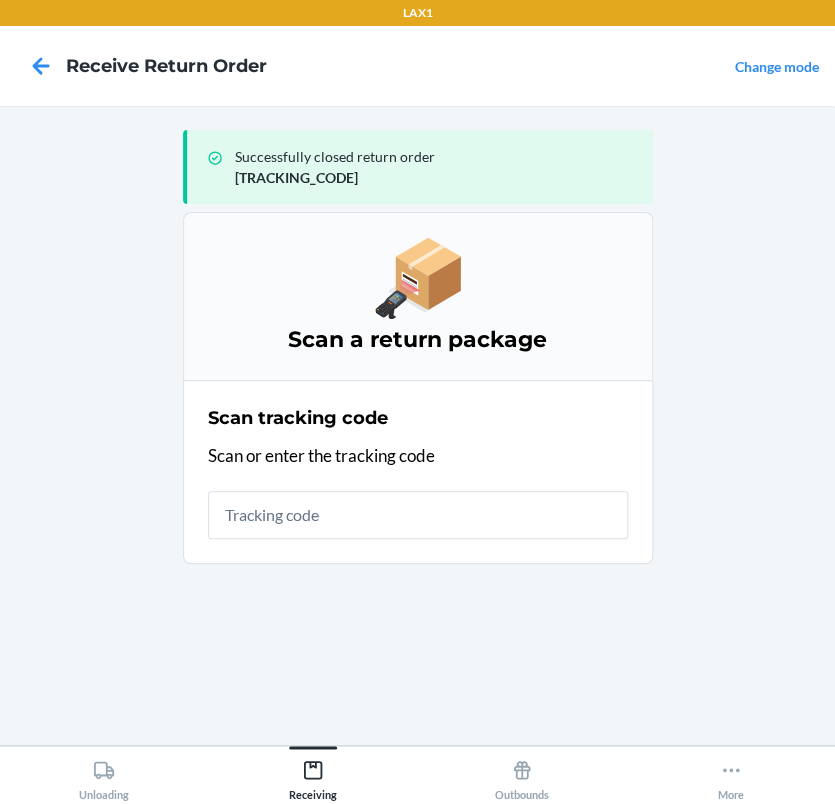 click at bounding box center (418, 515) 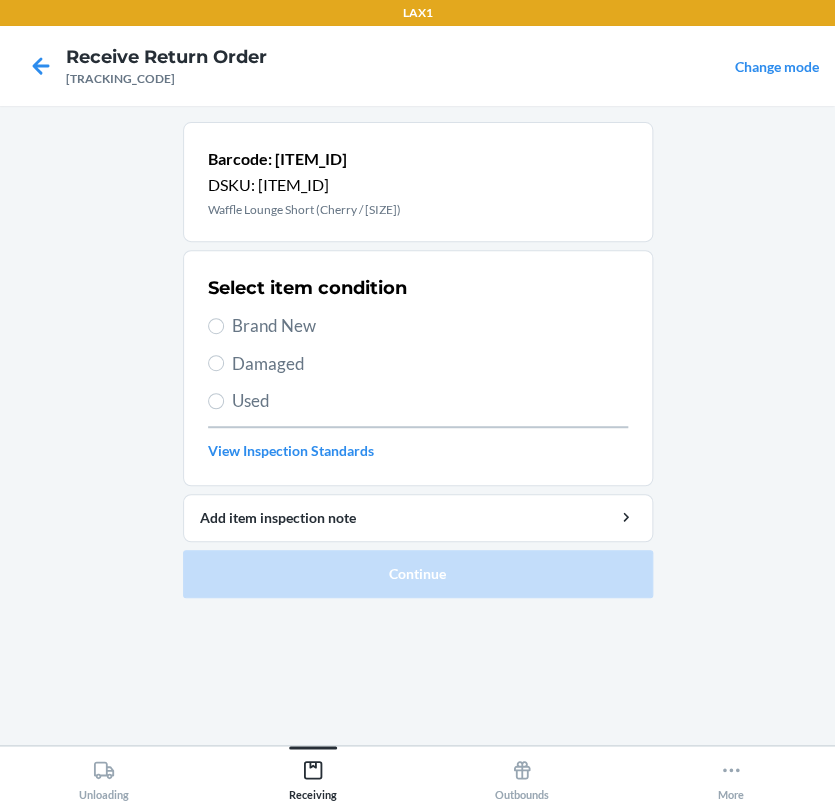 click on "Brand New" at bounding box center [430, 326] 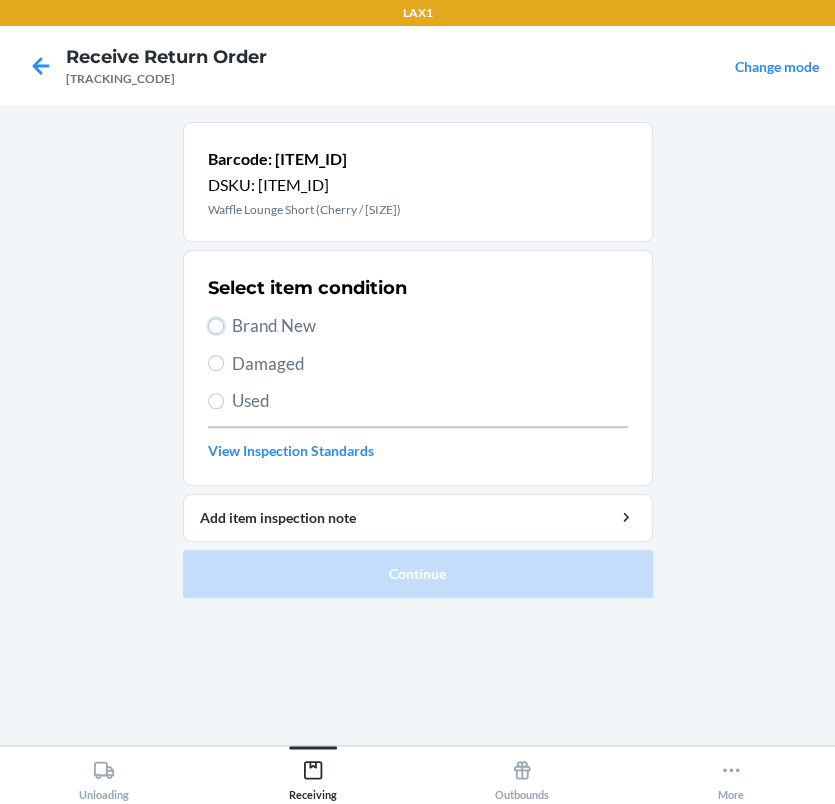 click on "Brand New" at bounding box center (216, 326) 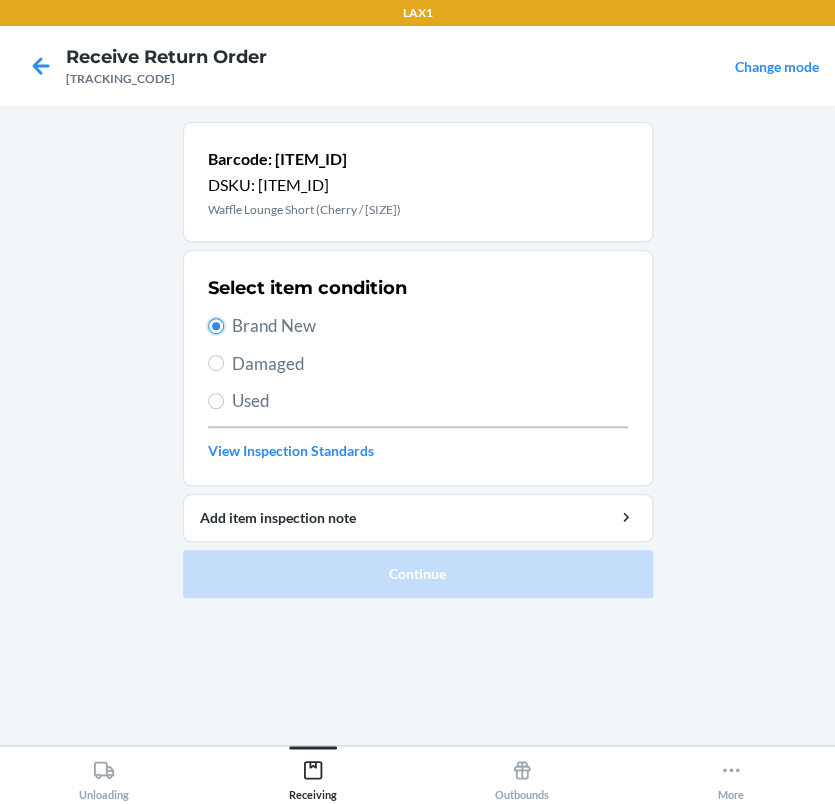 radio on "true" 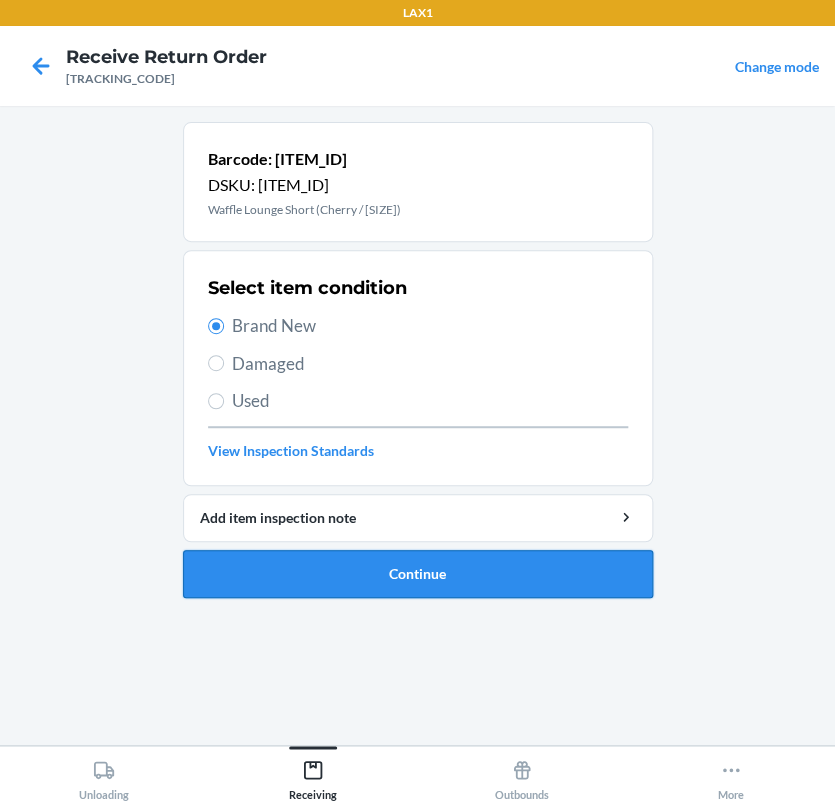 click on "Continue" at bounding box center (418, 574) 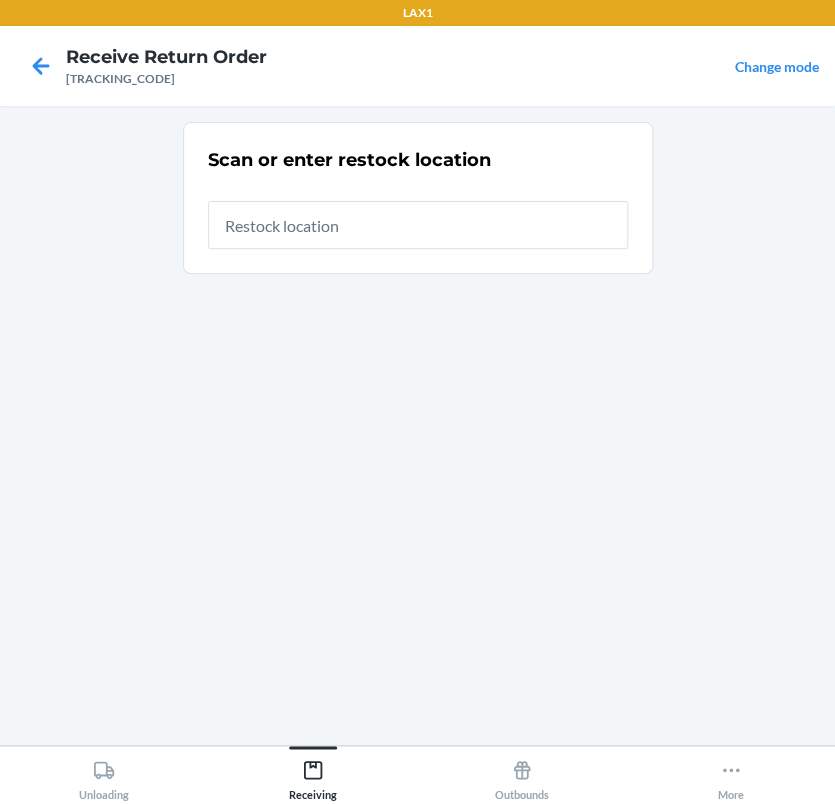 click at bounding box center (418, 225) 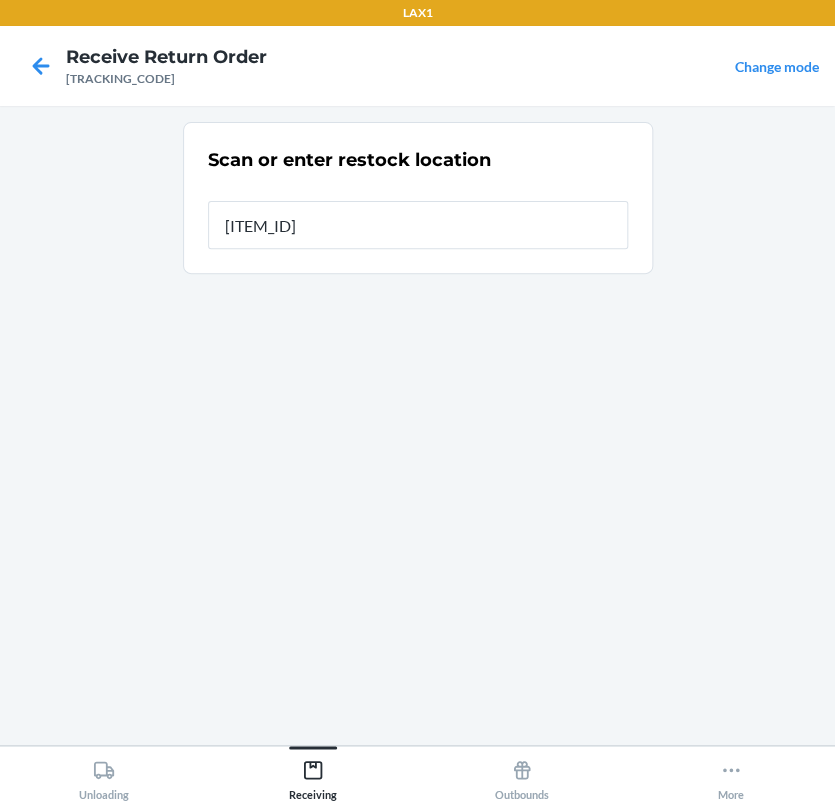 type on "[ITEM_ID]" 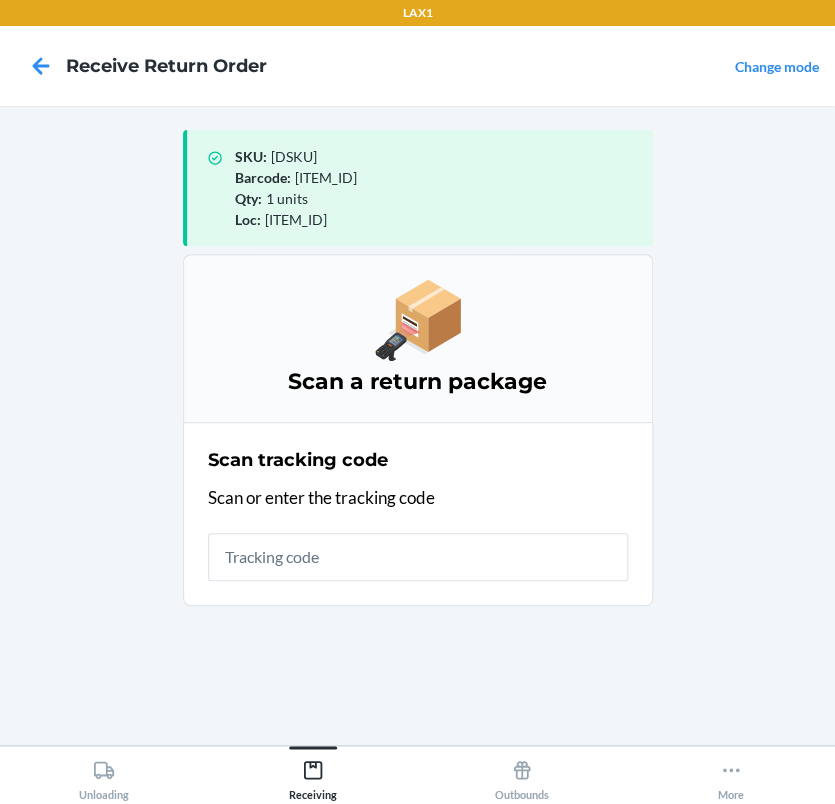click at bounding box center (418, 557) 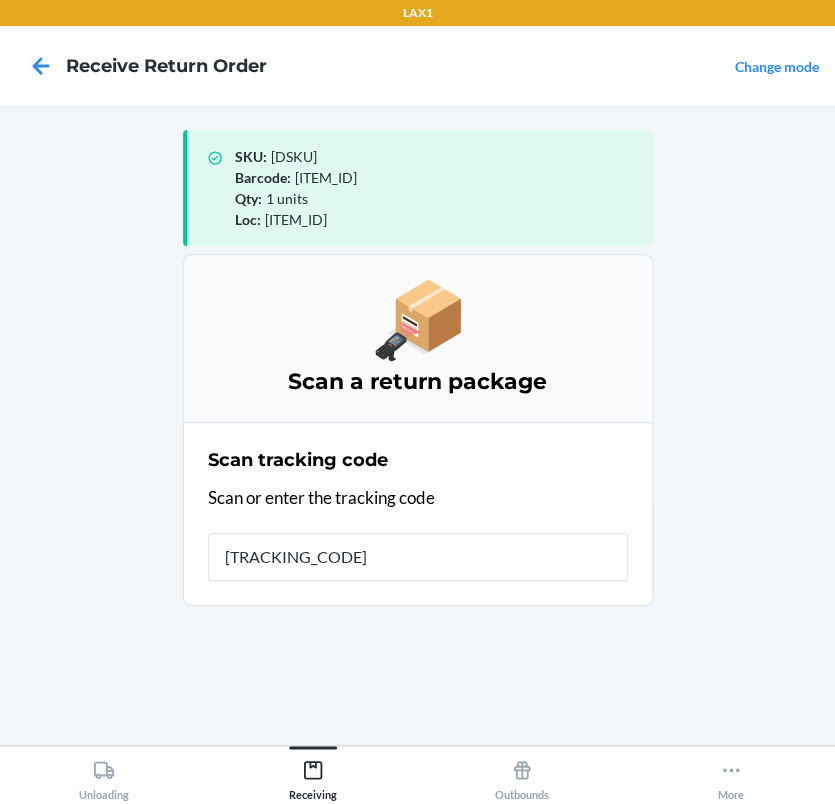 type on "[TRACKING_CODE]" 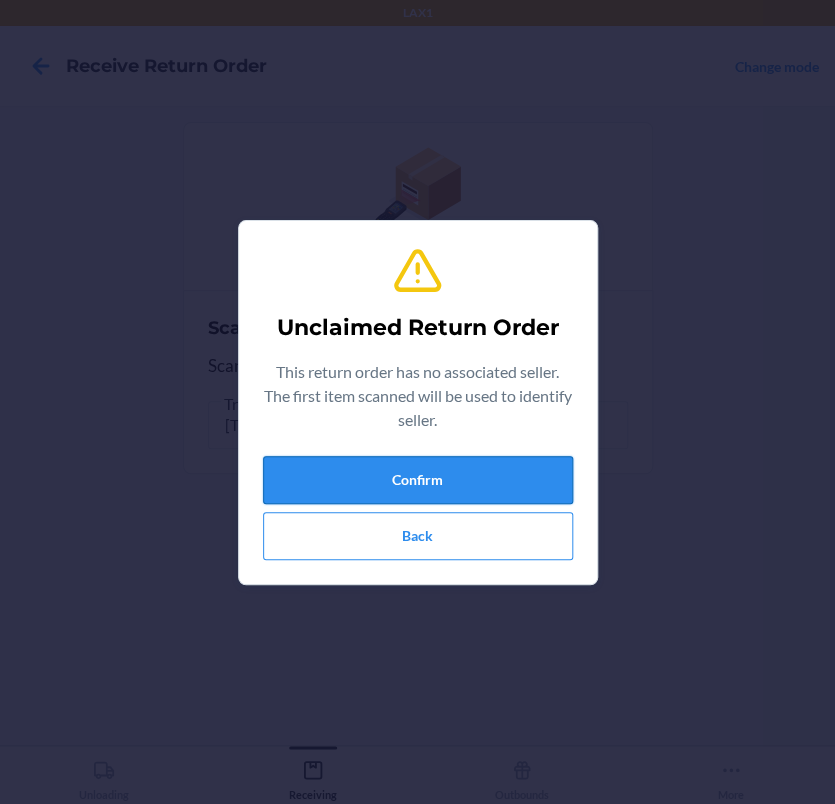 click on "Confirm" at bounding box center [418, 480] 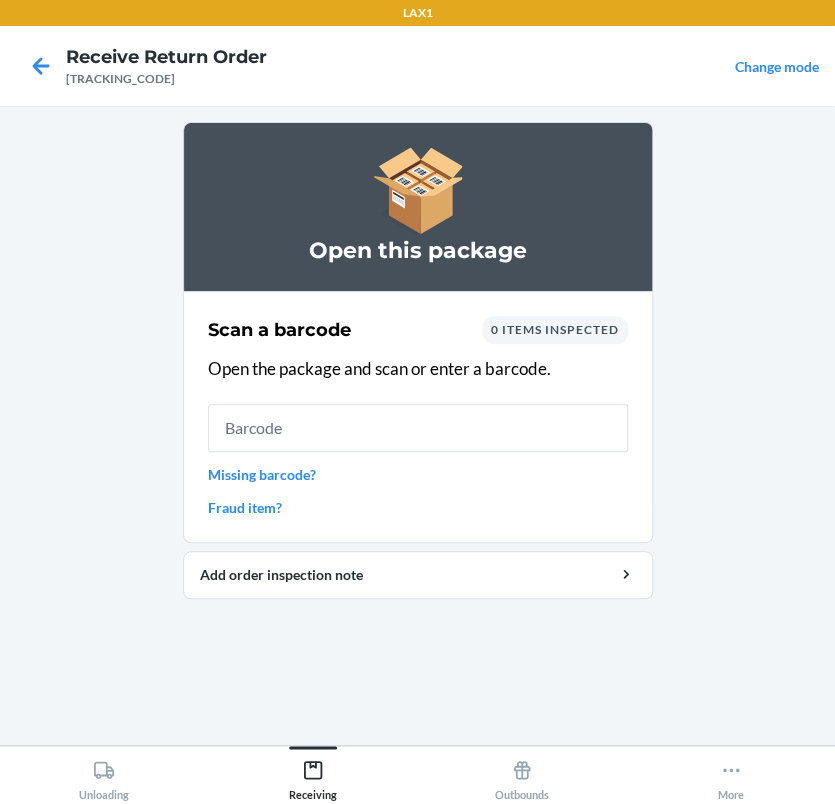 click at bounding box center [418, 428] 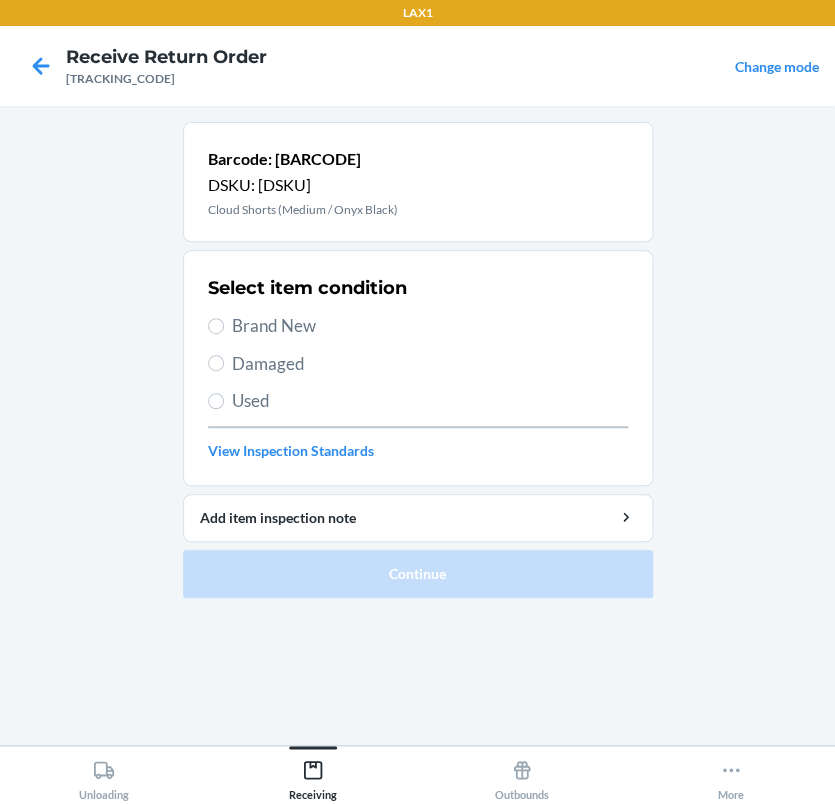 click on "Brand New" at bounding box center [430, 326] 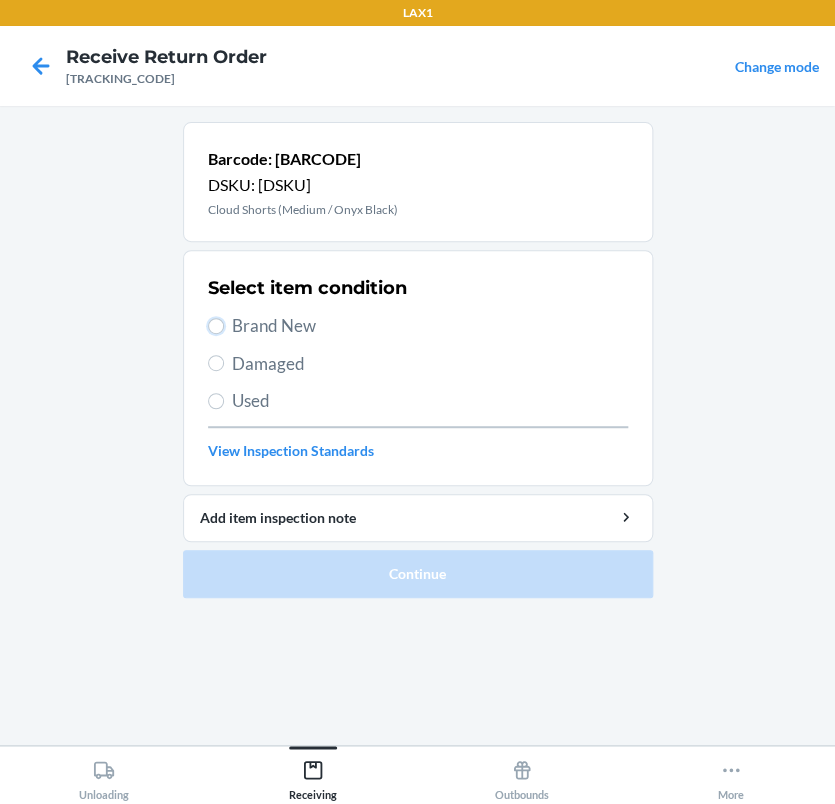 radio on "true" 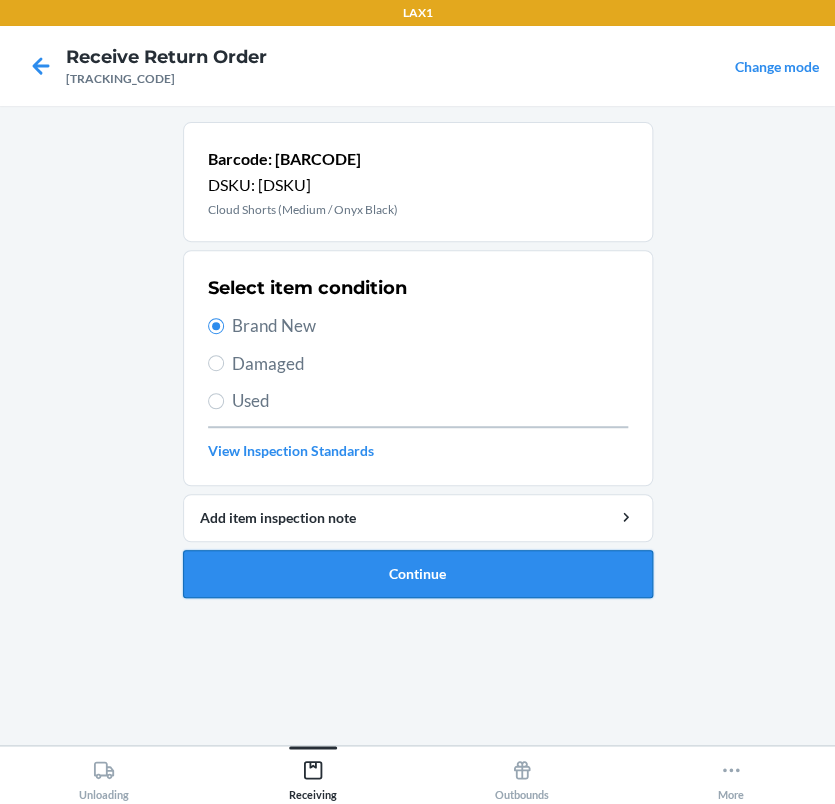 click on "Continue" at bounding box center (418, 574) 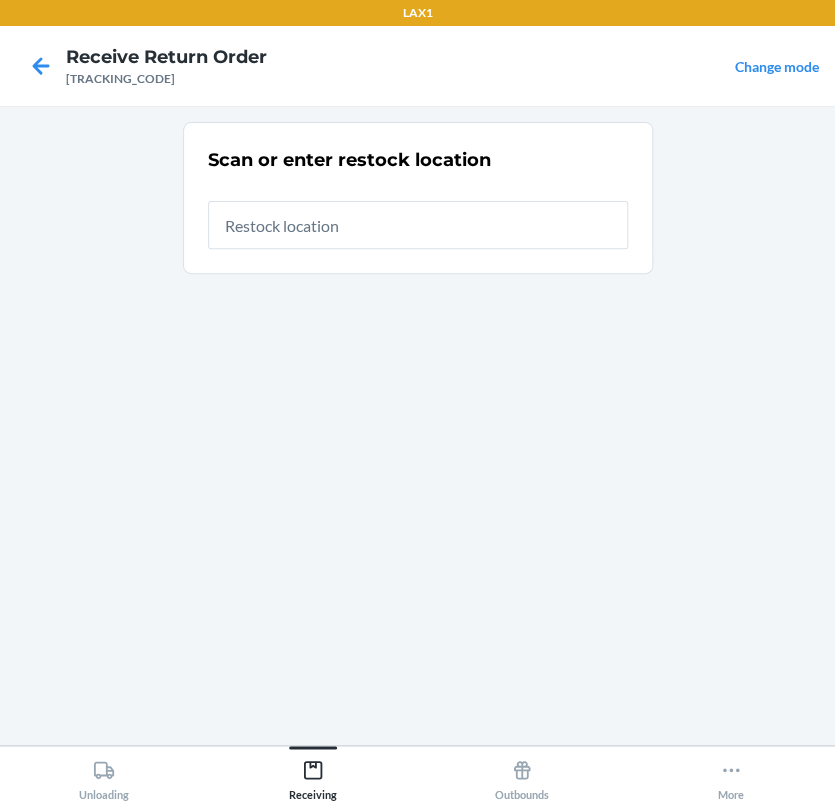 click at bounding box center (418, 225) 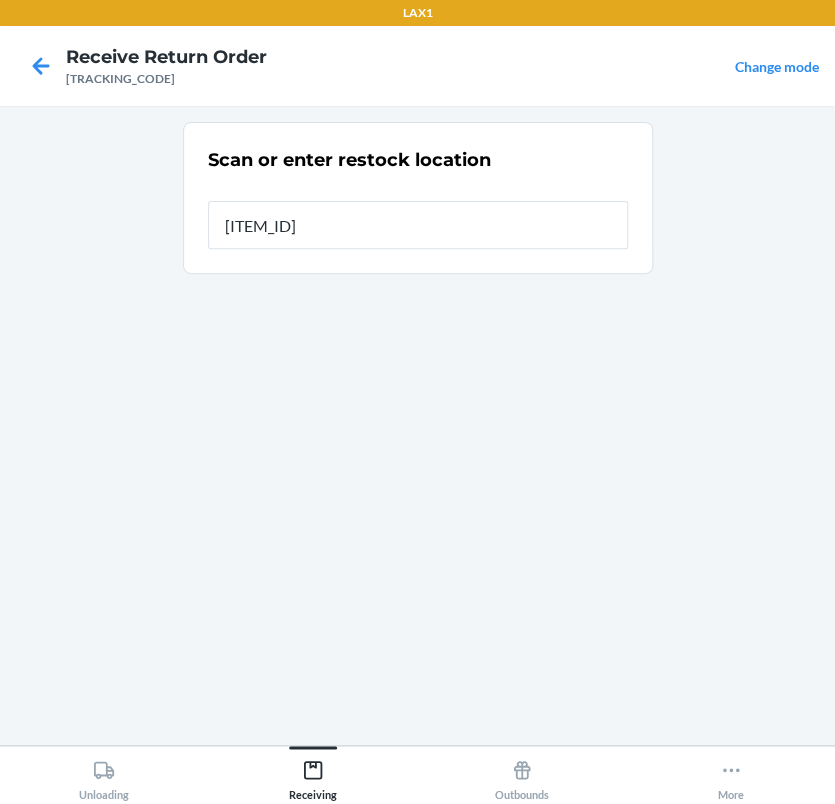 type on "[ITEM_ID]" 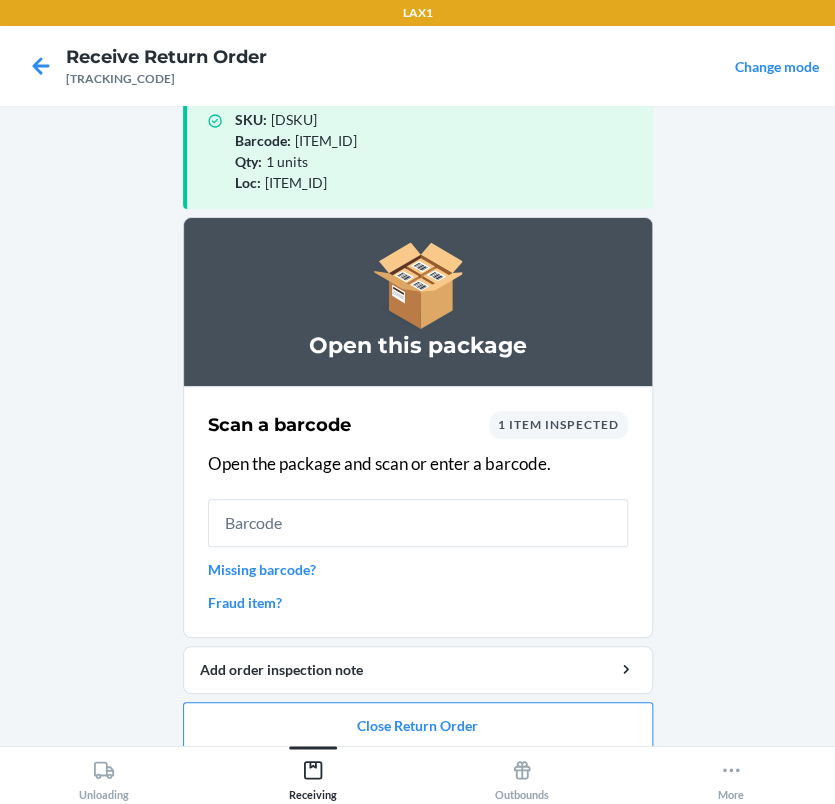 scroll, scrollTop: 57, scrollLeft: 0, axis: vertical 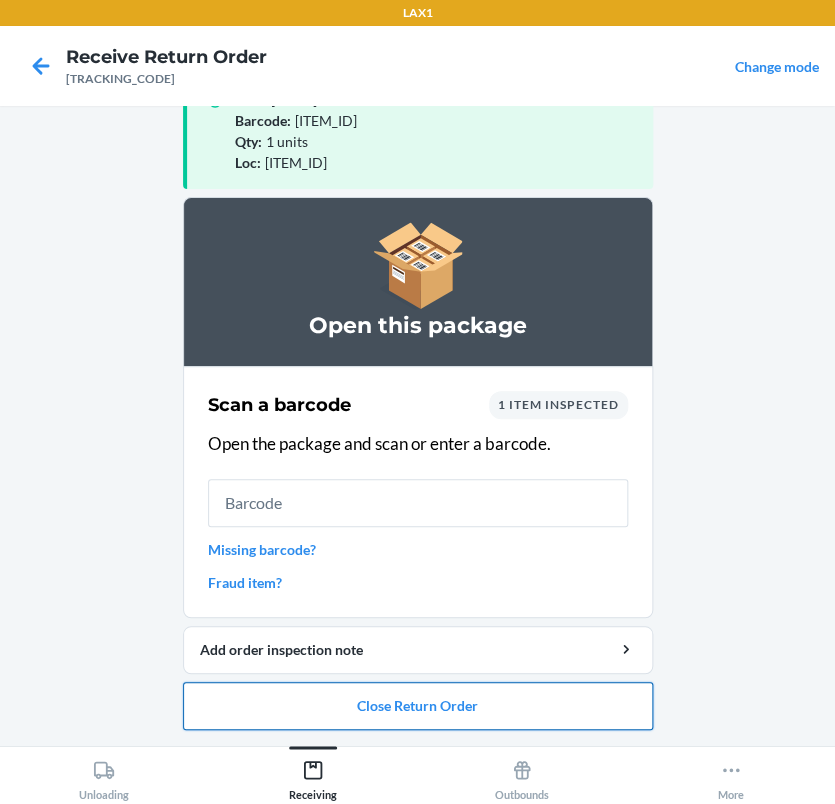 click on "Close Return Order" at bounding box center [418, 706] 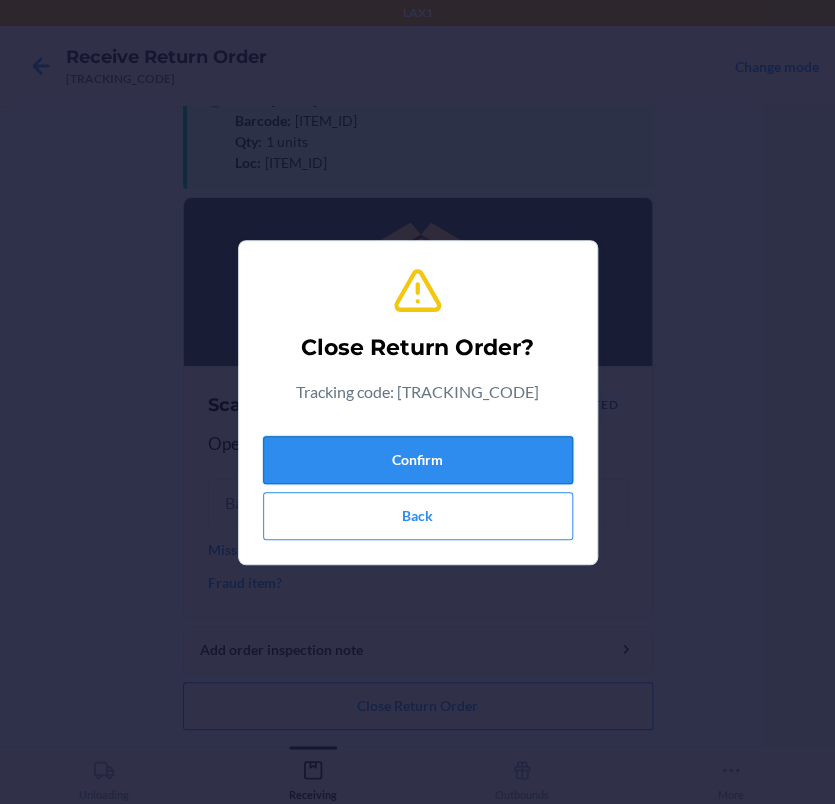 click on "Confirm" at bounding box center (418, 460) 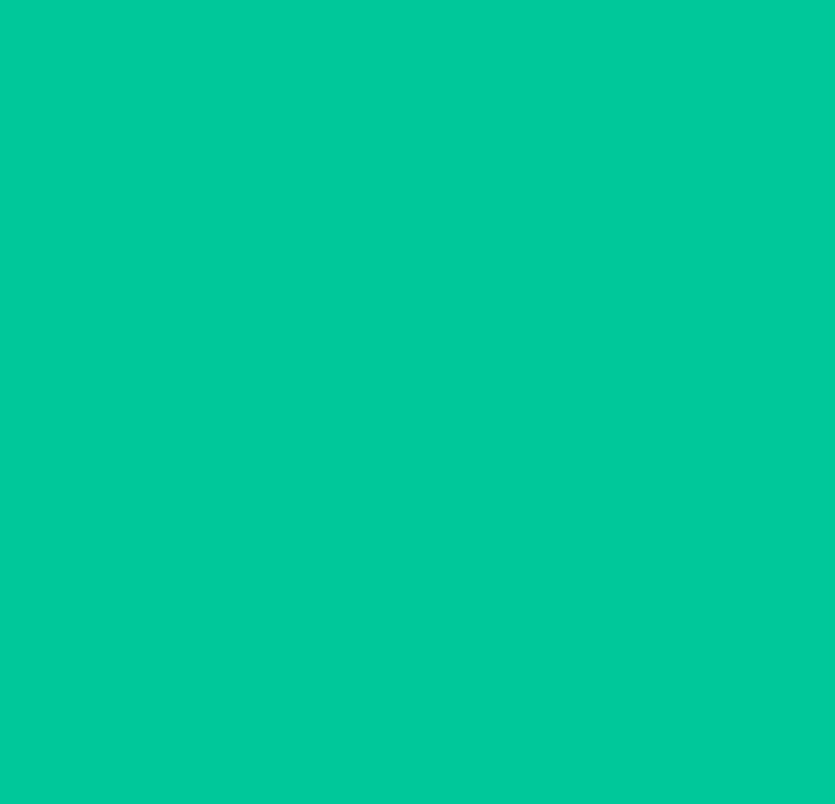 scroll, scrollTop: 0, scrollLeft: 0, axis: both 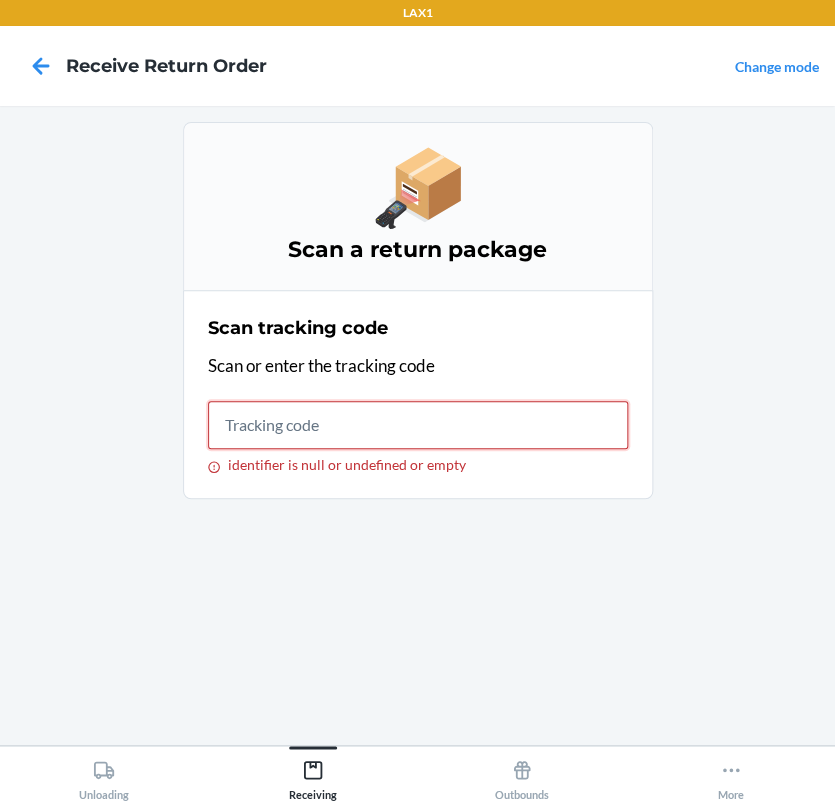 click on "identifier is null or undefined or empty" at bounding box center (418, 425) 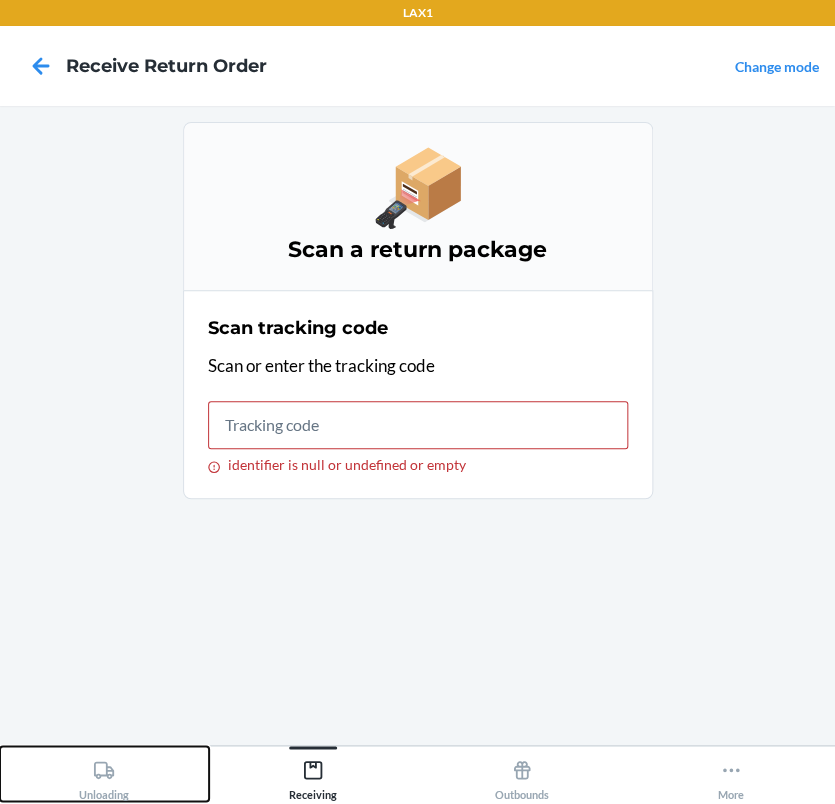 click on "Unloading" at bounding box center (104, 776) 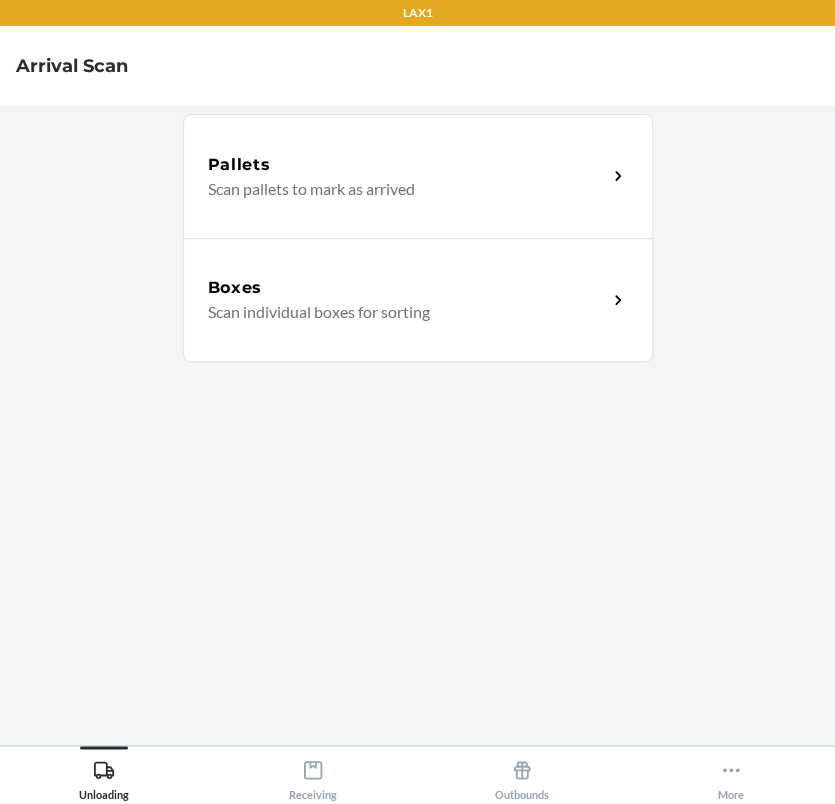 click on "Boxes Scan individual boxes for sorting" at bounding box center (418, 300) 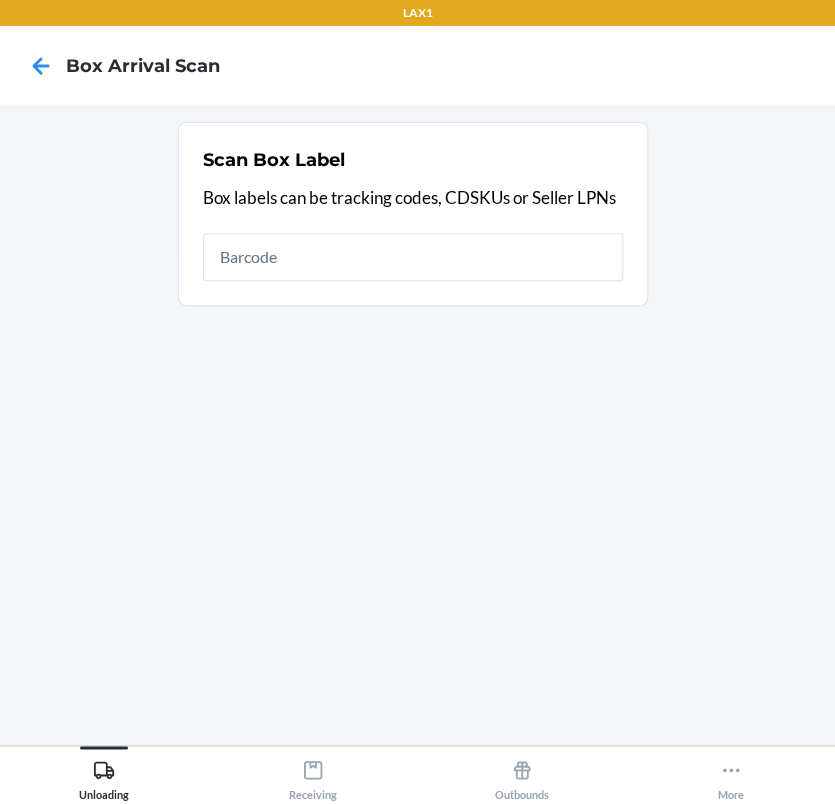 click at bounding box center (413, 257) 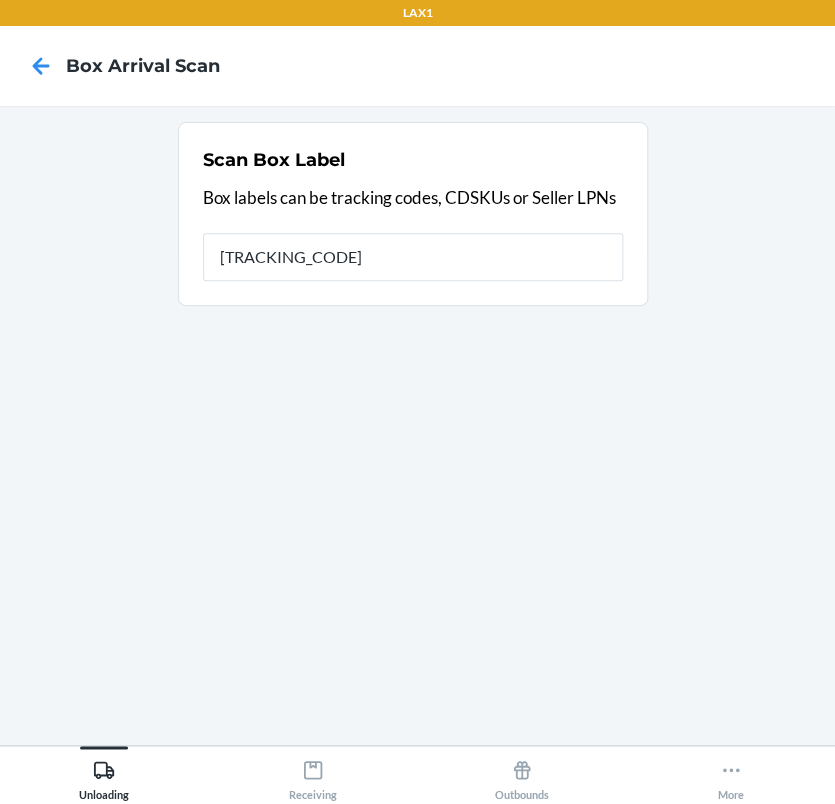type on "[TRACKING_CODE]" 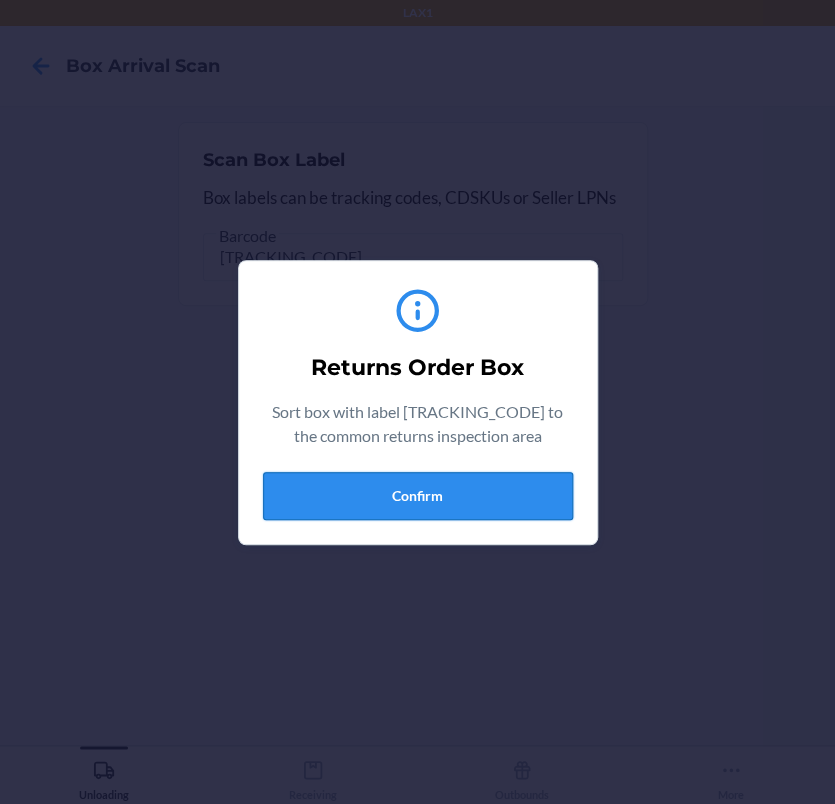 click on "Confirm" at bounding box center [418, 496] 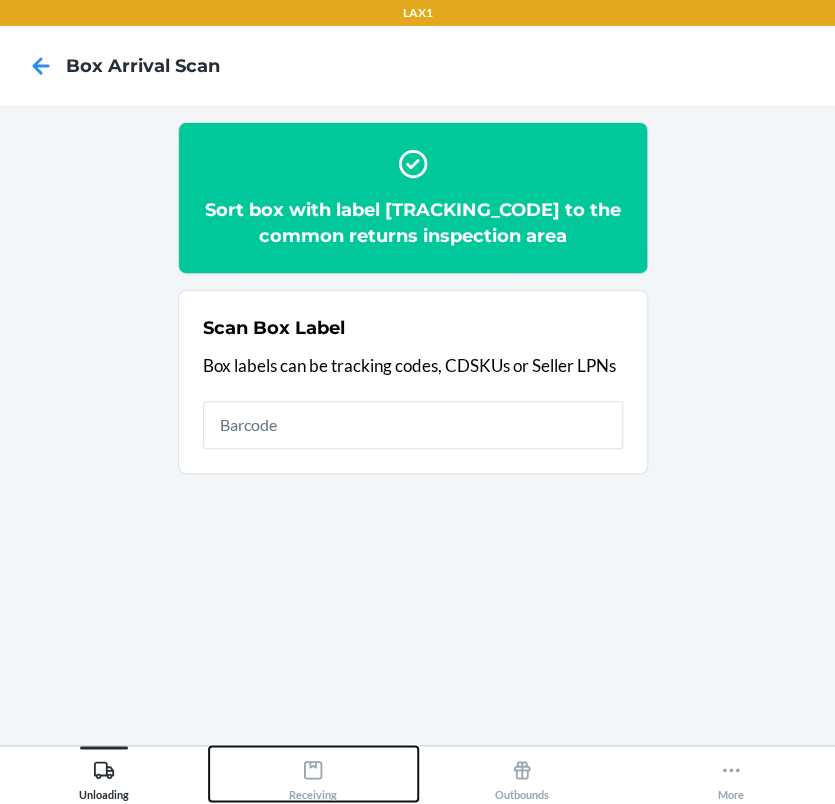 click on "Receiving" at bounding box center [313, 776] 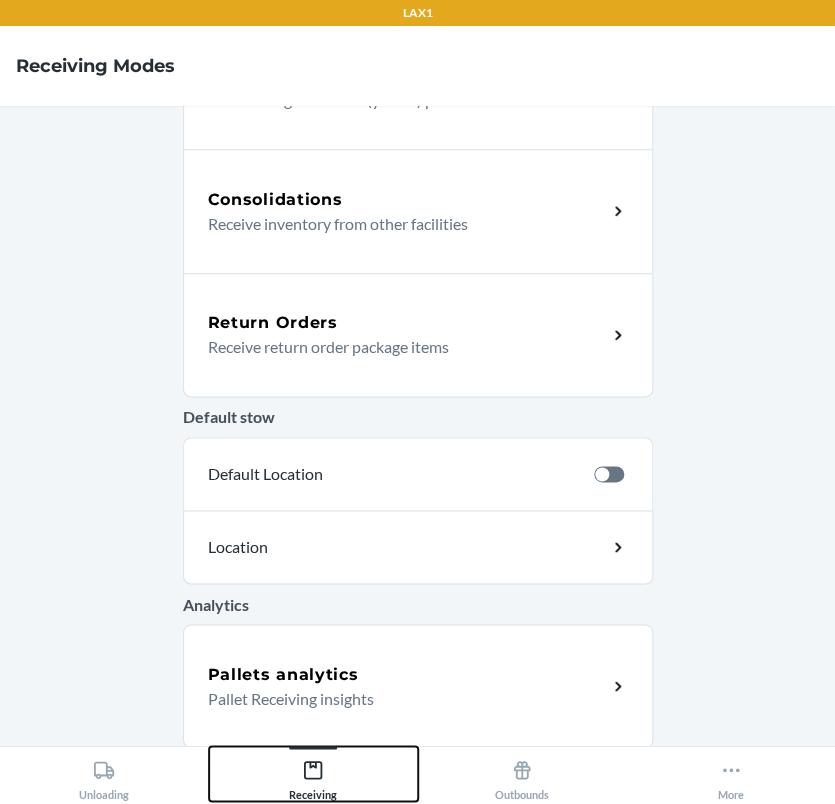 scroll, scrollTop: 467, scrollLeft: 0, axis: vertical 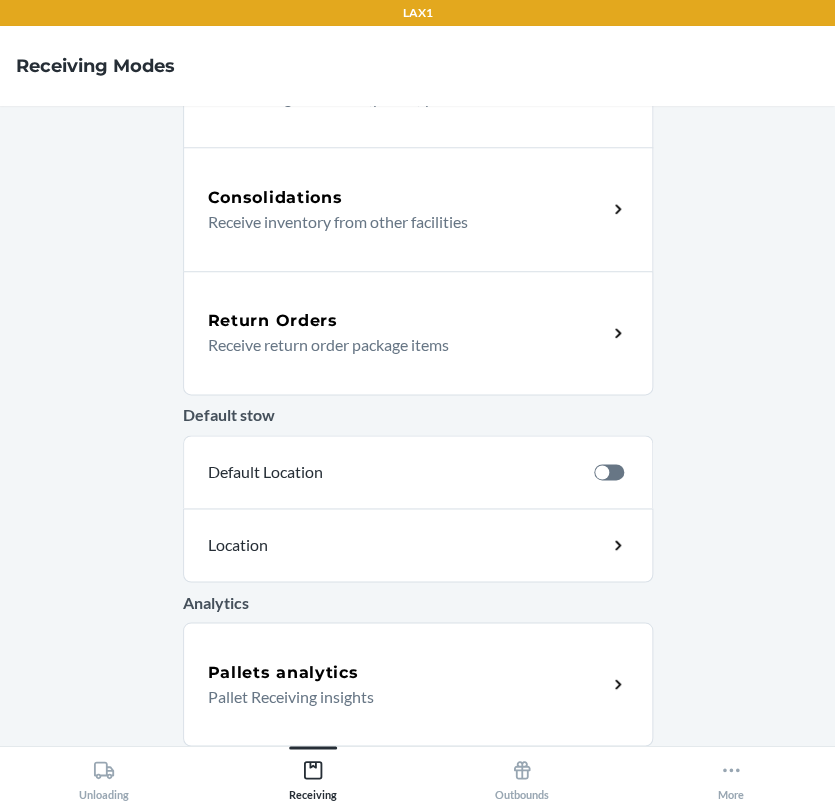 click on "Receive return order package items" at bounding box center [399, 345] 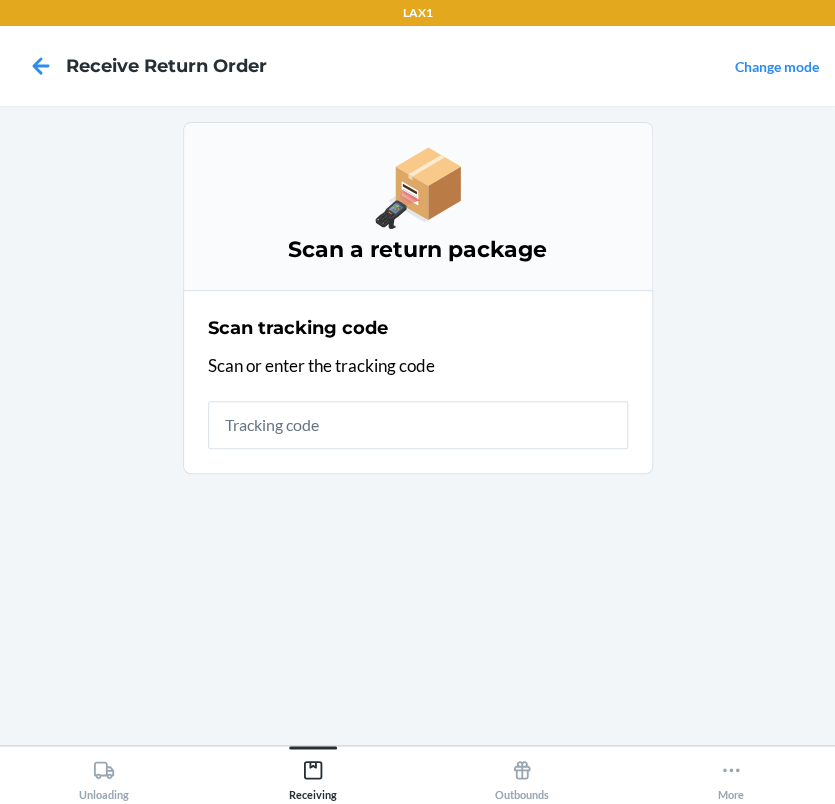 click at bounding box center [418, 425] 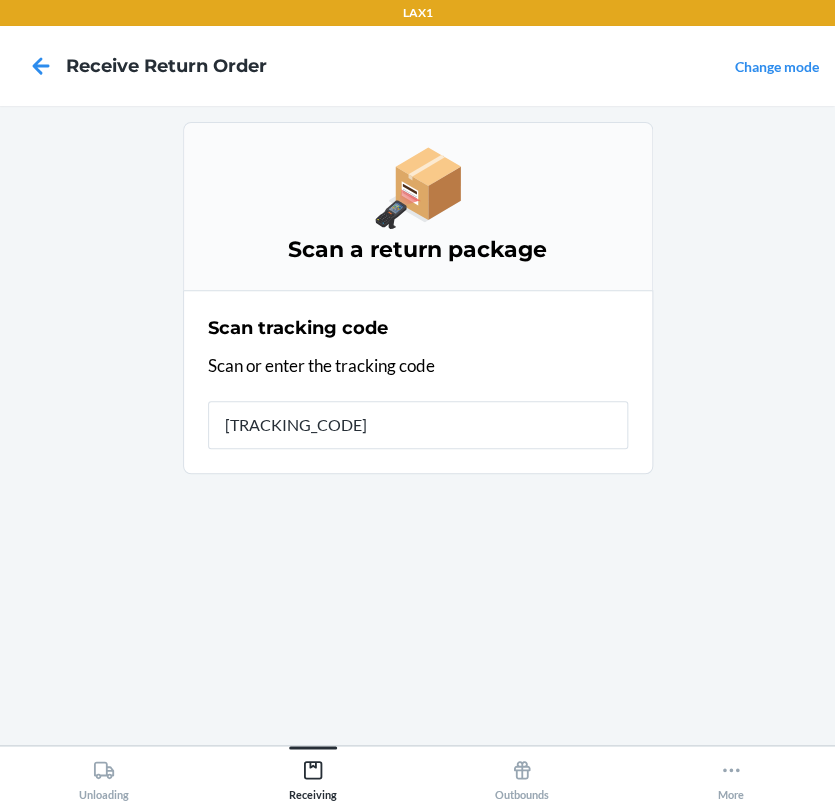 type on "[TRACKING_CODE]" 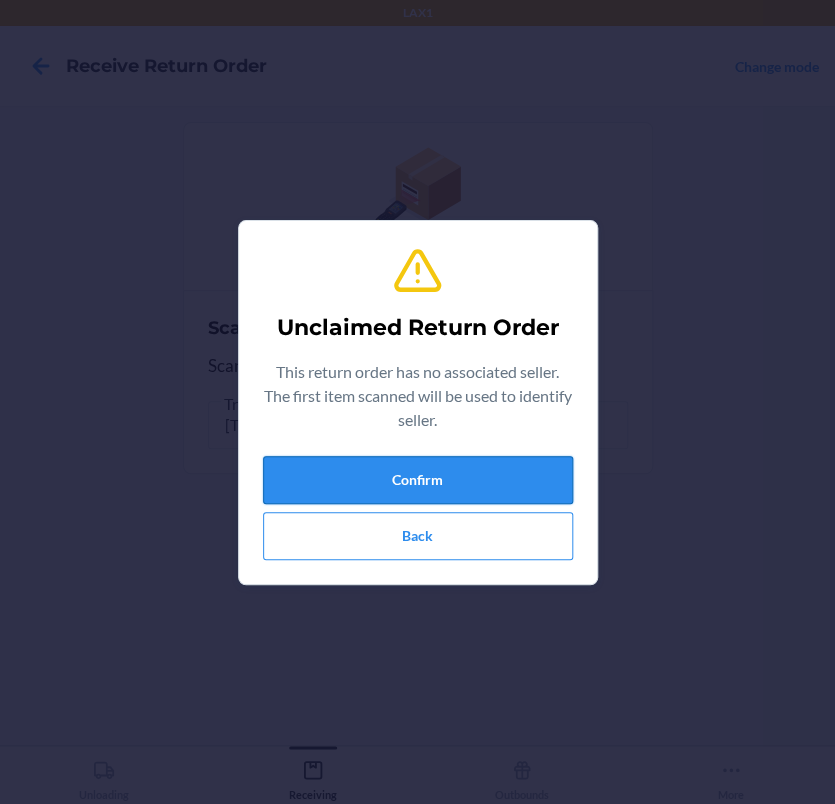 click on "Confirm" at bounding box center (418, 480) 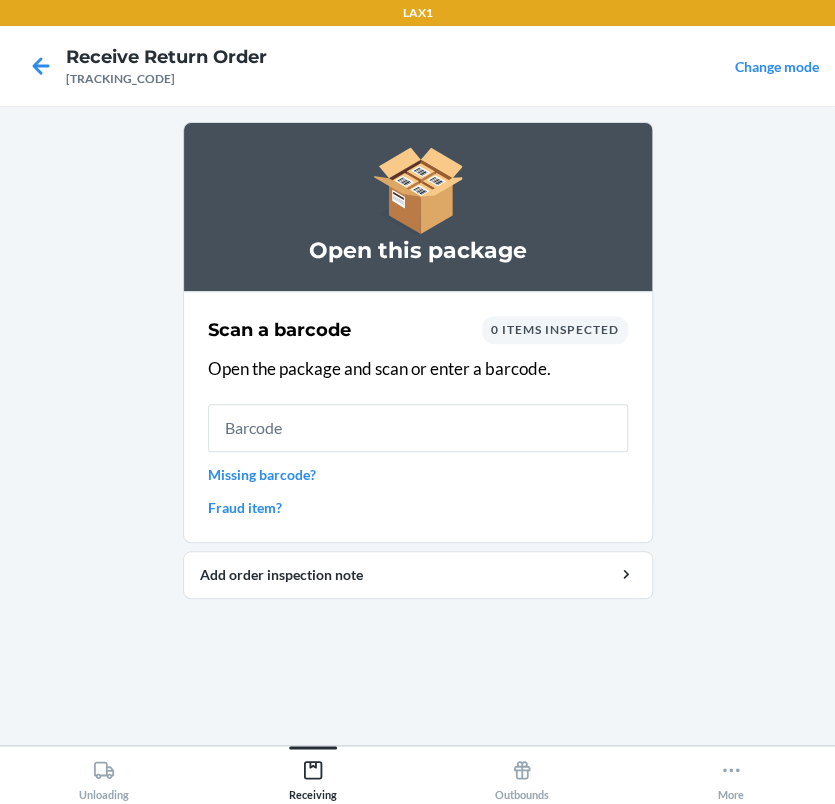 click at bounding box center (418, 428) 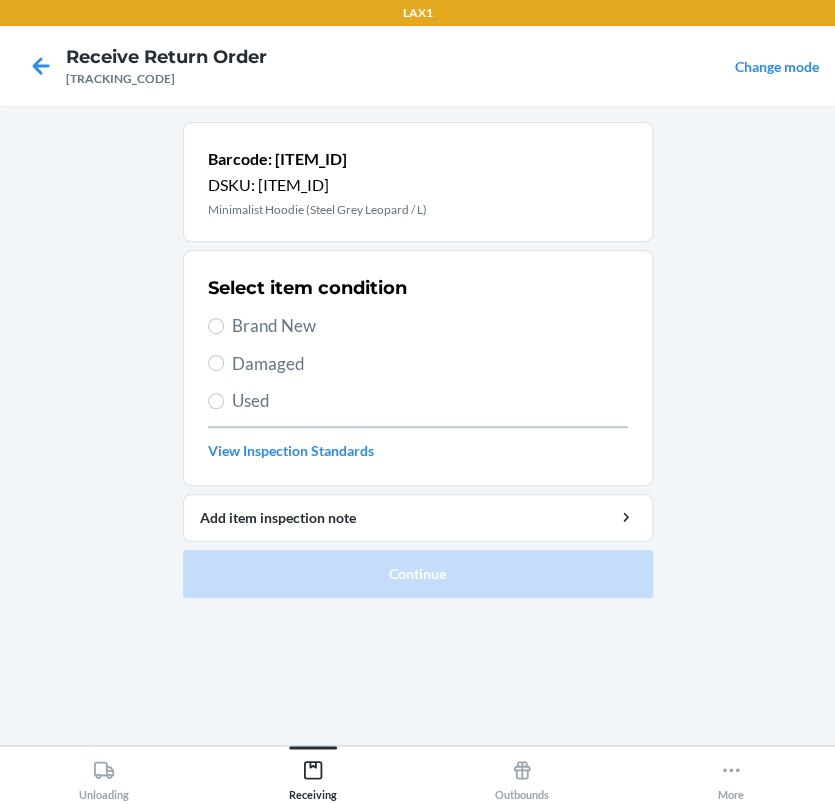 click on "Brand New" at bounding box center (430, 326) 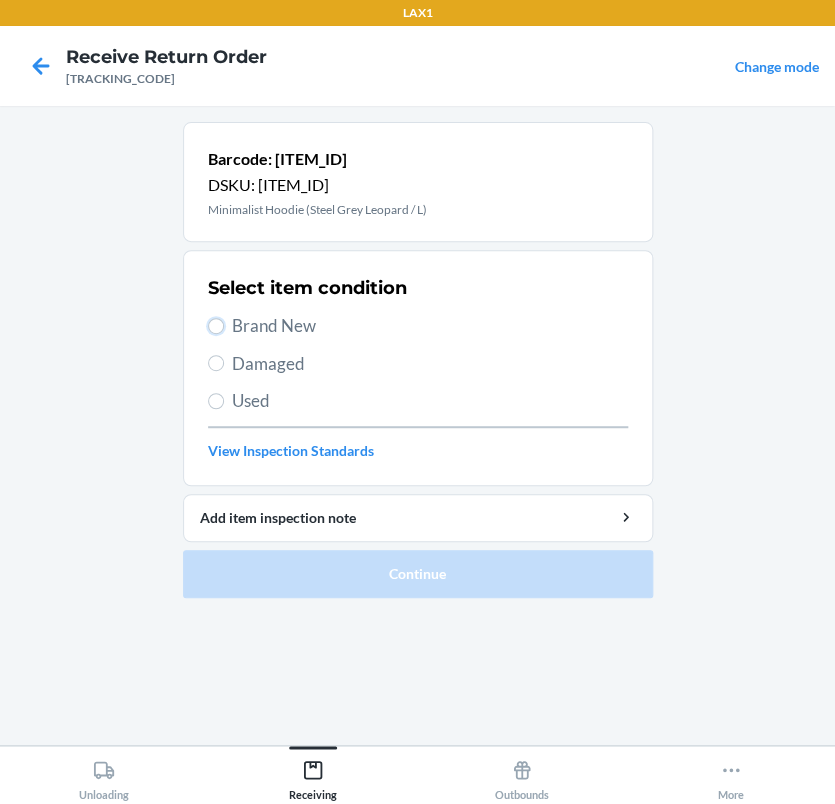 click on "Brand New" at bounding box center [216, 326] 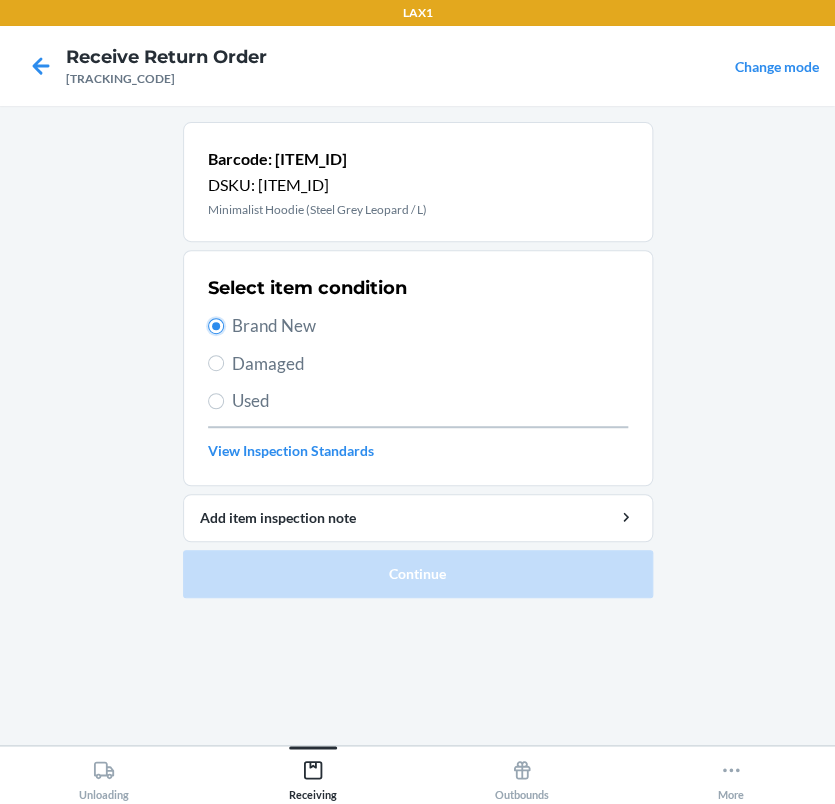 radio on "true" 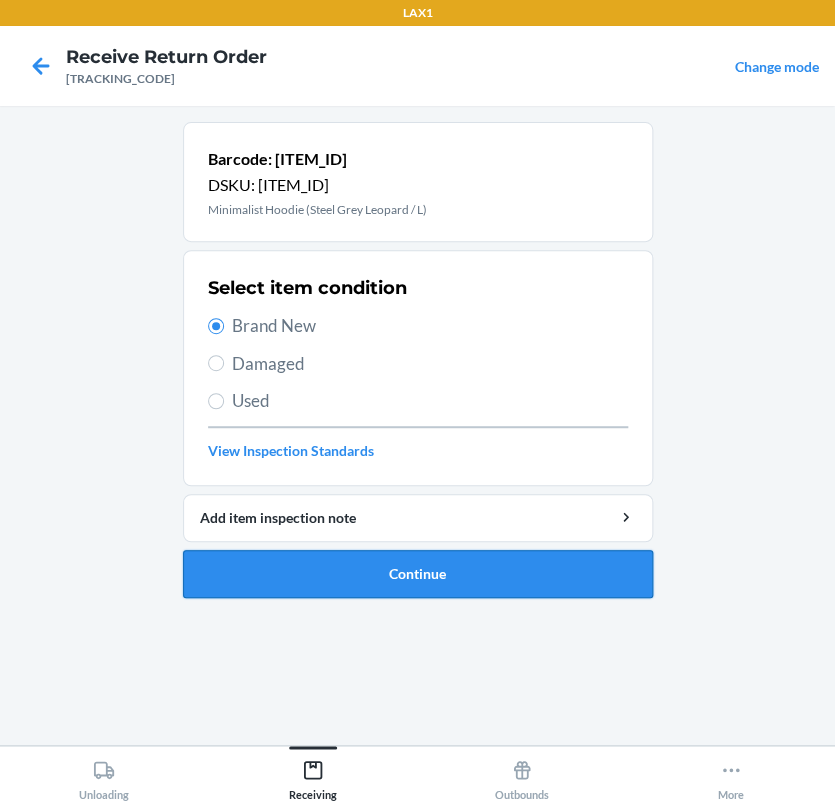 click on "Continue" at bounding box center [418, 574] 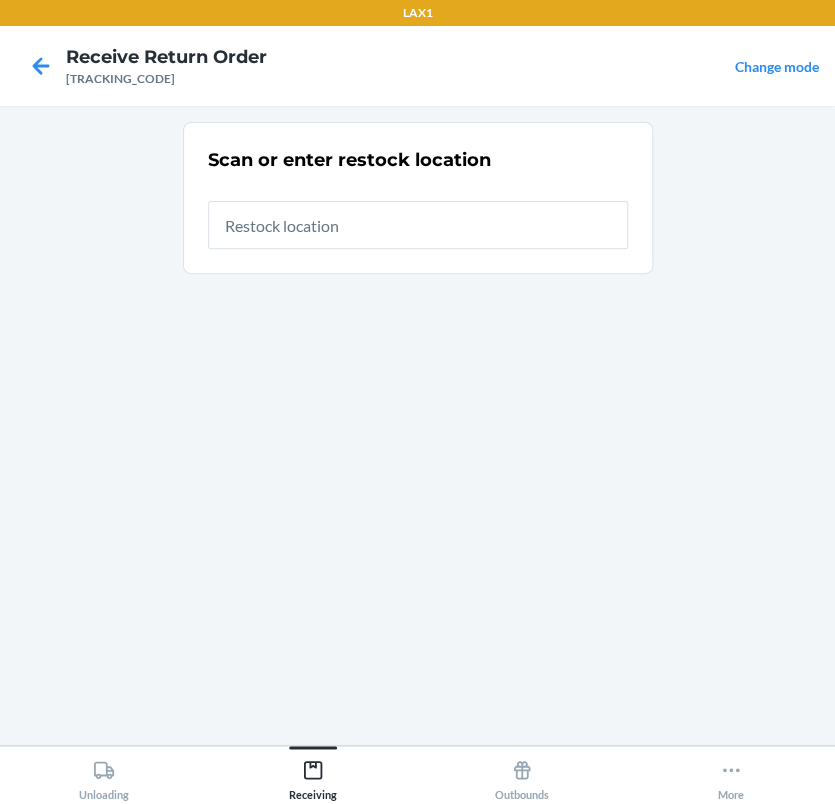 click at bounding box center [418, 225] 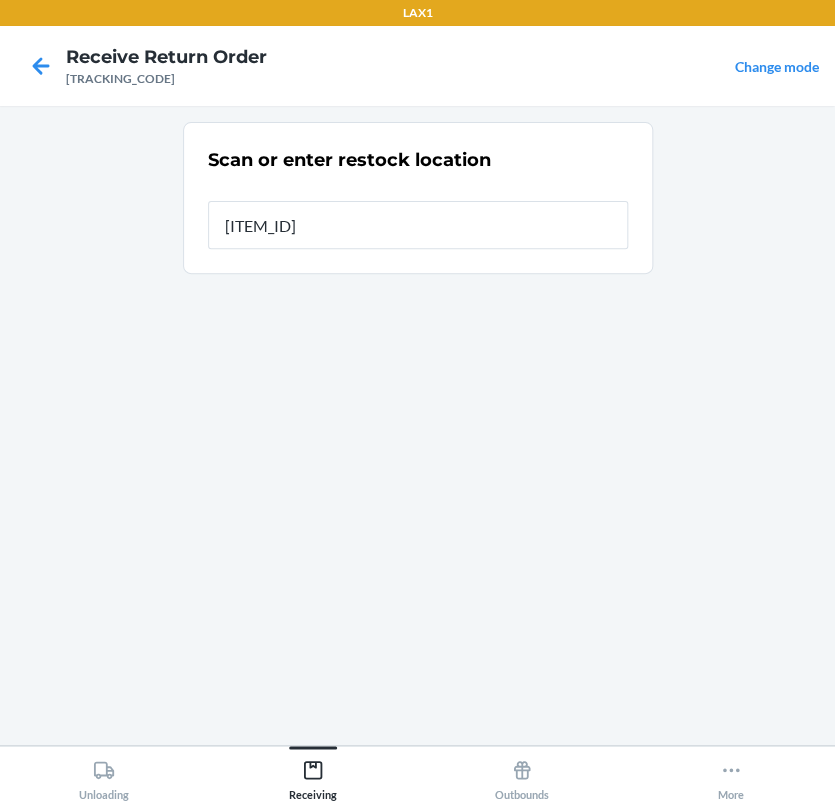type on "[ITEM_ID]" 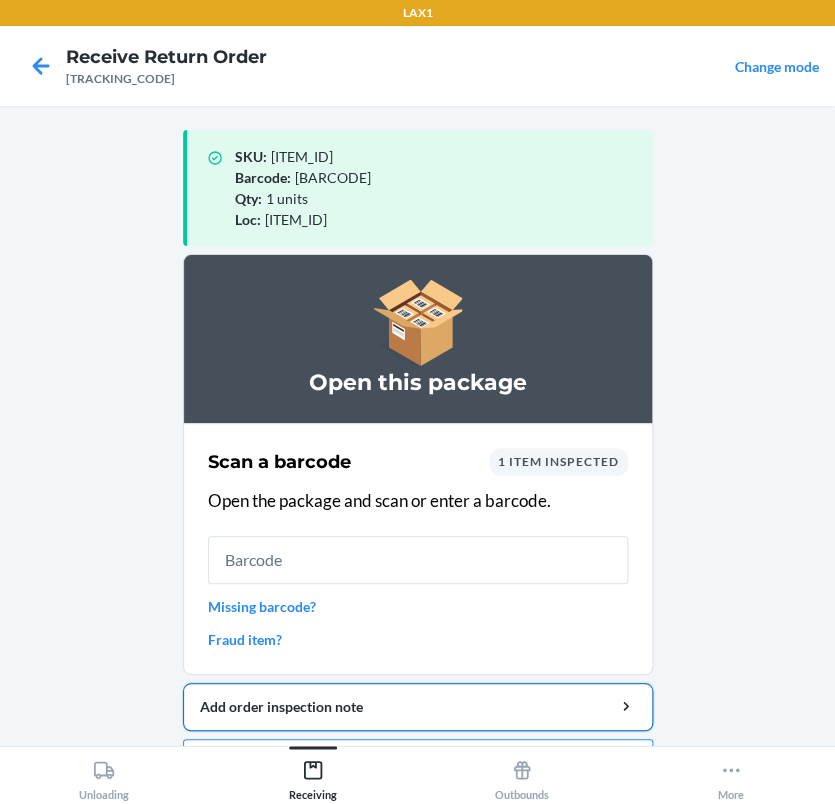 scroll, scrollTop: 57, scrollLeft: 0, axis: vertical 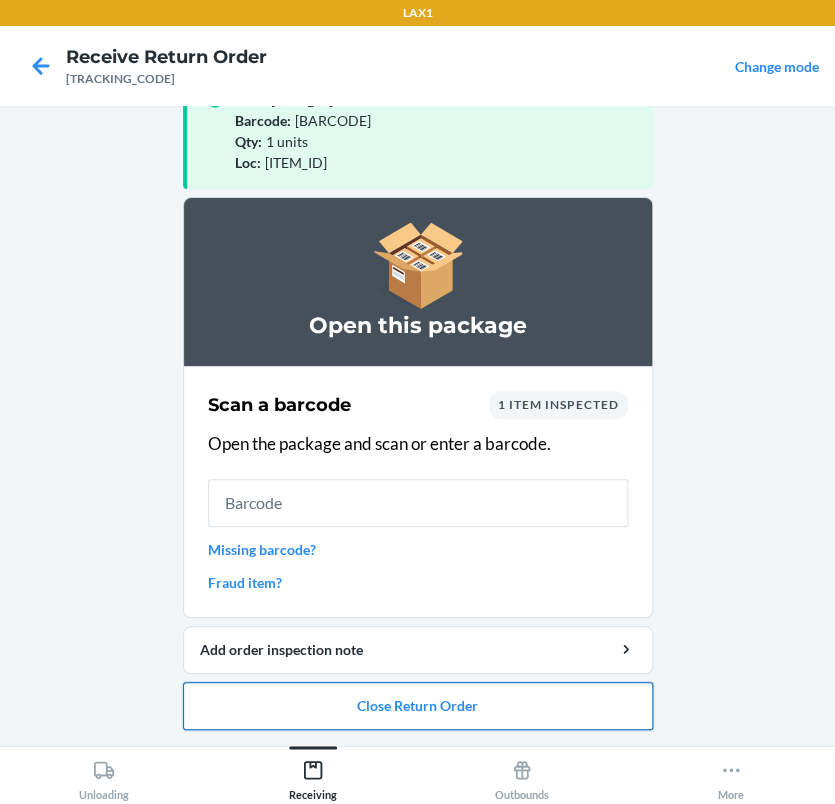 click on "Close Return Order" at bounding box center (418, 706) 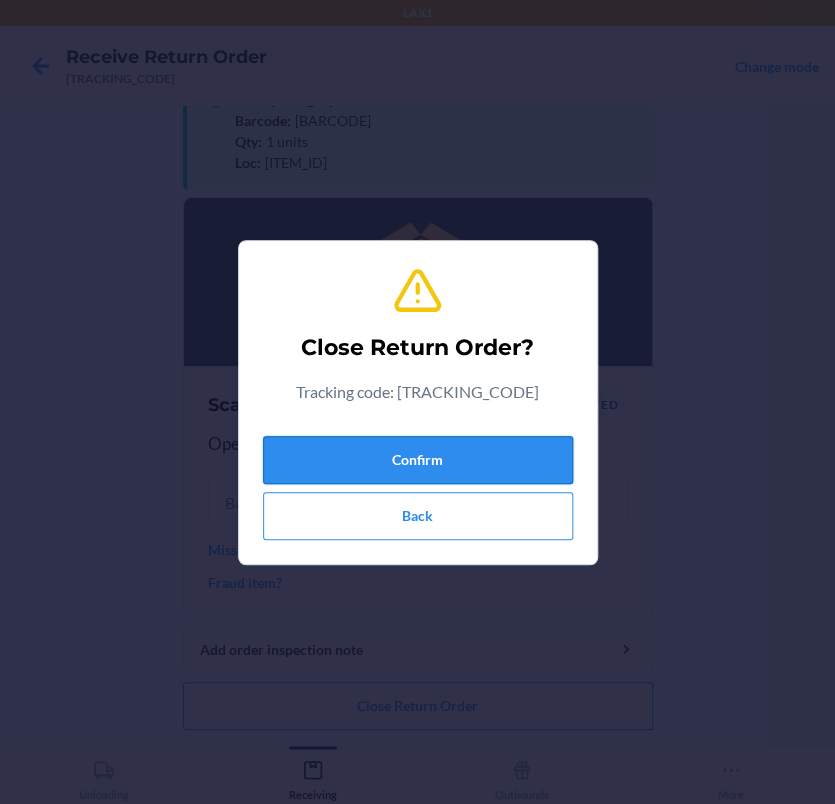 click on "Confirm" at bounding box center (418, 460) 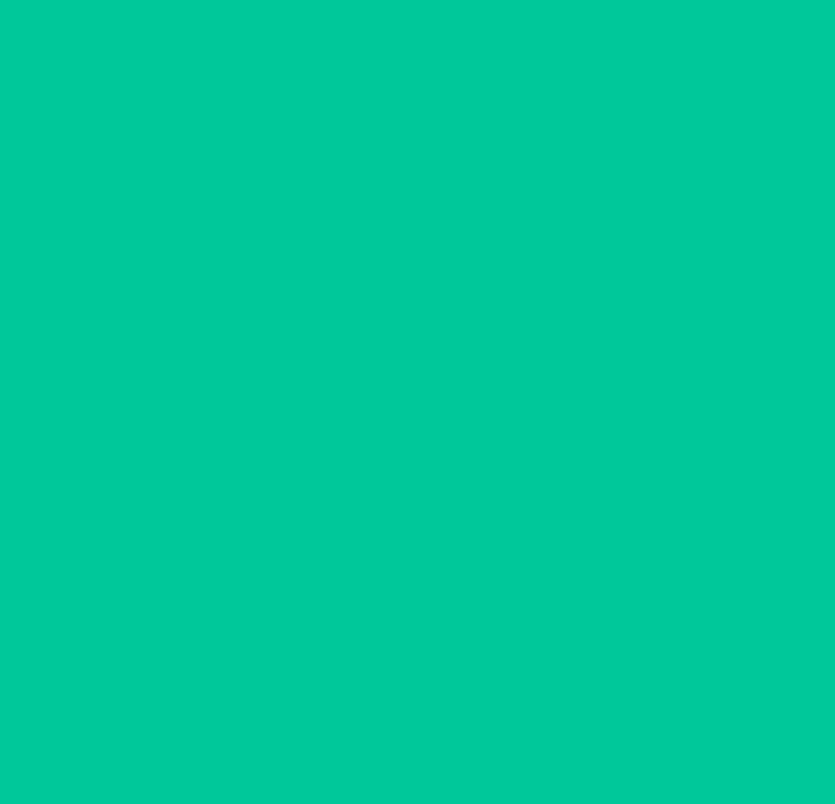 scroll, scrollTop: 0, scrollLeft: 0, axis: both 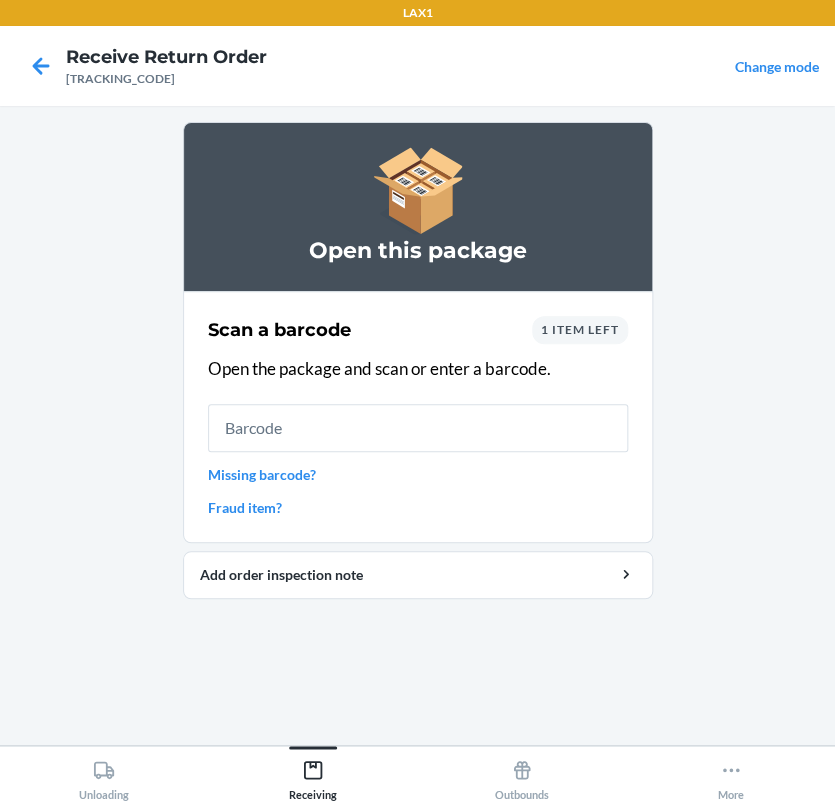 drag, startPoint x: 318, startPoint y: 437, endPoint x: 289, endPoint y: 421, distance: 33.12099 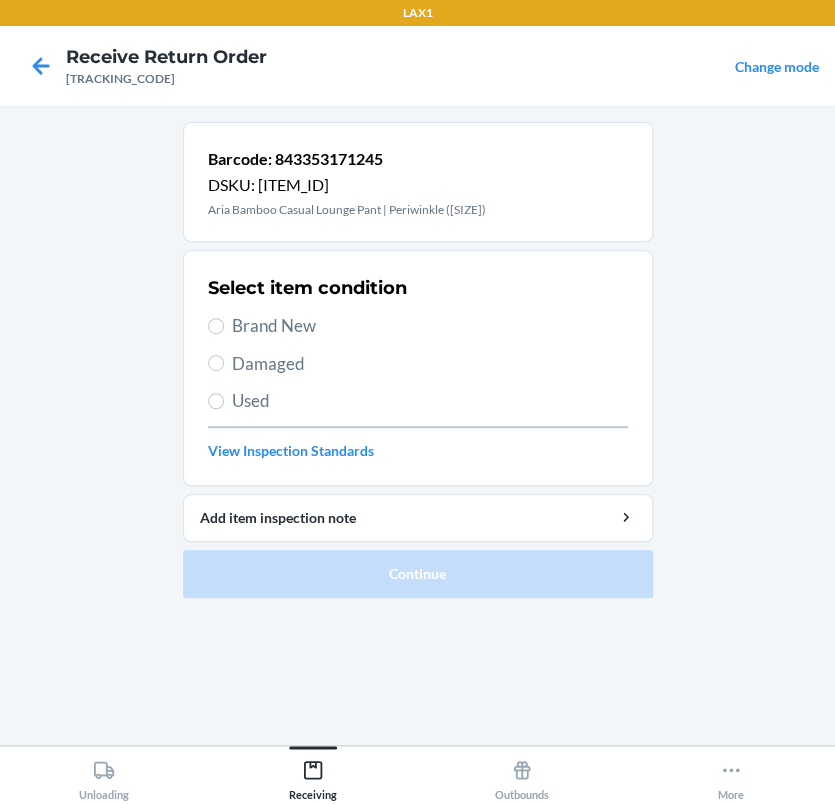 click on "Brand New" at bounding box center [430, 326] 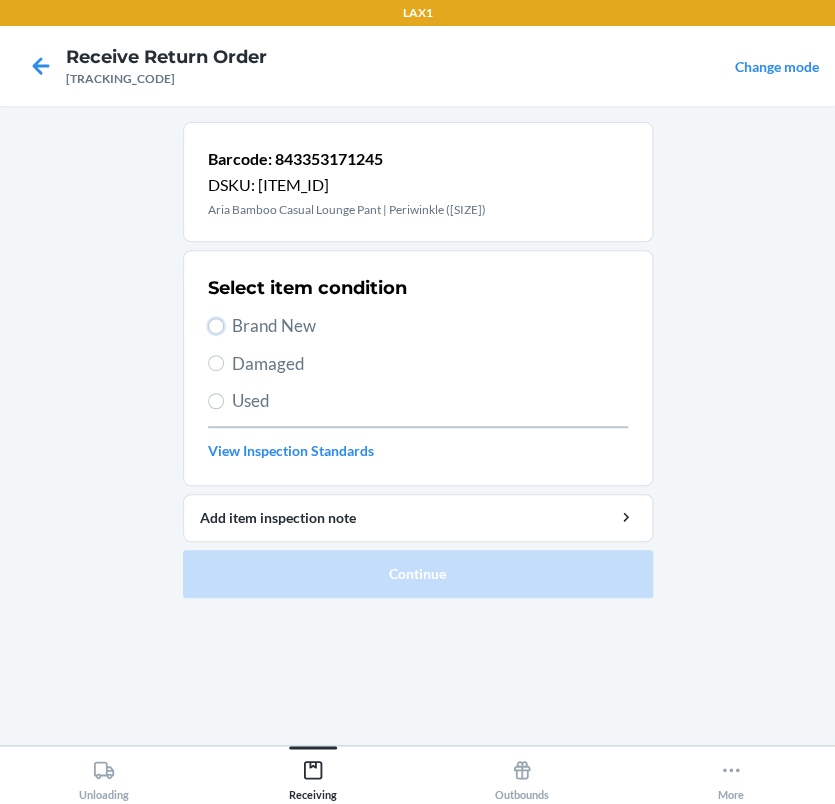 click on "Brand New" at bounding box center (216, 326) 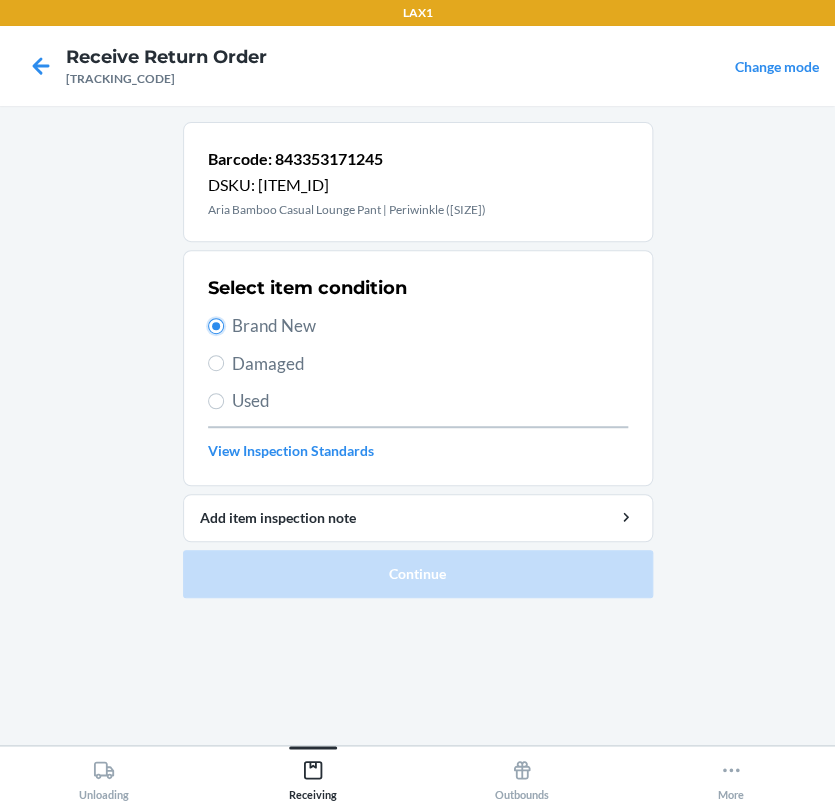 radio on "true" 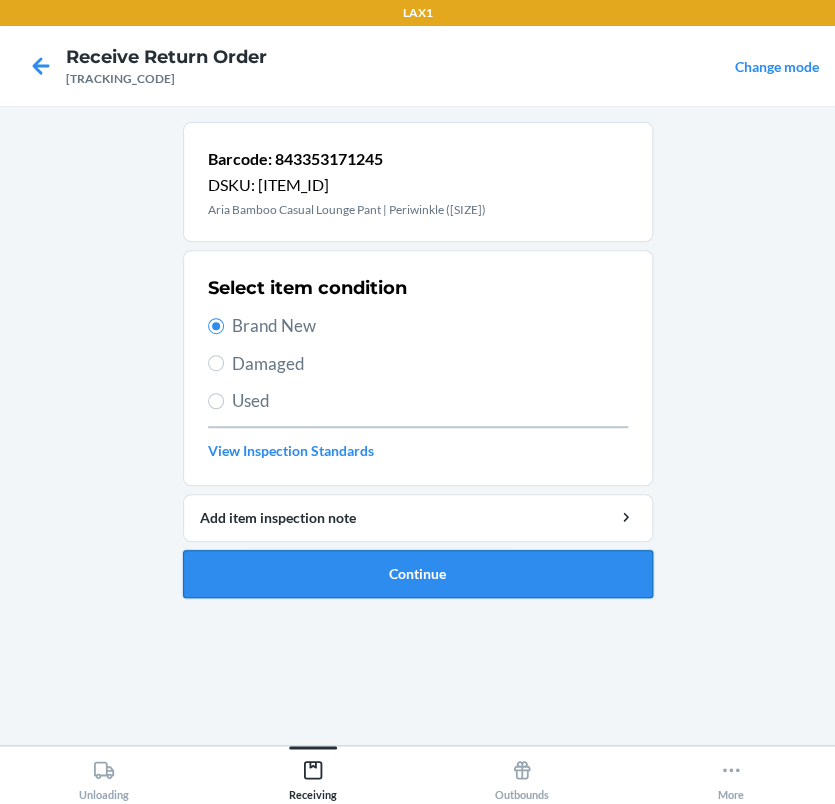 click on "Continue" at bounding box center (418, 574) 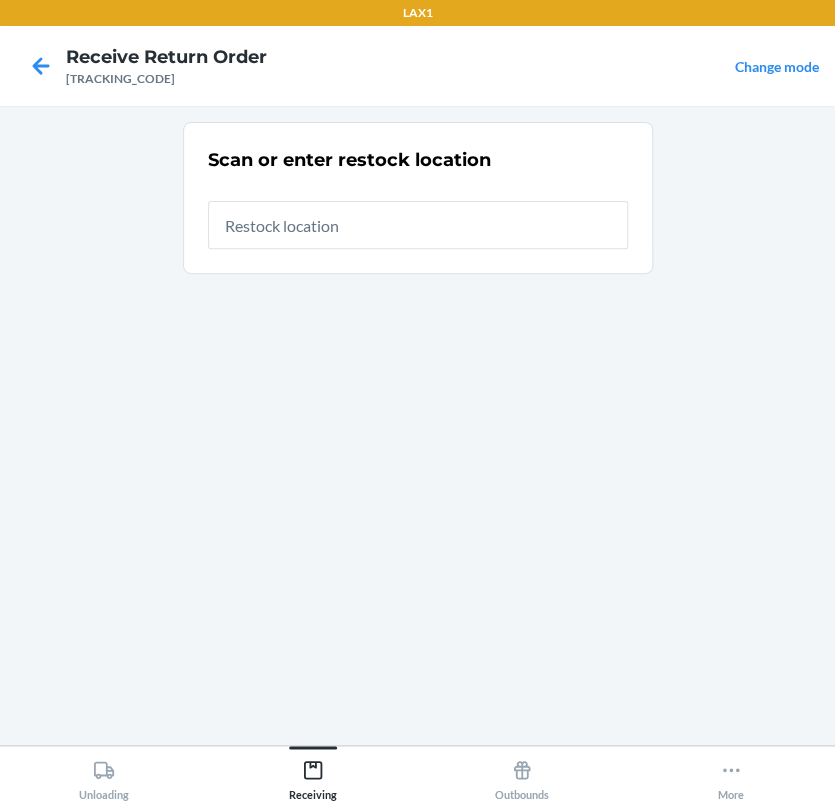 click at bounding box center [418, 225] 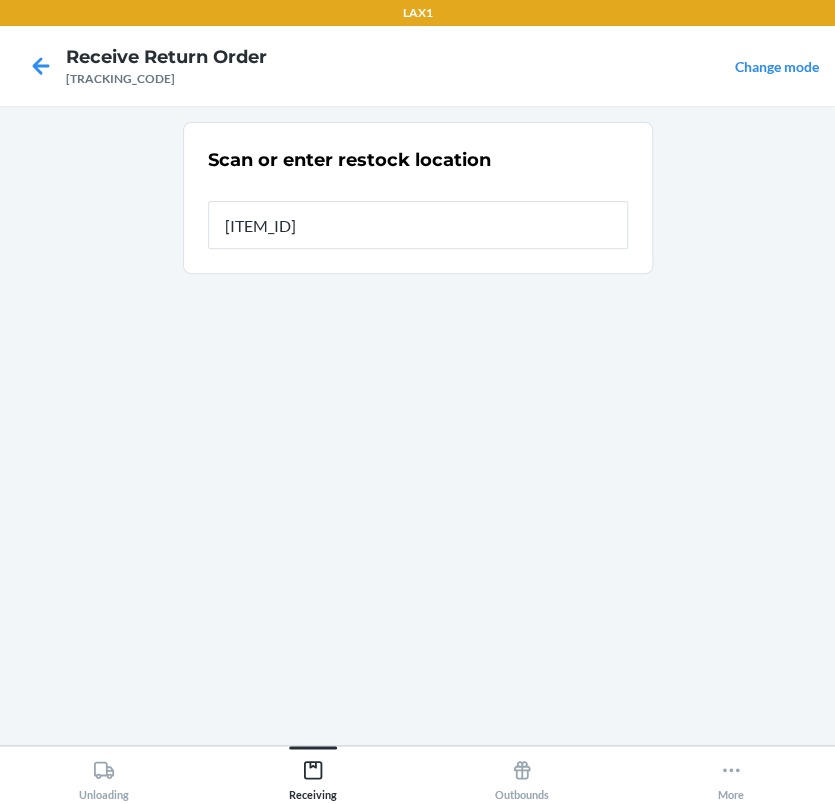 type on "[ITEM_ID]" 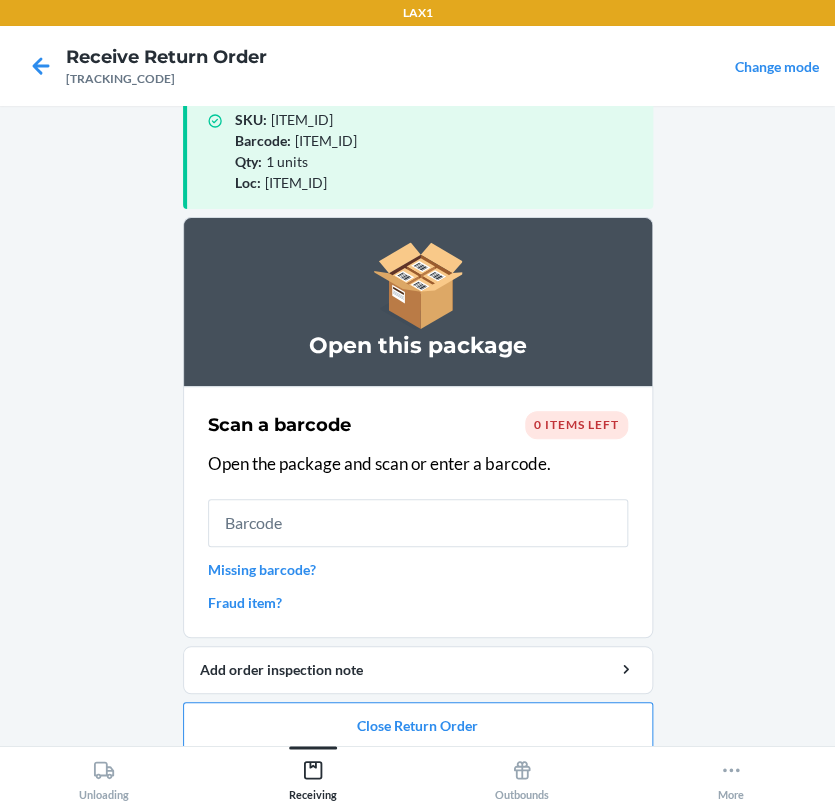 scroll, scrollTop: 57, scrollLeft: 0, axis: vertical 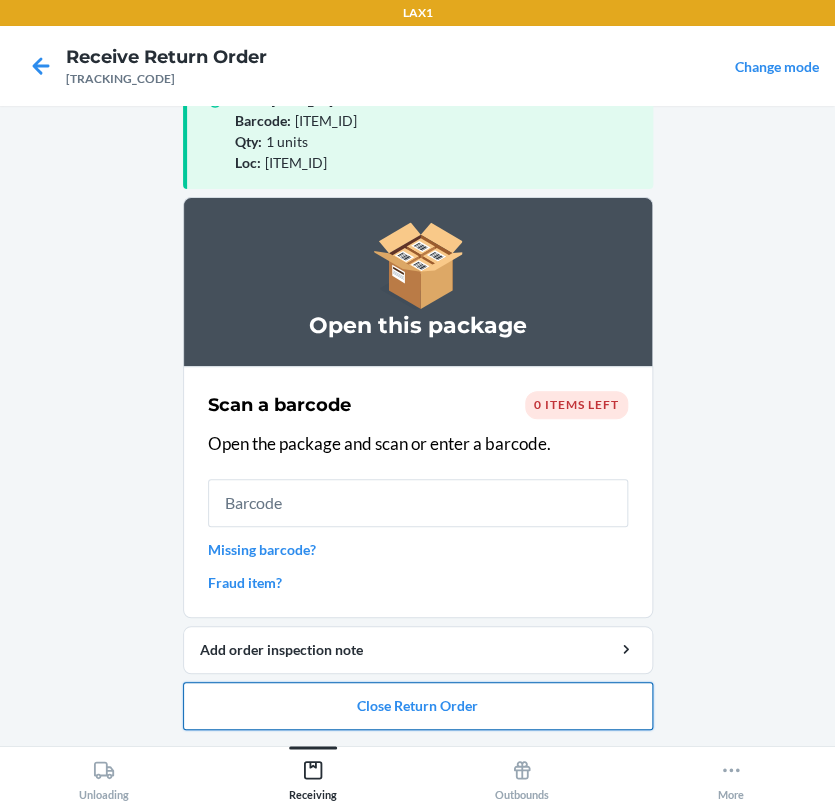 click on "Close Return Order" at bounding box center (418, 706) 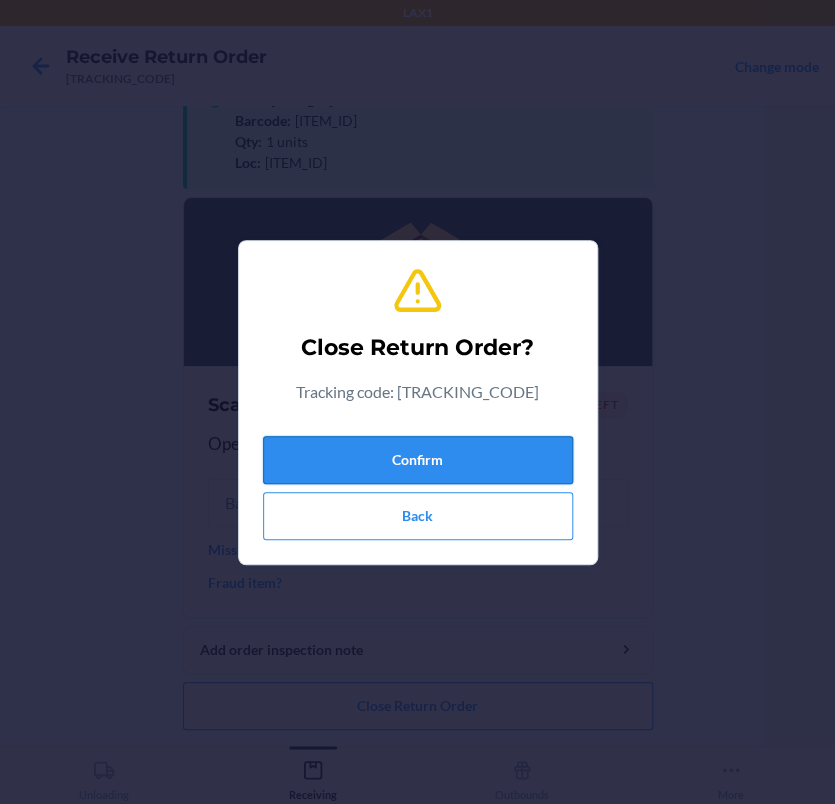 click on "Confirm" at bounding box center [418, 460] 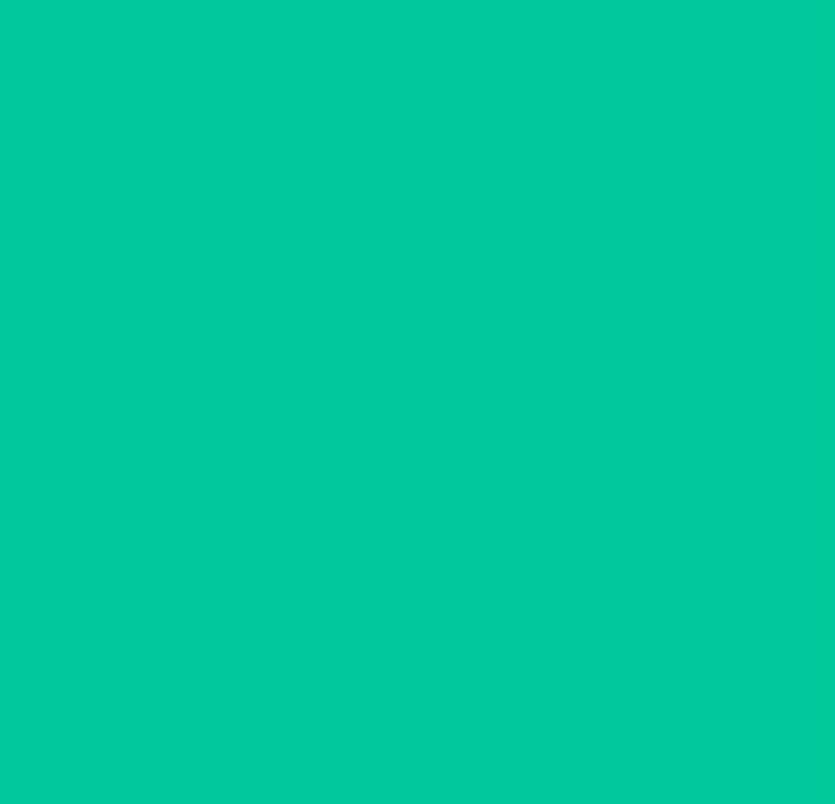 scroll, scrollTop: 0, scrollLeft: 0, axis: both 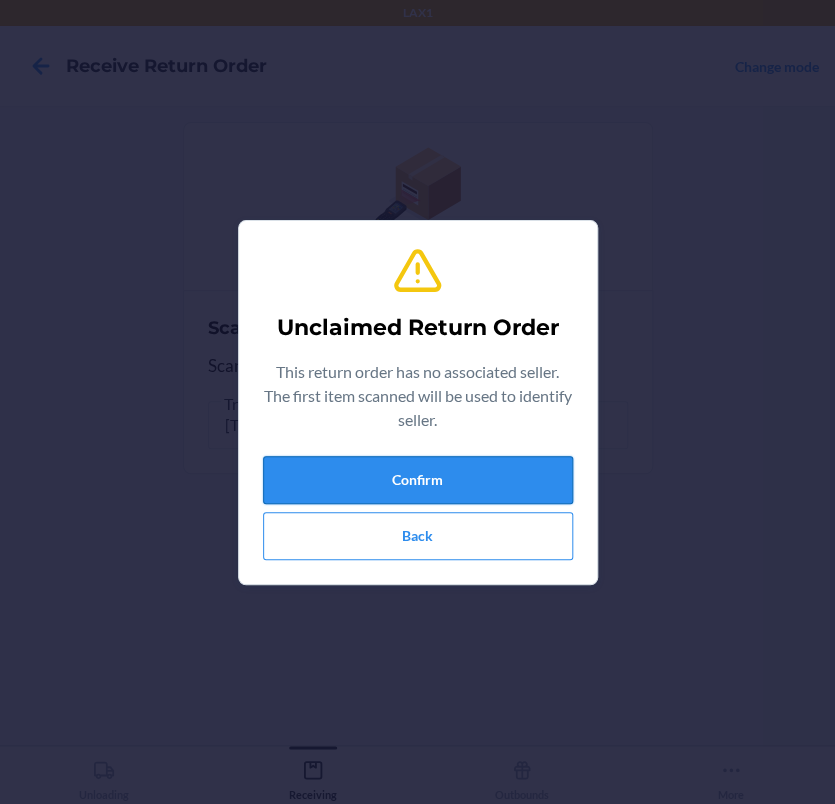 click on "Confirm" at bounding box center (418, 480) 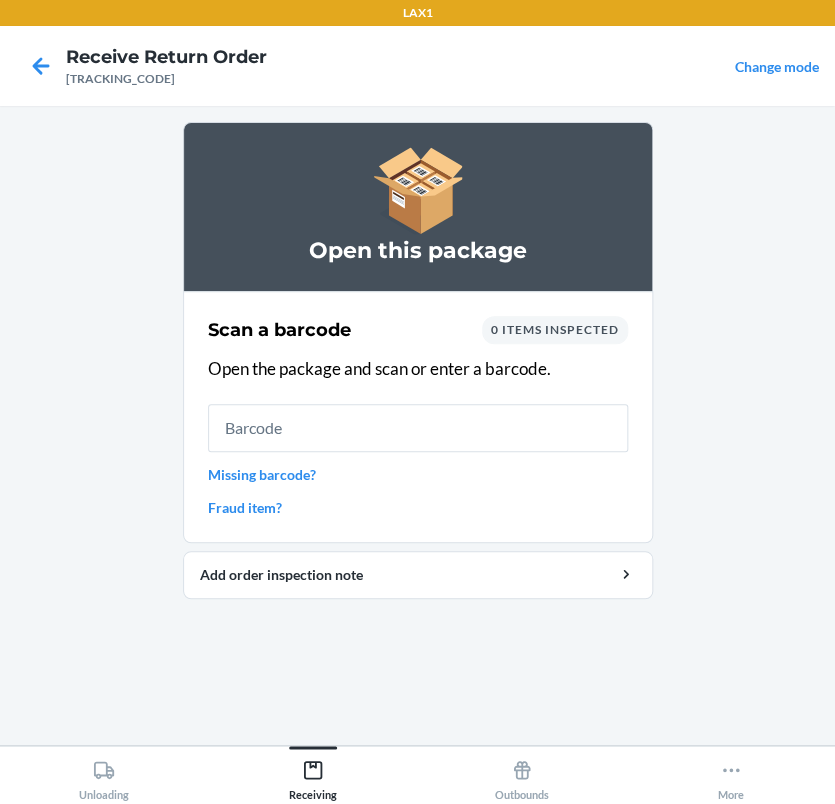 click at bounding box center [418, 428] 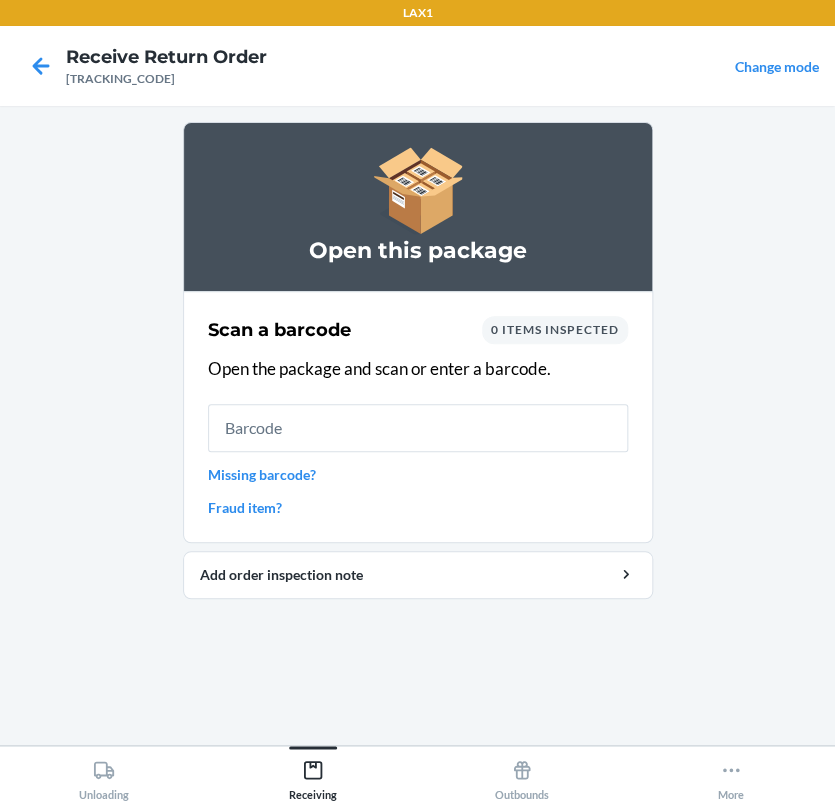 click on "Scan a barcode [ITEM_ID] items inspected Open the package and scan or enter a barcode. Missing barcode? Fraud item?" at bounding box center [418, 417] 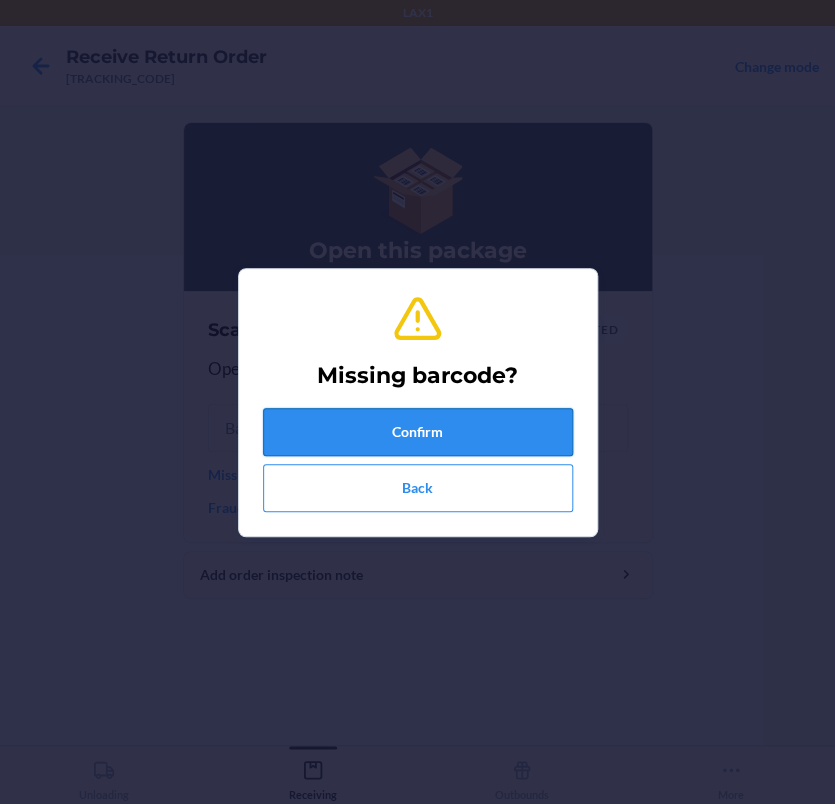 click on "Confirm" at bounding box center [418, 432] 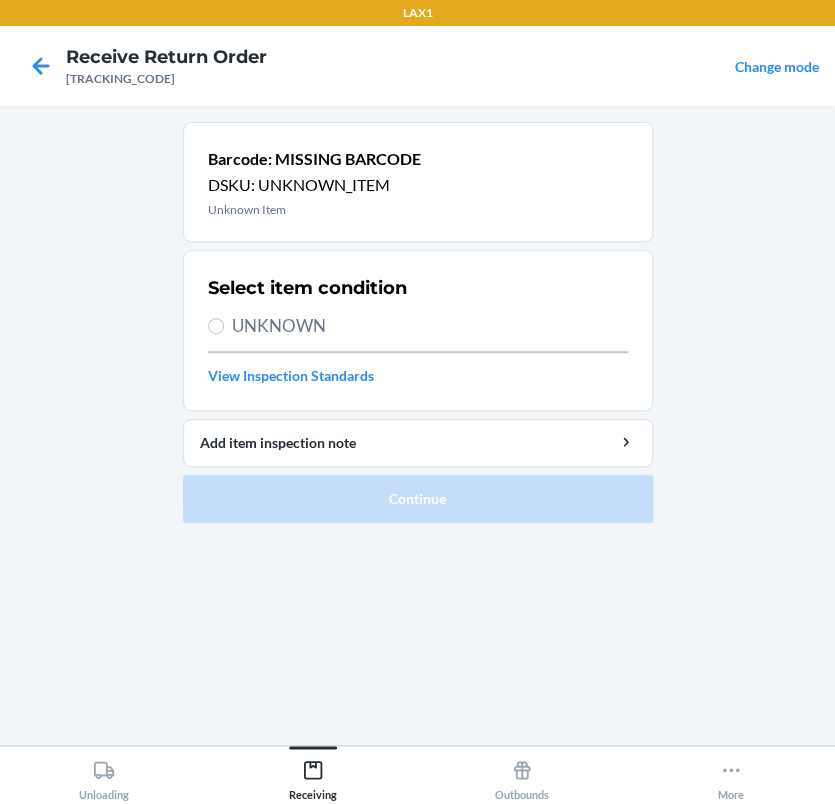 click on "UNKNOWN" at bounding box center [430, 326] 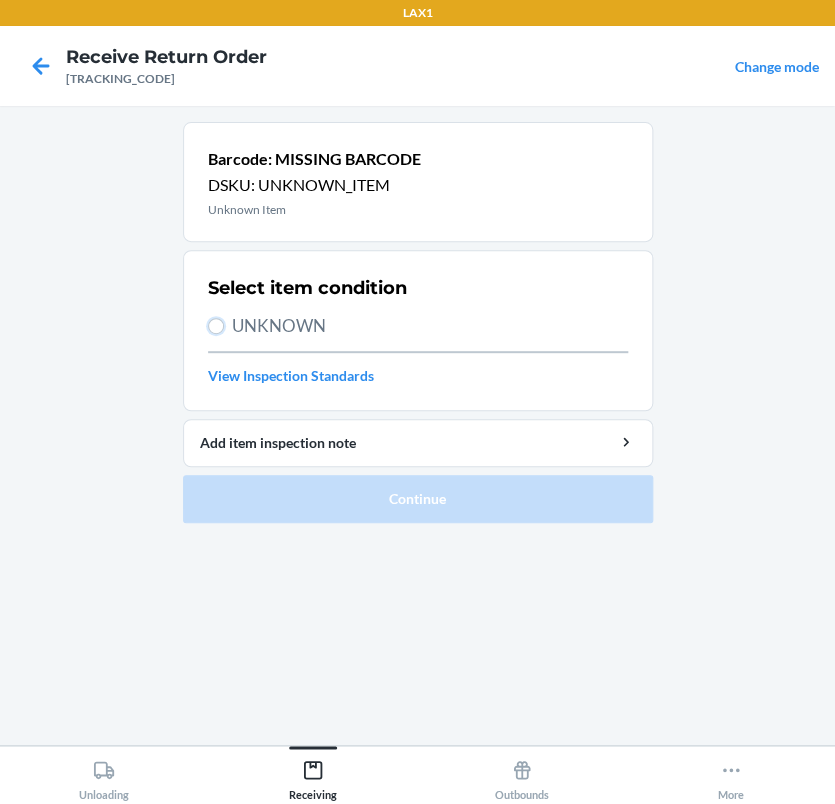 click on "UNKNOWN" at bounding box center (216, 326) 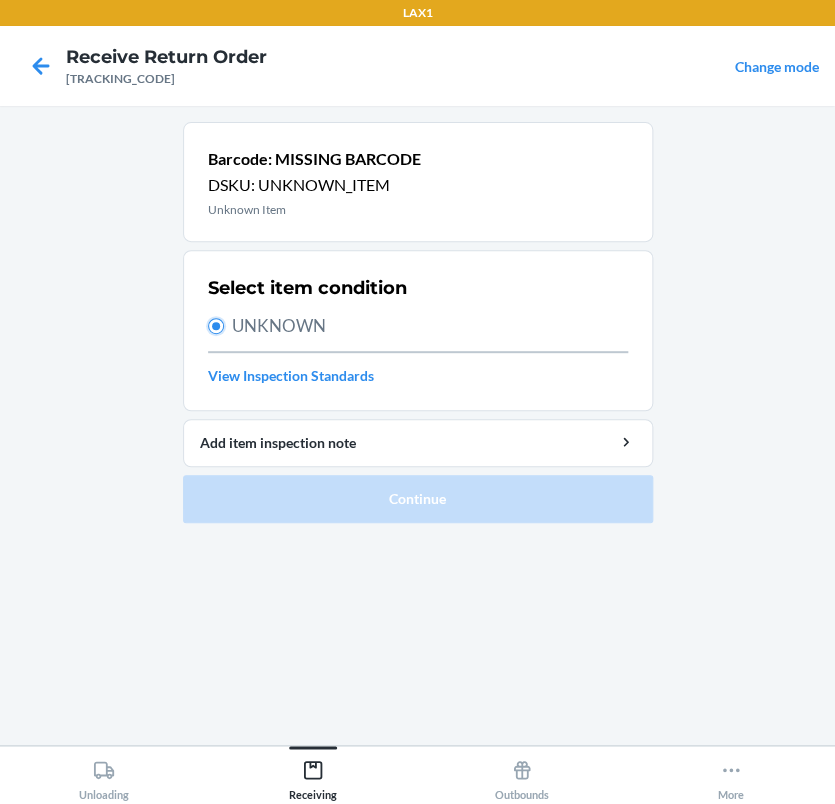 radio on "true" 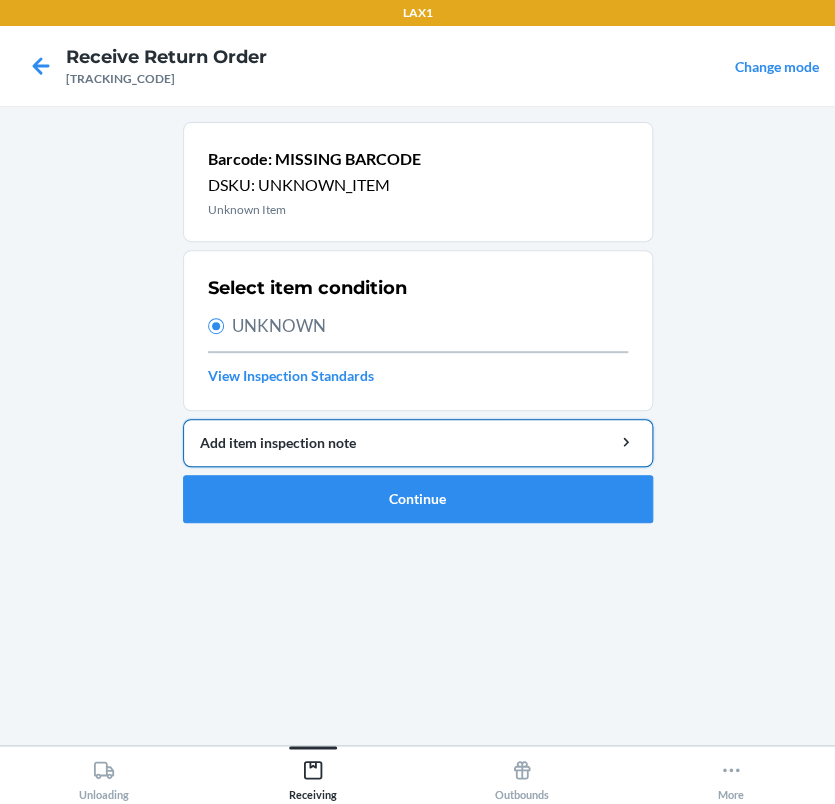 click on "Add item inspection note" at bounding box center [418, 442] 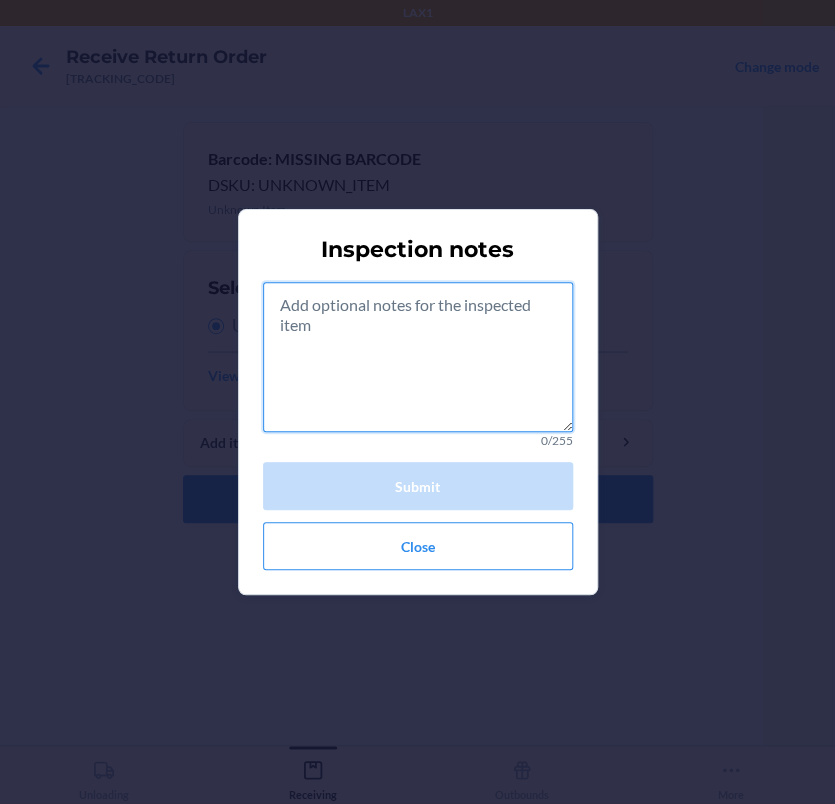 click at bounding box center (418, 357) 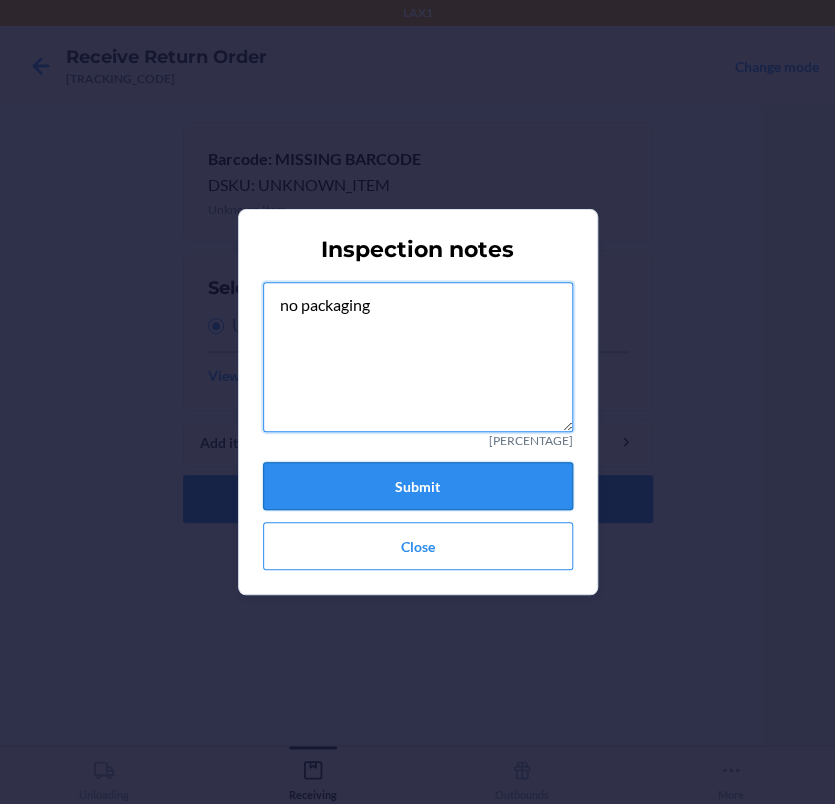 type on "no packaging" 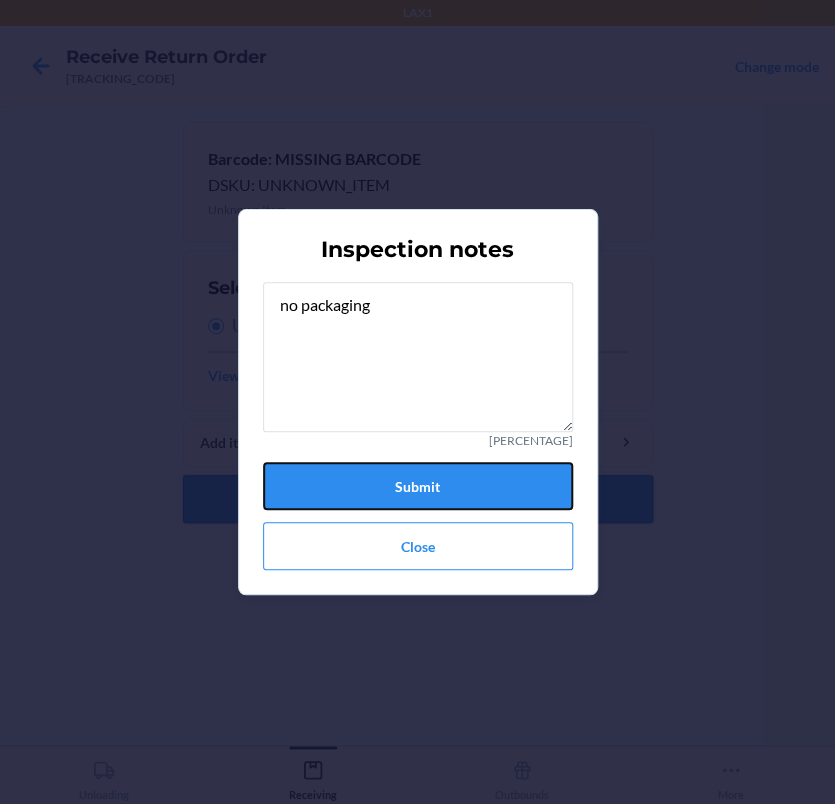 click on "Submit" at bounding box center [418, 486] 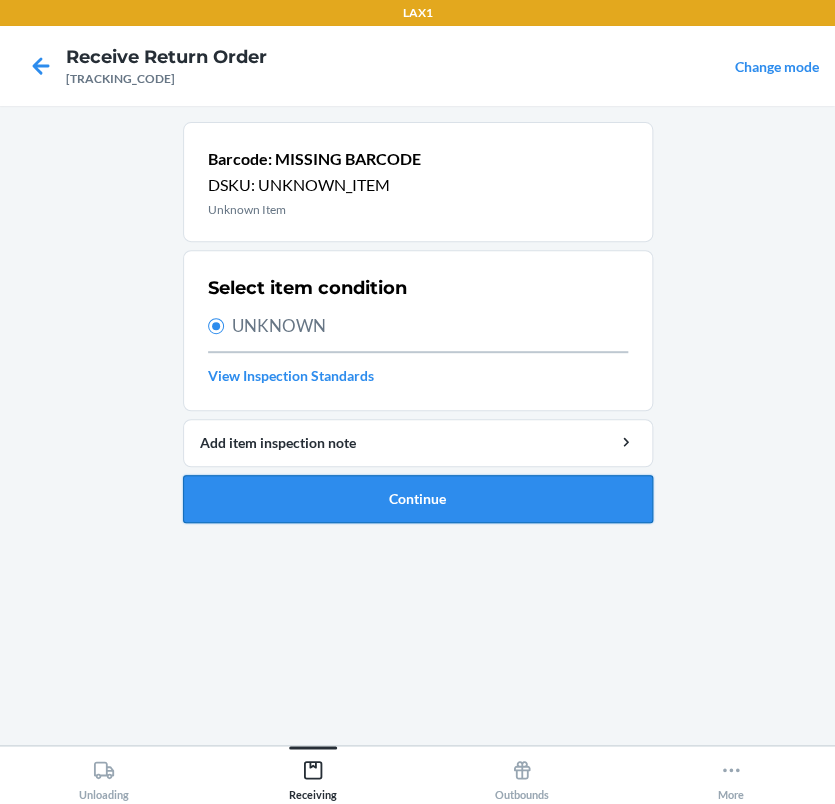 click on "Continue" at bounding box center [418, 499] 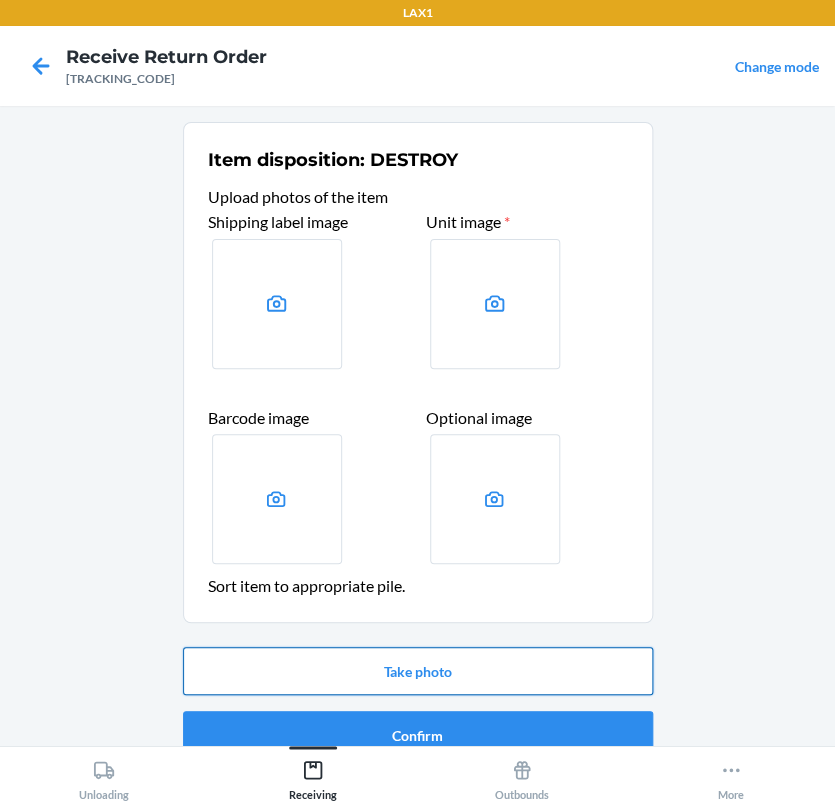click on "Take photo" at bounding box center [418, 671] 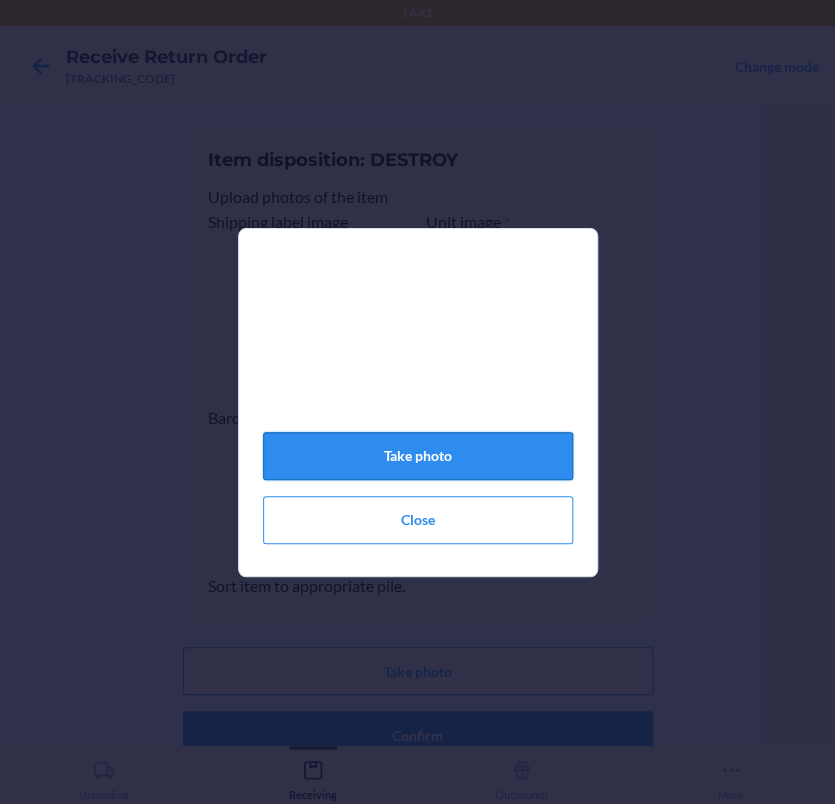 click on "Take photo" 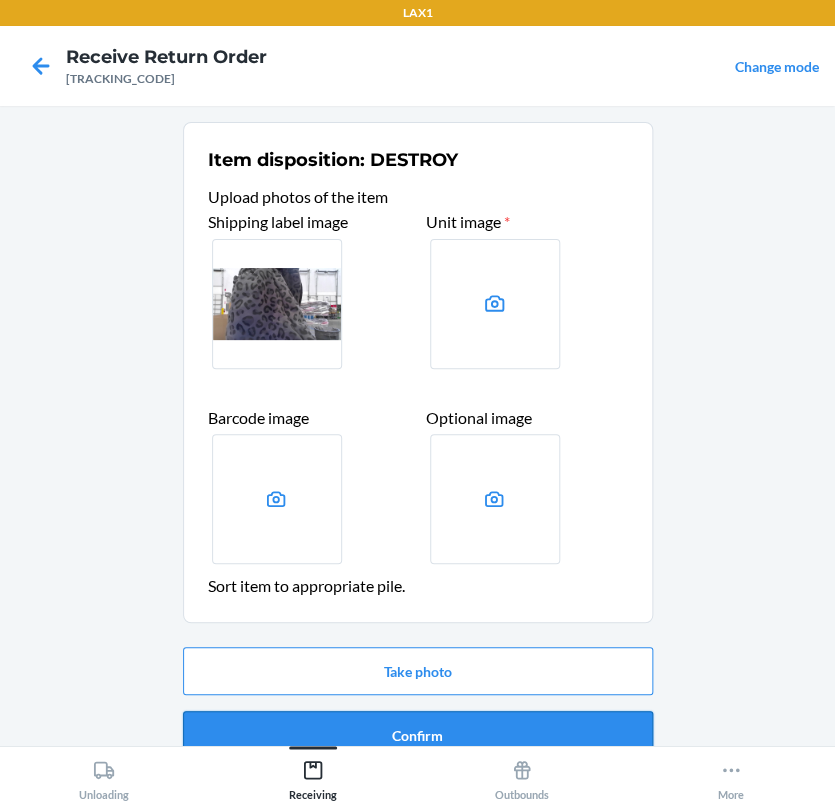 click on "Confirm" at bounding box center [418, 735] 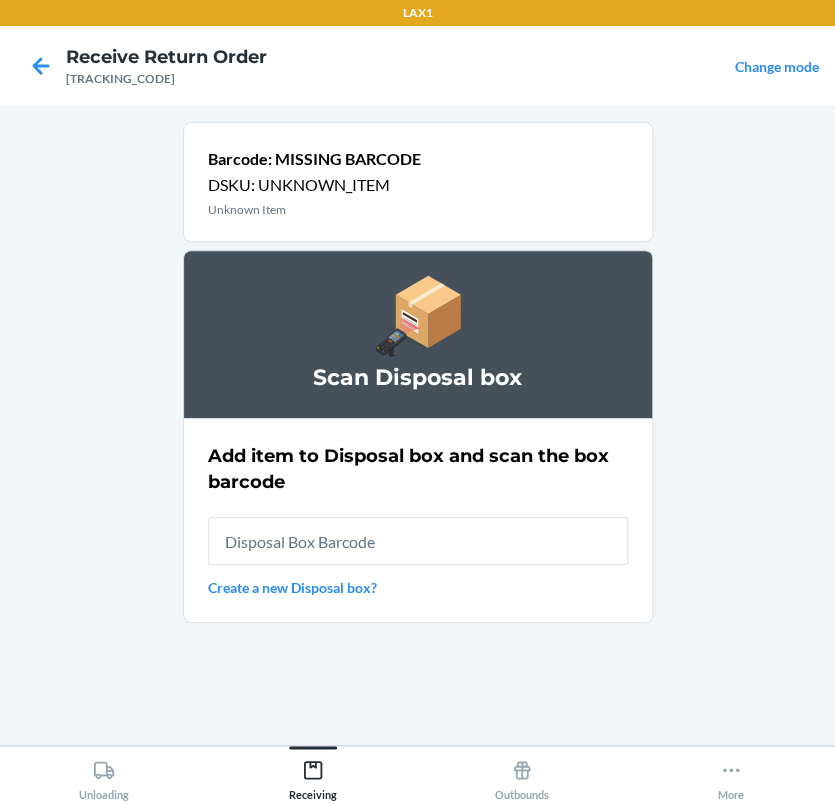 click at bounding box center [418, 541] 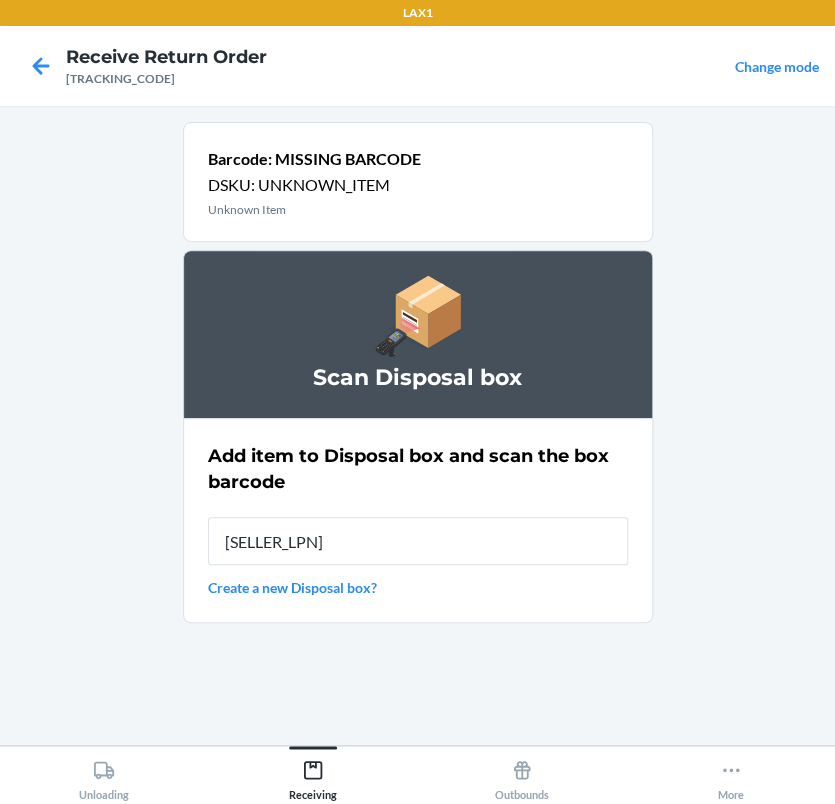 type on "[SELLER_LPN]" 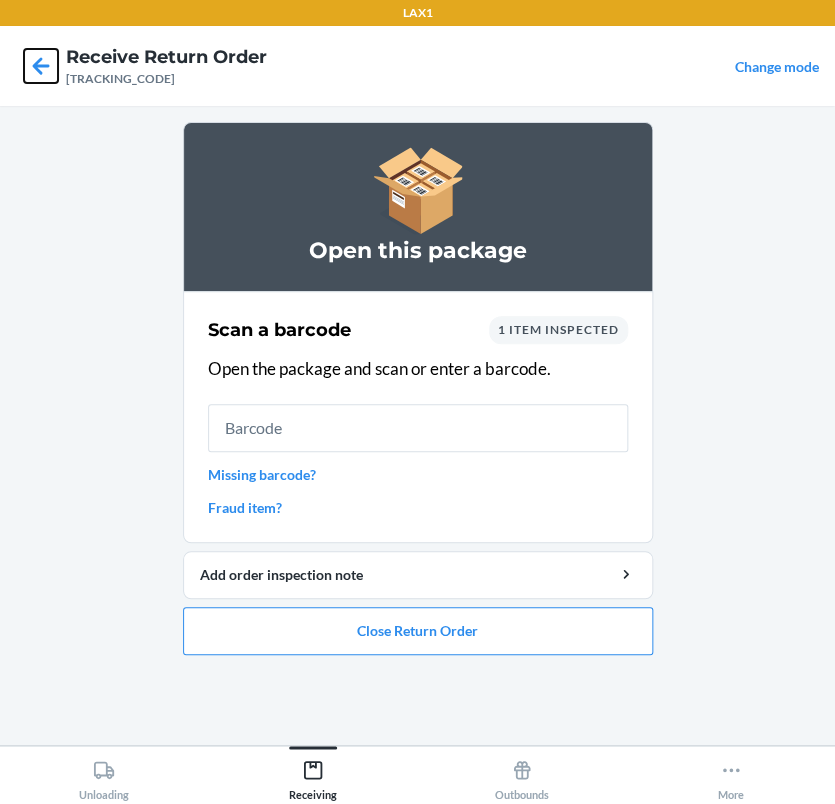 click 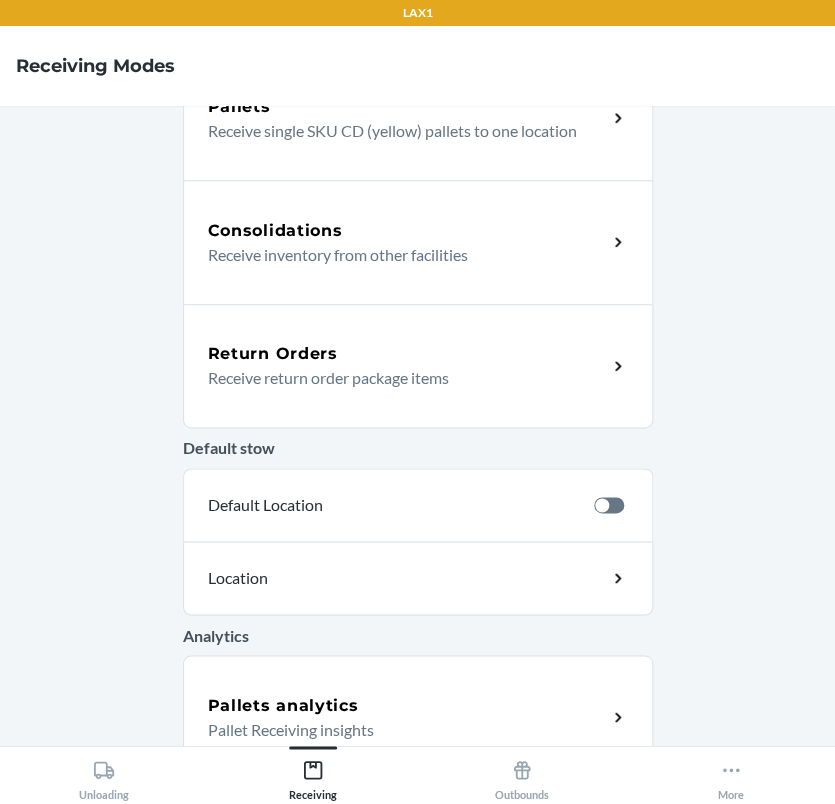 scroll, scrollTop: 454, scrollLeft: 0, axis: vertical 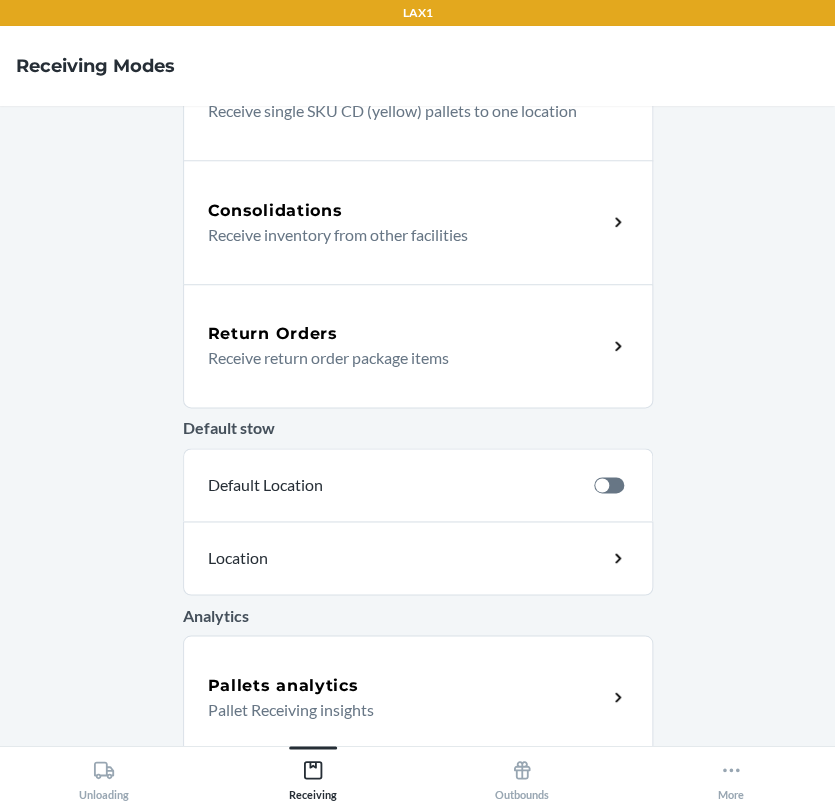 click on "Return Orders" at bounding box center [407, 334] 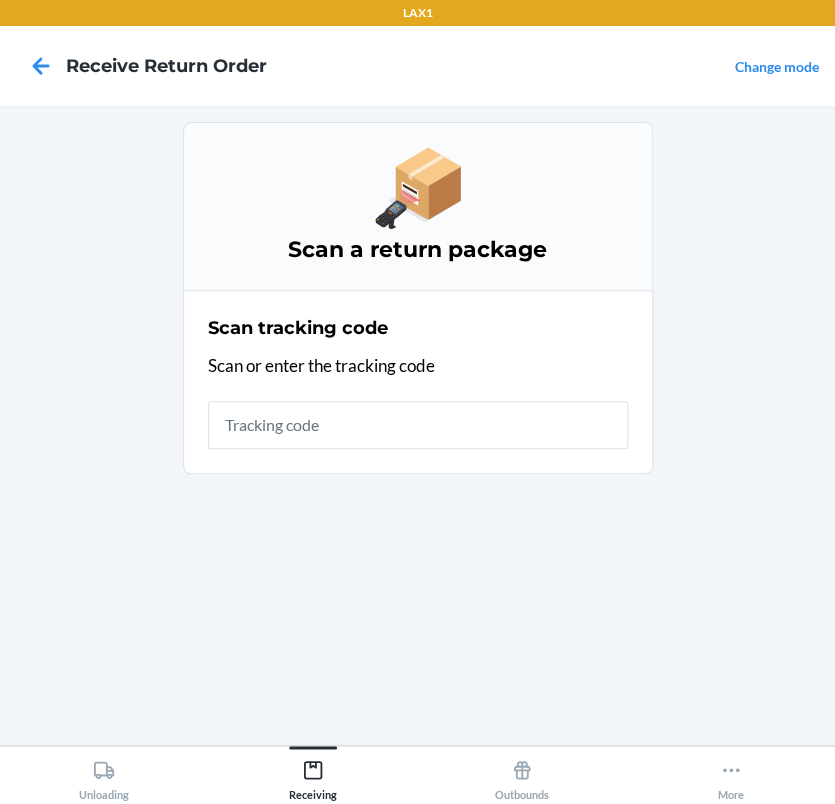 click at bounding box center [418, 425] 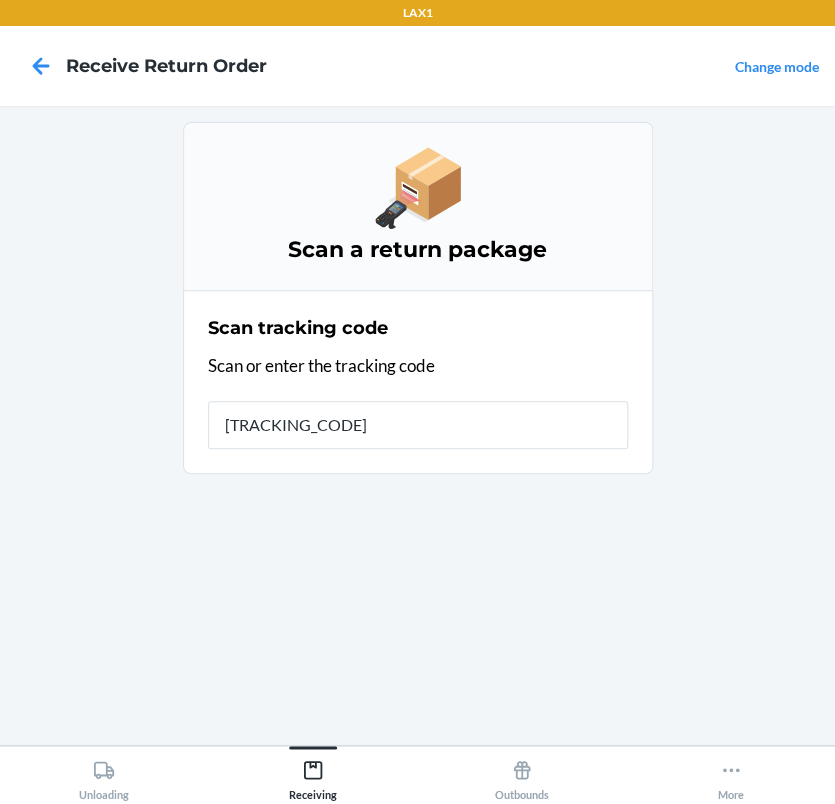 type on "[TRACKING_CODE]" 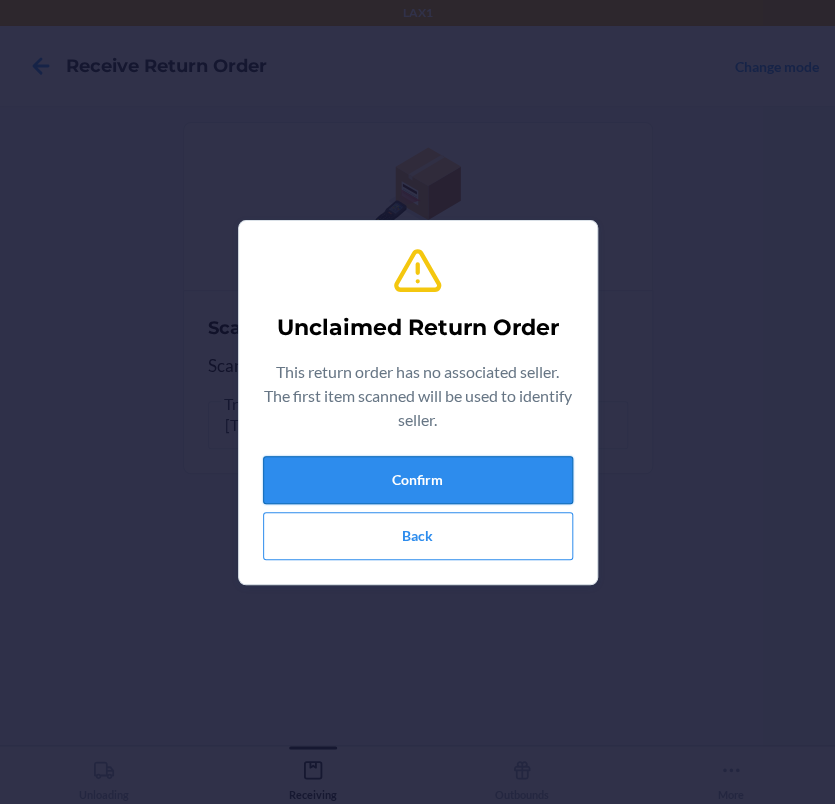 click on "Confirm" at bounding box center [418, 480] 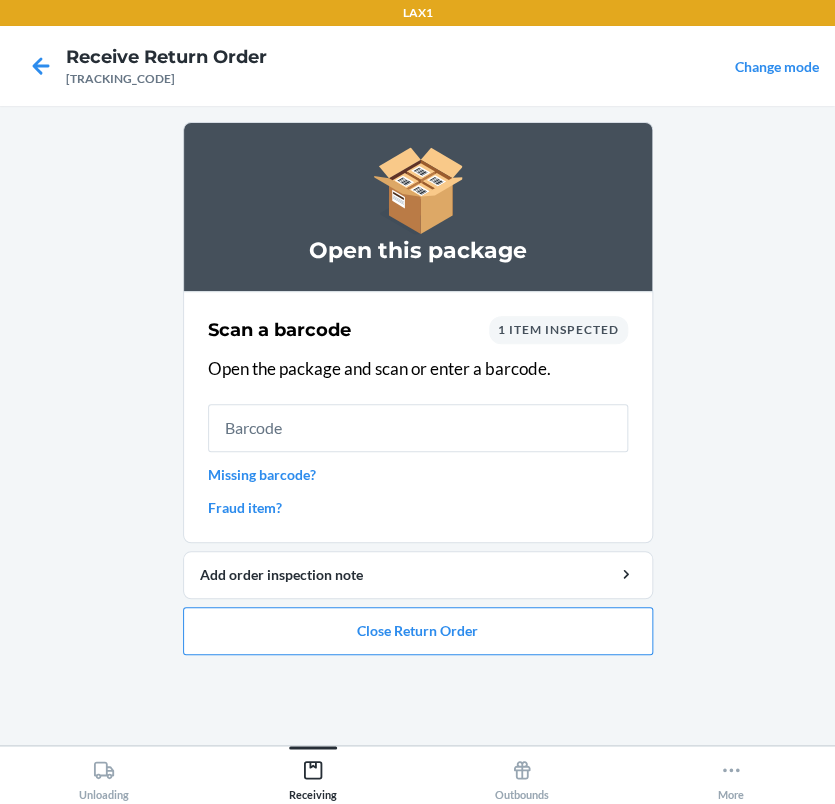 click on "Missing barcode?" at bounding box center [418, 474] 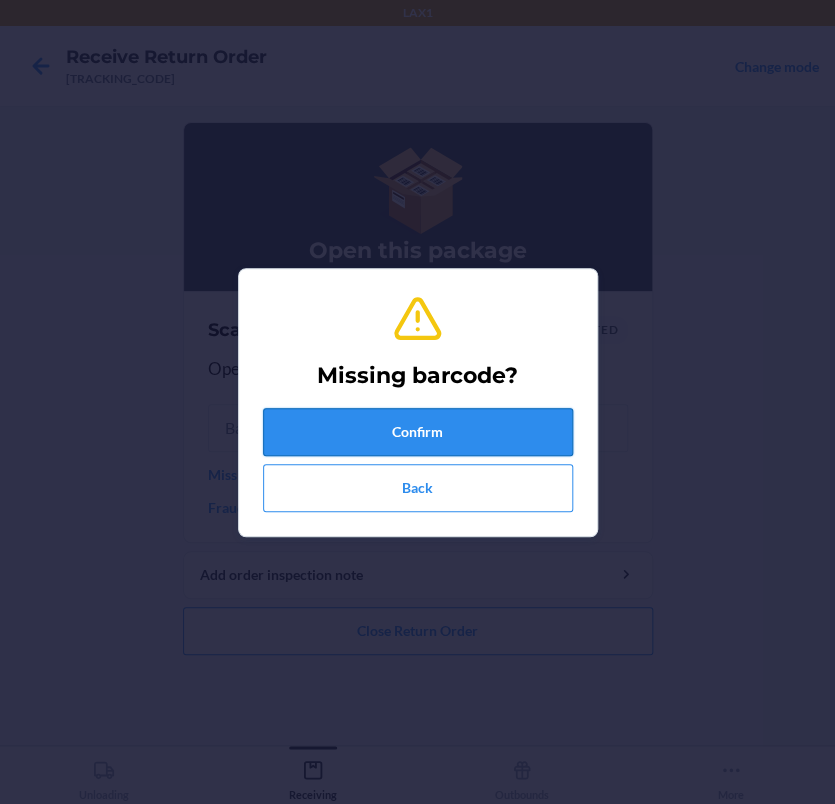 click on "Confirm" at bounding box center [418, 432] 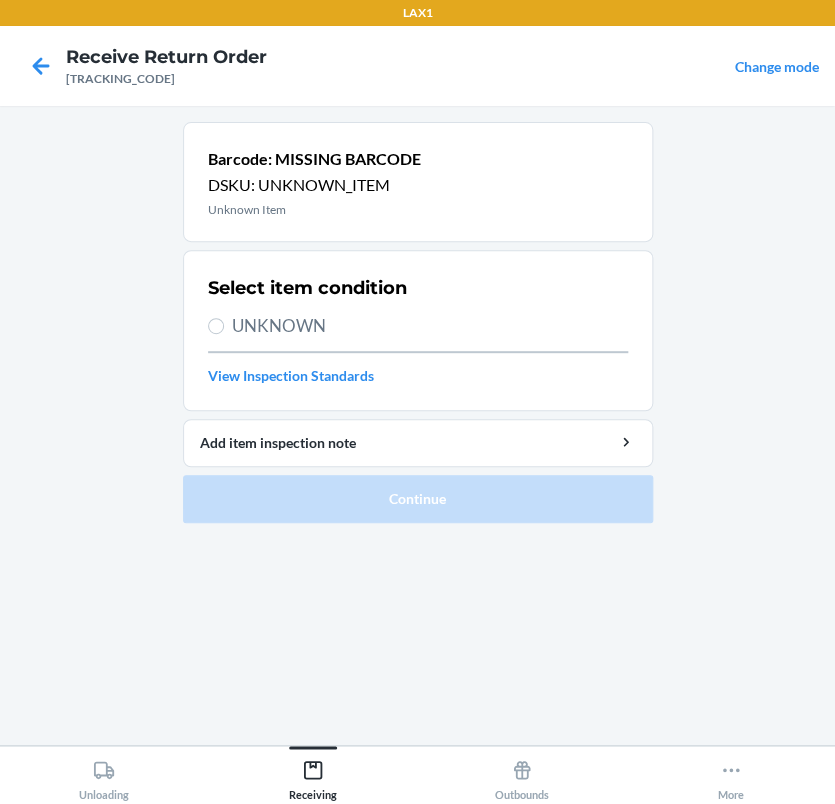 click on "UNKNOWN" at bounding box center [430, 326] 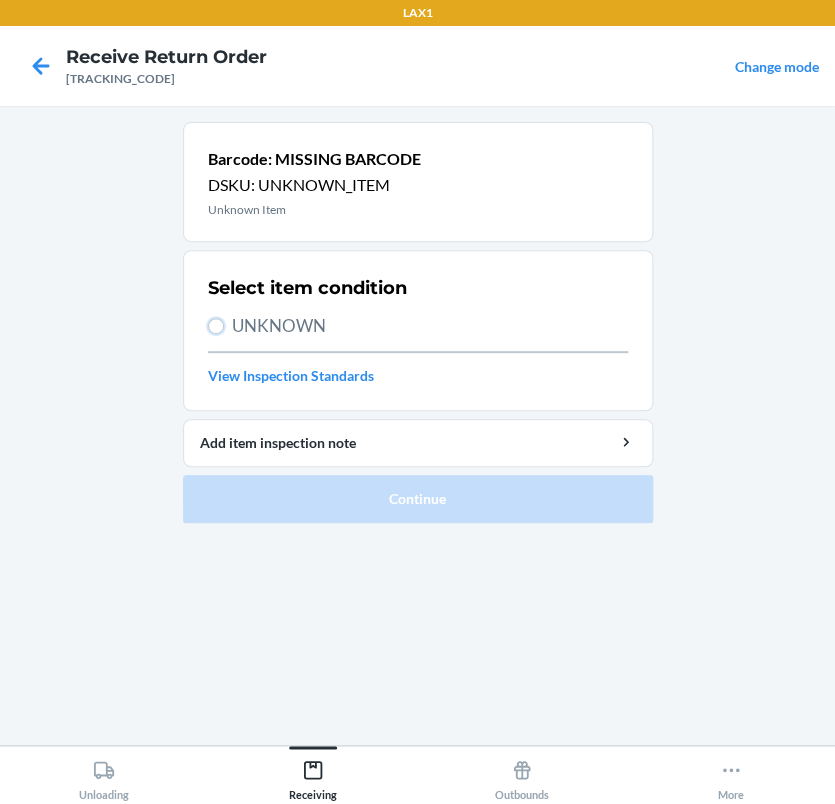 click on "UNKNOWN" at bounding box center (216, 326) 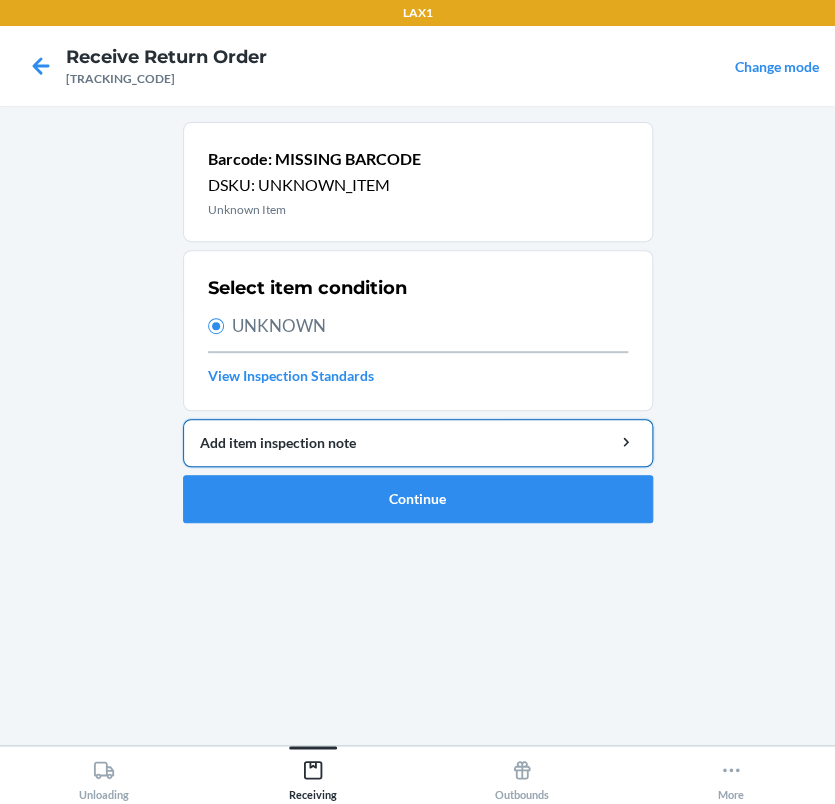 click on "Add item inspection note" at bounding box center [418, 442] 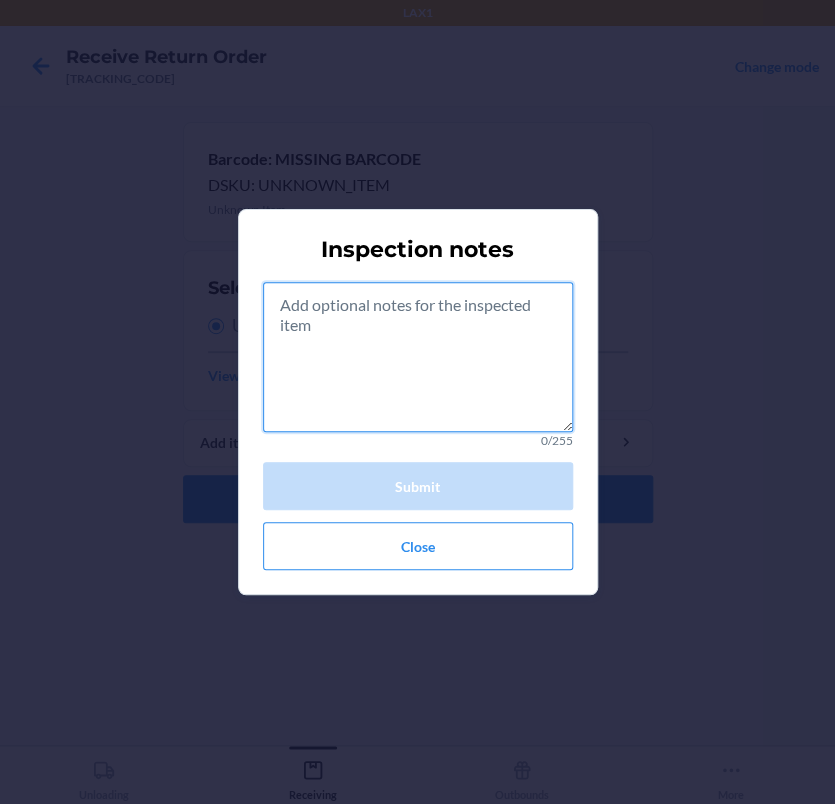 click at bounding box center [418, 357] 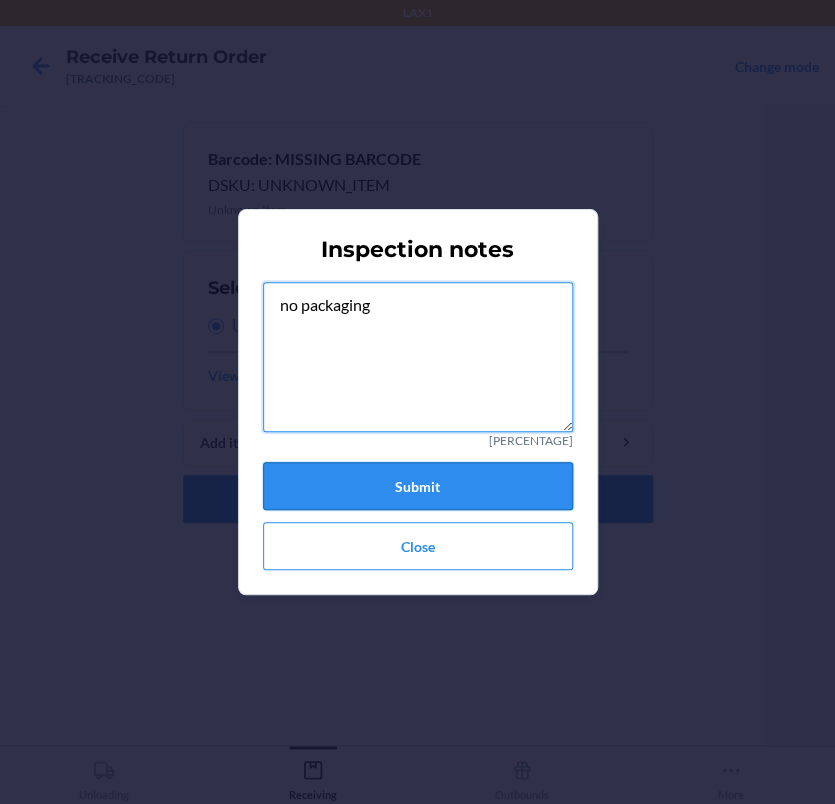 type on "no packaging" 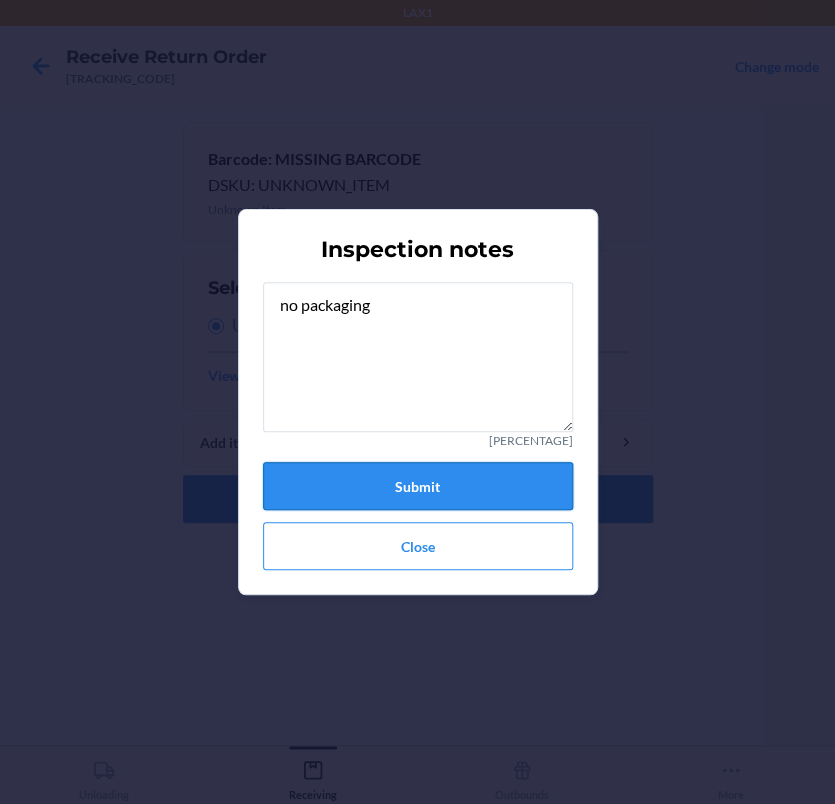 click on "Submit" at bounding box center [418, 486] 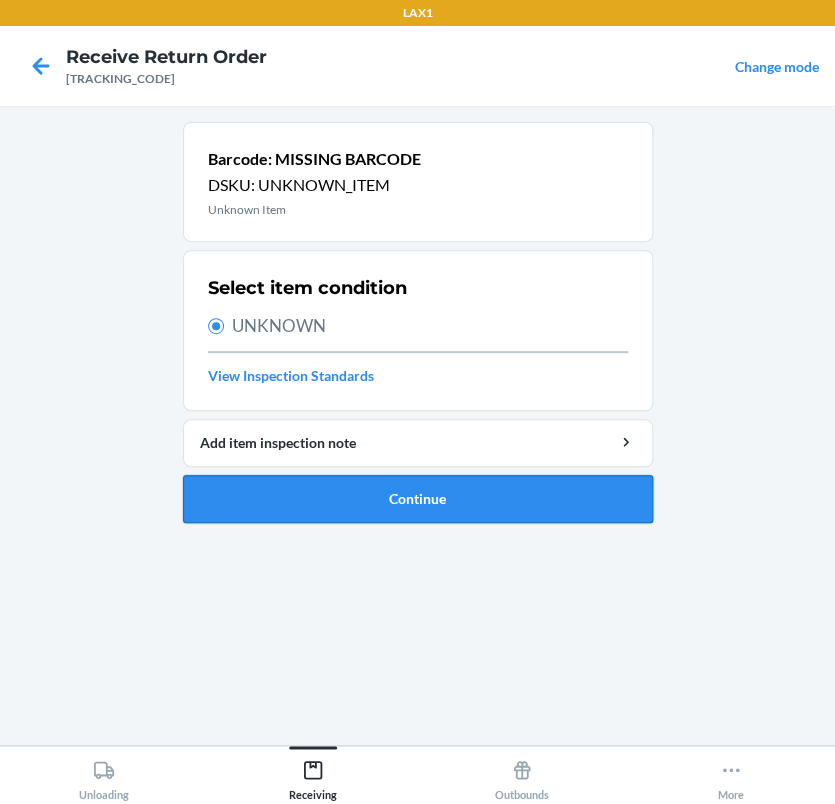 click on "Continue" at bounding box center (418, 499) 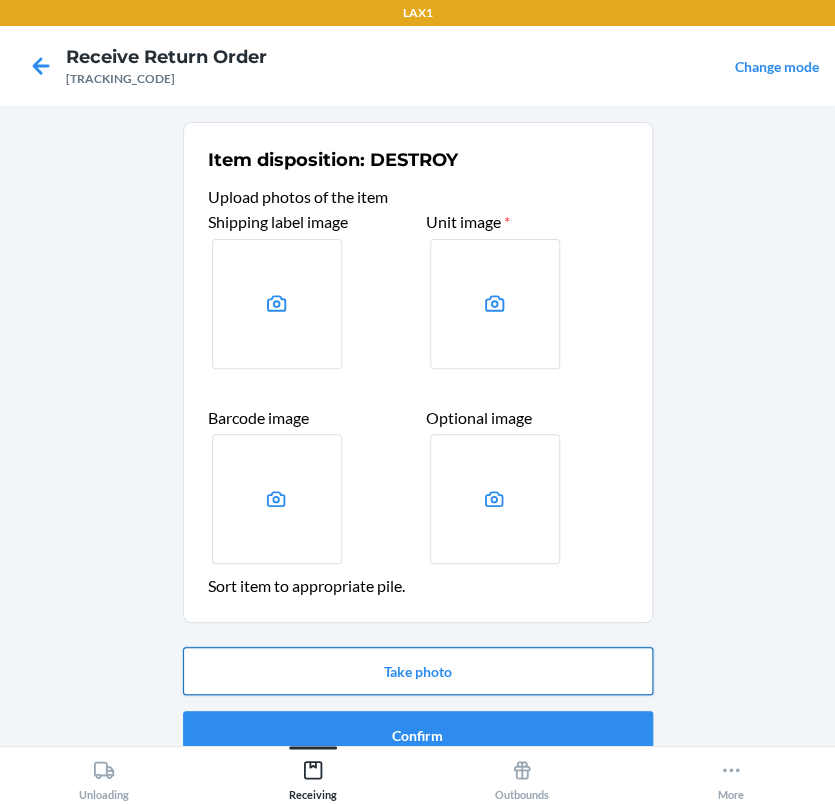 click on "Take photo" at bounding box center (418, 671) 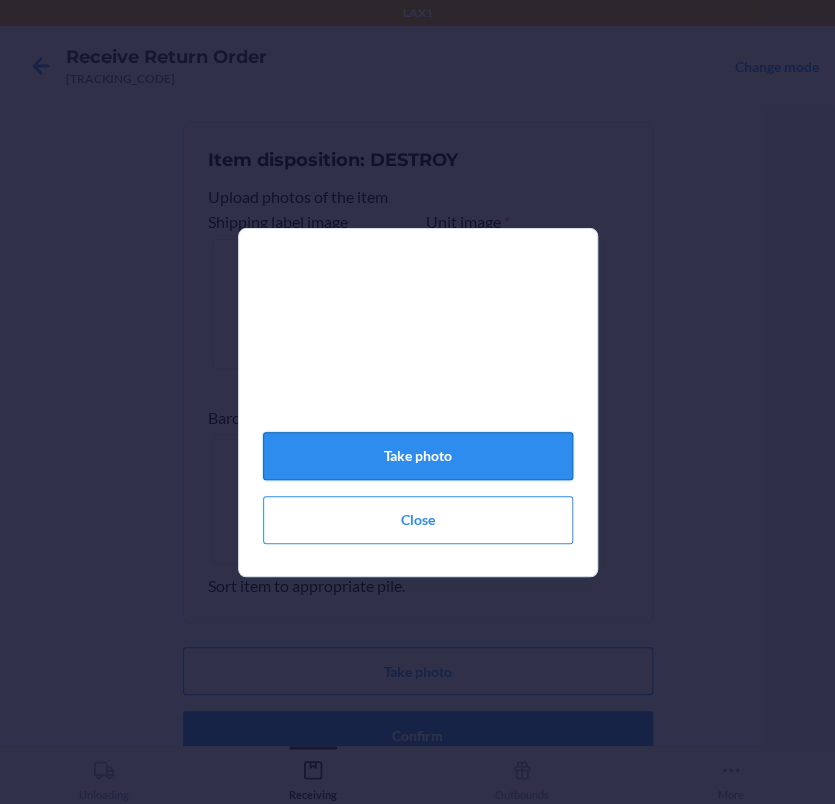 click on "Take photo" 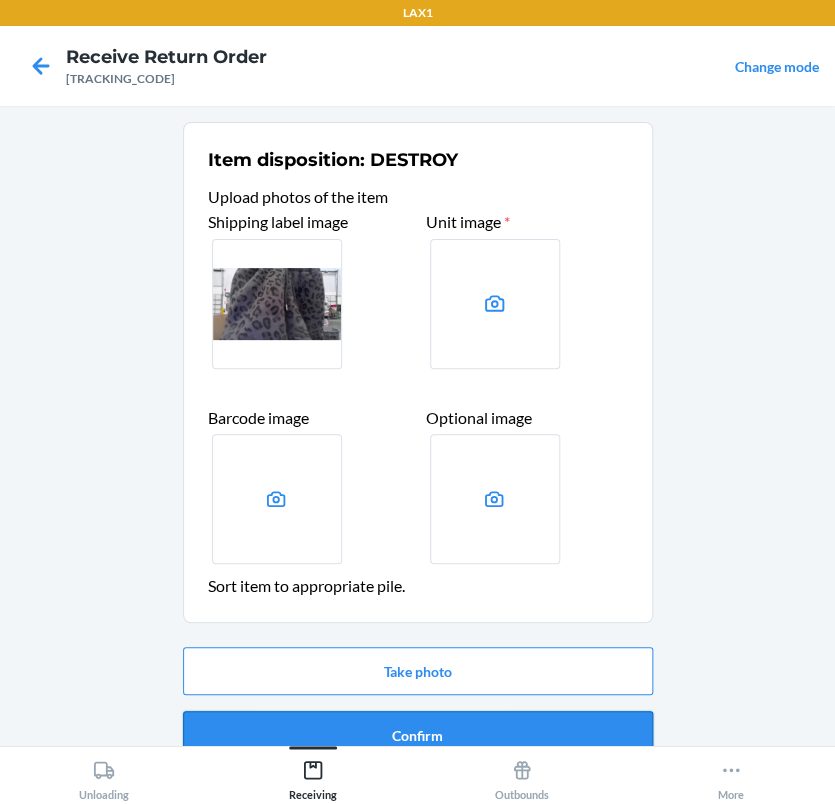 scroll, scrollTop: 30, scrollLeft: 0, axis: vertical 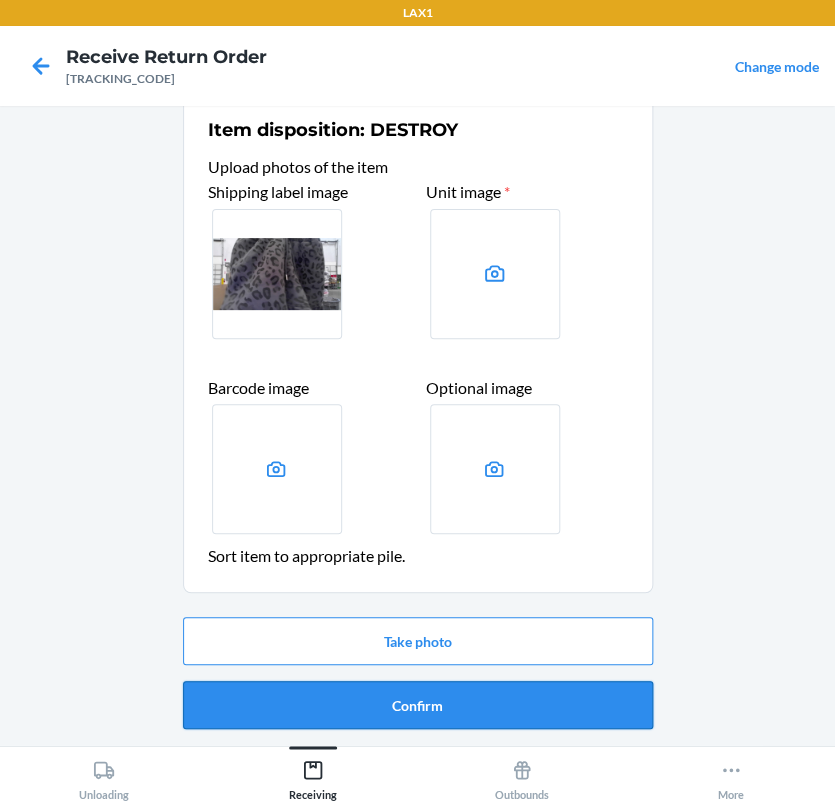 click on "Confirm" at bounding box center [418, 705] 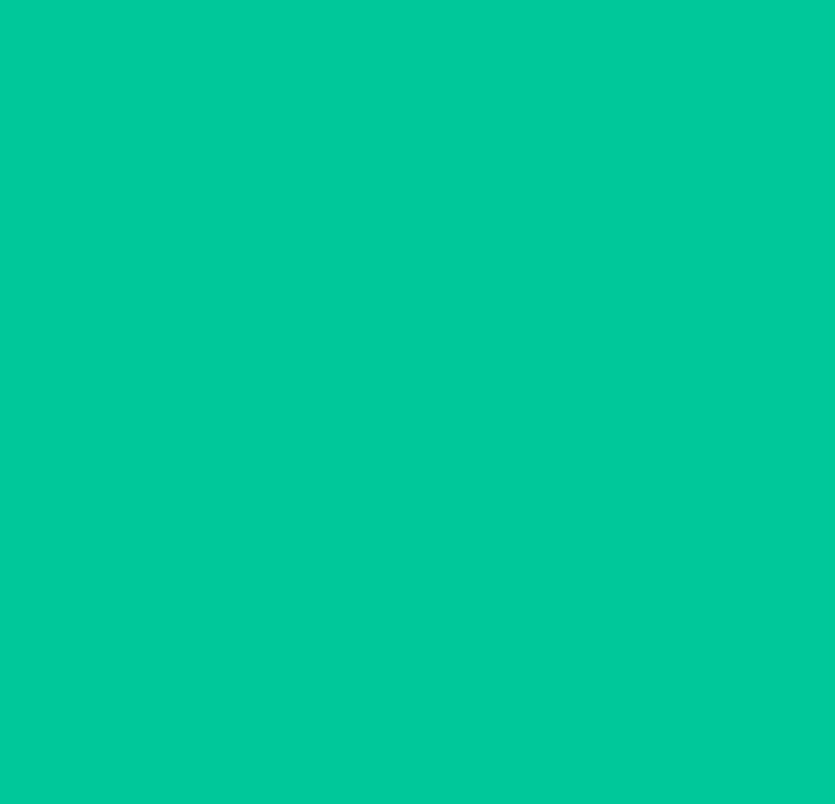 scroll, scrollTop: 0, scrollLeft: 0, axis: both 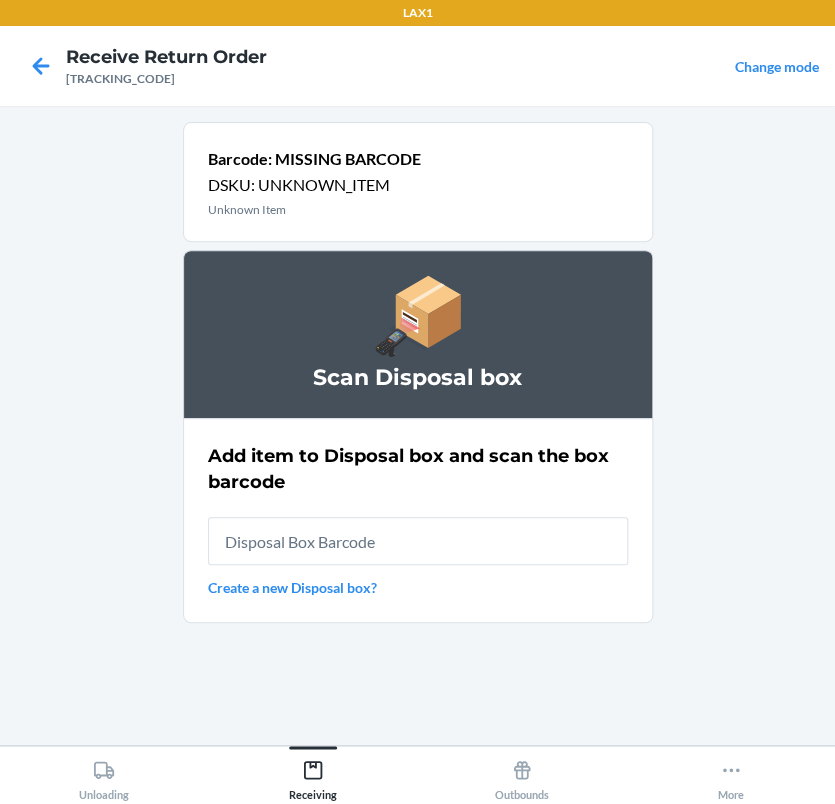 click at bounding box center (418, 541) 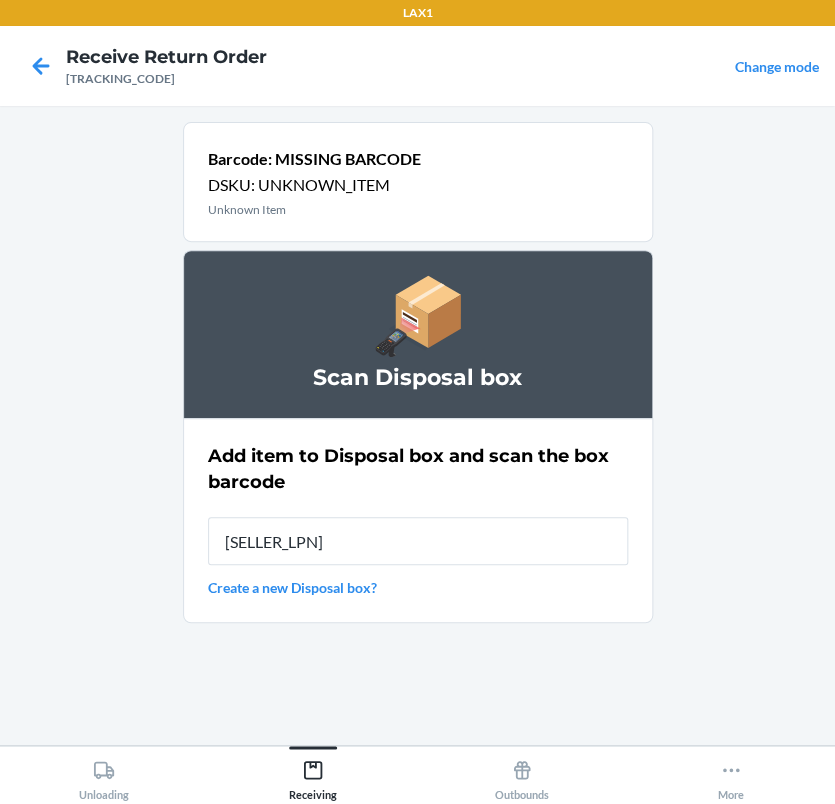 type on "[SELLER_LPN]" 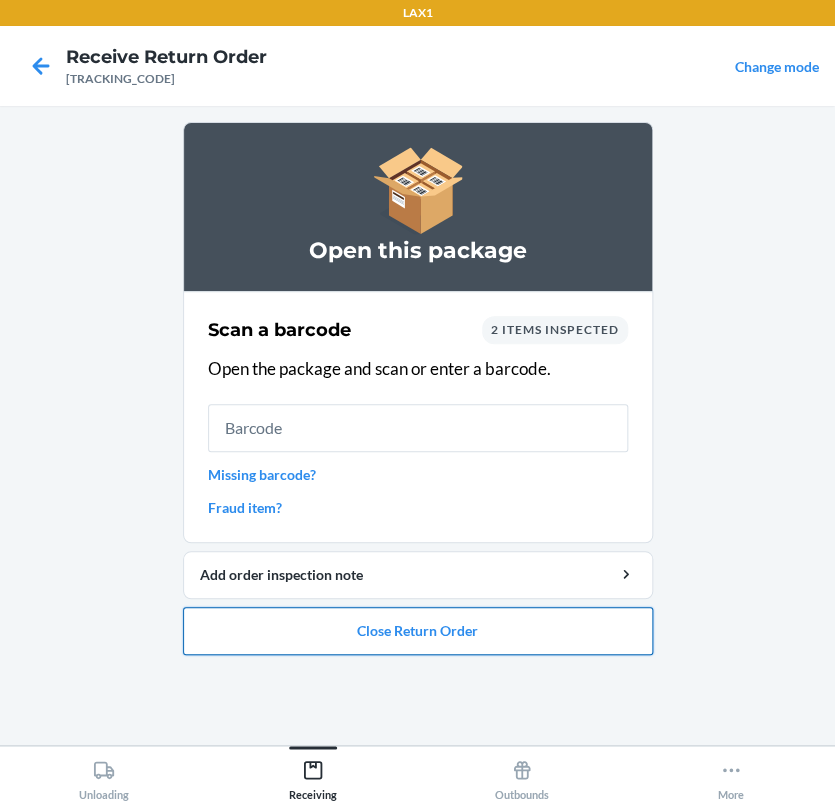 click on "Close Return Order" at bounding box center (418, 631) 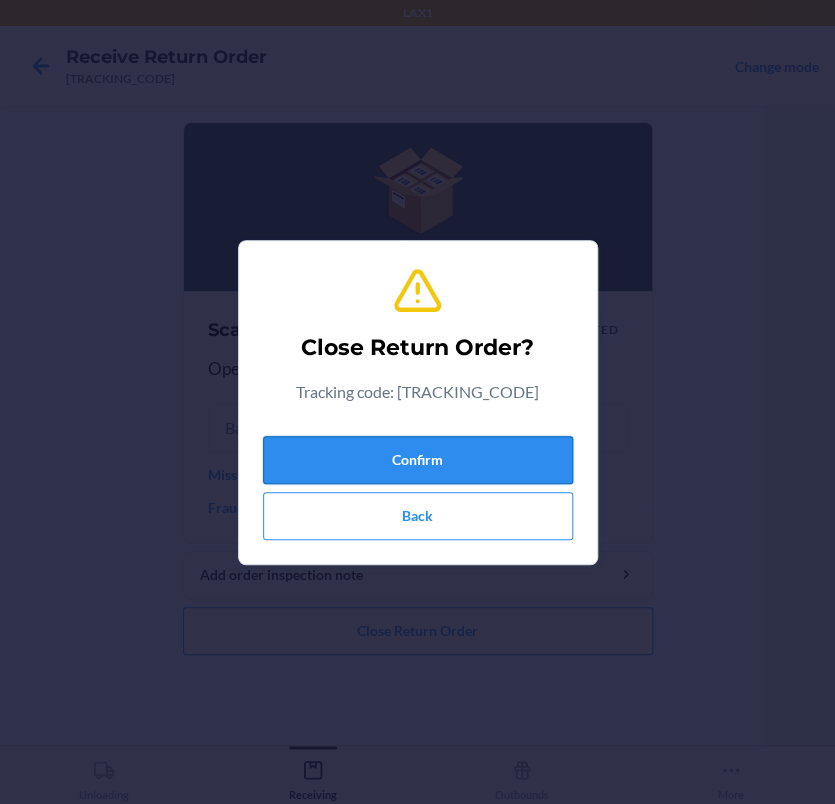 click on "Confirm" at bounding box center (418, 460) 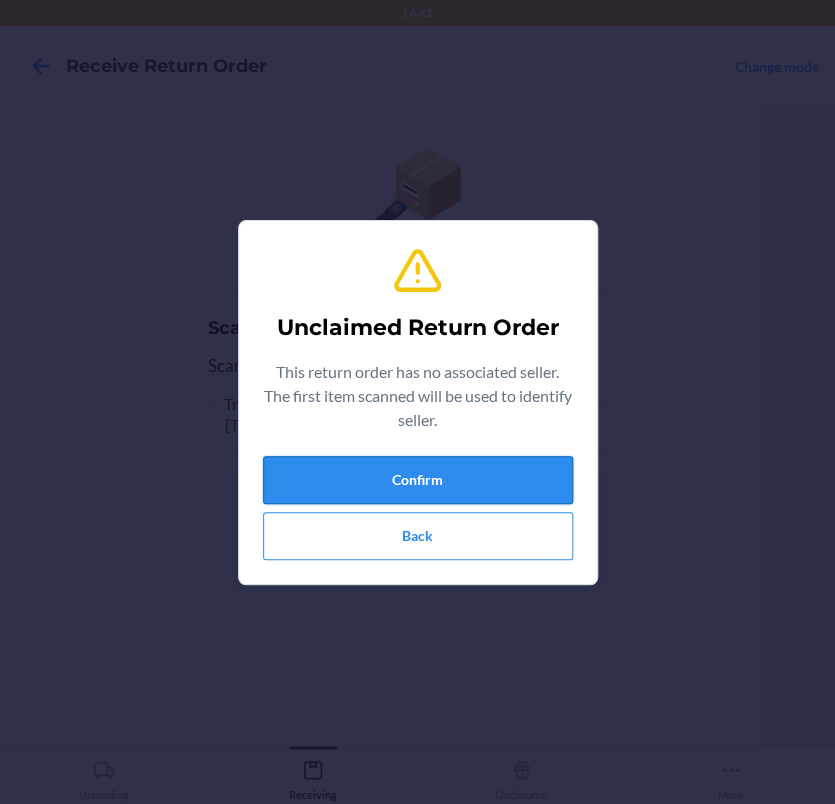 click on "Confirm" at bounding box center (418, 480) 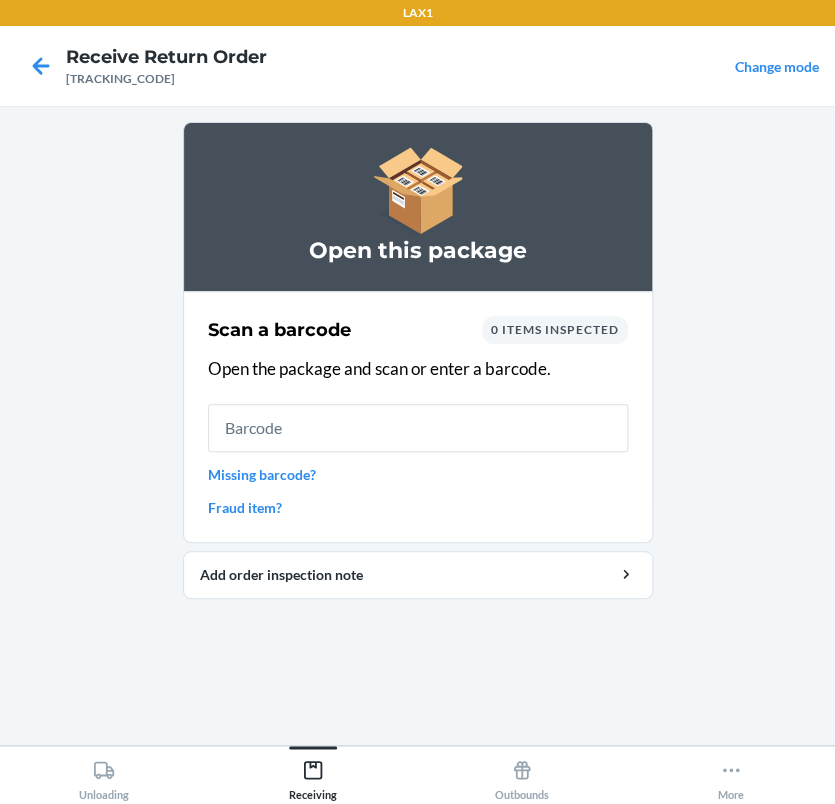 click at bounding box center [418, 428] 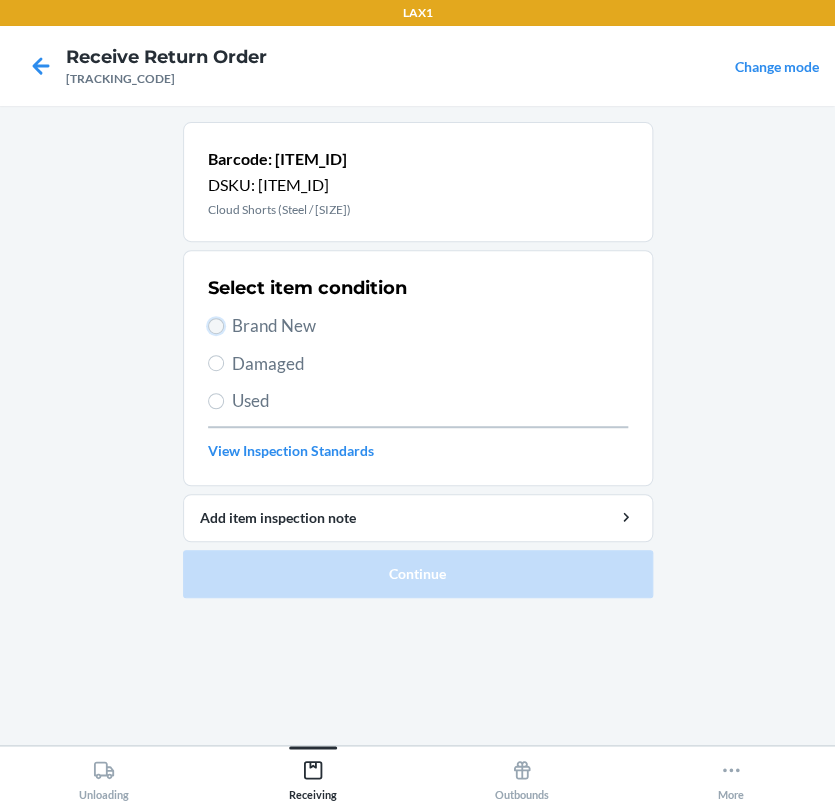 click on "Brand New" at bounding box center (216, 326) 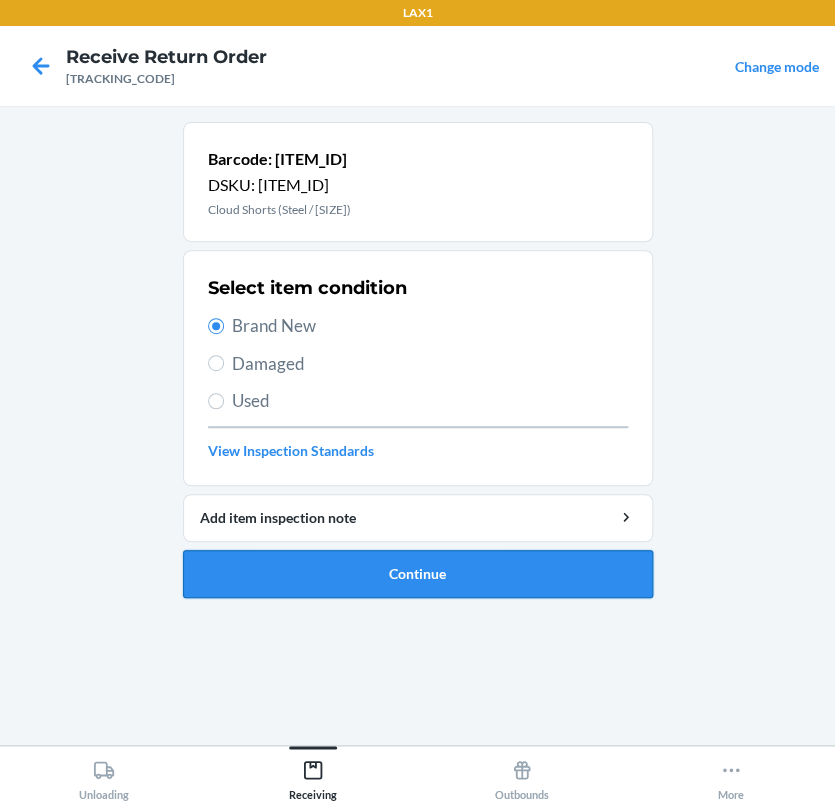 click on "Continue" at bounding box center (418, 574) 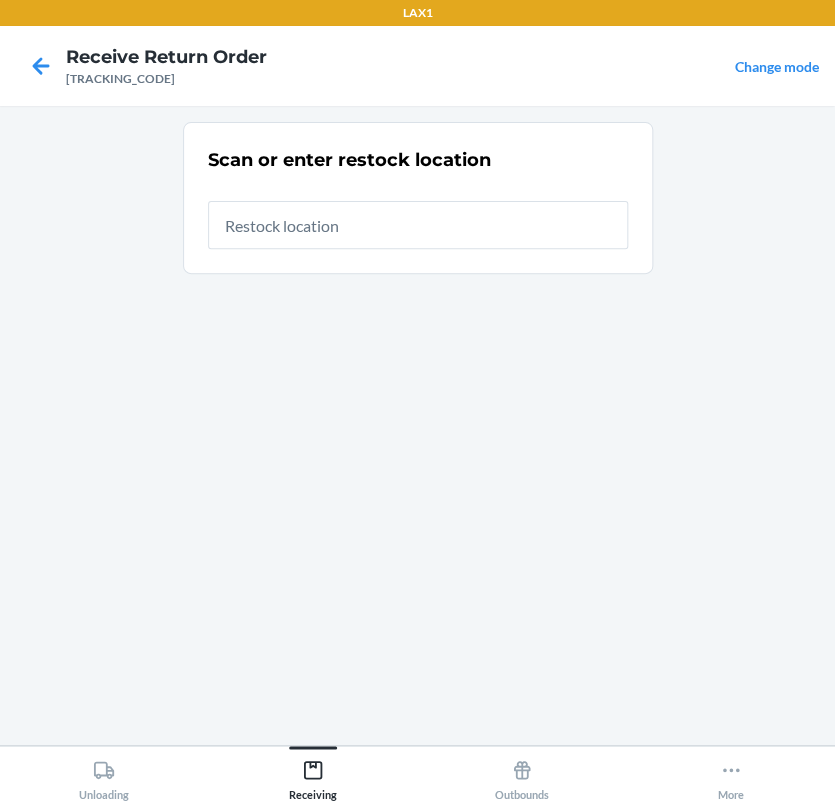 click at bounding box center [418, 225] 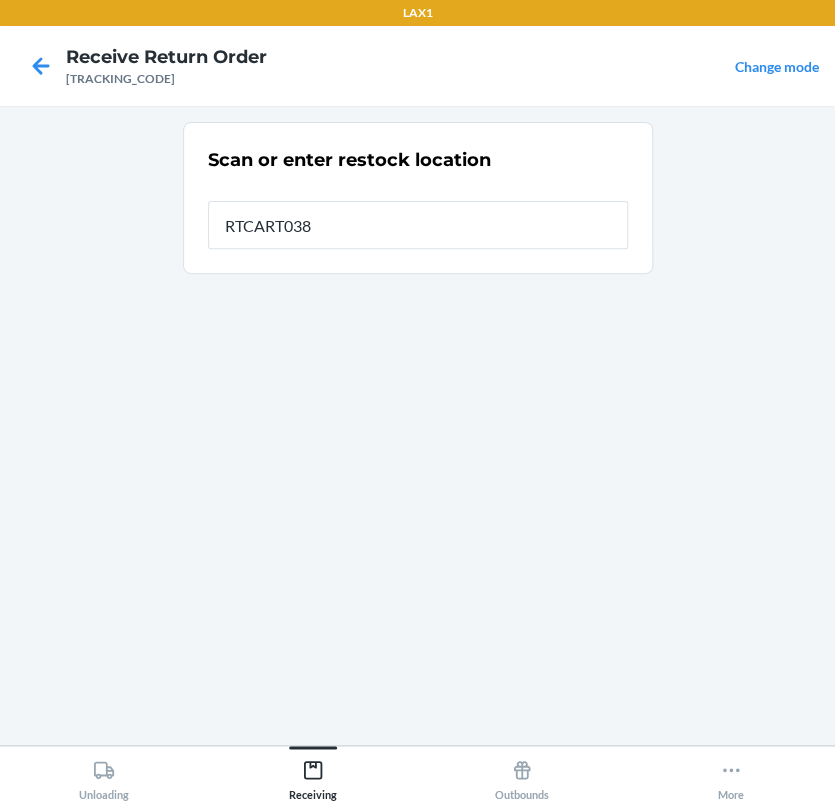 type on "RTCART038" 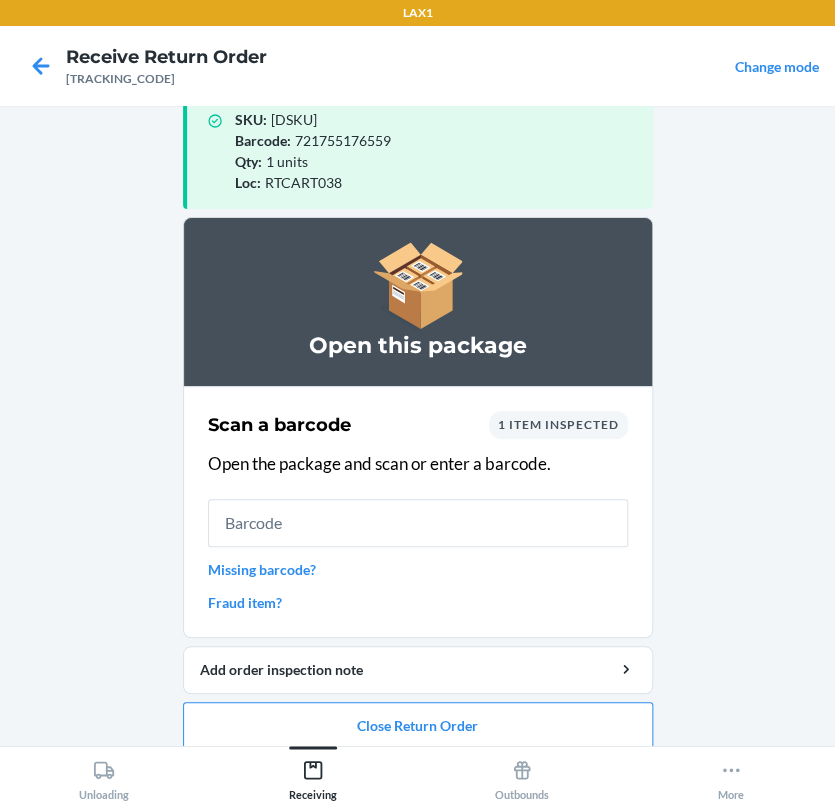 scroll, scrollTop: 57, scrollLeft: 0, axis: vertical 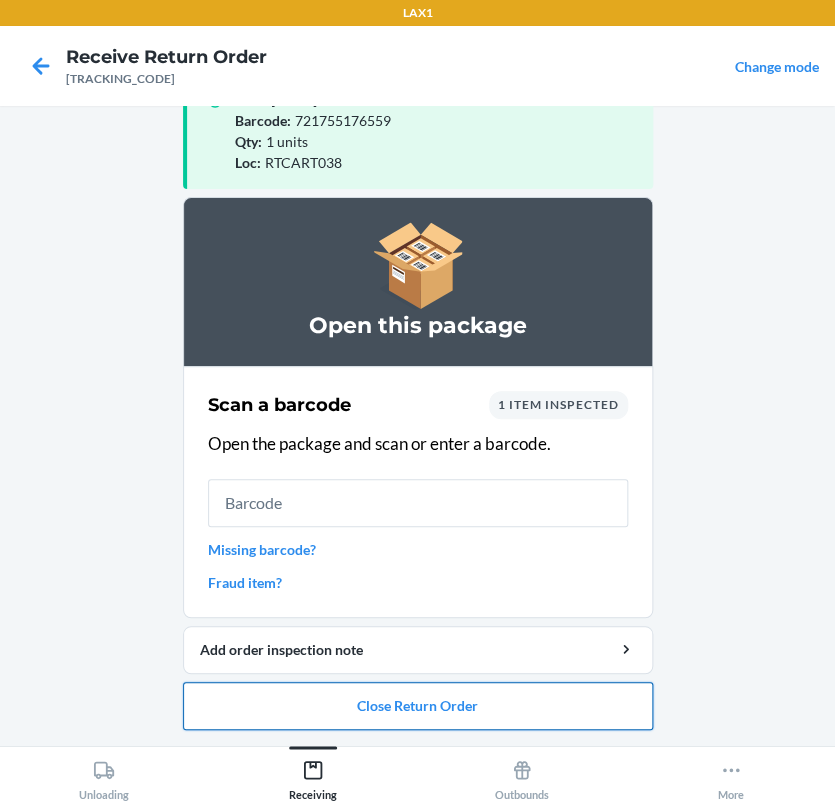click on "Close Return Order" at bounding box center [418, 706] 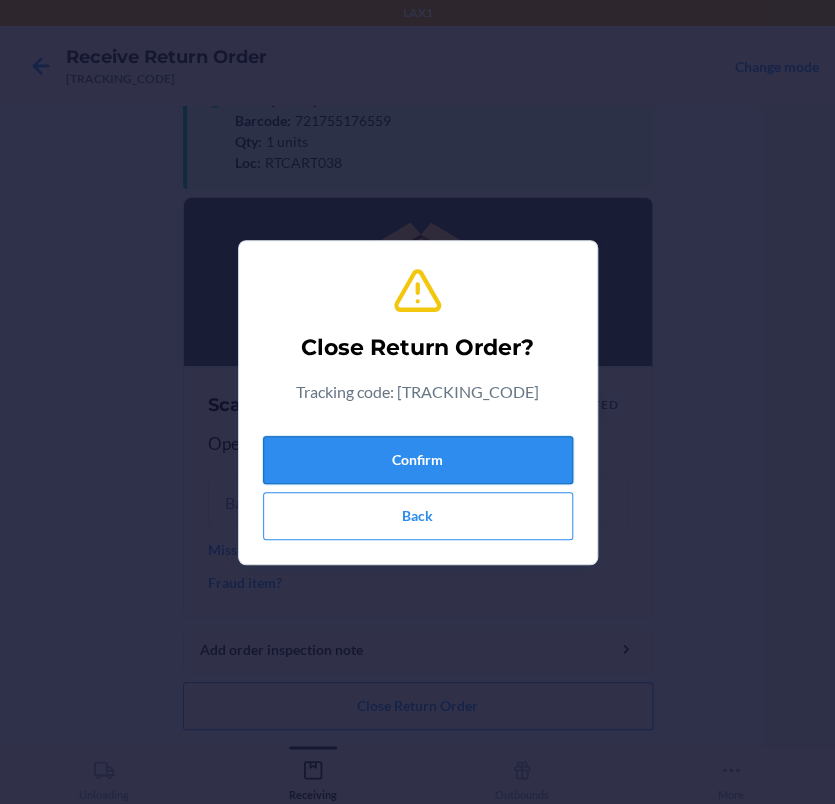 click on "Confirm" at bounding box center [418, 460] 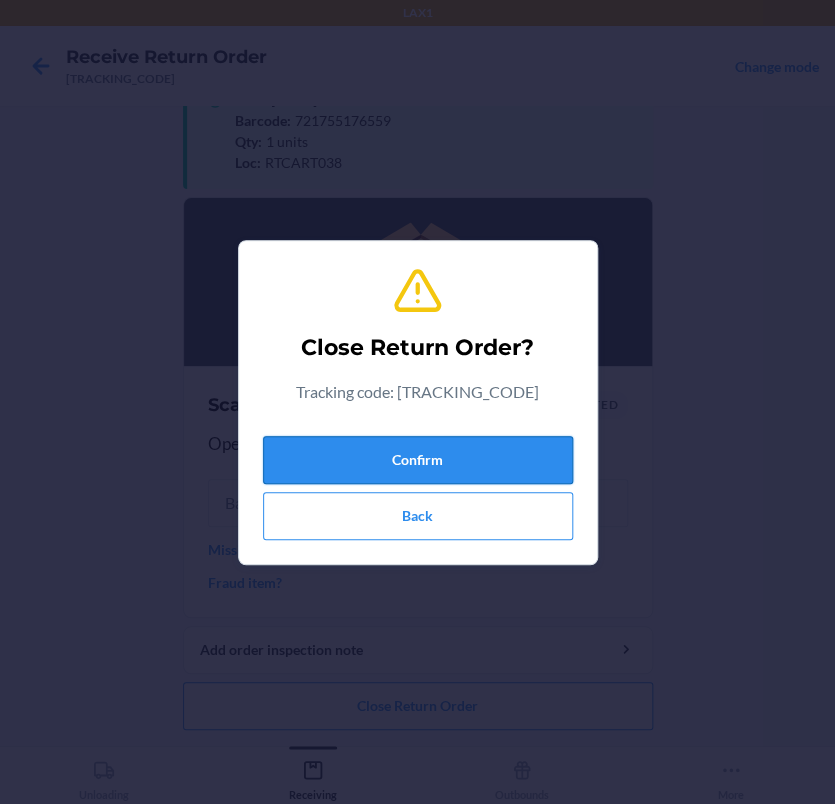 scroll, scrollTop: 0, scrollLeft: 0, axis: both 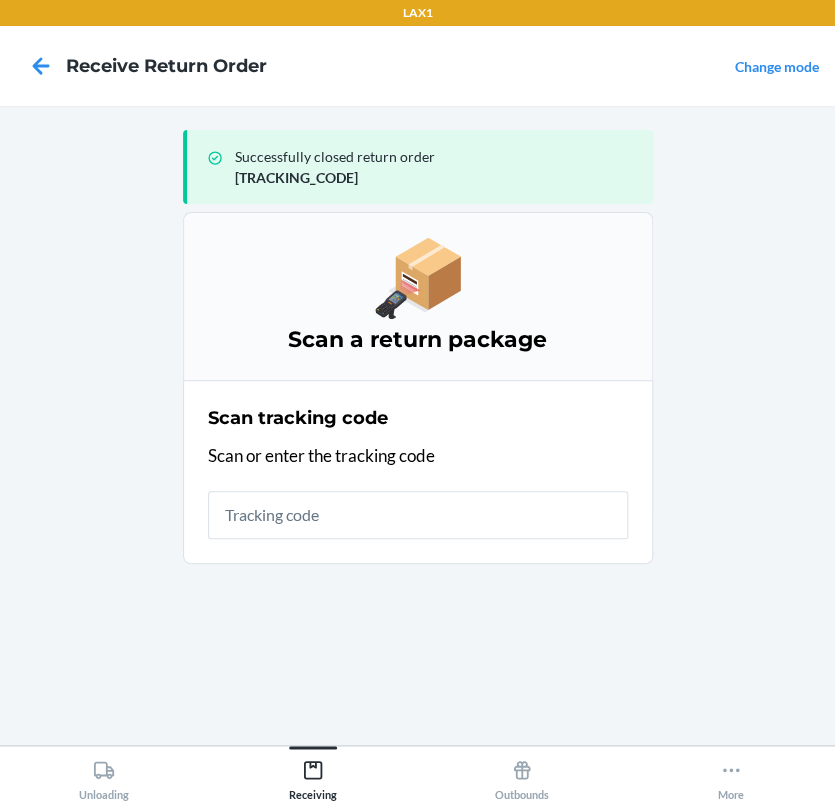 click at bounding box center (418, 515) 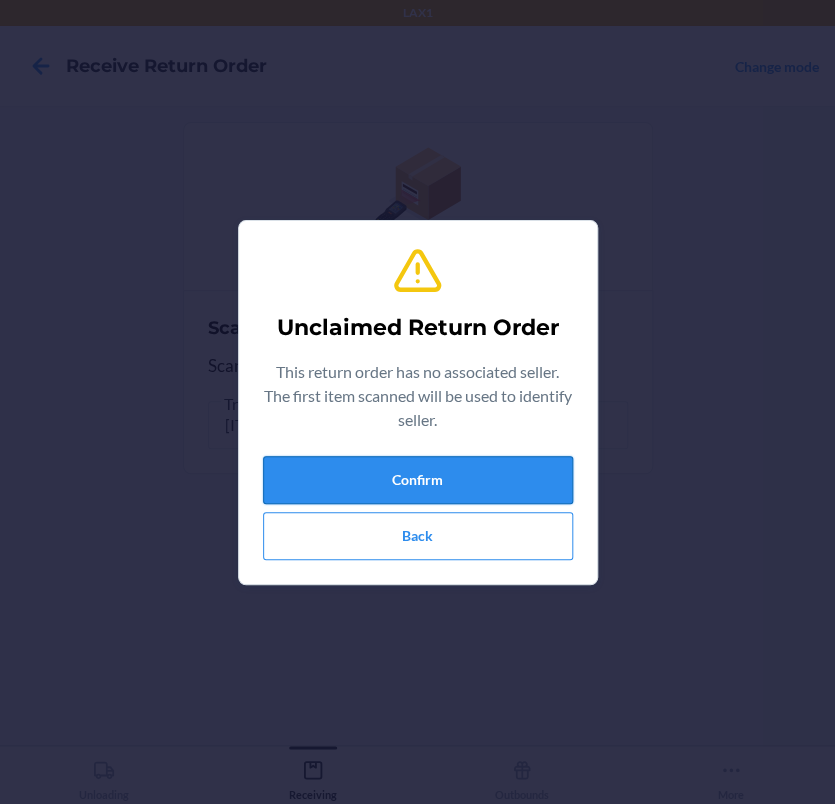 click on "Confirm" at bounding box center (418, 480) 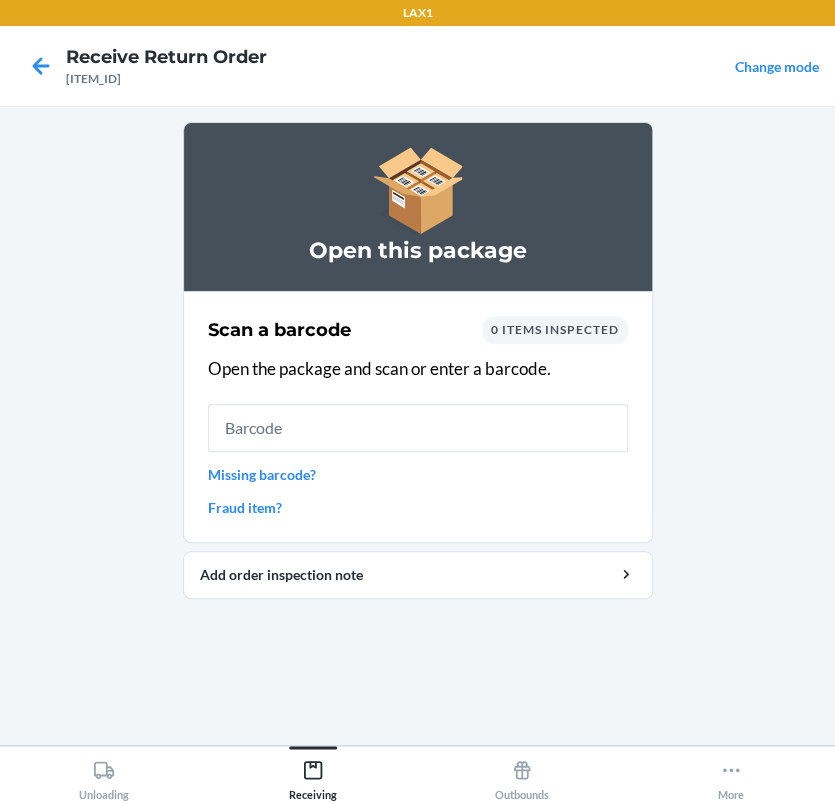 click at bounding box center (418, 428) 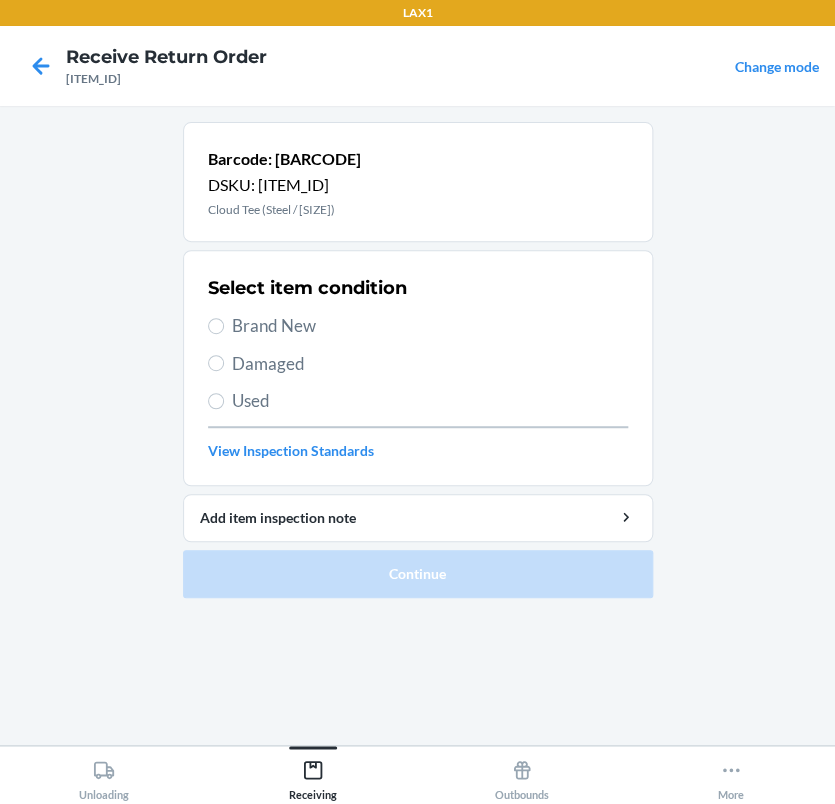 click on "Brand New" at bounding box center [430, 326] 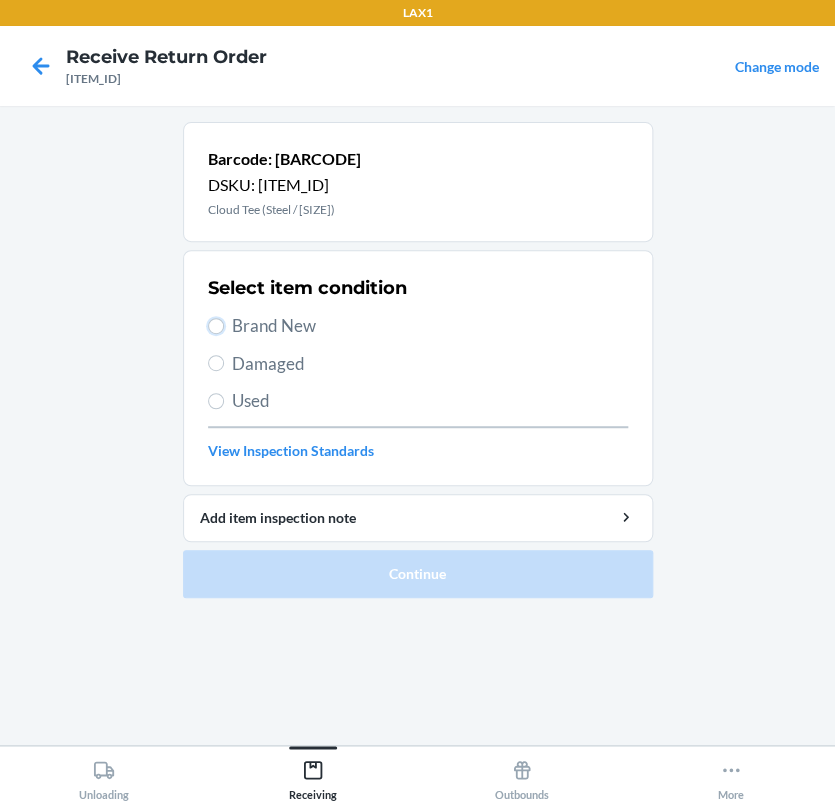 click on "Brand New" at bounding box center (216, 326) 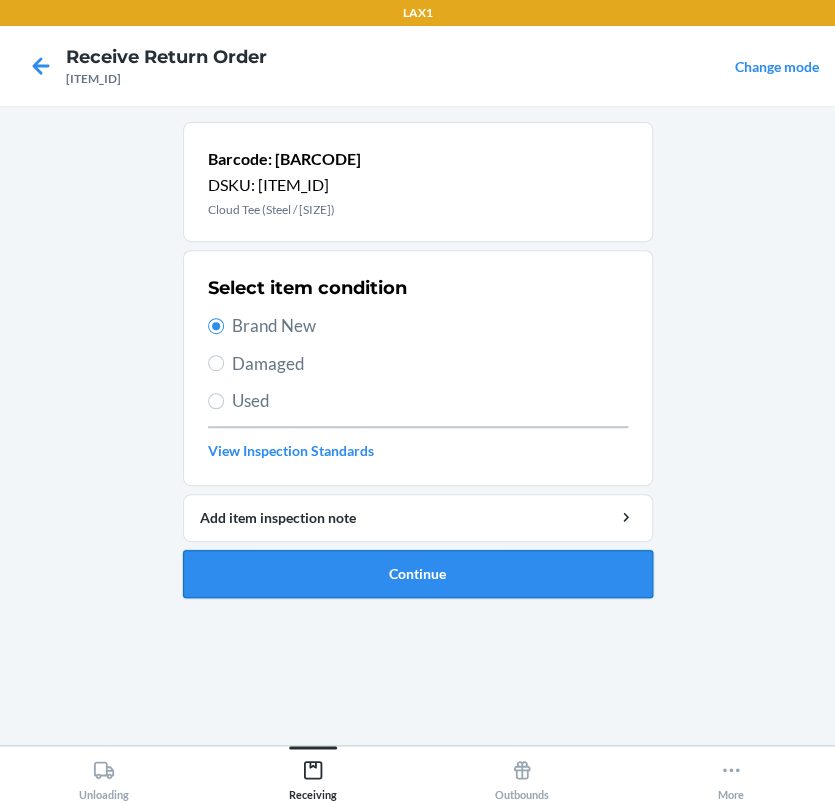 click on "Continue" at bounding box center [418, 574] 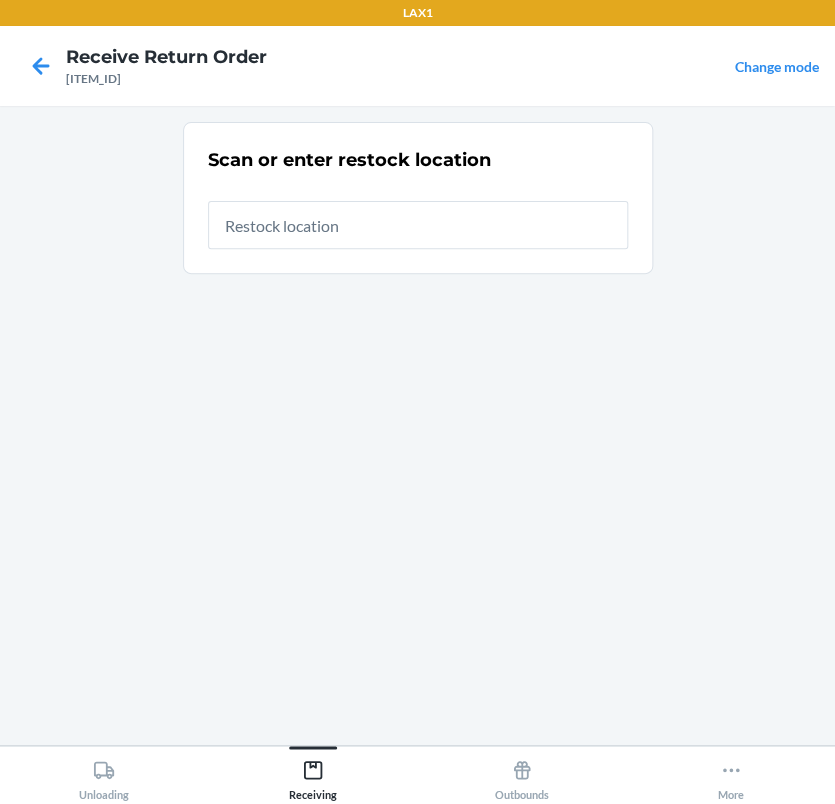 click at bounding box center (418, 225) 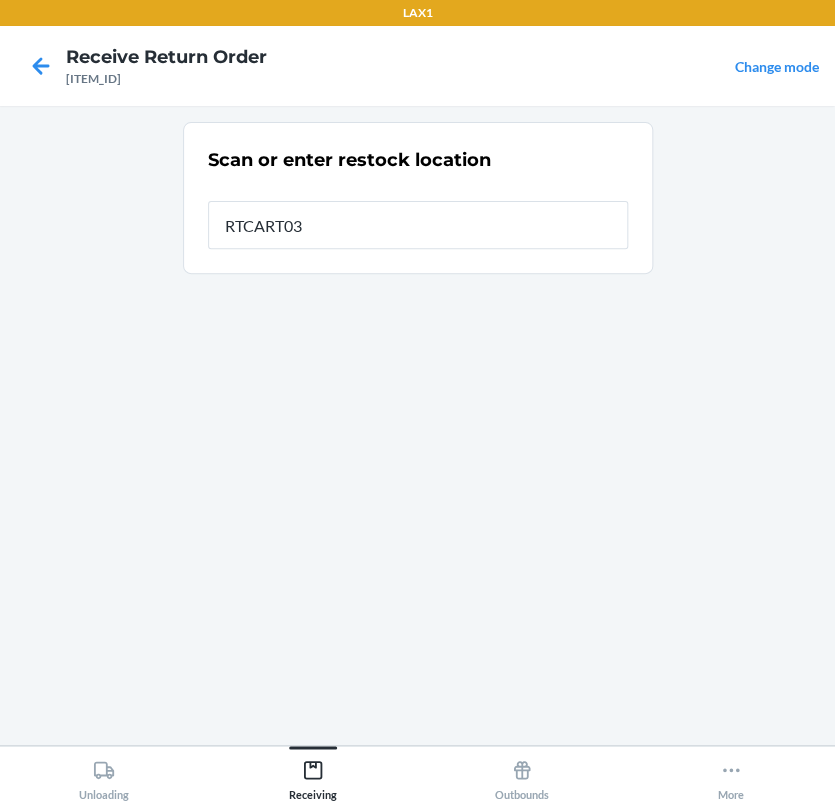type on "RTCART038" 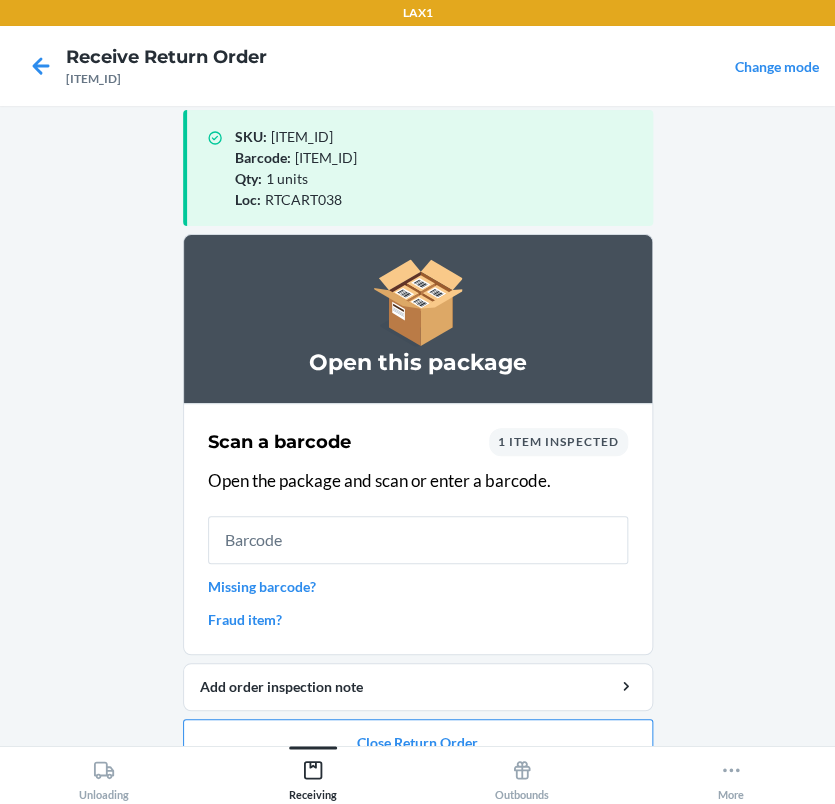 scroll, scrollTop: 57, scrollLeft: 0, axis: vertical 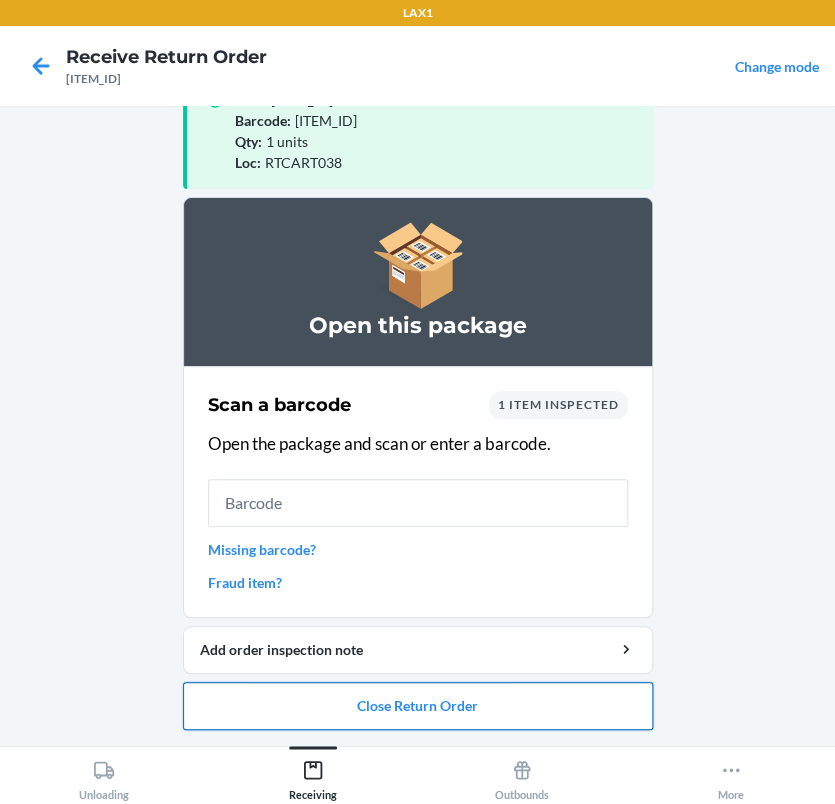 click on "Close Return Order" at bounding box center [418, 706] 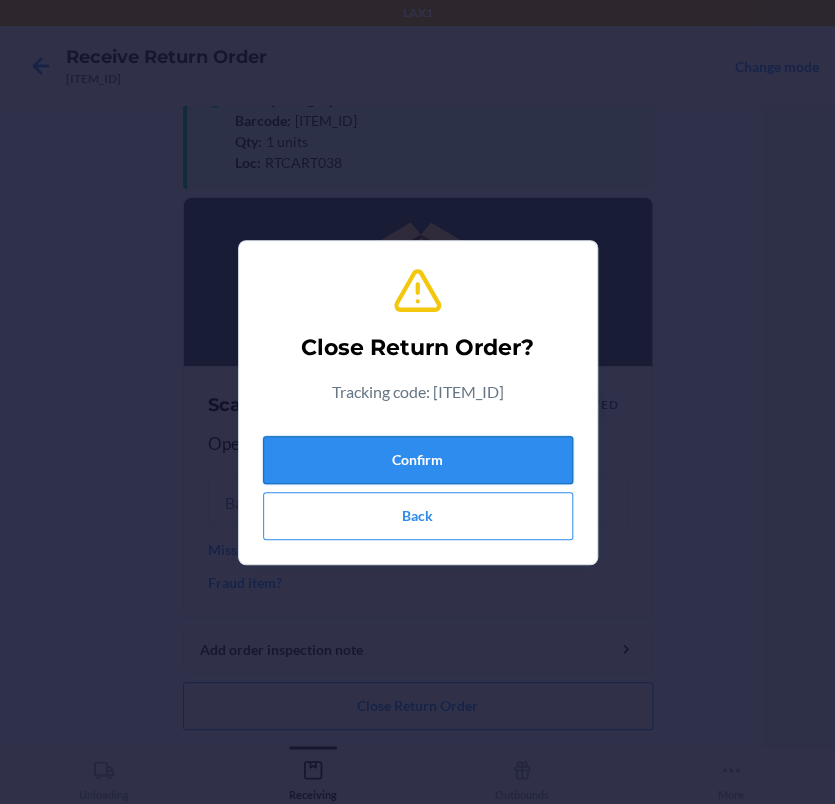 click on "Confirm" at bounding box center [418, 460] 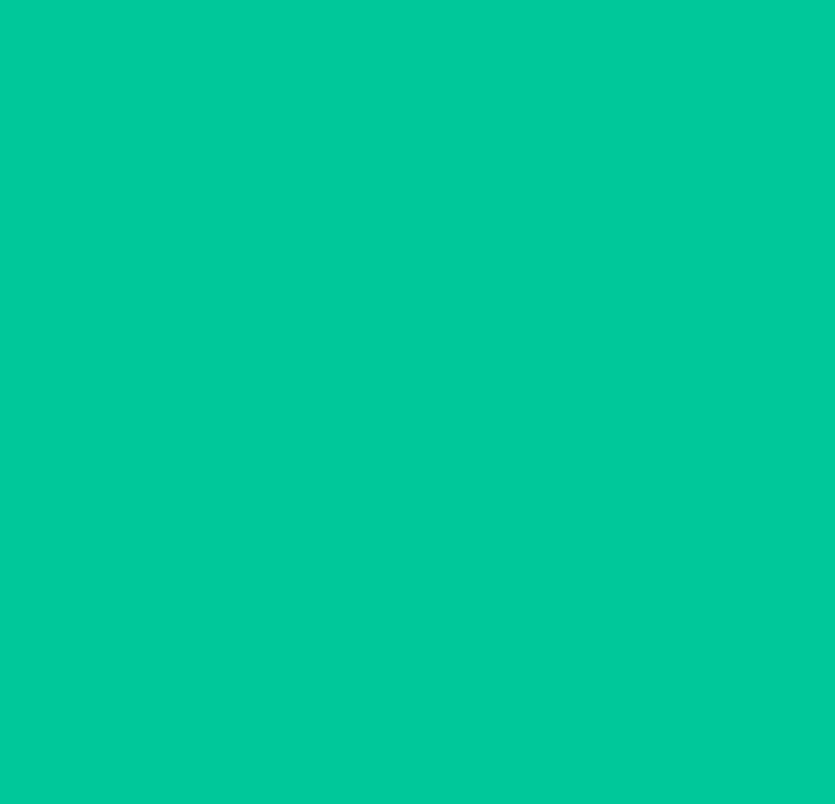 scroll, scrollTop: 0, scrollLeft: 0, axis: both 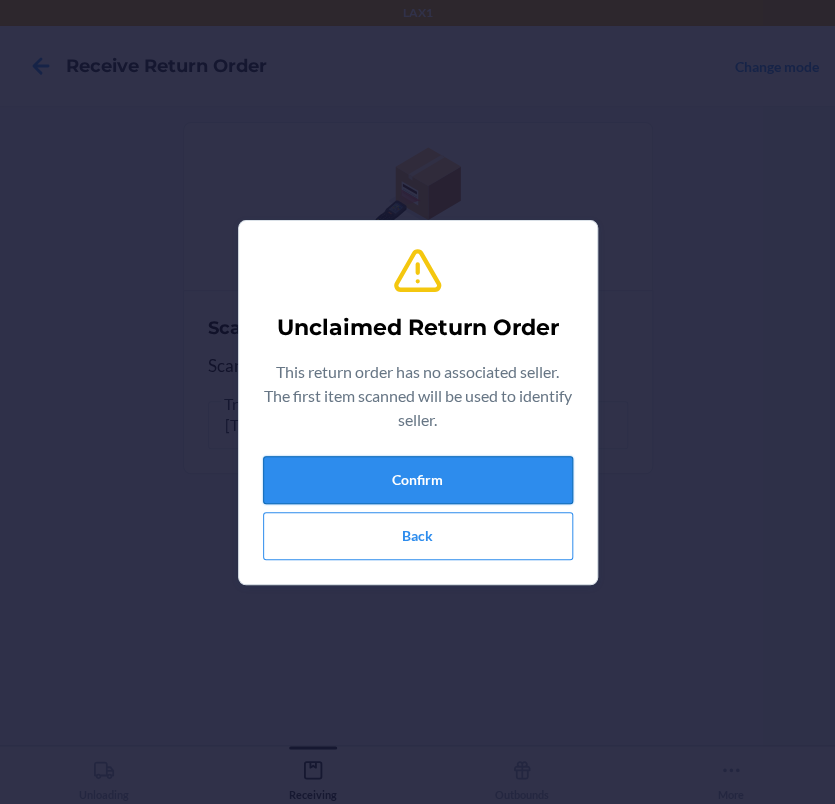click on "Confirm" at bounding box center (418, 480) 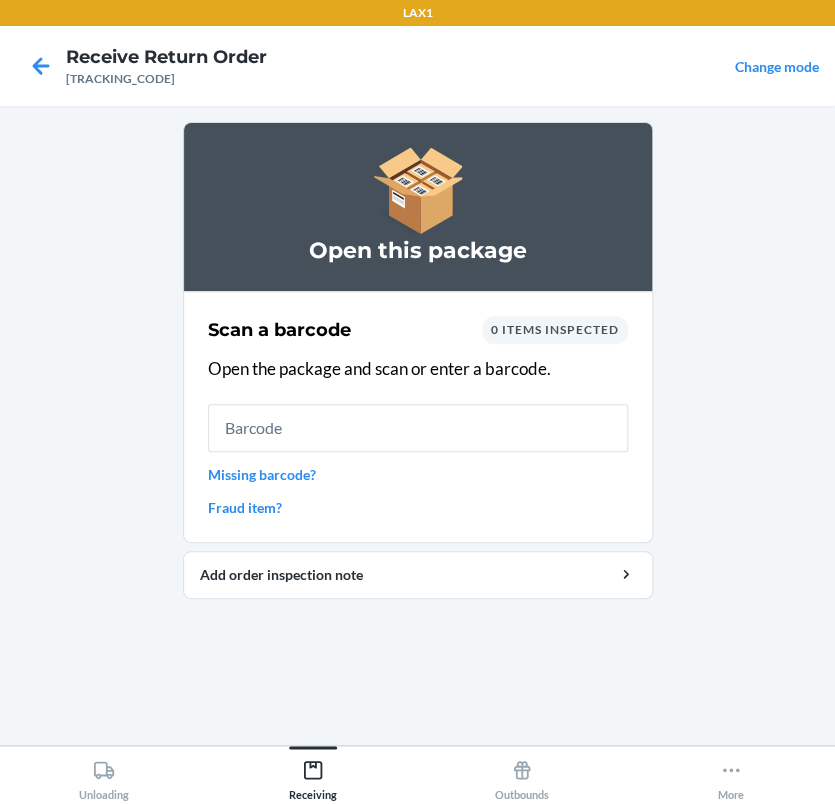 click at bounding box center [418, 428] 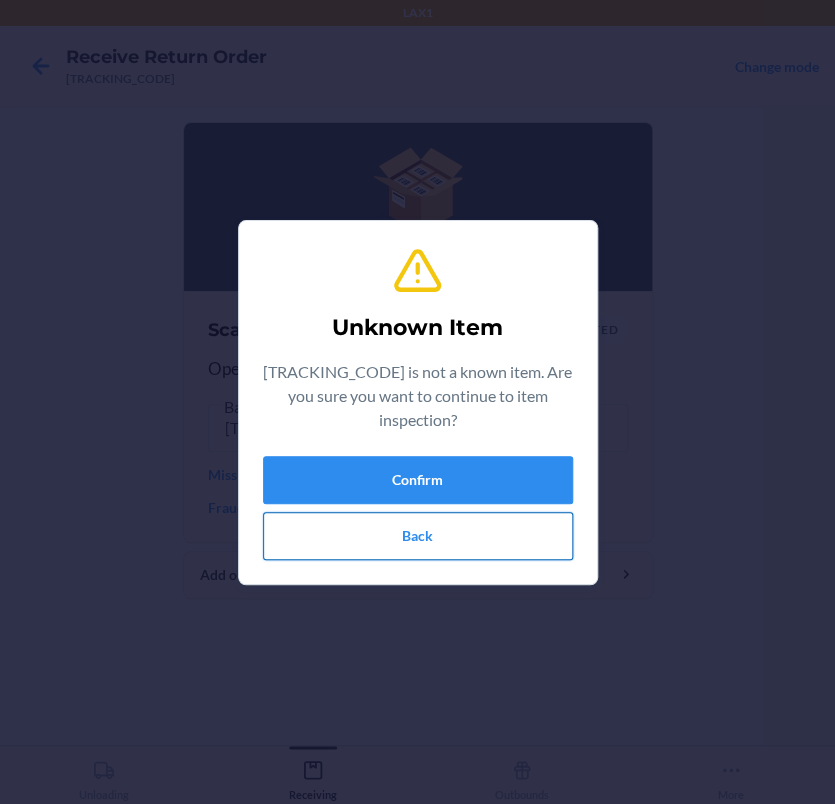 click on "Back" at bounding box center [418, 536] 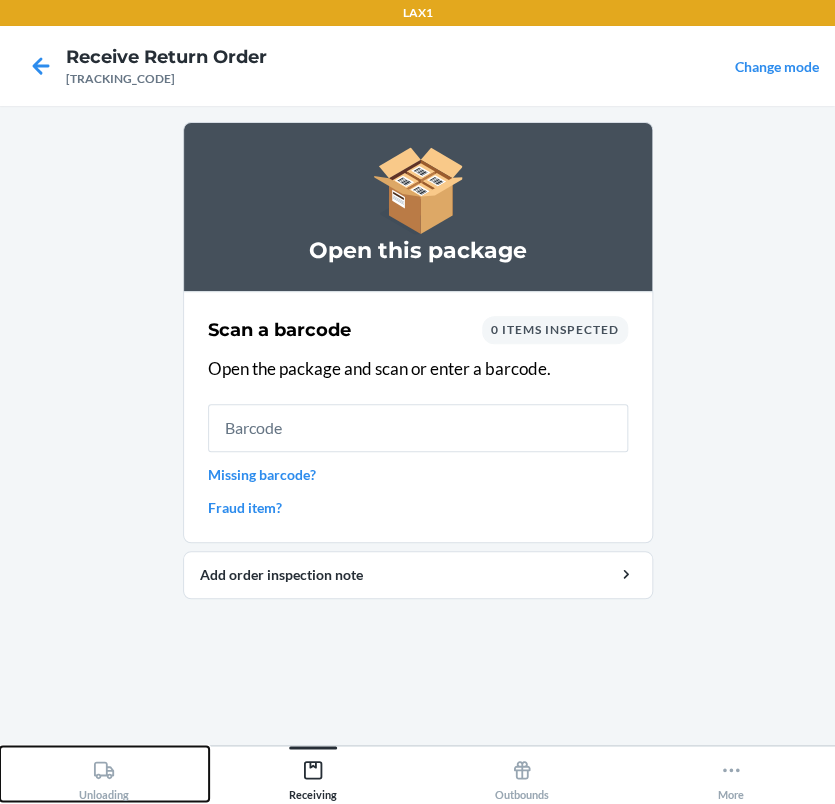 click 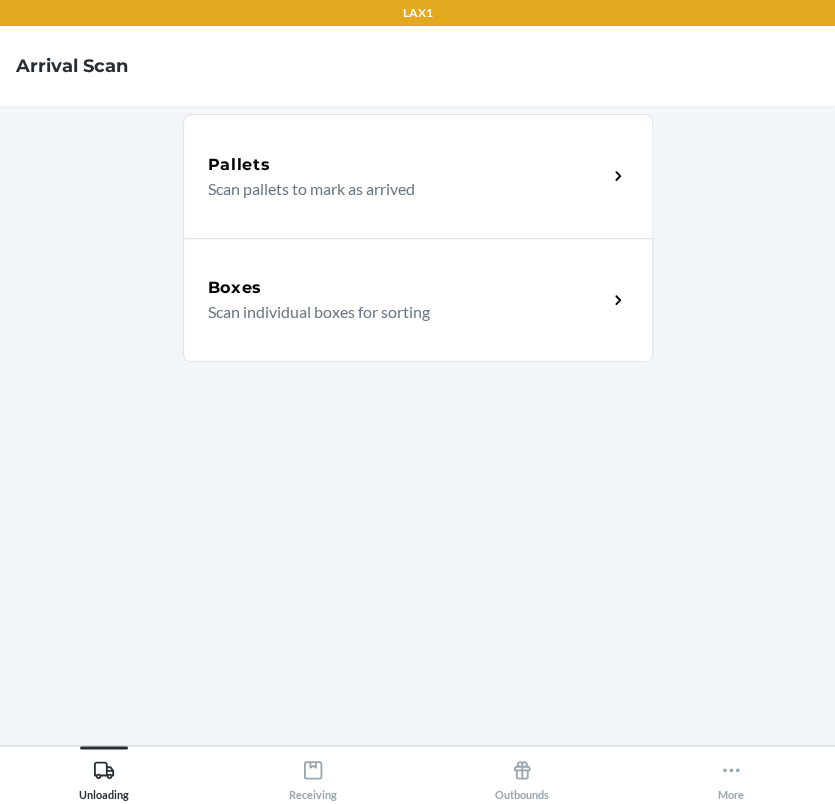 click on "Scan individual boxes for sorting" at bounding box center (399, 312) 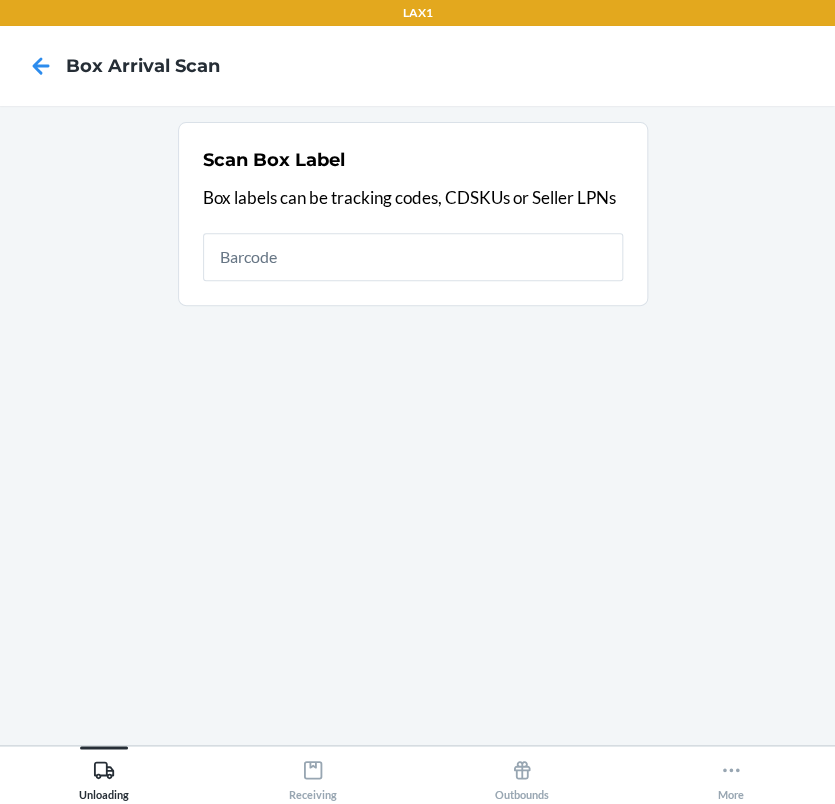 click at bounding box center (413, 257) 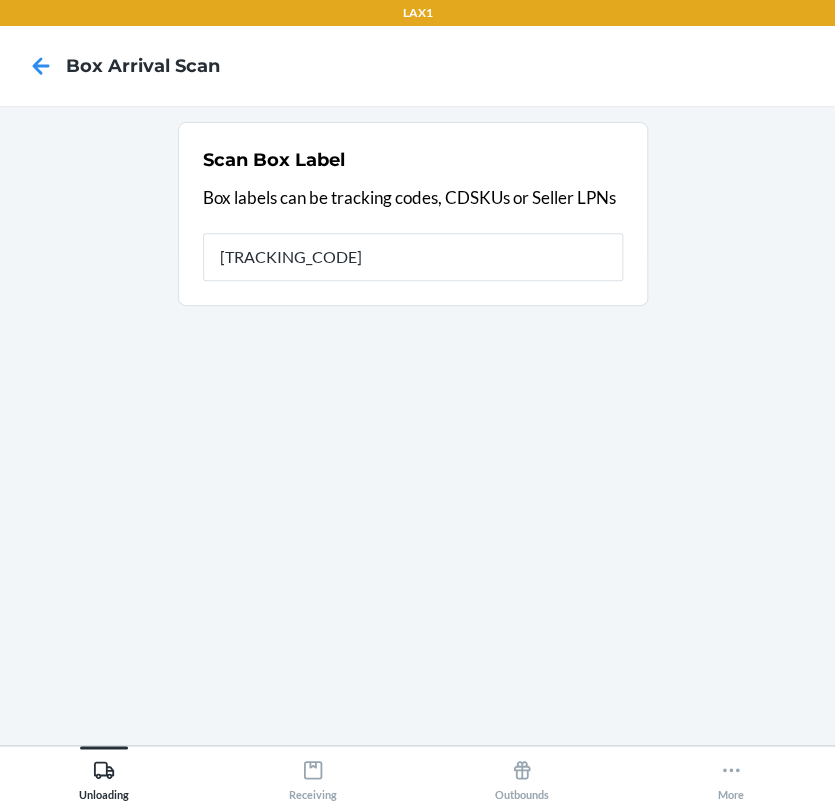 type on "[TRACKING_CODE]" 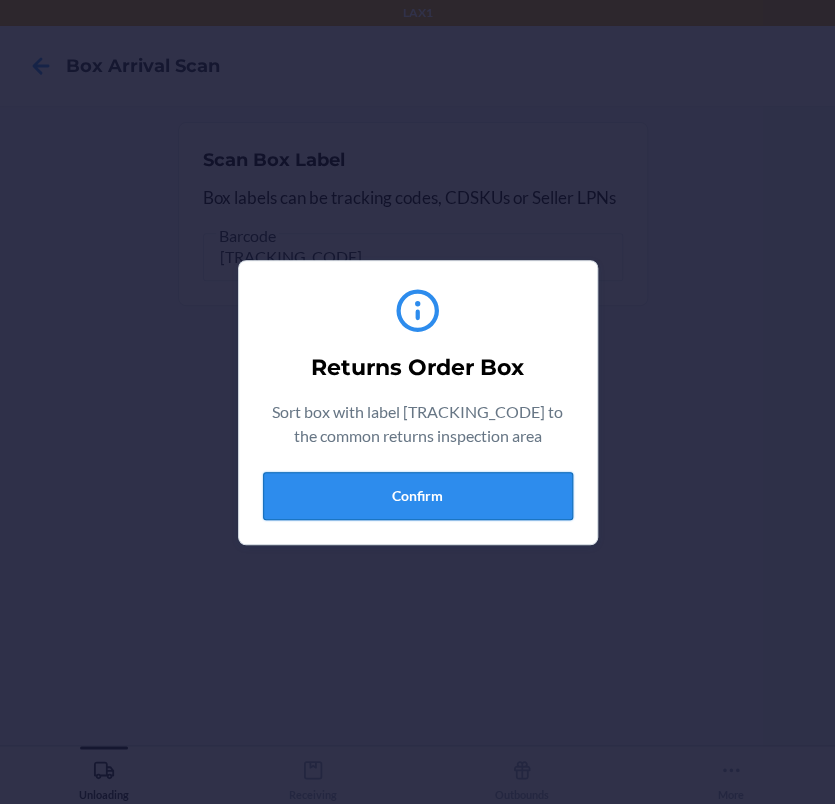 click on "Confirm" at bounding box center [418, 496] 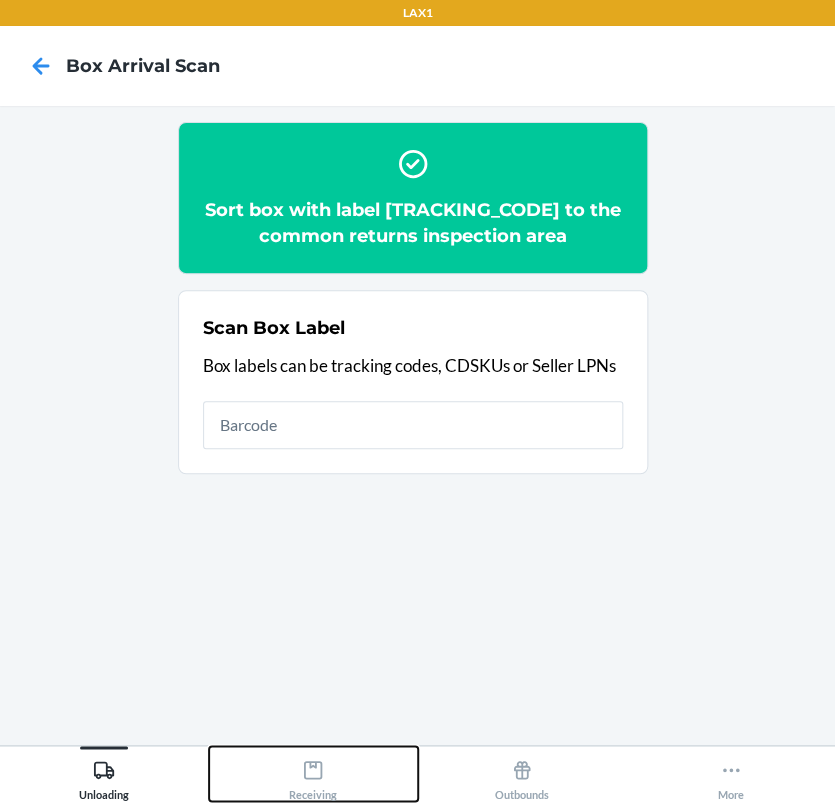 click 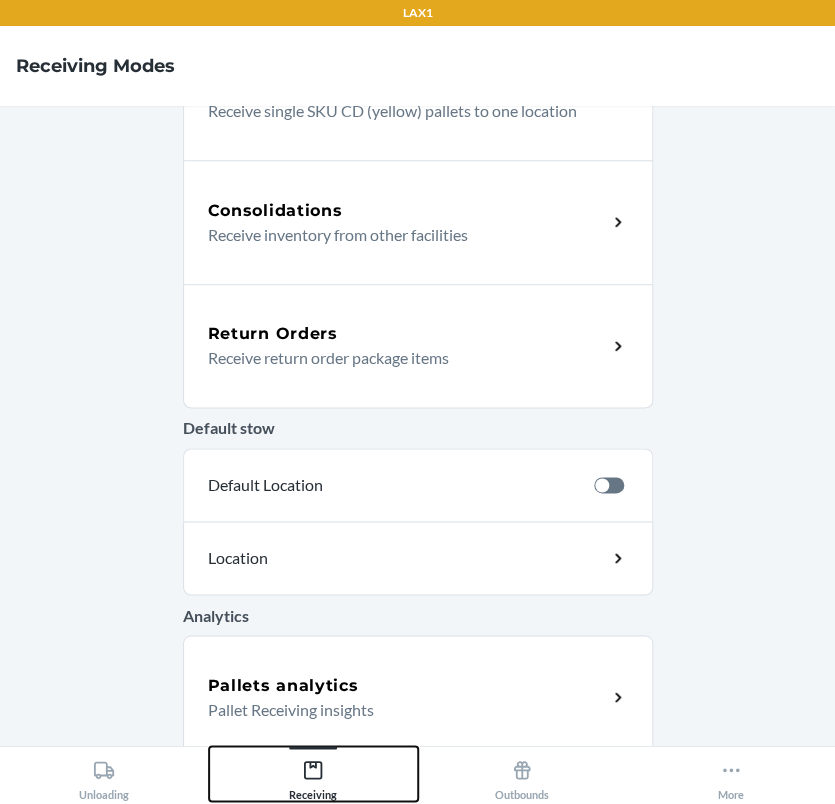scroll, scrollTop: 467, scrollLeft: 0, axis: vertical 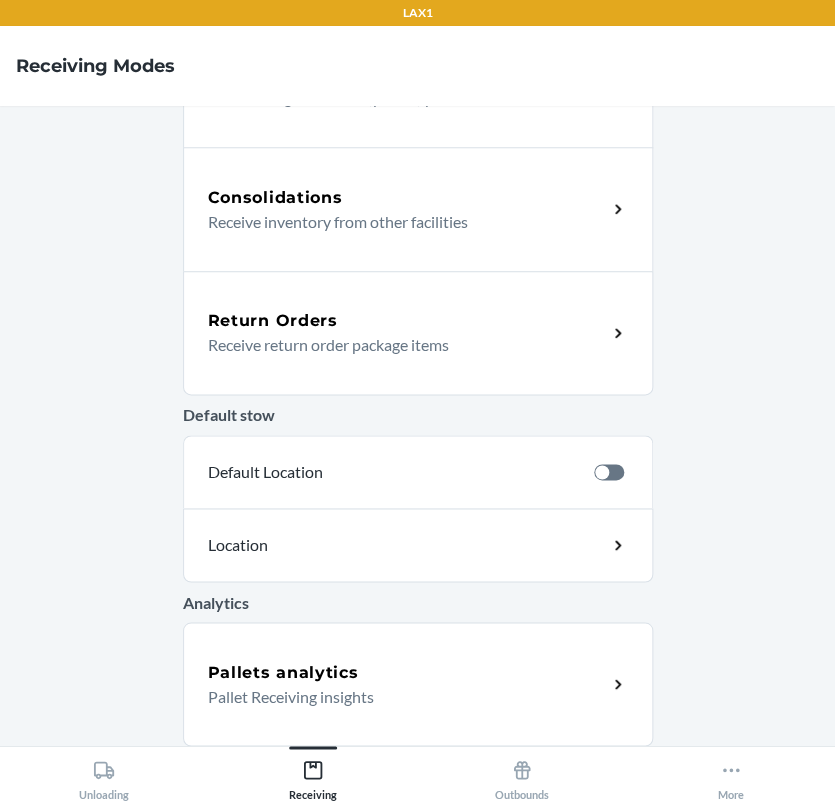 click on "Return Orders Receive return order package items" at bounding box center (418, 333) 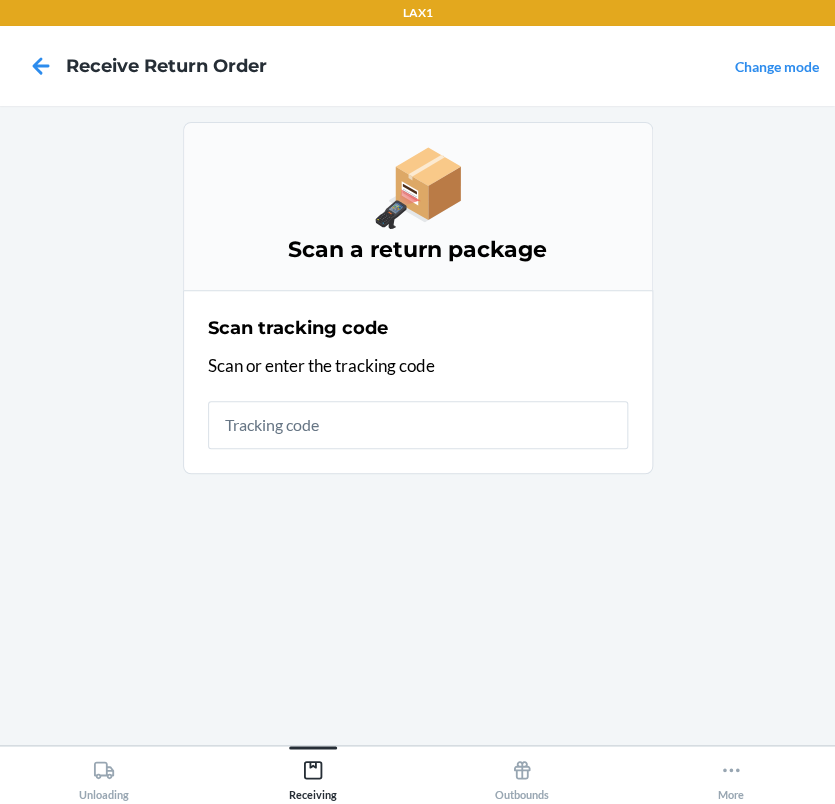 click at bounding box center [418, 425] 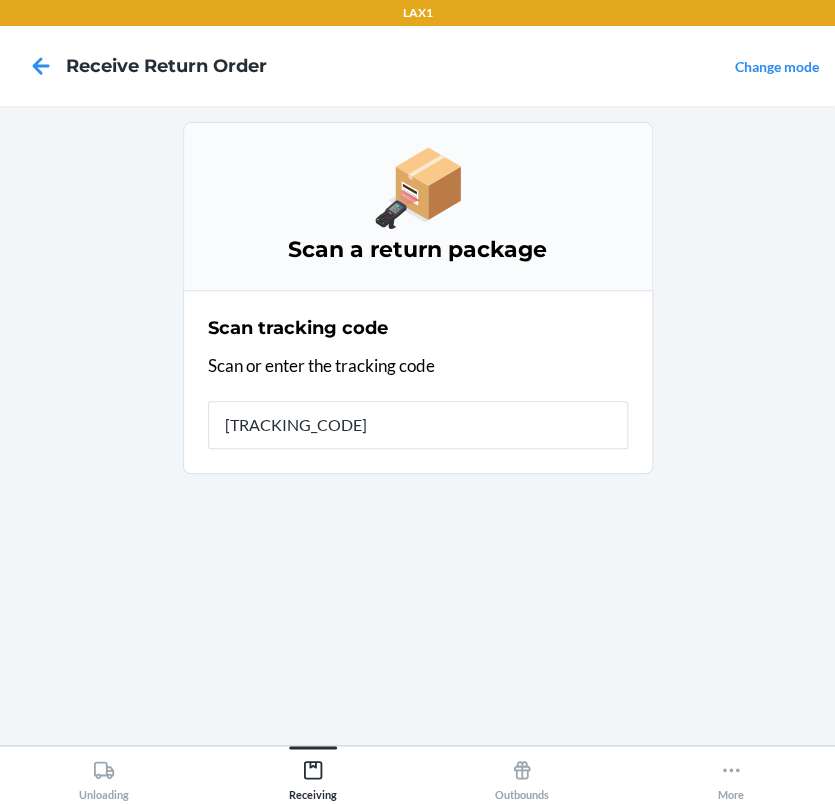 type on "[TRACKING_CODE]" 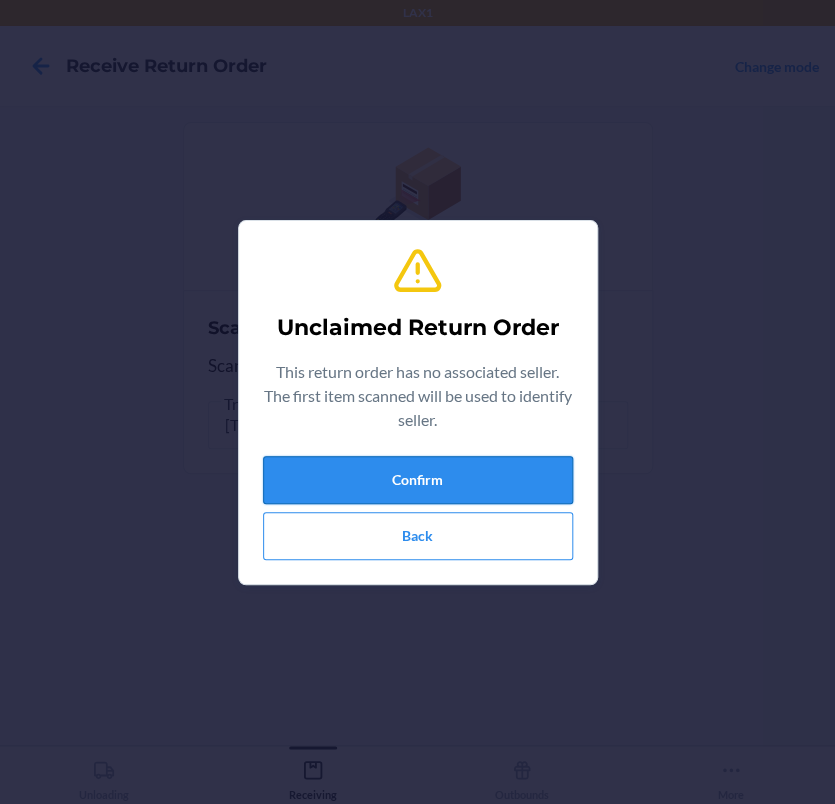 click on "Confirm" at bounding box center [418, 480] 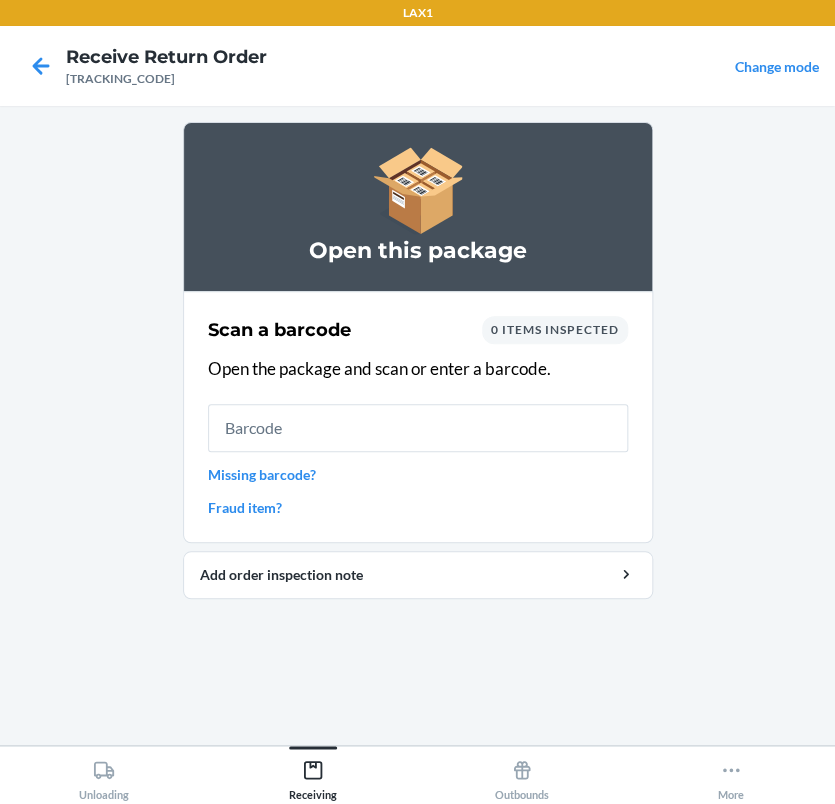 click at bounding box center (418, 428) 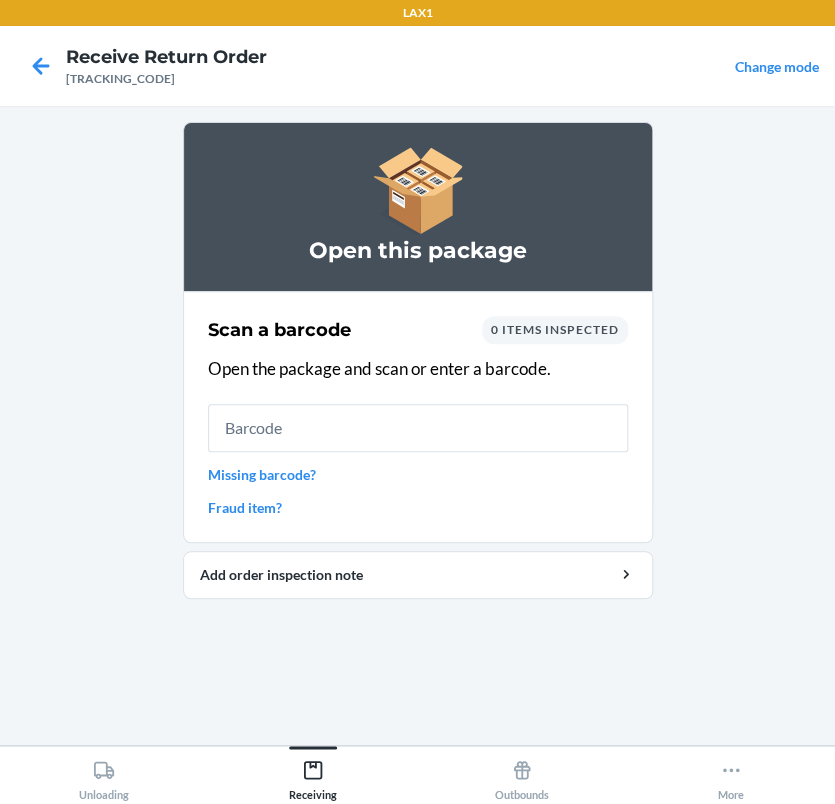 click at bounding box center [418, 428] 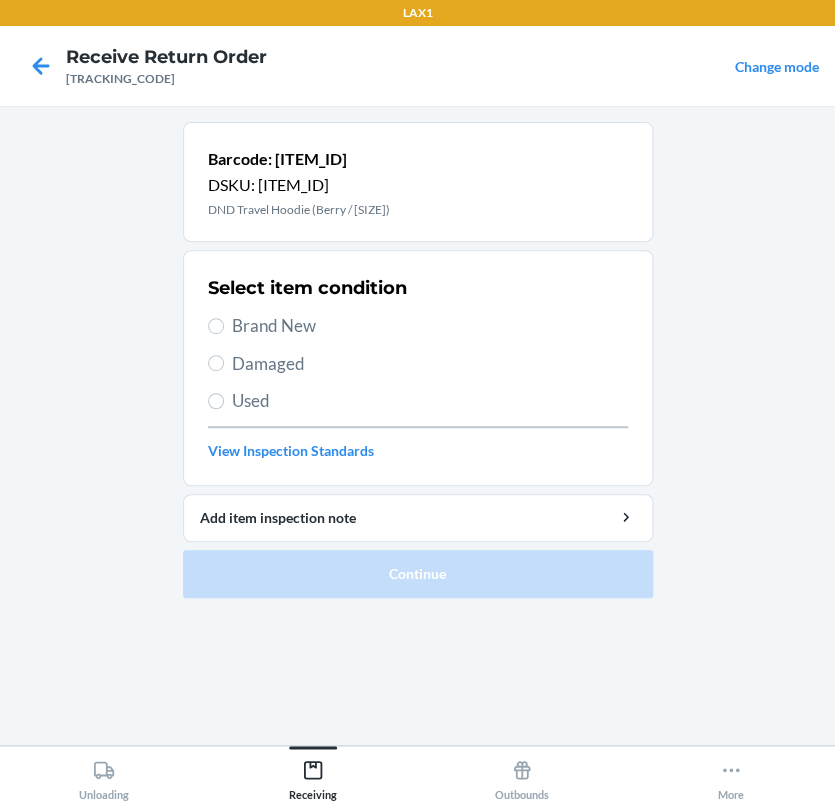 click on "Brand New" at bounding box center [430, 326] 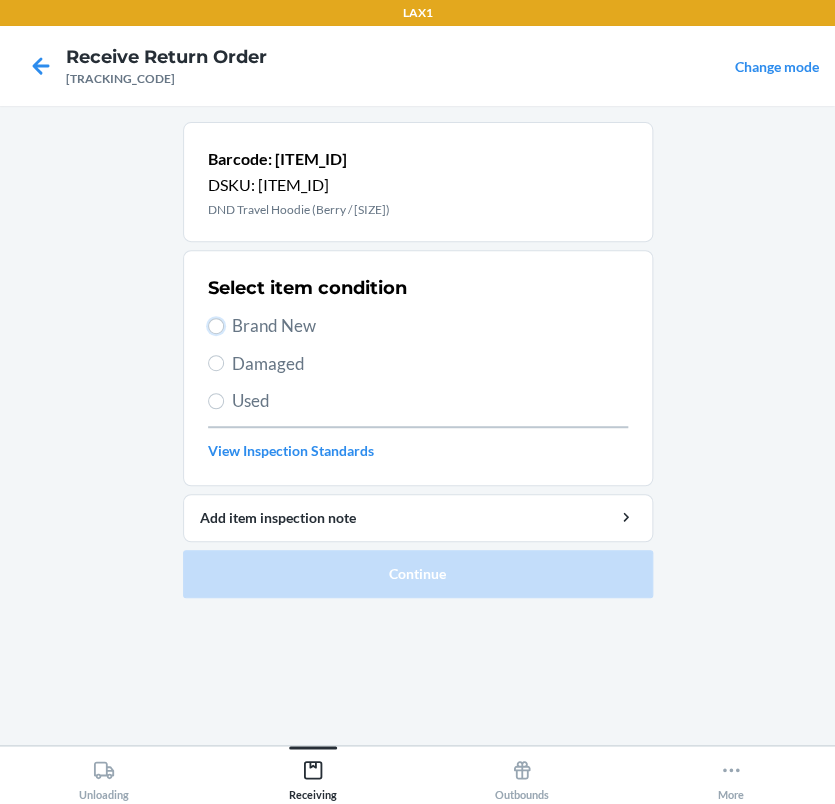 click on "Brand New" at bounding box center (216, 326) 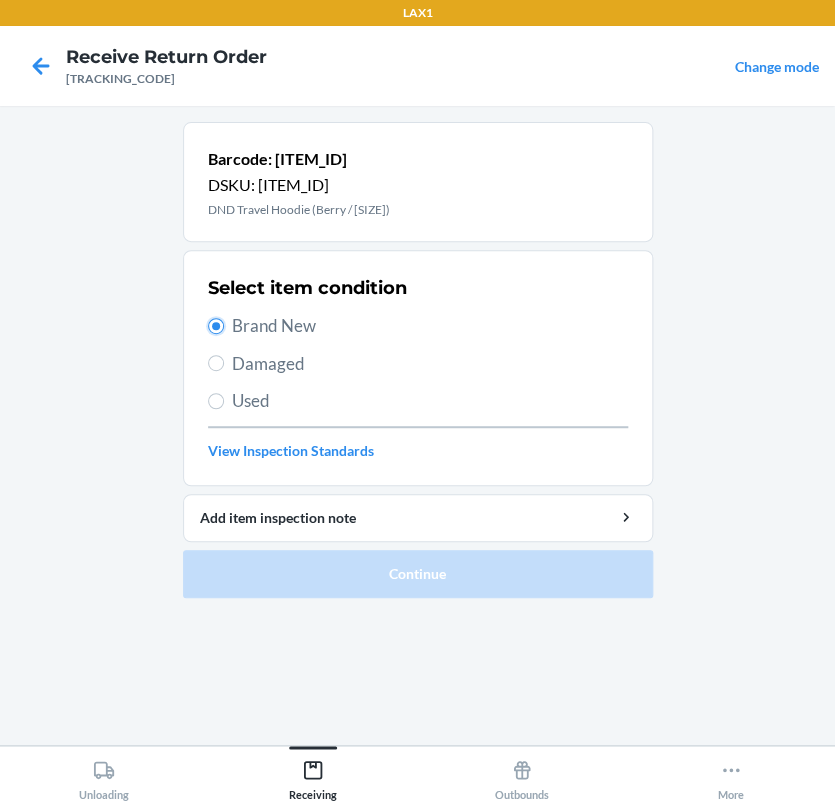 radio on "true" 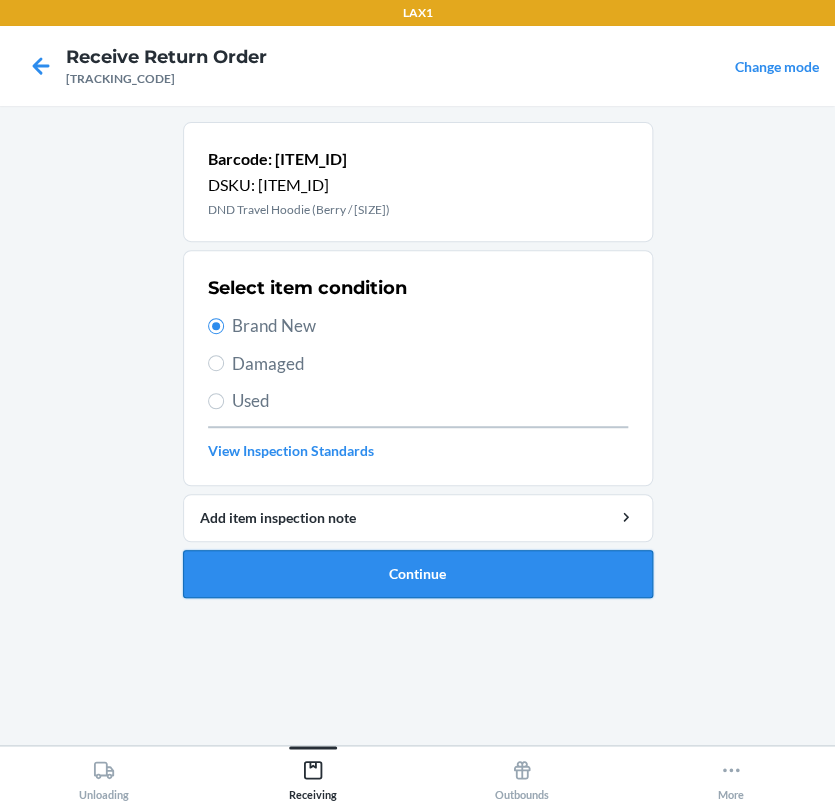 click on "Continue" at bounding box center (418, 574) 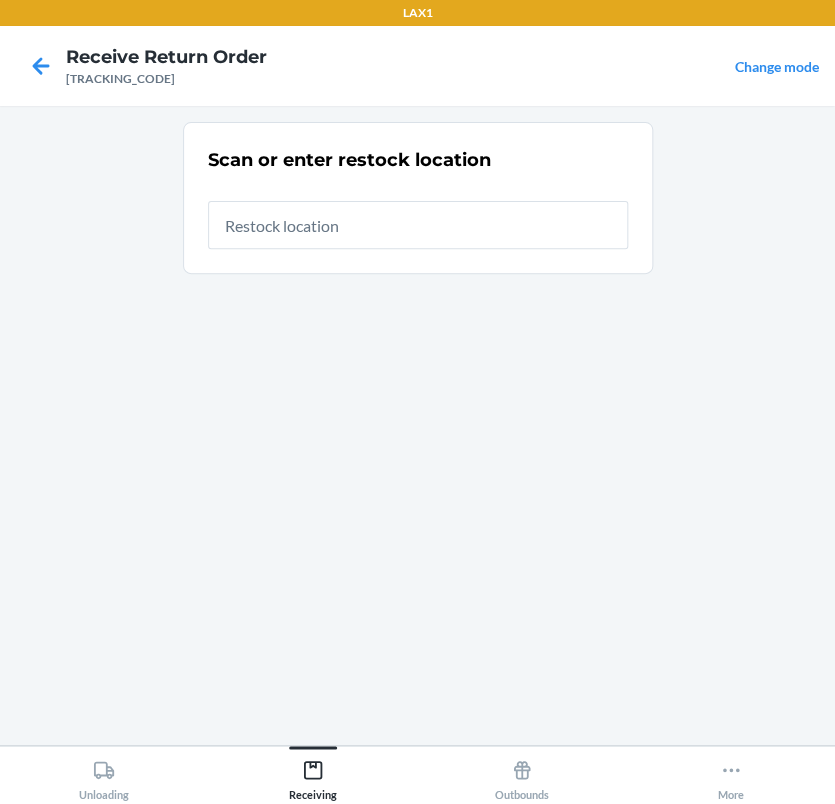 click at bounding box center [418, 225] 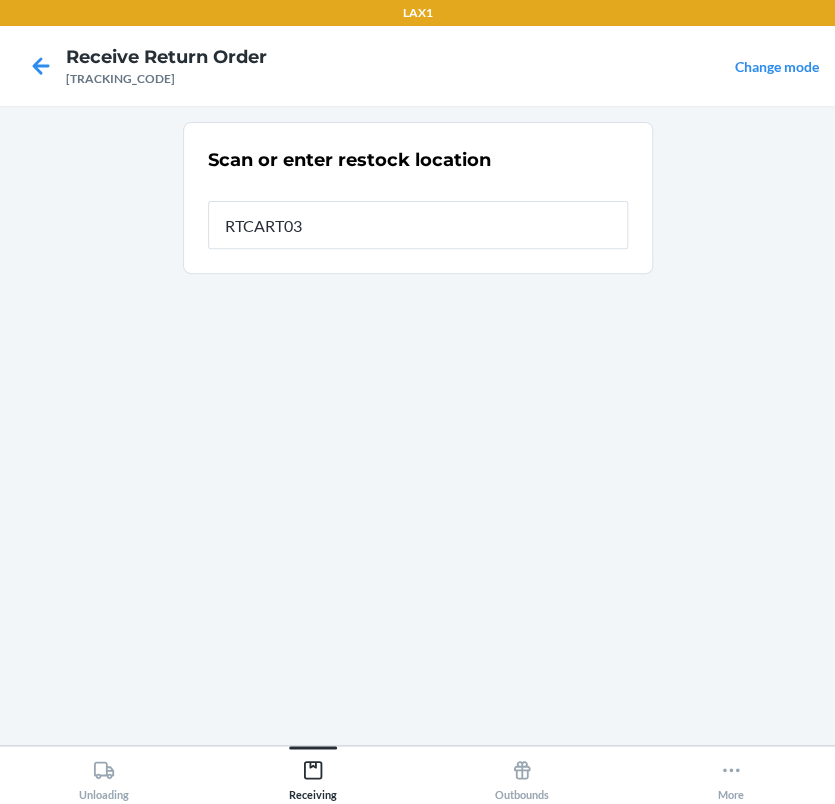 type on "RTCART038" 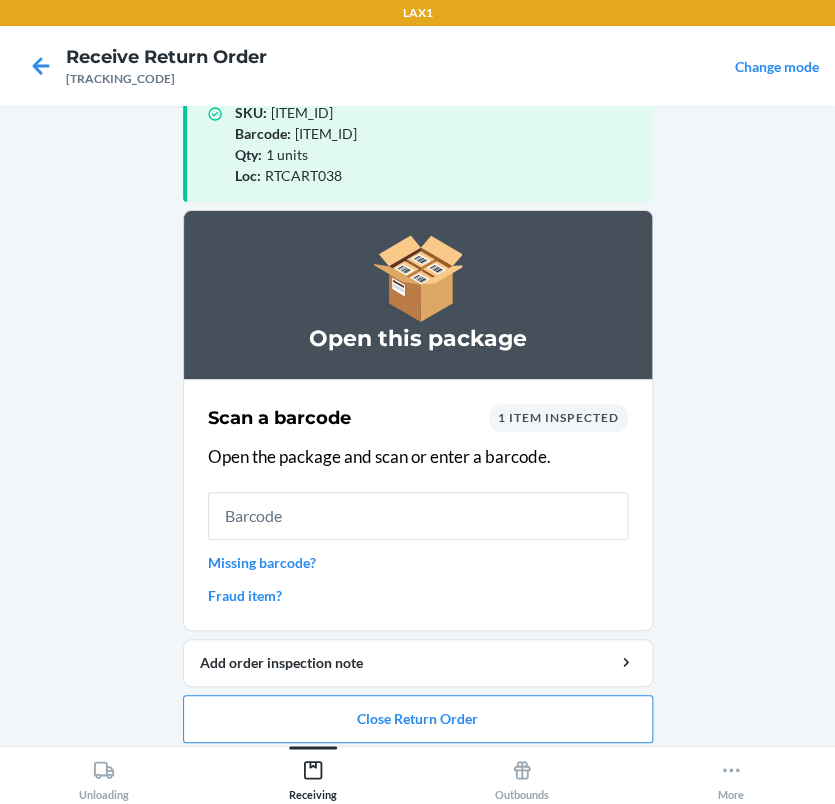 scroll, scrollTop: 57, scrollLeft: 0, axis: vertical 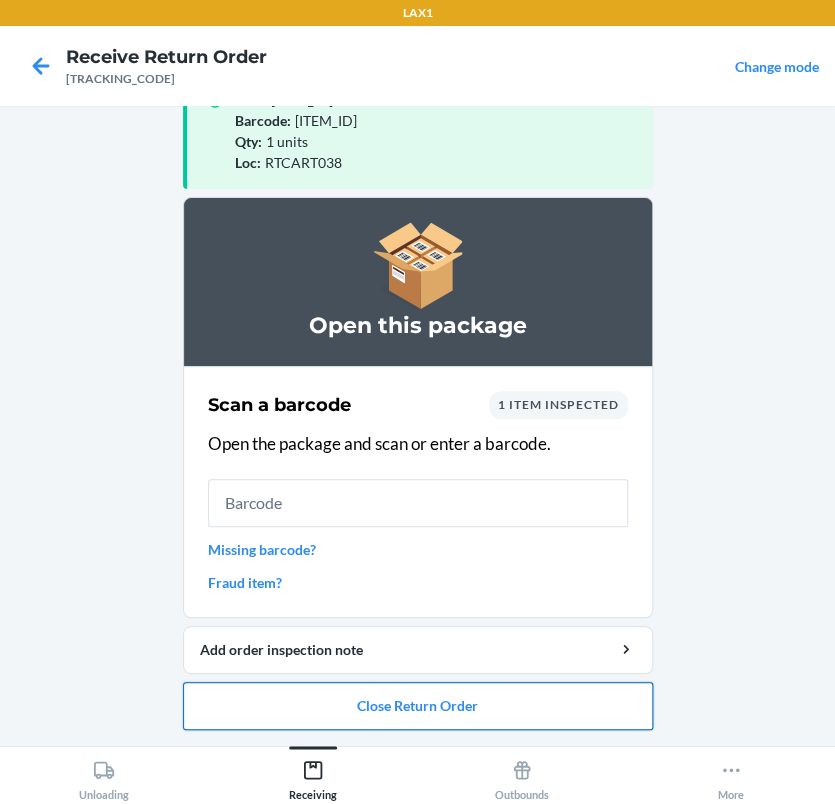 click on "Close Return Order" at bounding box center [418, 706] 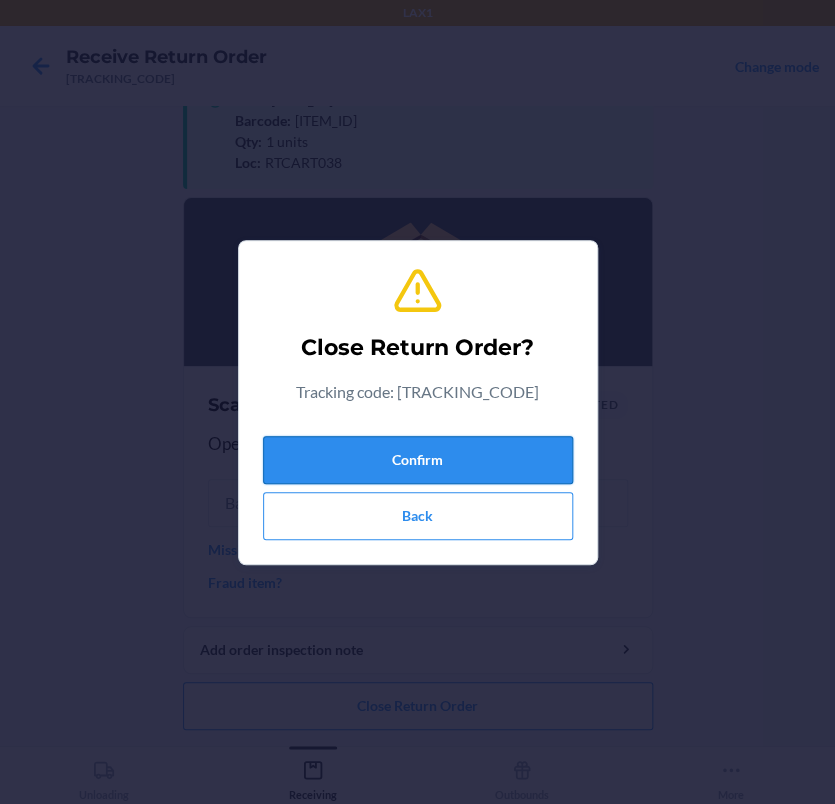 click on "Confirm" at bounding box center (418, 460) 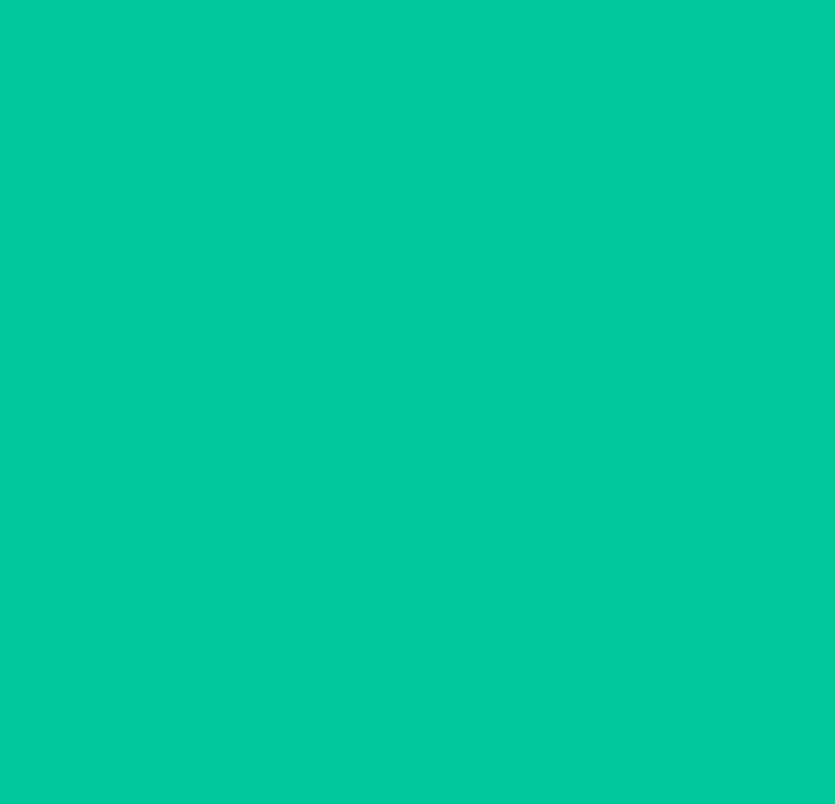 scroll, scrollTop: 0, scrollLeft: 0, axis: both 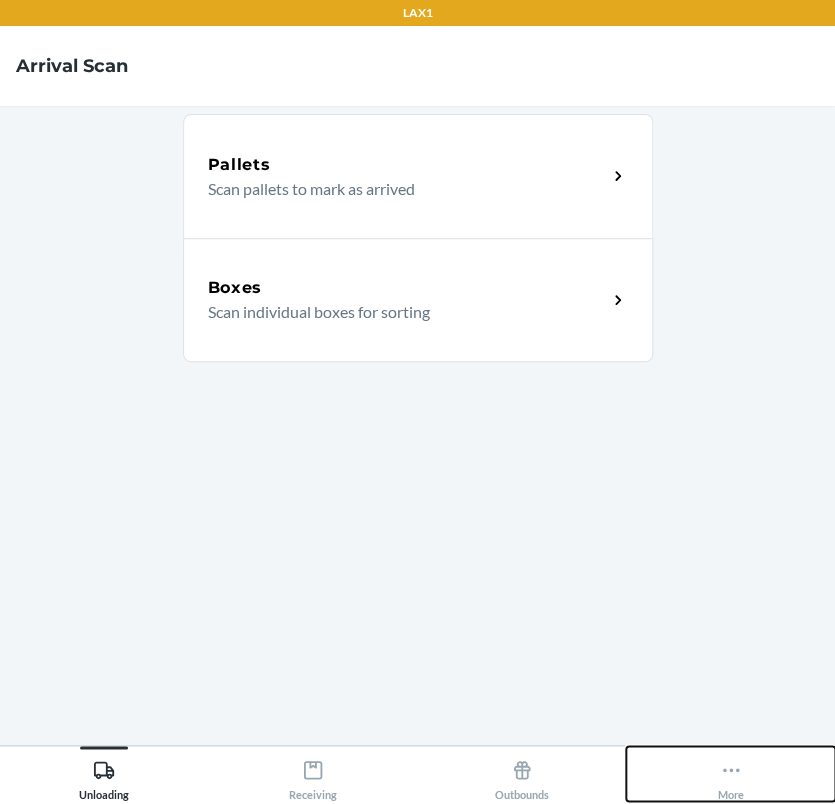 click on "More" at bounding box center (730, 773) 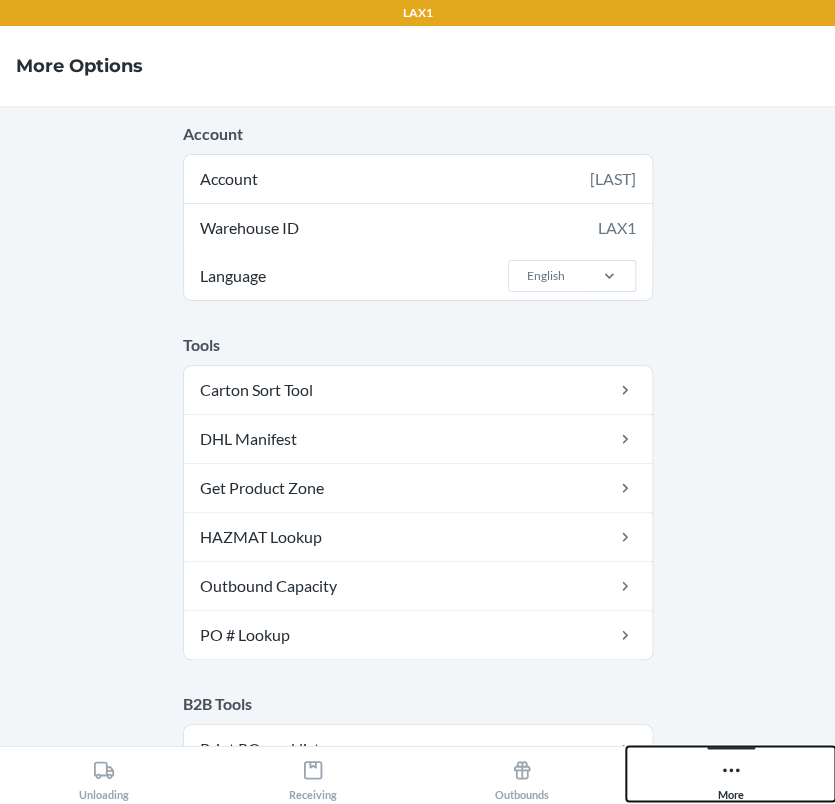 click 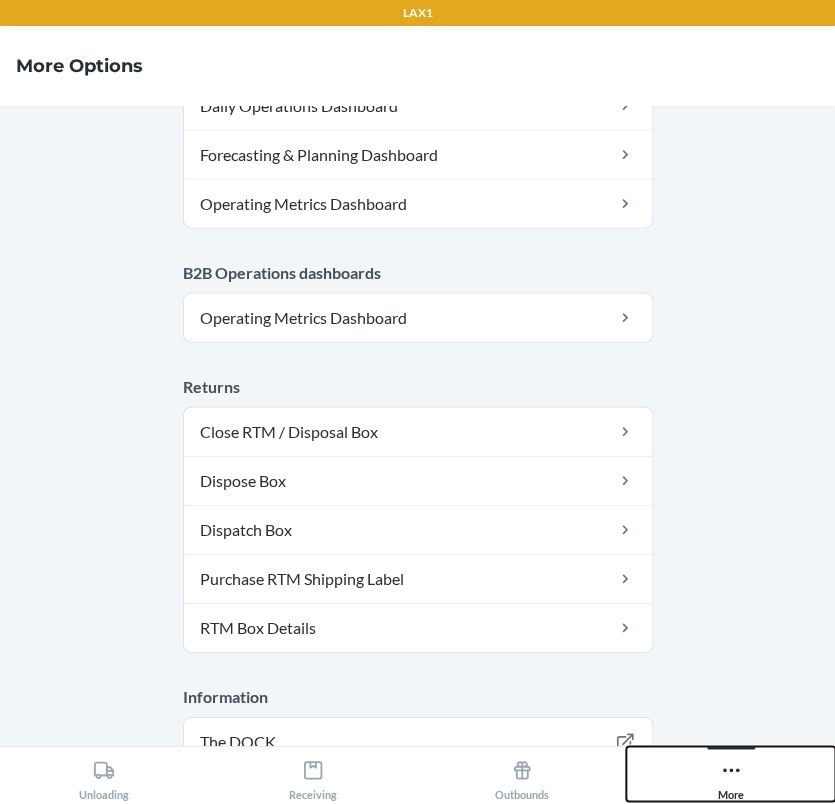 scroll, scrollTop: 1117, scrollLeft: 0, axis: vertical 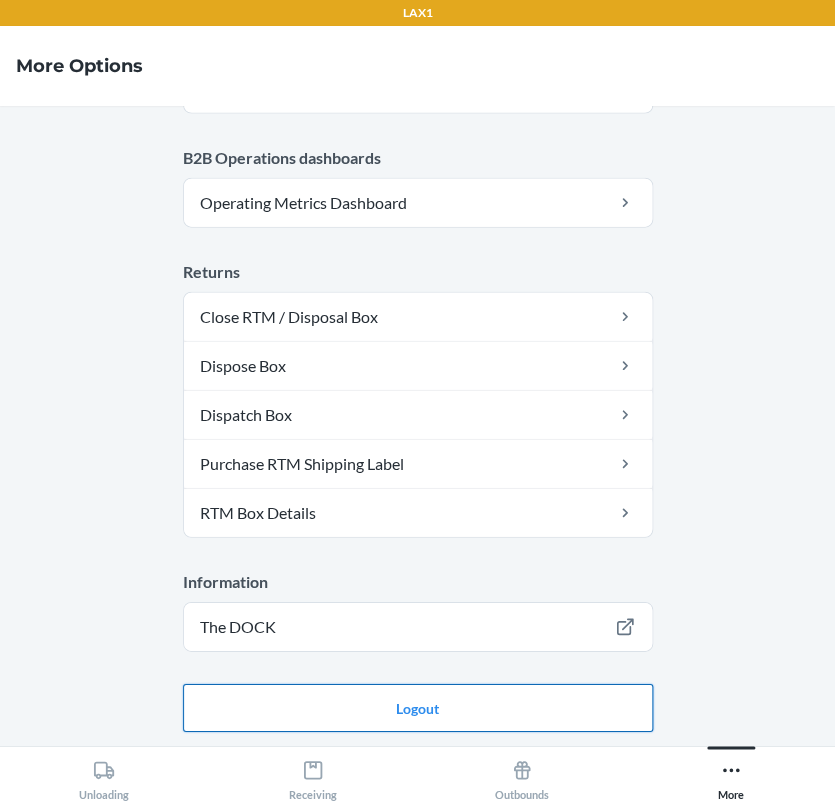 click on "Logout" at bounding box center (418, 708) 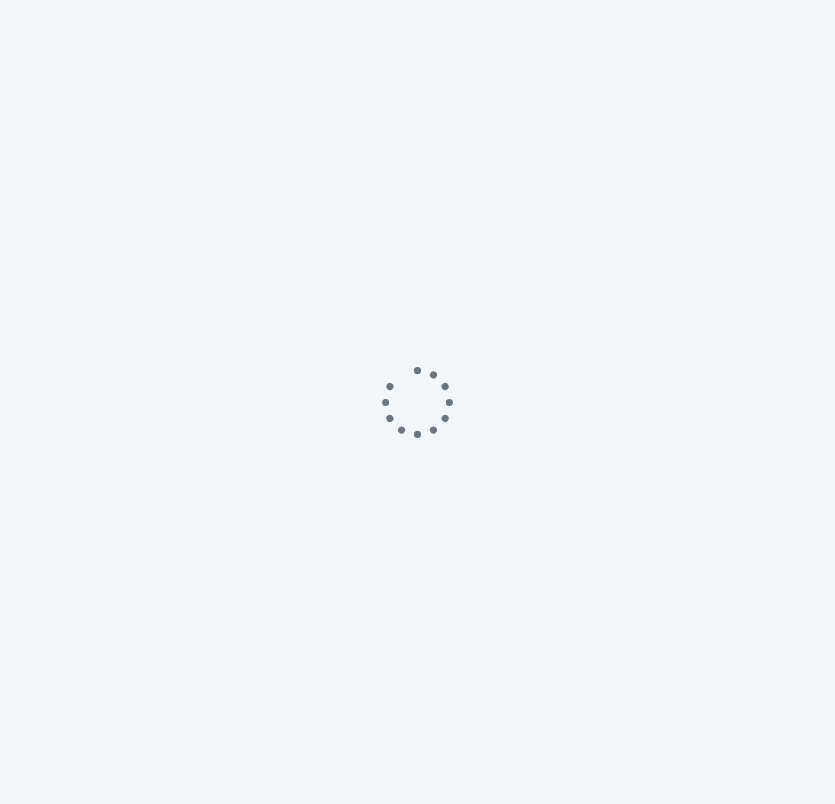 scroll, scrollTop: 0, scrollLeft: 0, axis: both 